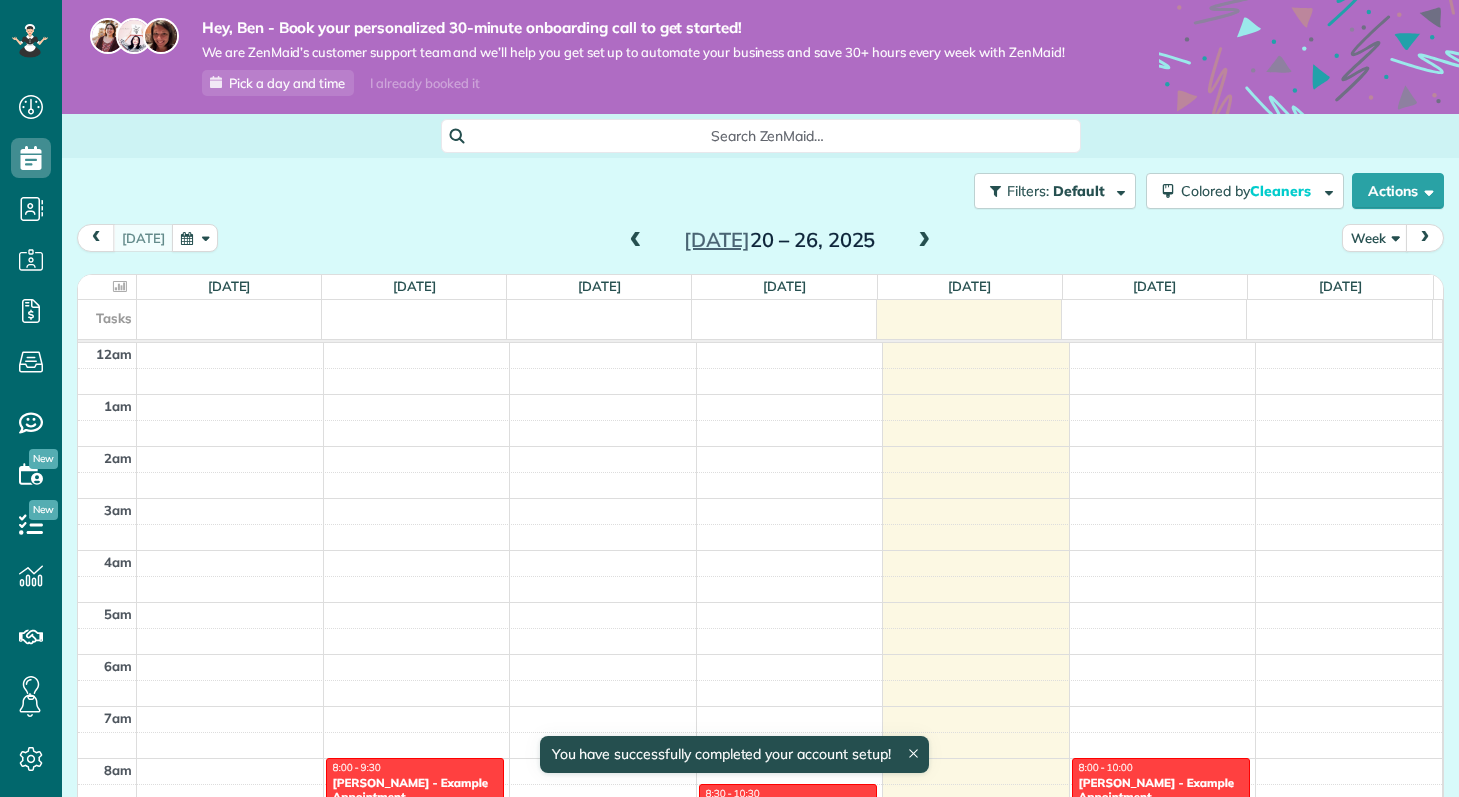 scroll, scrollTop: 0, scrollLeft: 0, axis: both 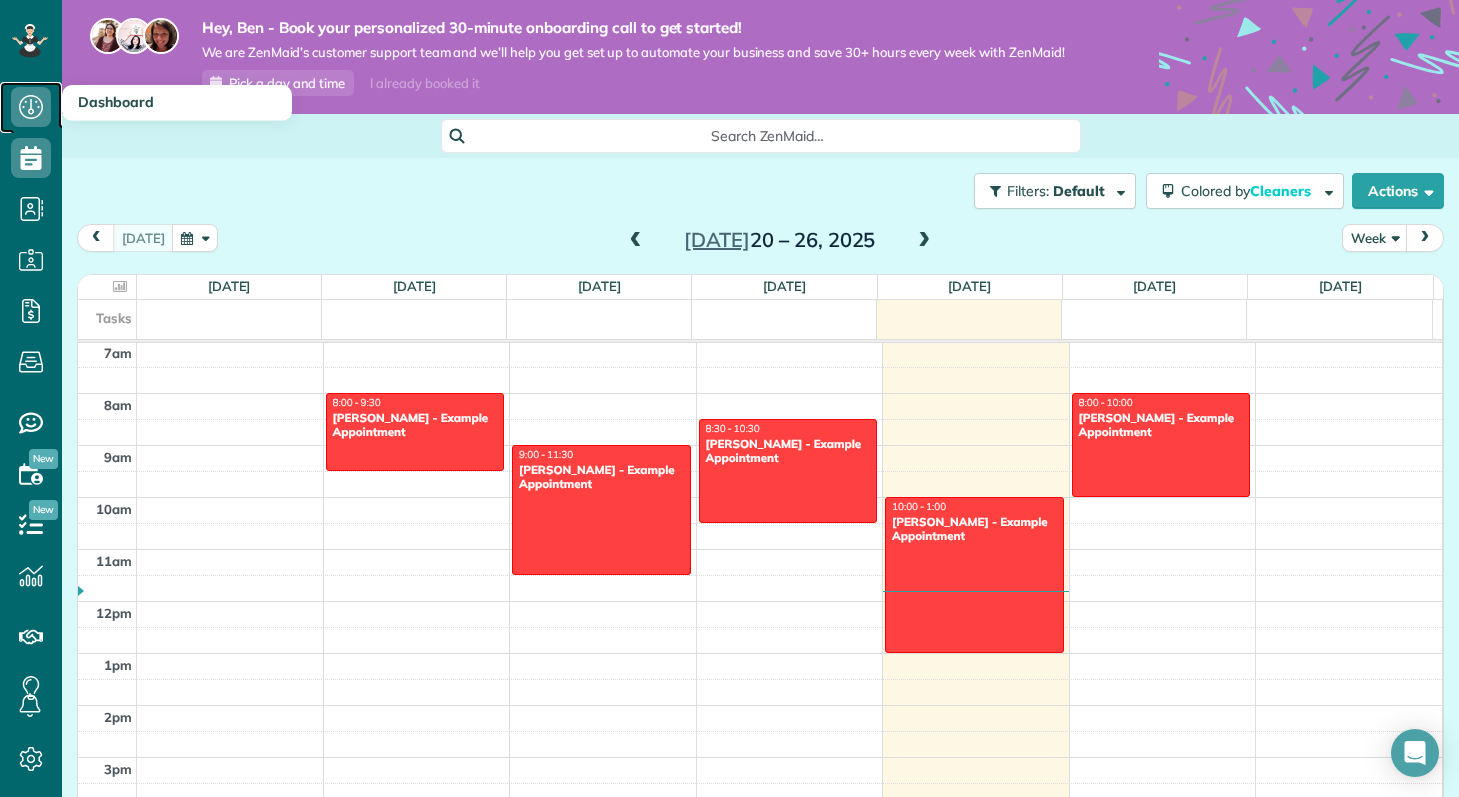 click 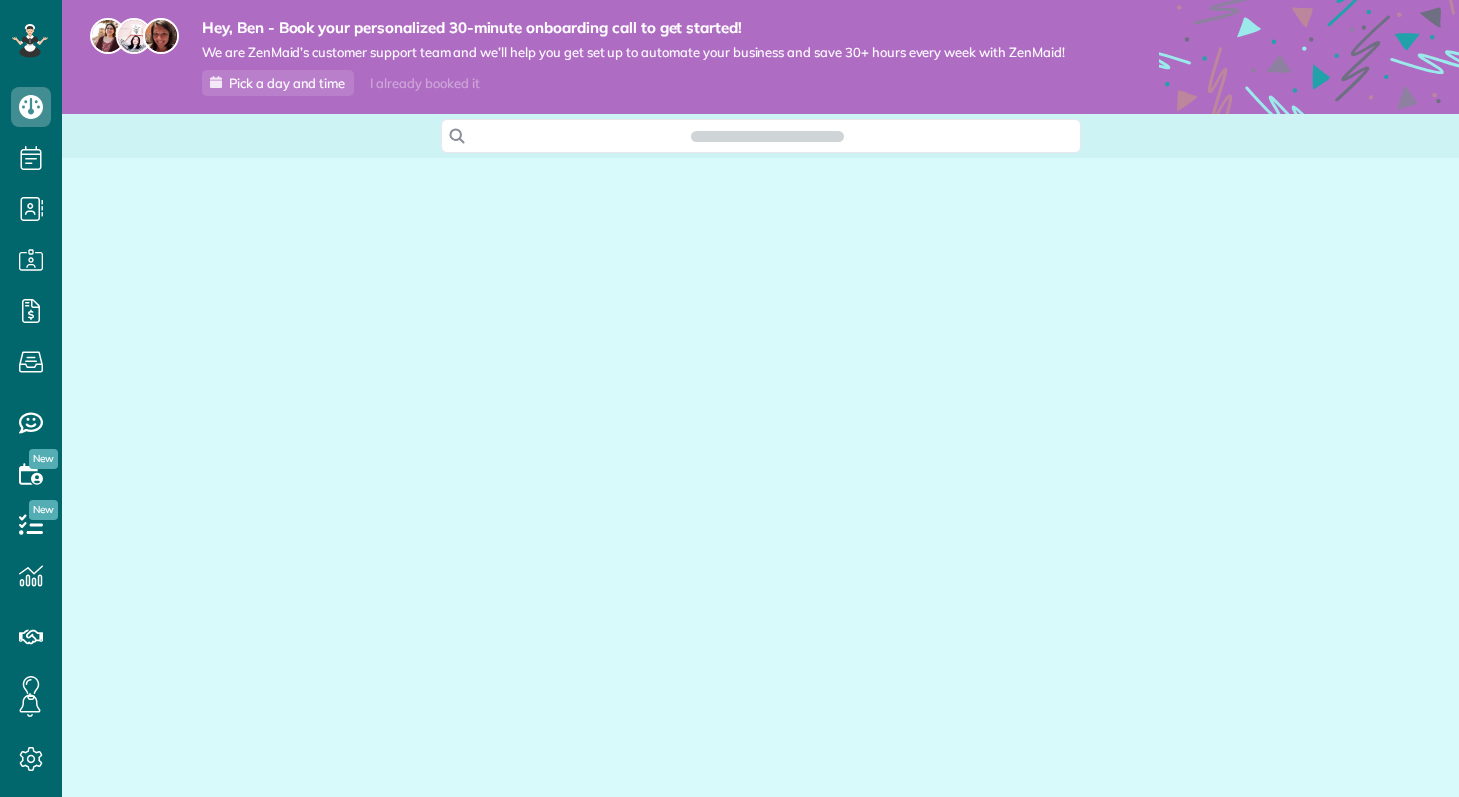 scroll, scrollTop: 0, scrollLeft: 0, axis: both 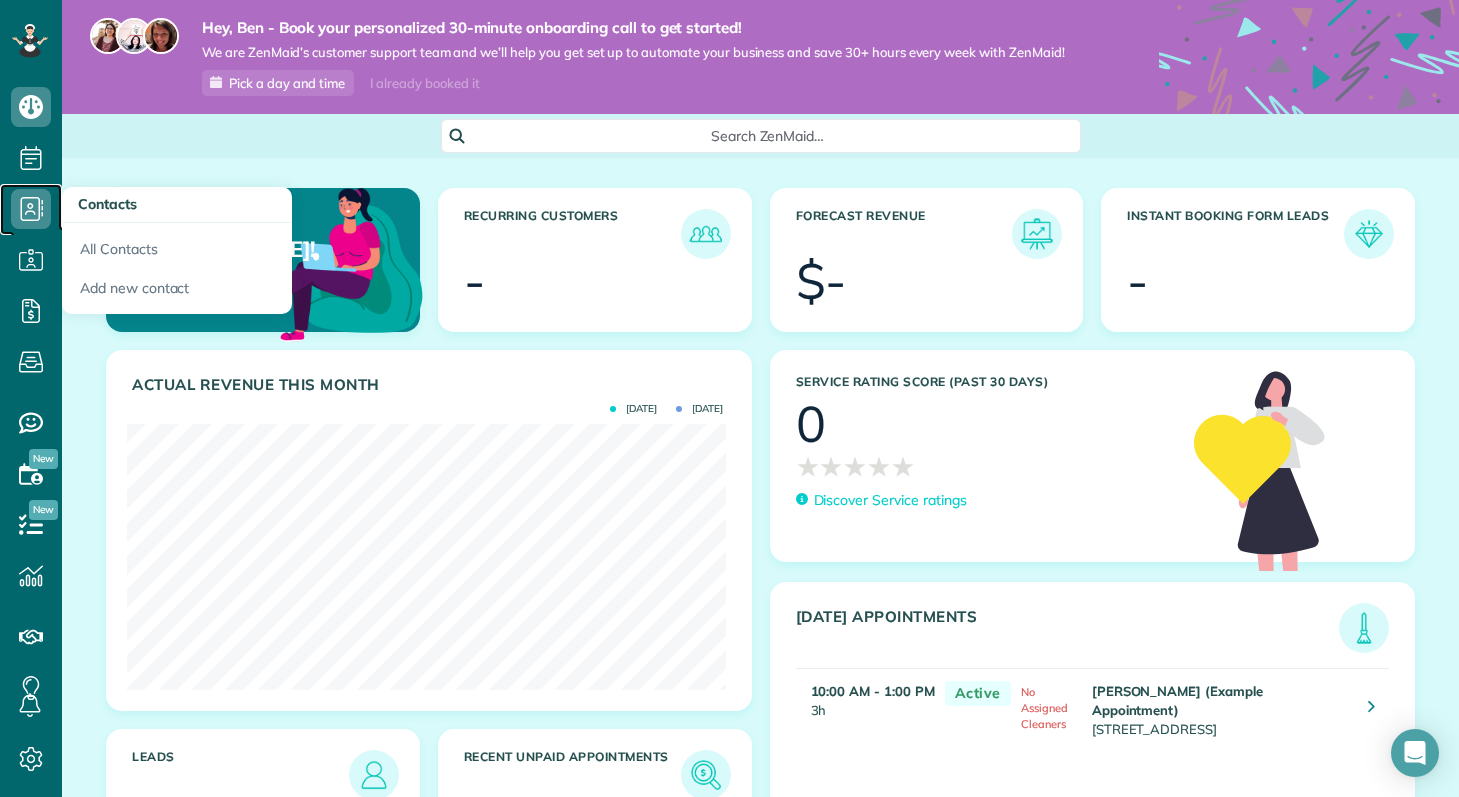 click 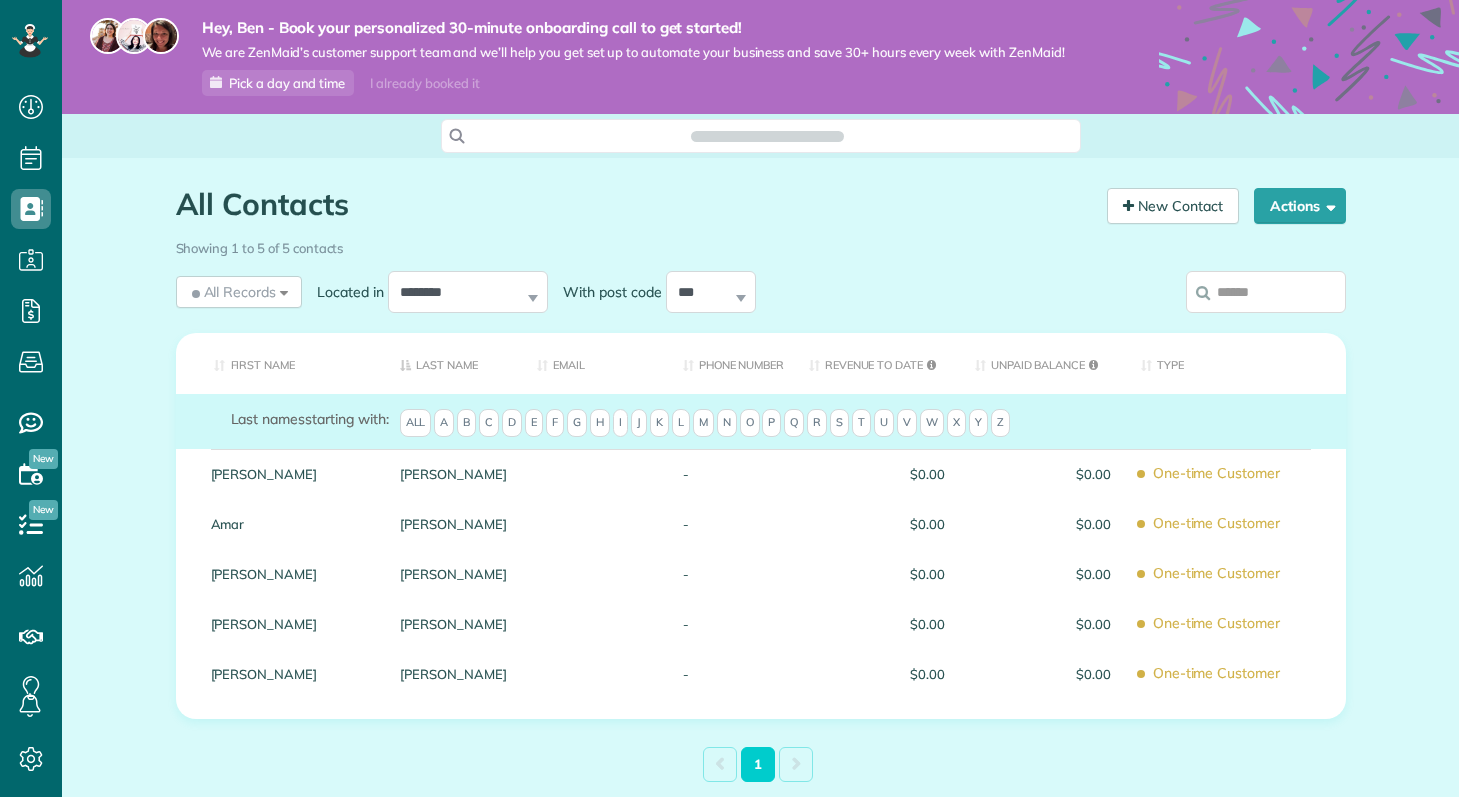 scroll, scrollTop: 0, scrollLeft: 0, axis: both 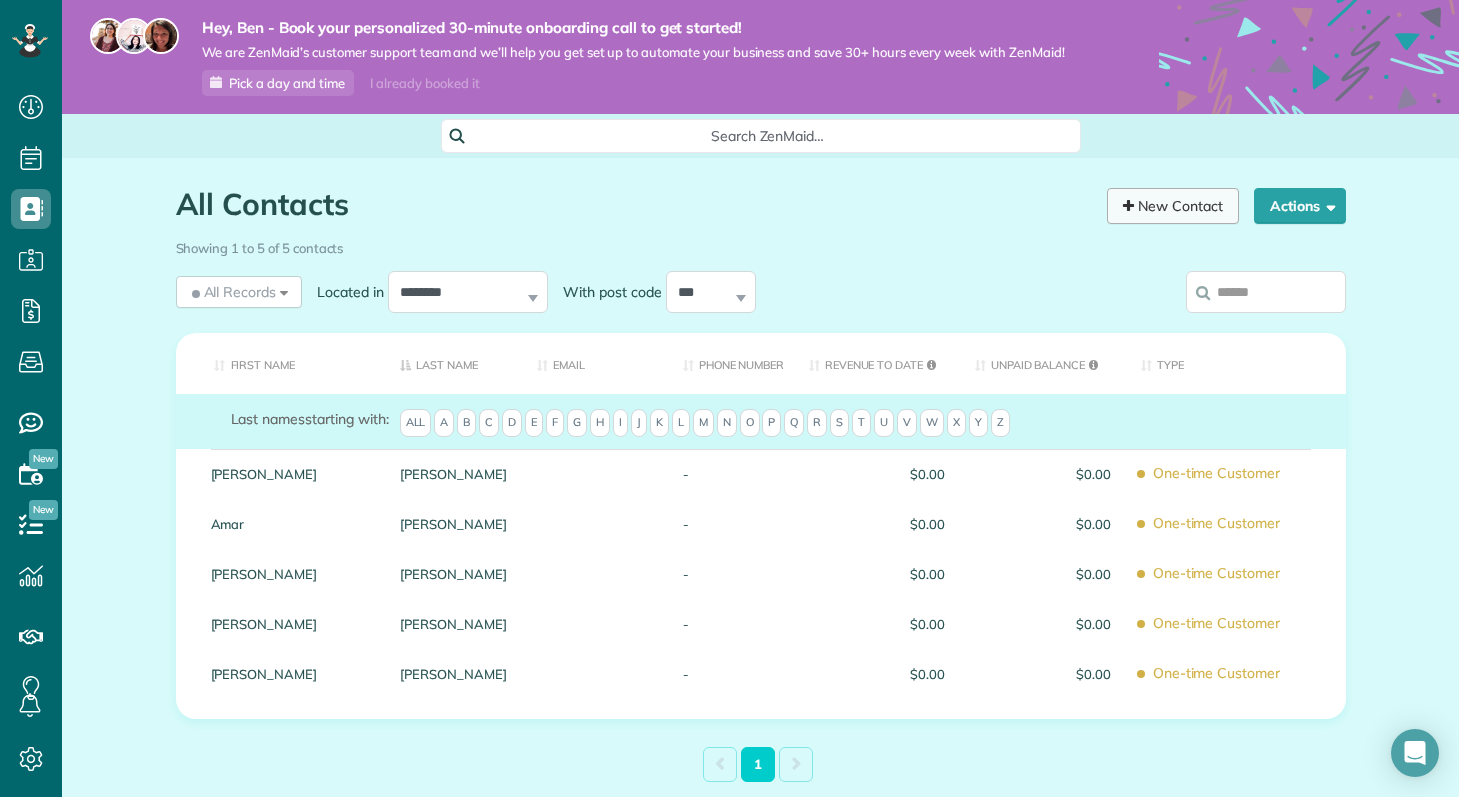 click on "New Contact" at bounding box center (1173, 206) 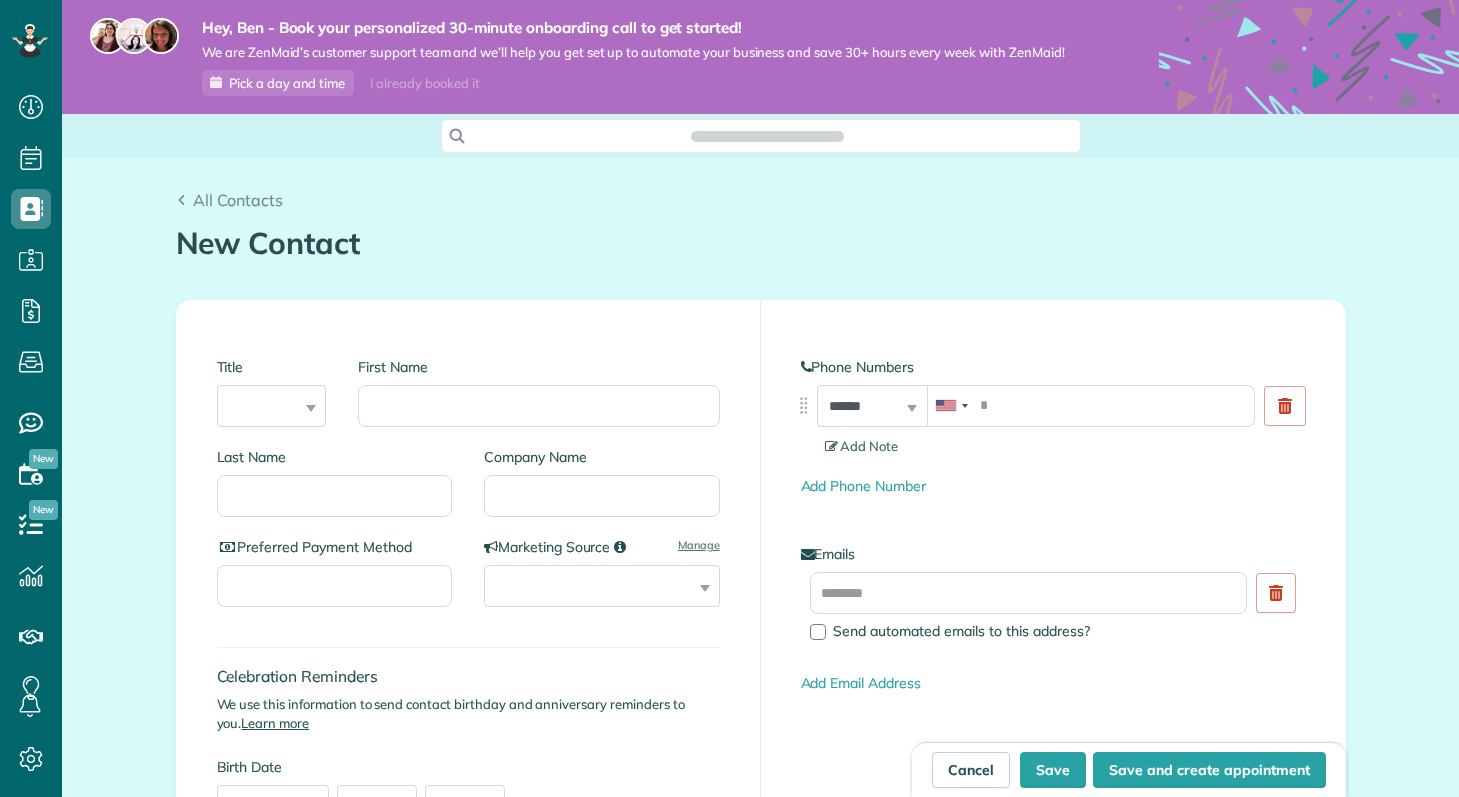 scroll, scrollTop: 0, scrollLeft: 0, axis: both 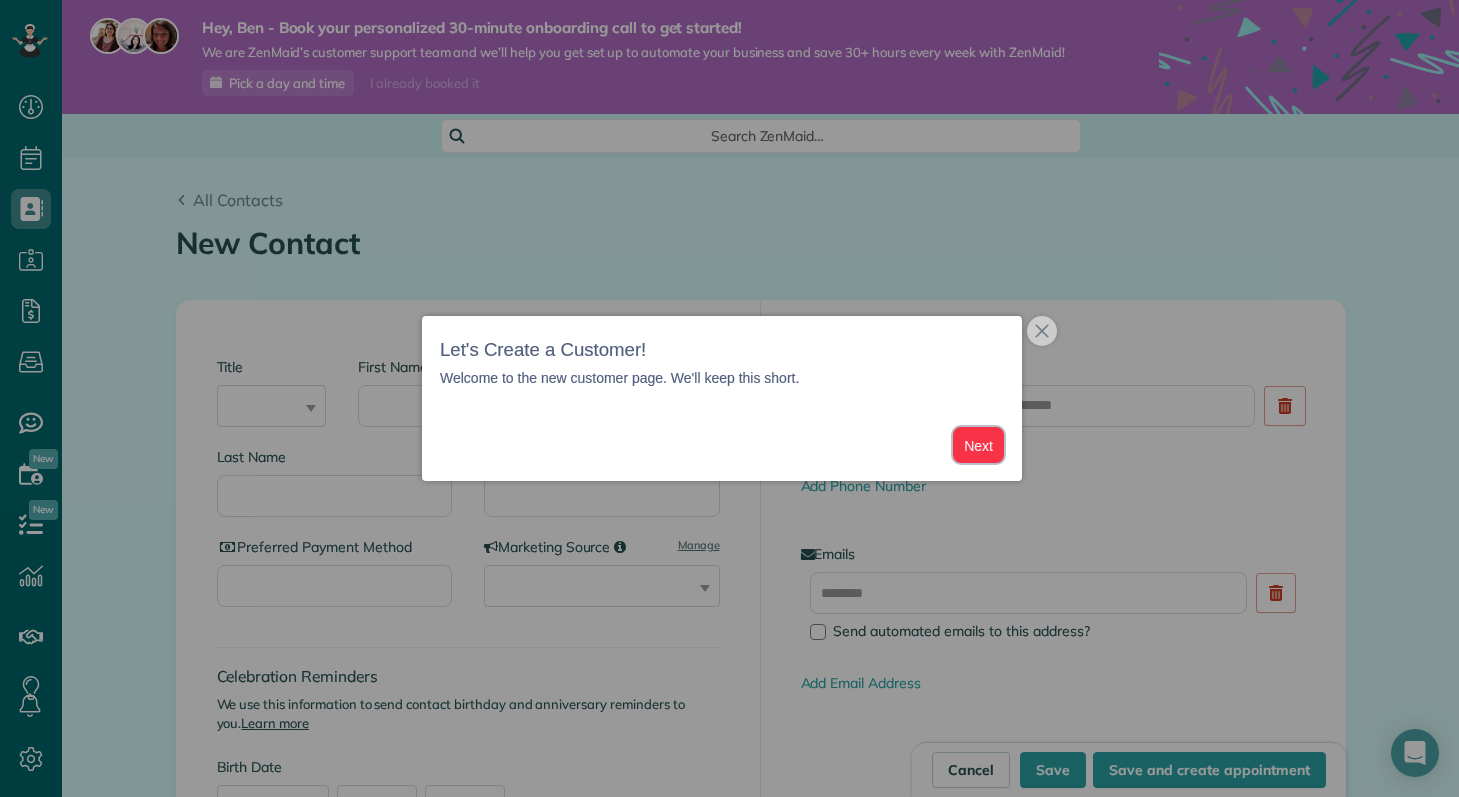 click on "Next" at bounding box center [978, 445] 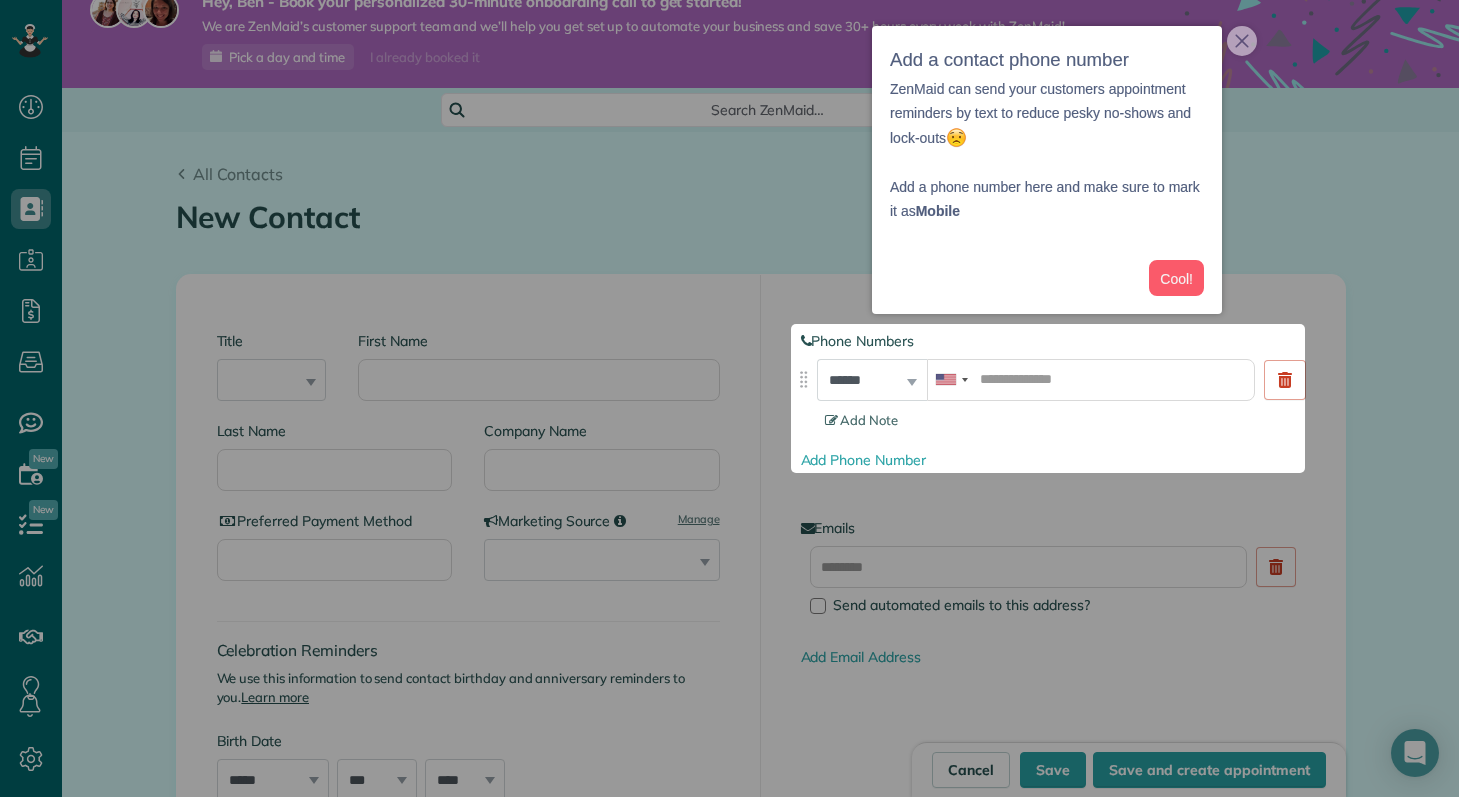 scroll, scrollTop: 27, scrollLeft: 0, axis: vertical 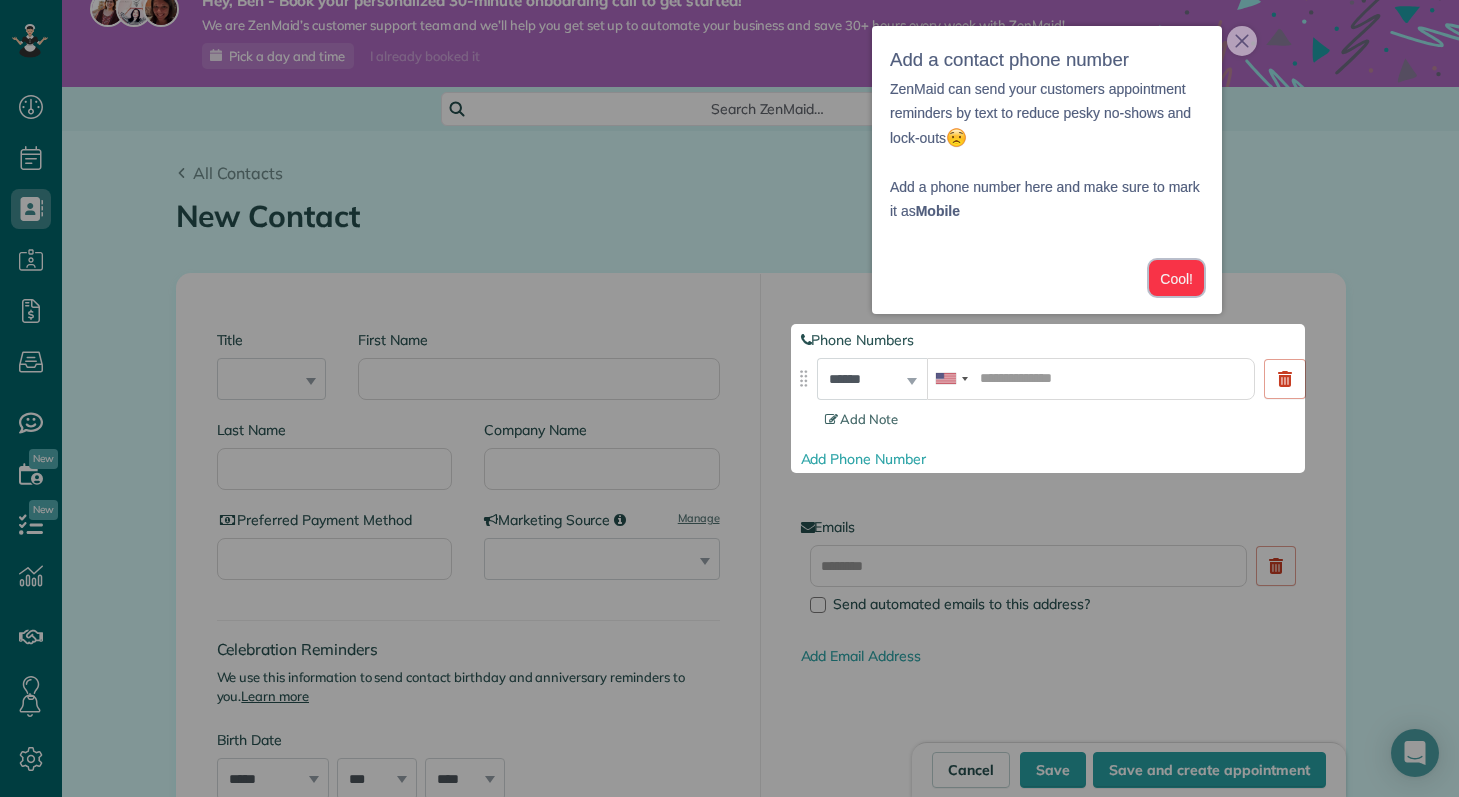 click on "Cool!" at bounding box center (1176, 278) 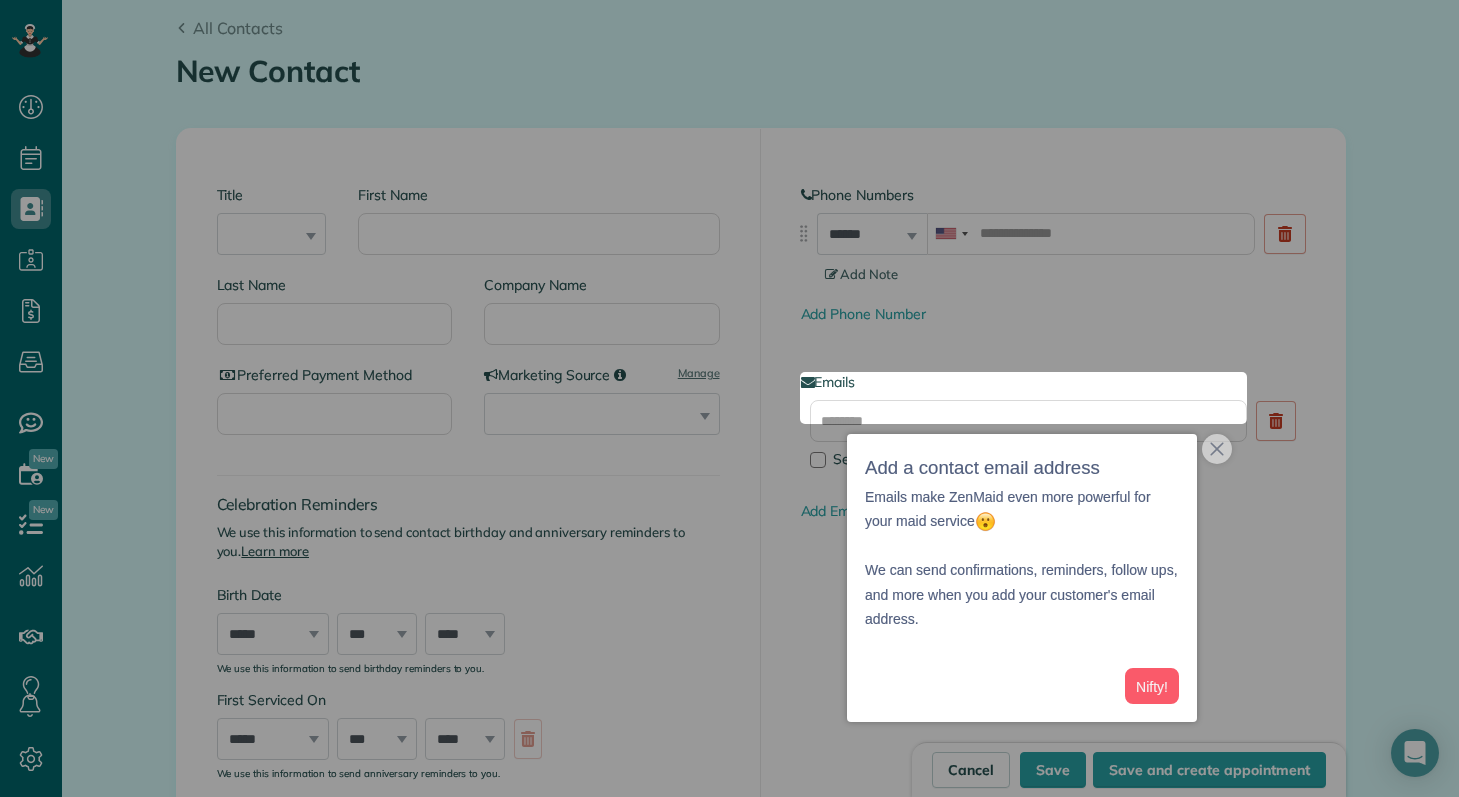 scroll, scrollTop: 194, scrollLeft: 0, axis: vertical 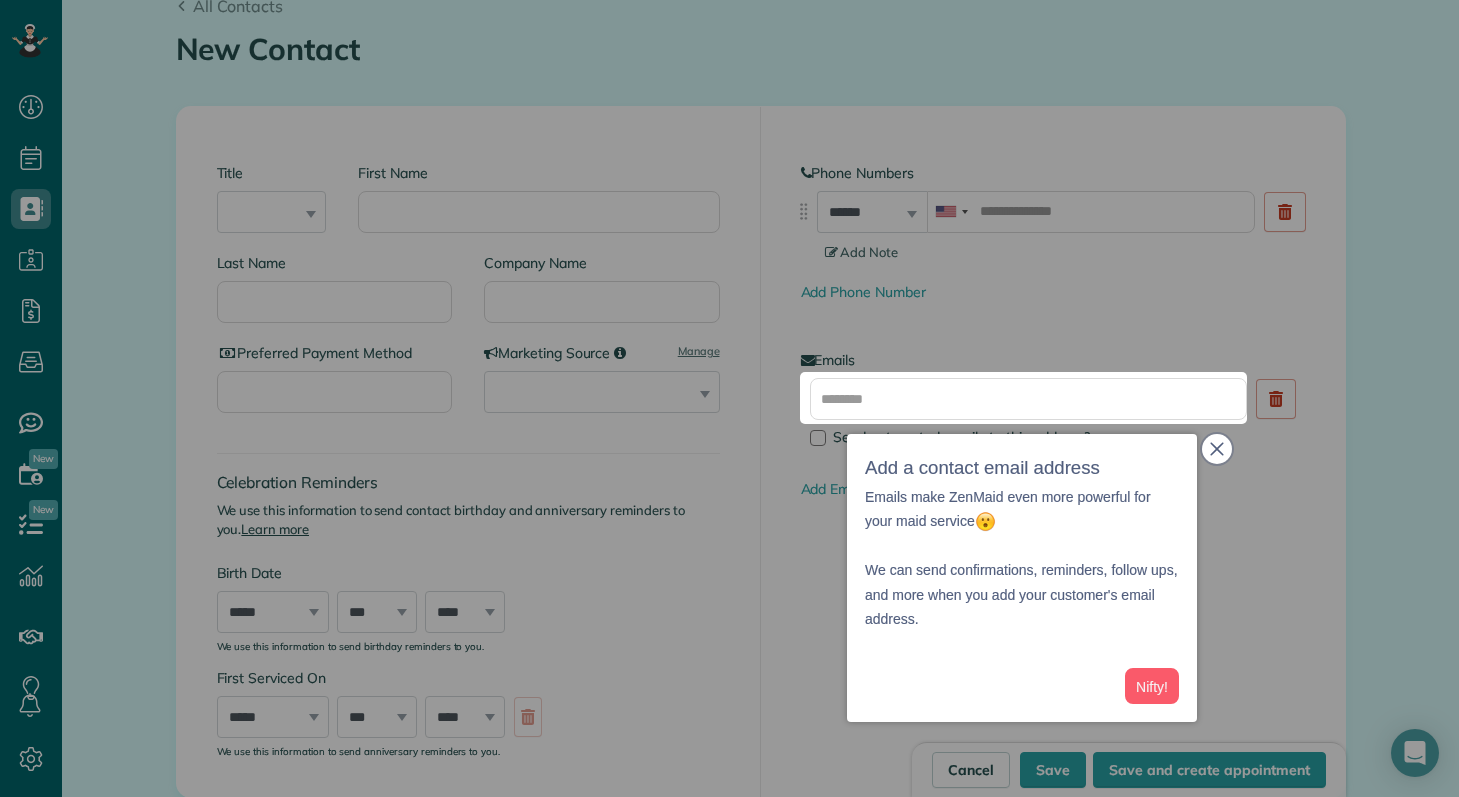click at bounding box center (1217, 449) 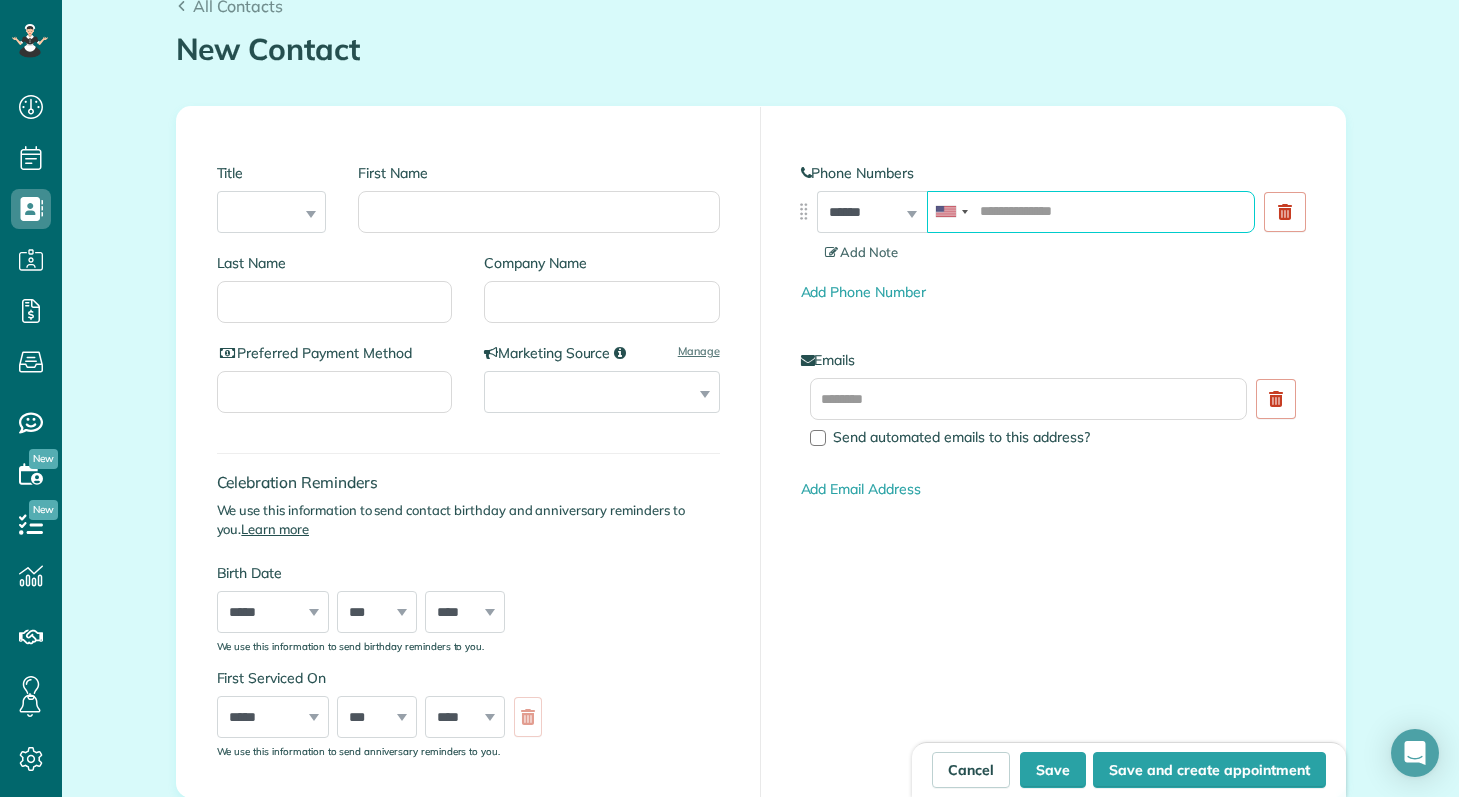click at bounding box center [1091, 212] 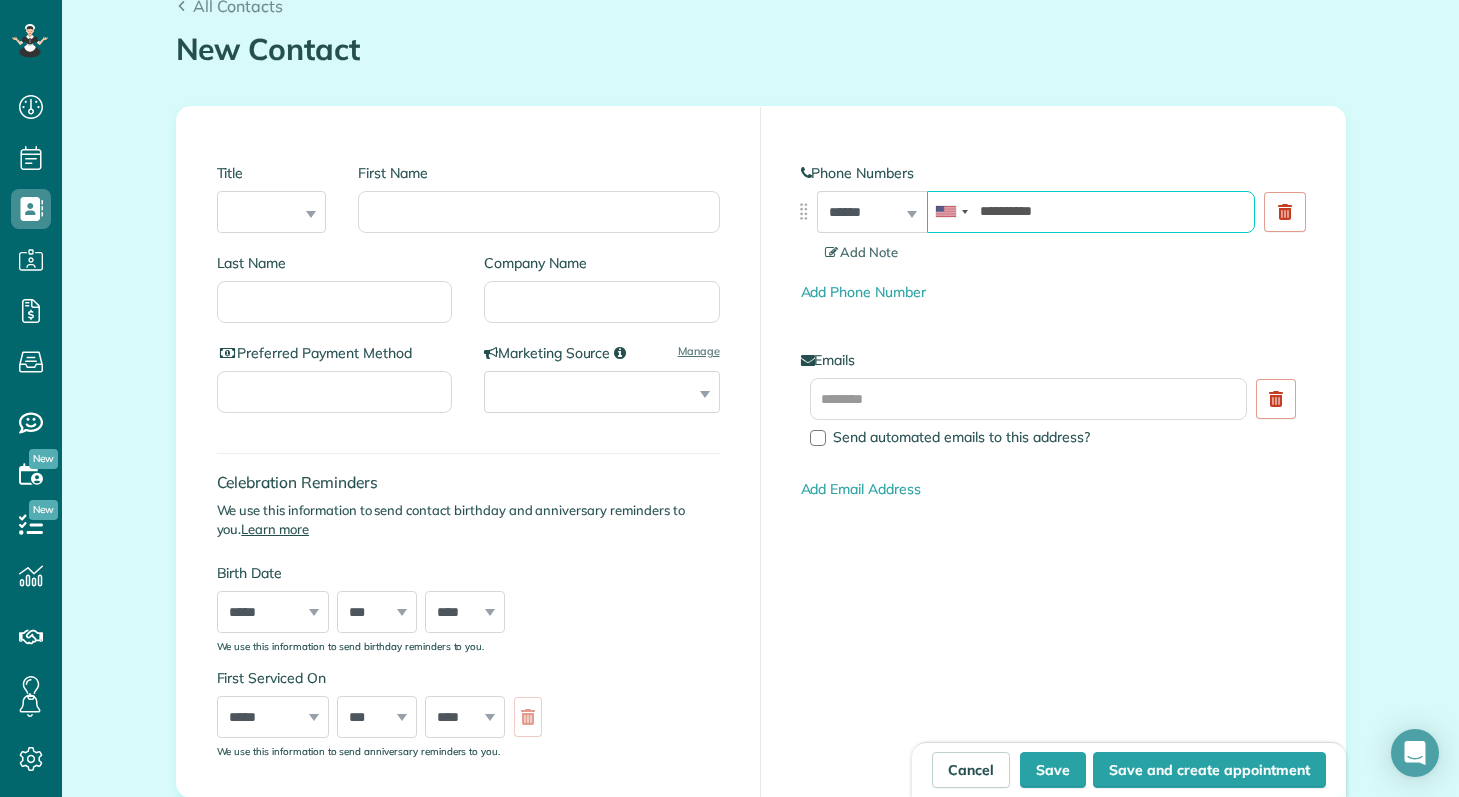 type on "**********" 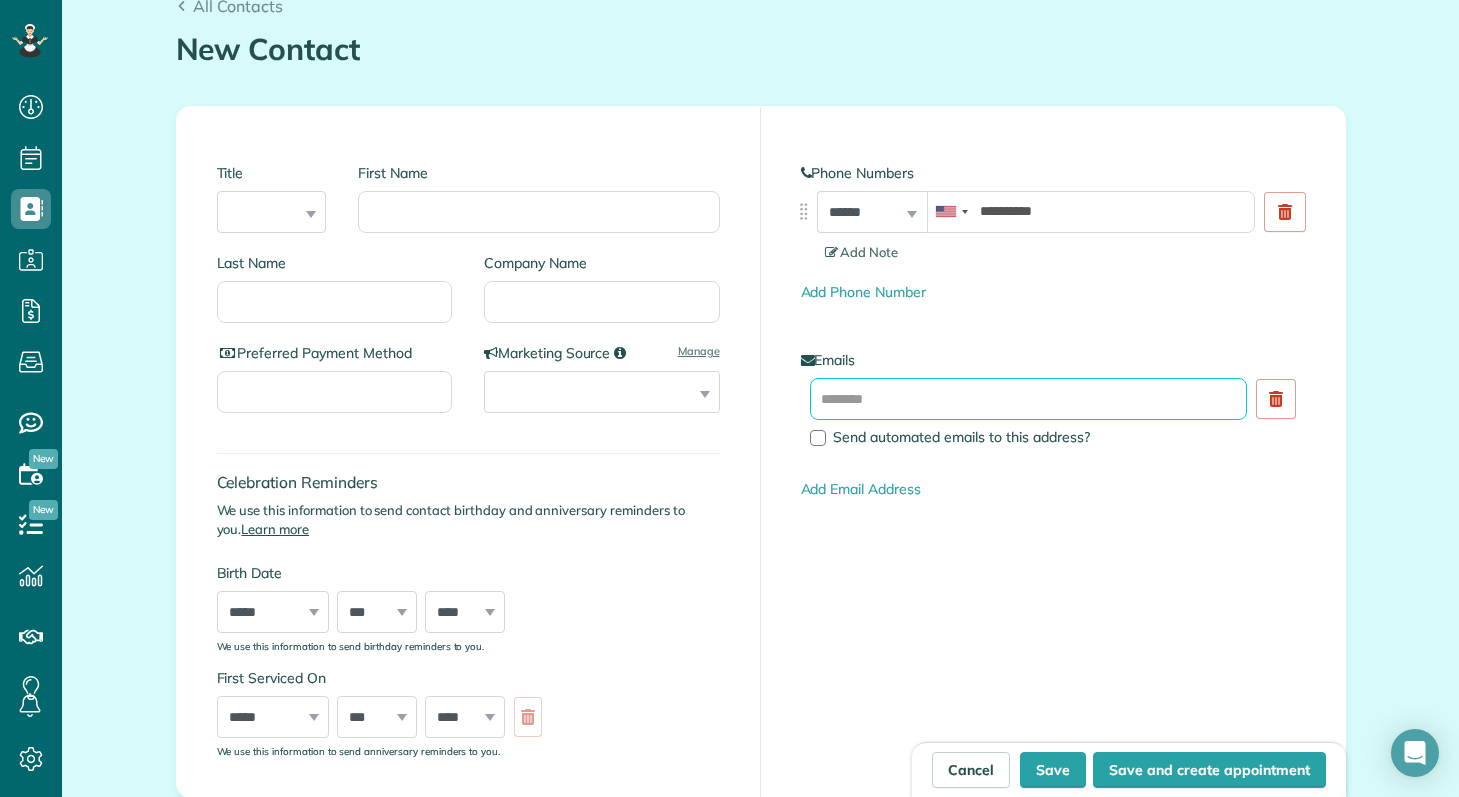 click at bounding box center (1029, 399) 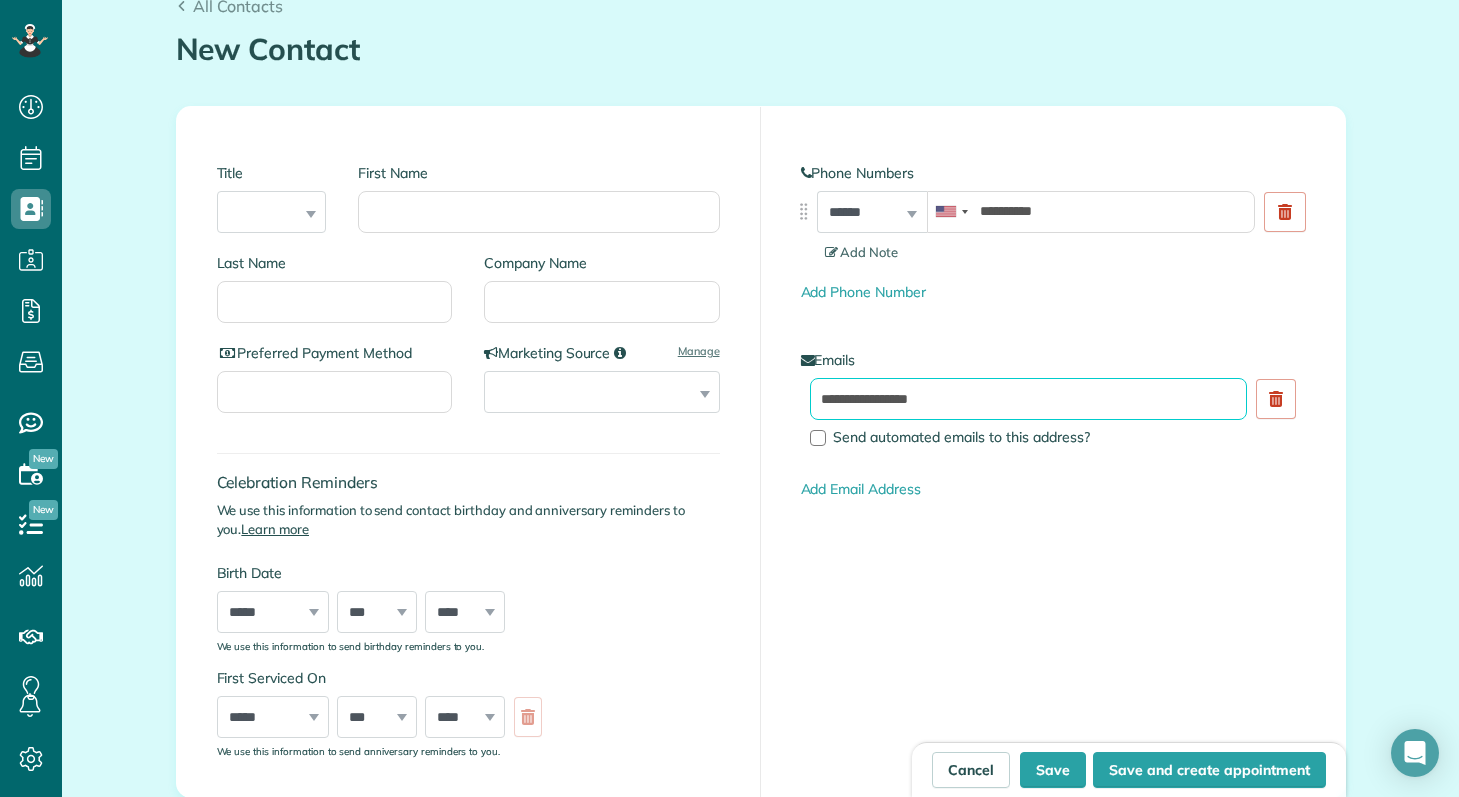type on "**********" 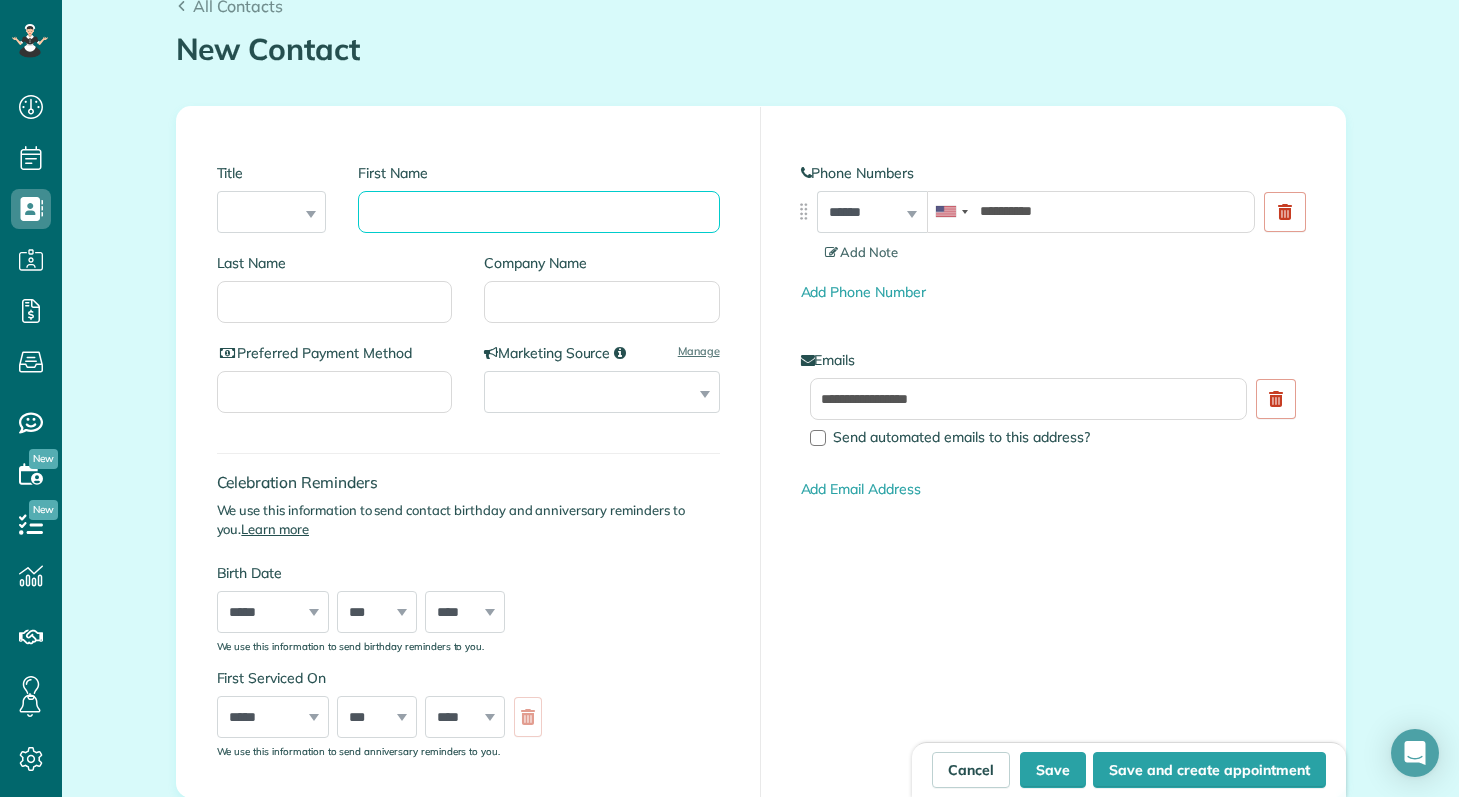 click on "First Name" at bounding box center (538, 212) 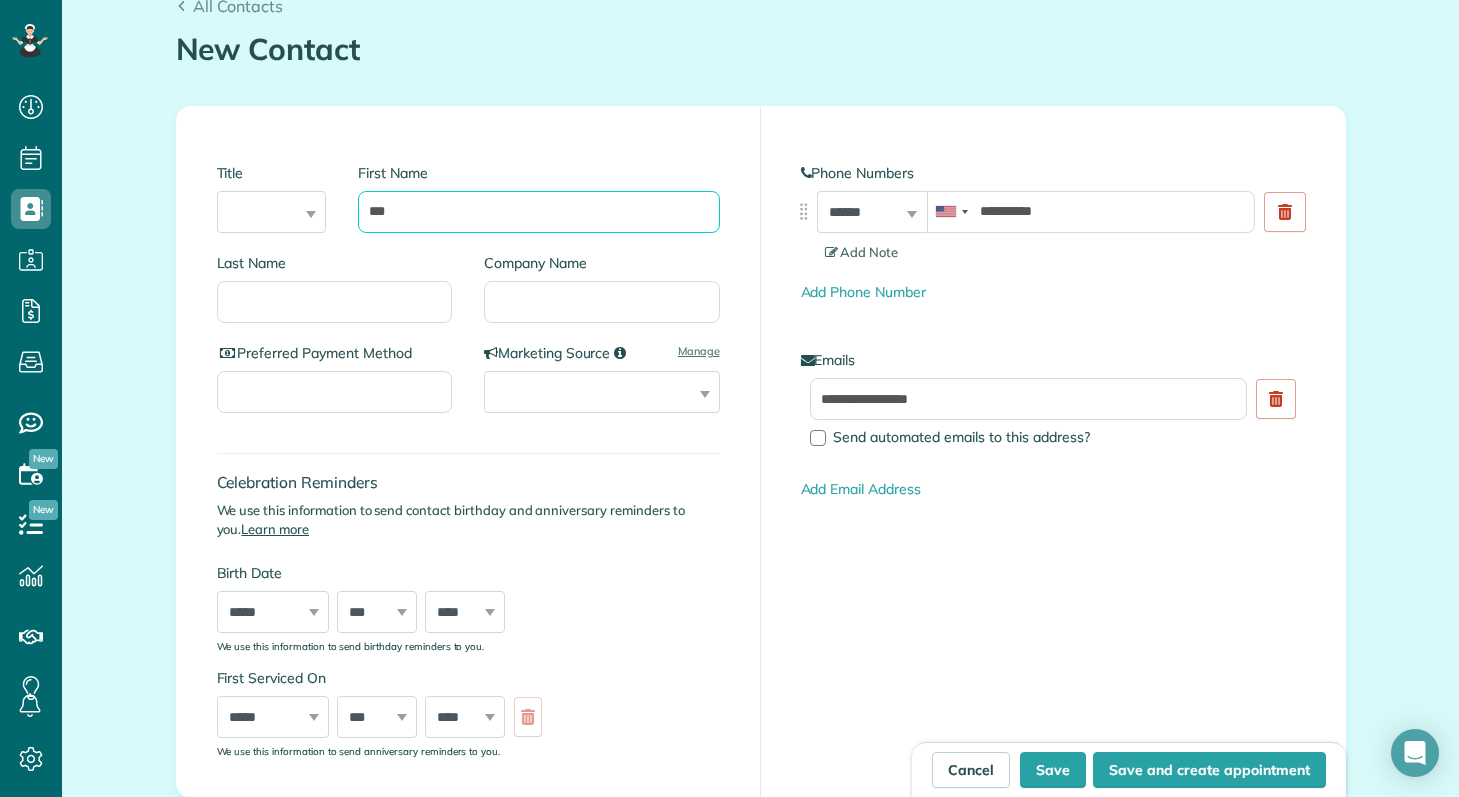type on "***" 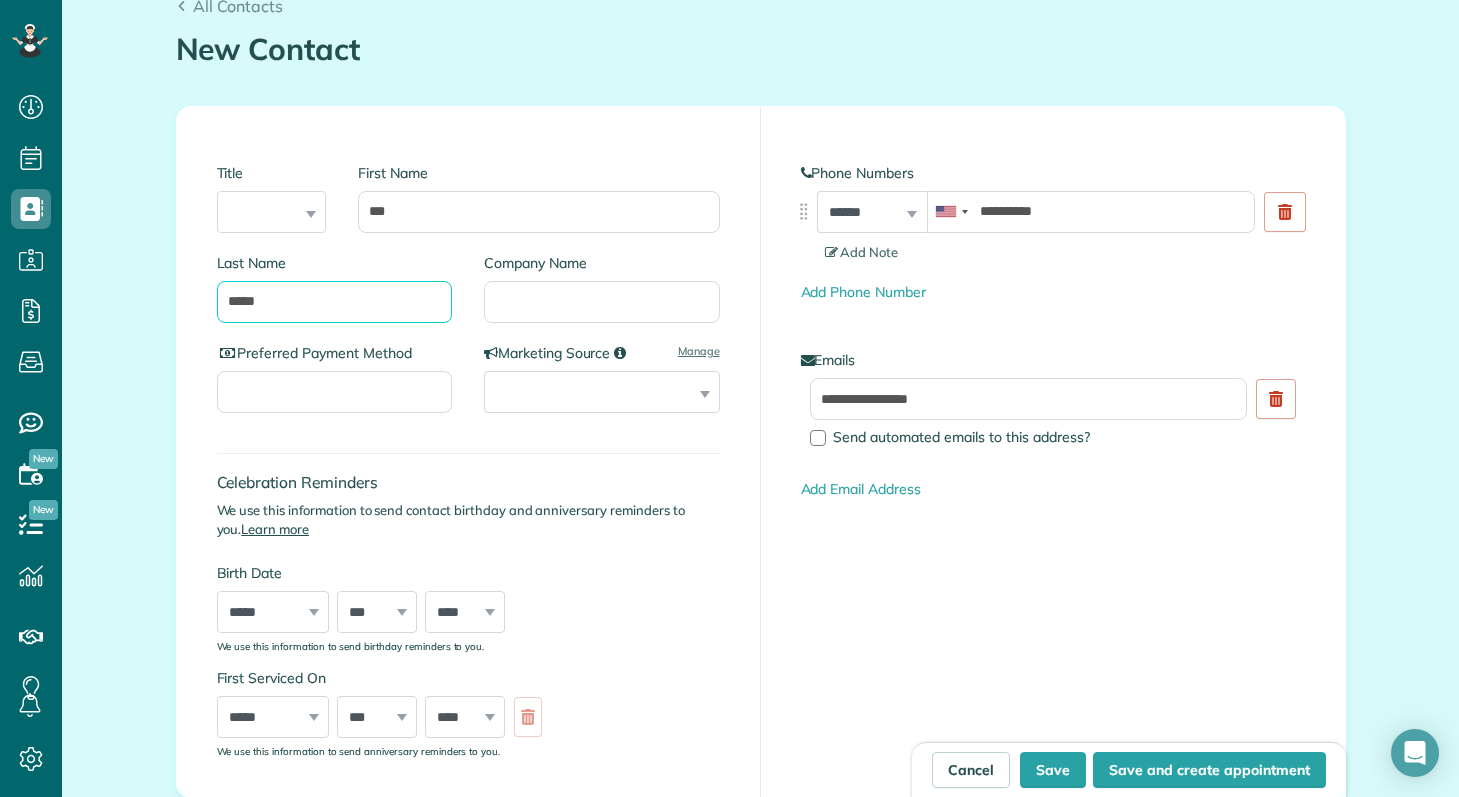 type on "*****" 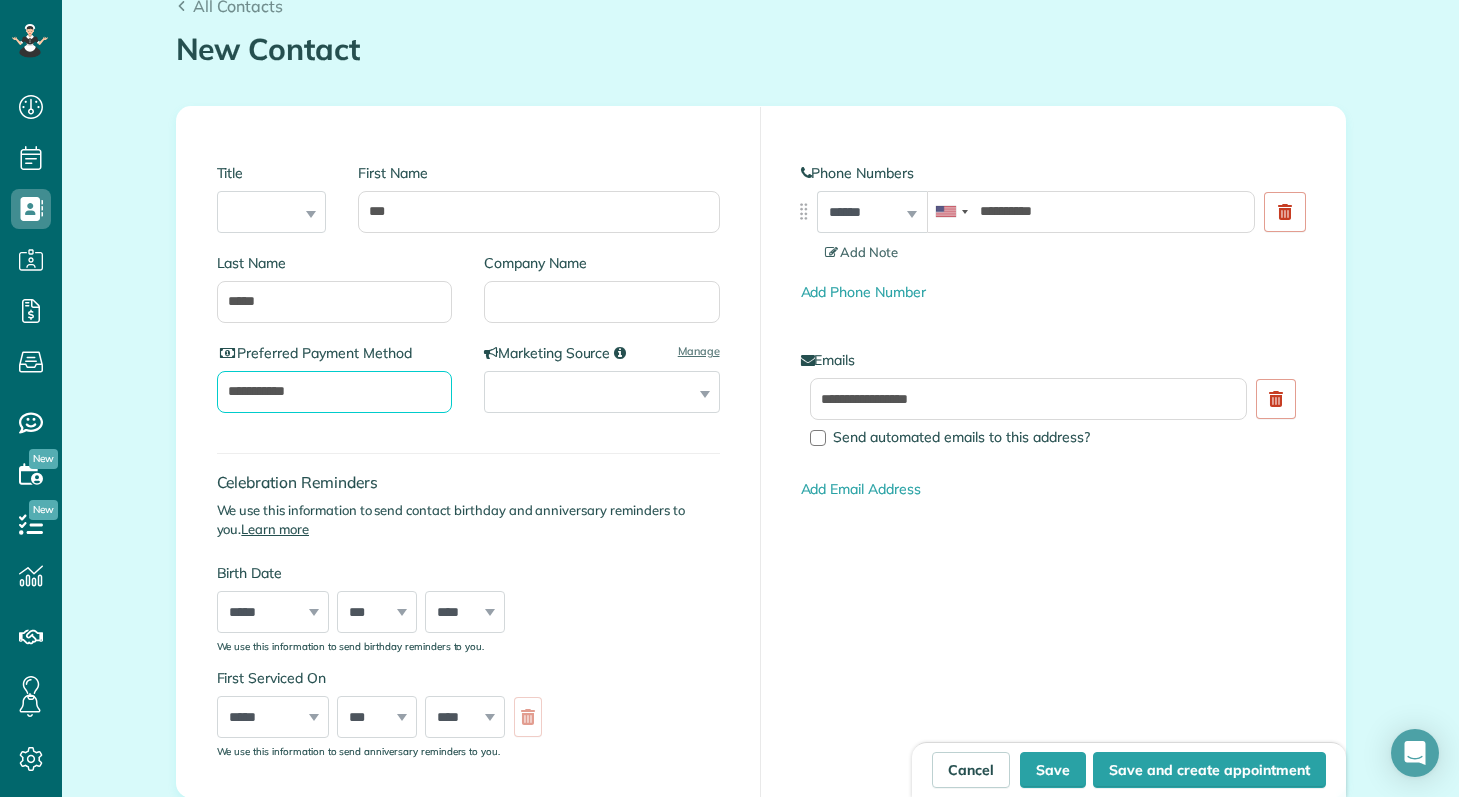 type on "**********" 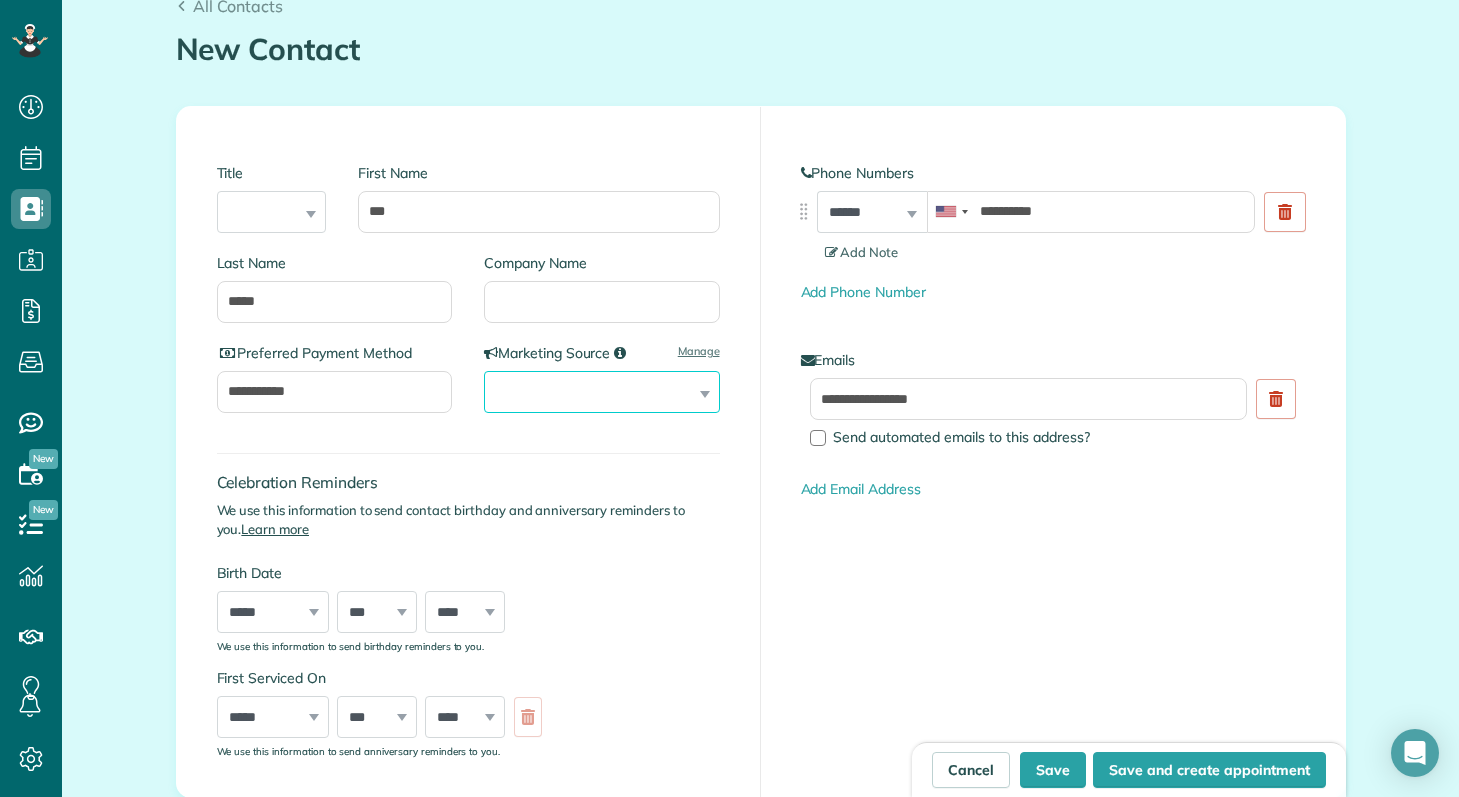 click on "**********" at bounding box center (602, 392) 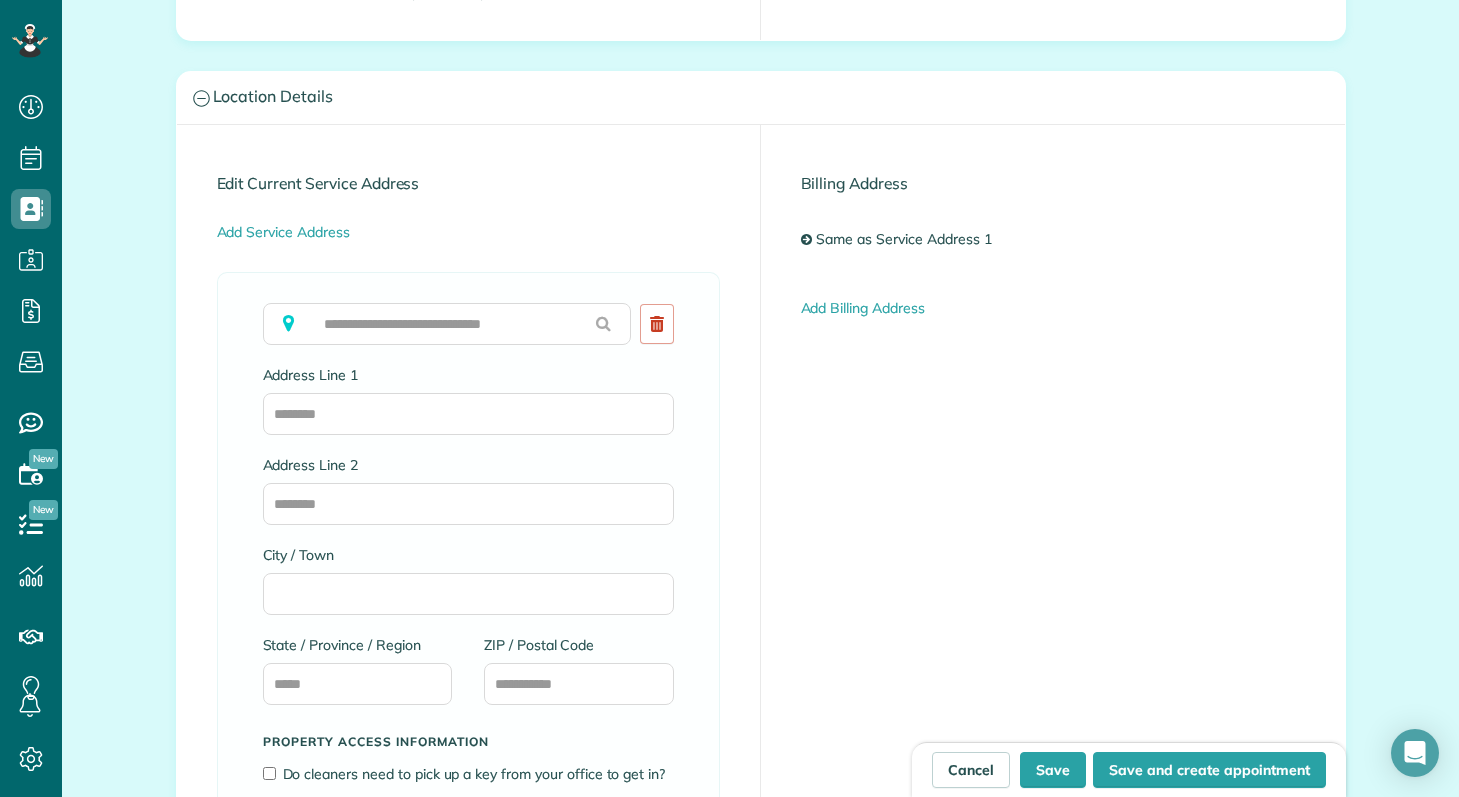 scroll, scrollTop: 1026, scrollLeft: 0, axis: vertical 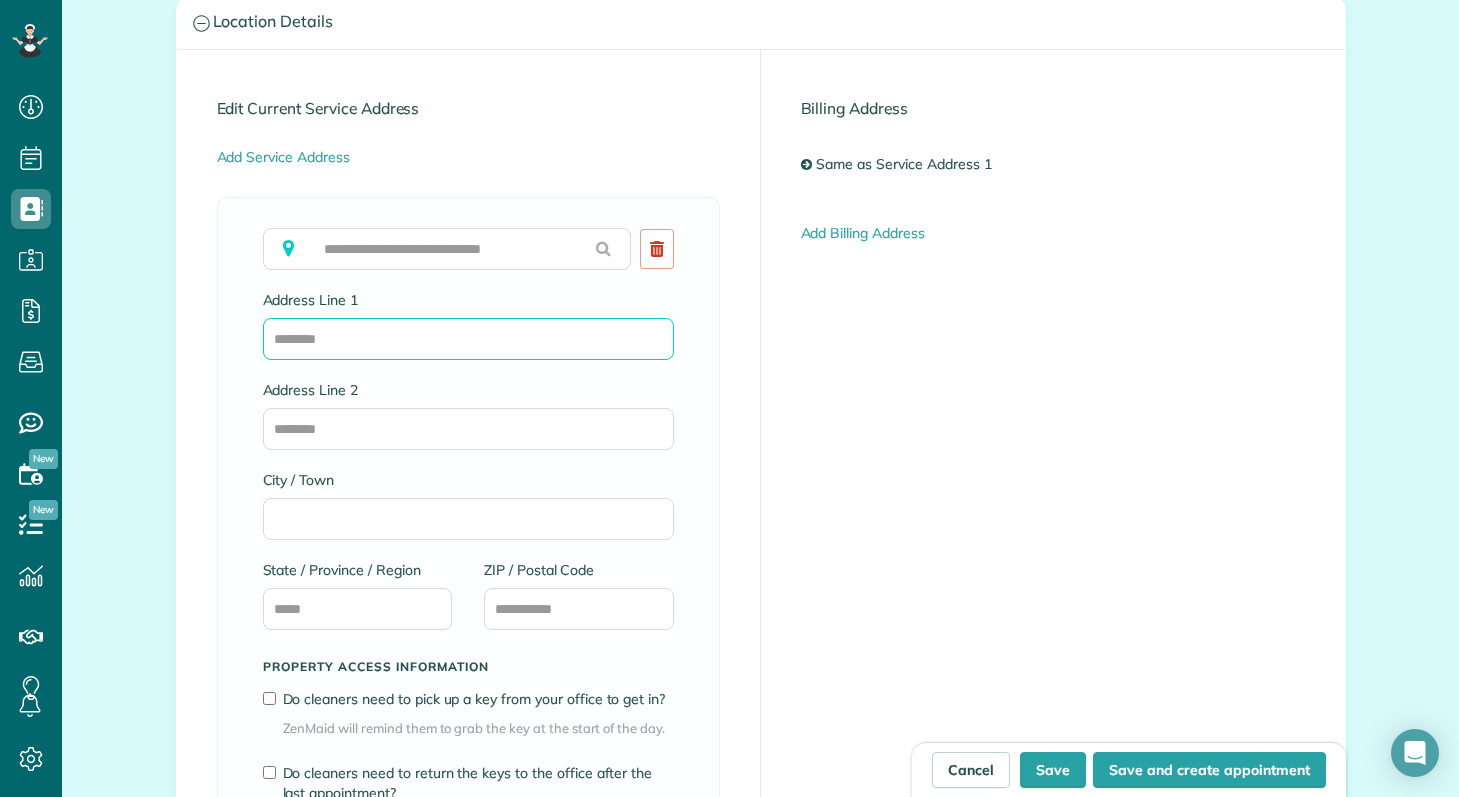 click on "Address Line 1" at bounding box center (468, 339) 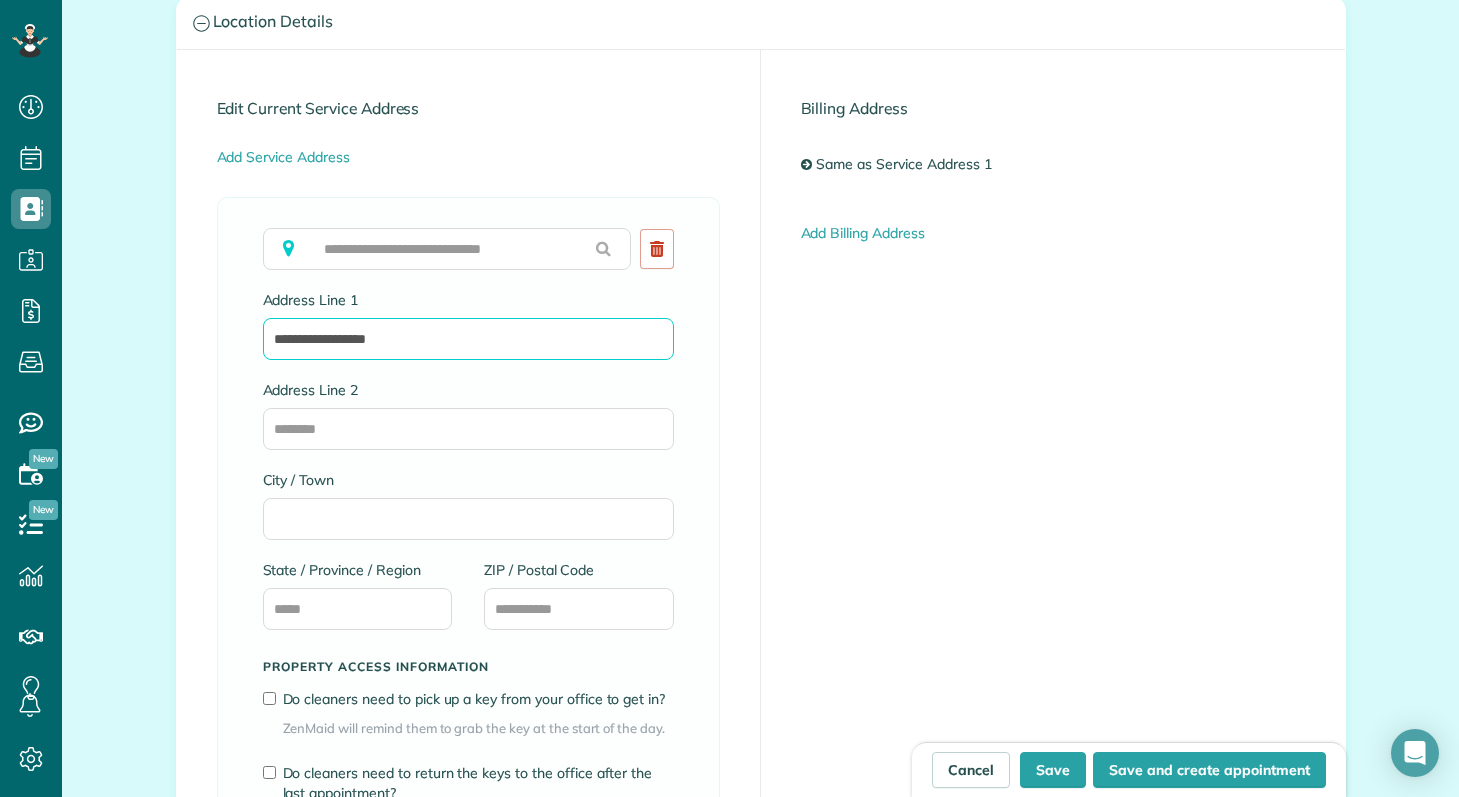 type on "**********" 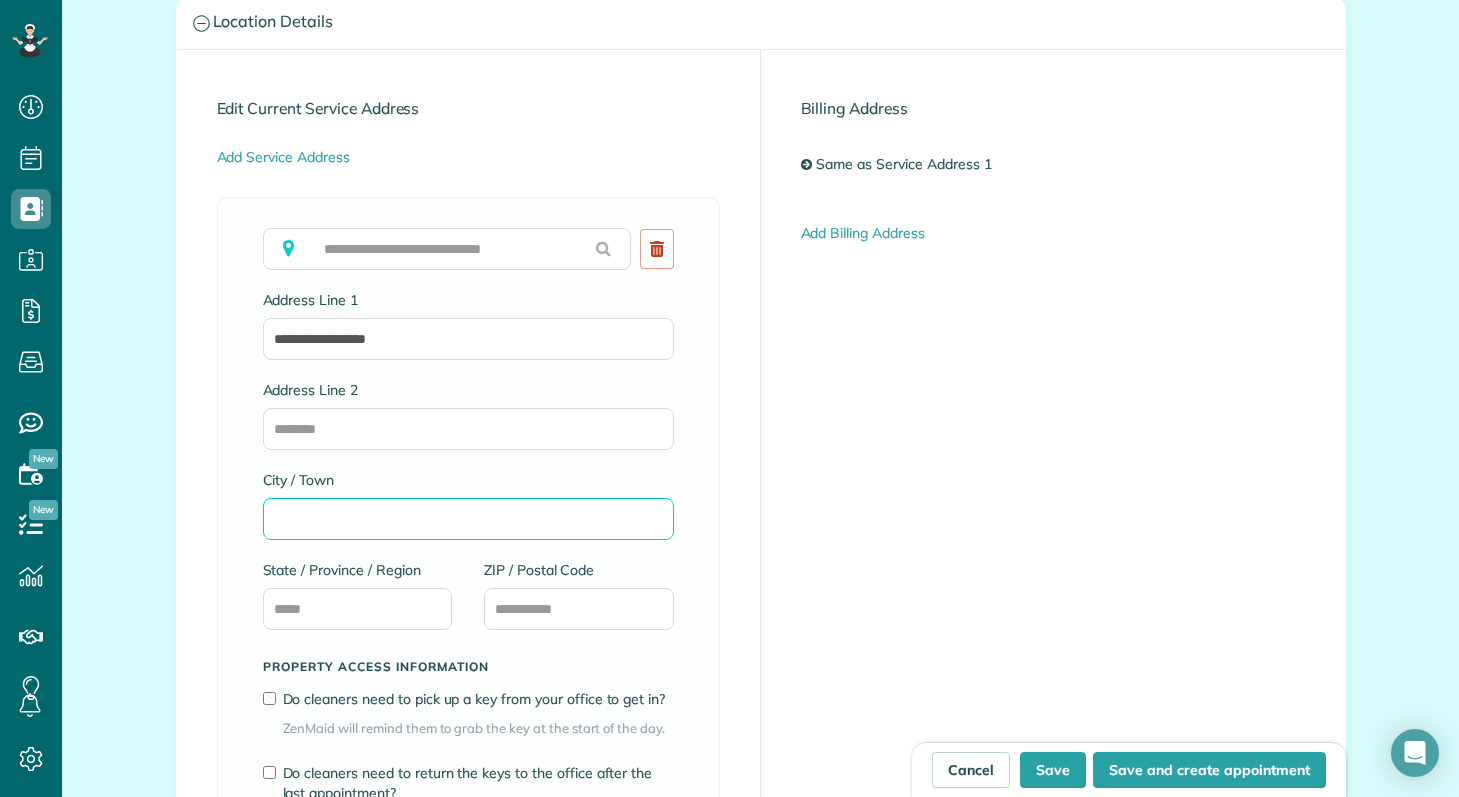 click on "City / Town" at bounding box center (468, 519) 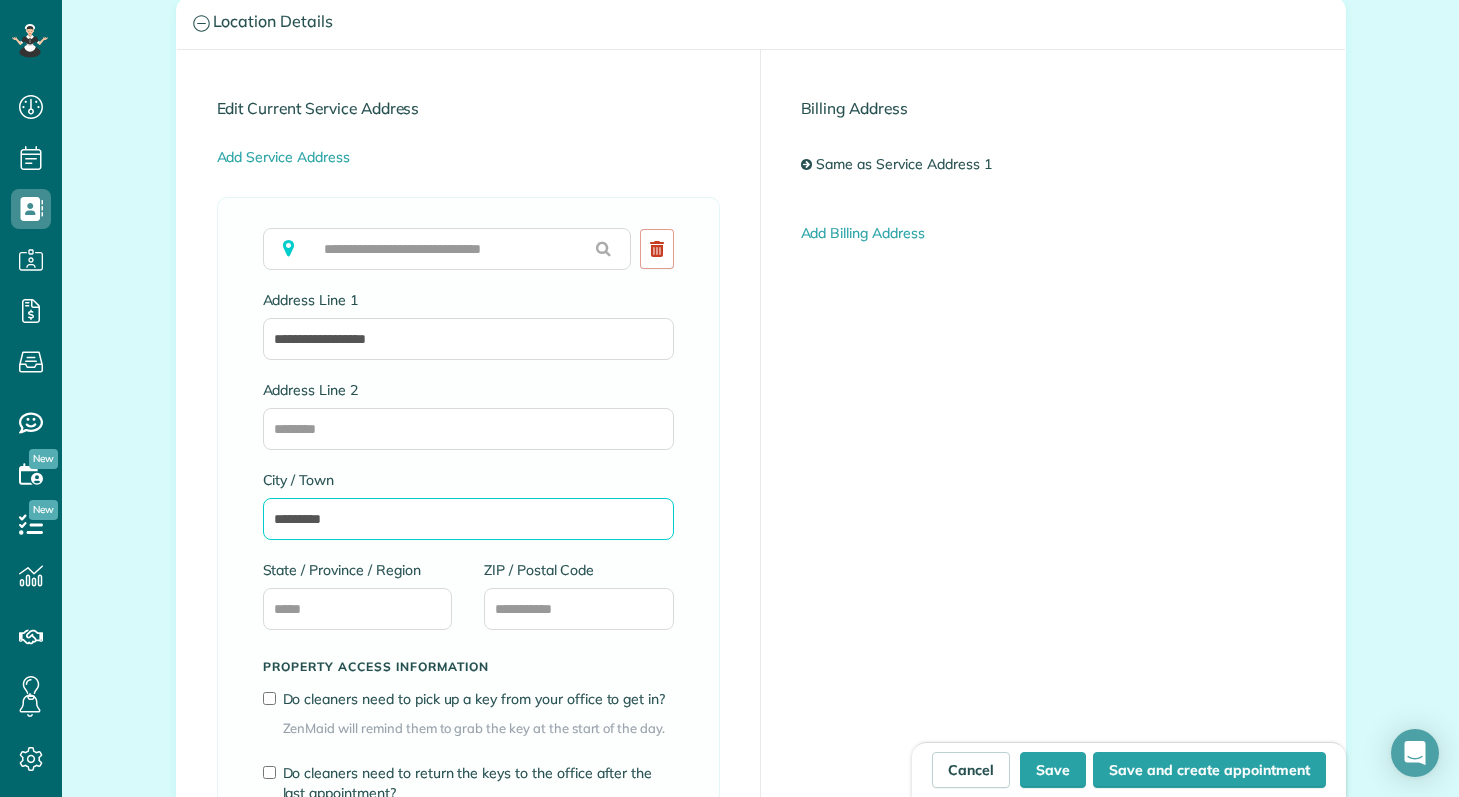 type on "*********" 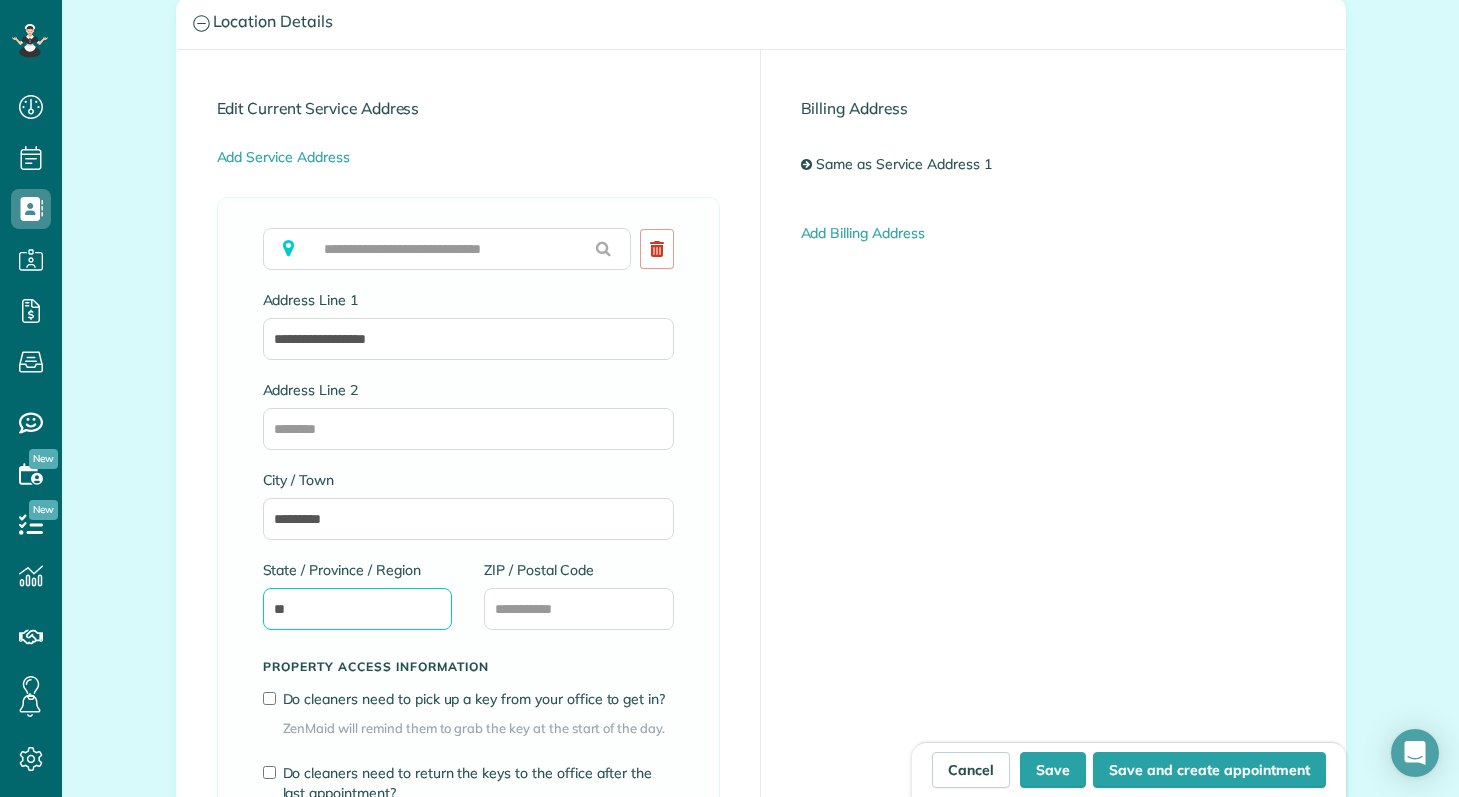 type on "**" 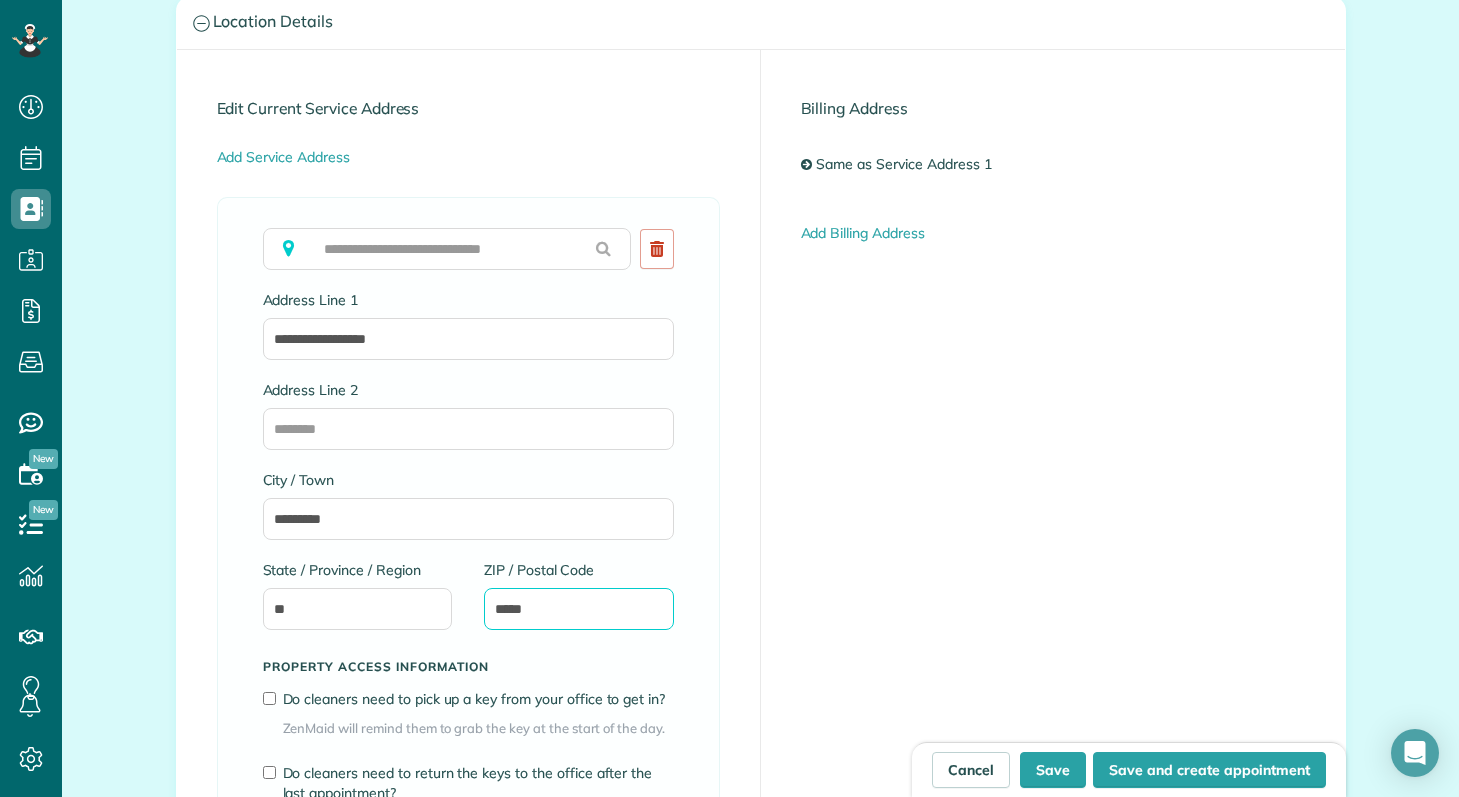 type on "*****" 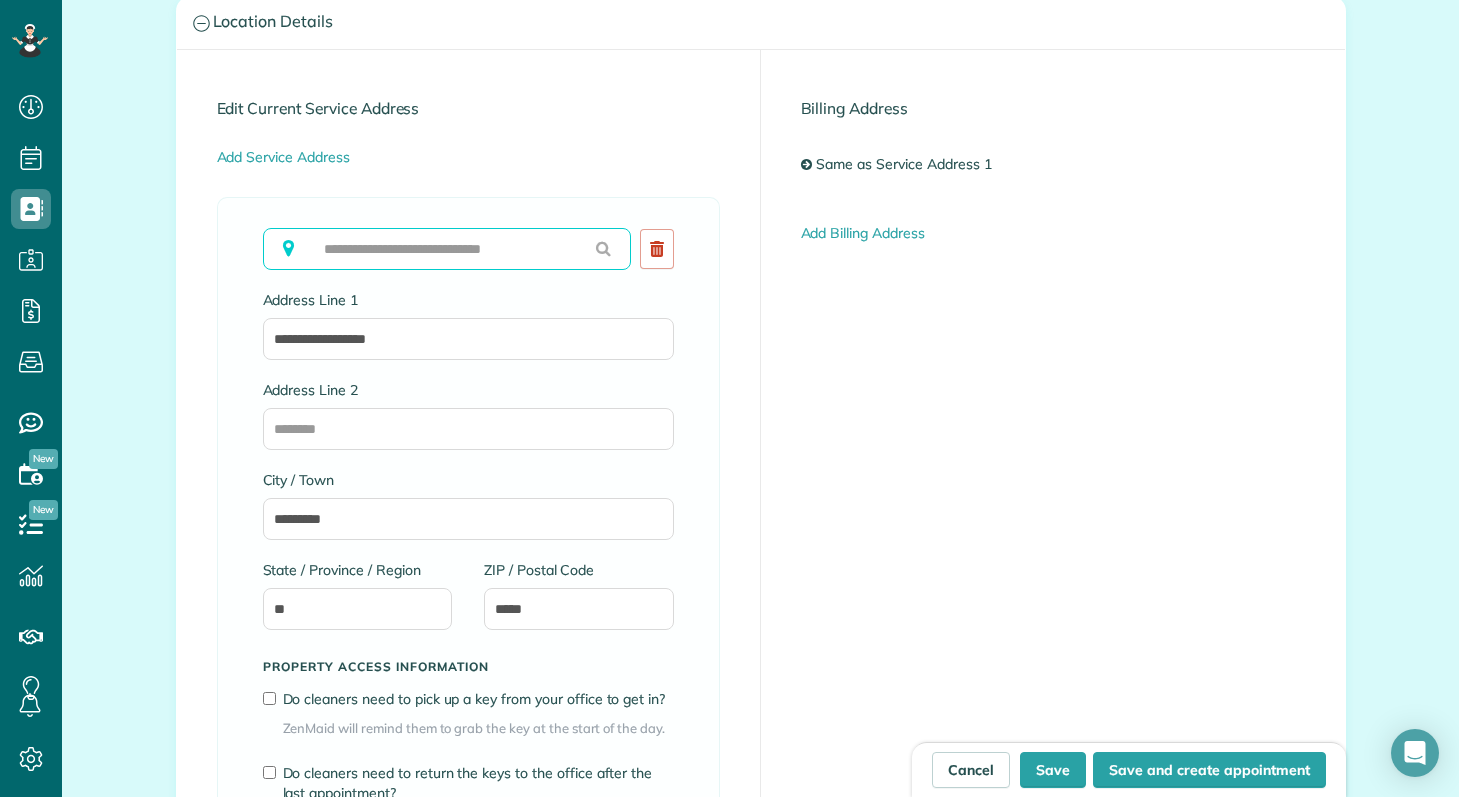 click at bounding box center (447, 249) 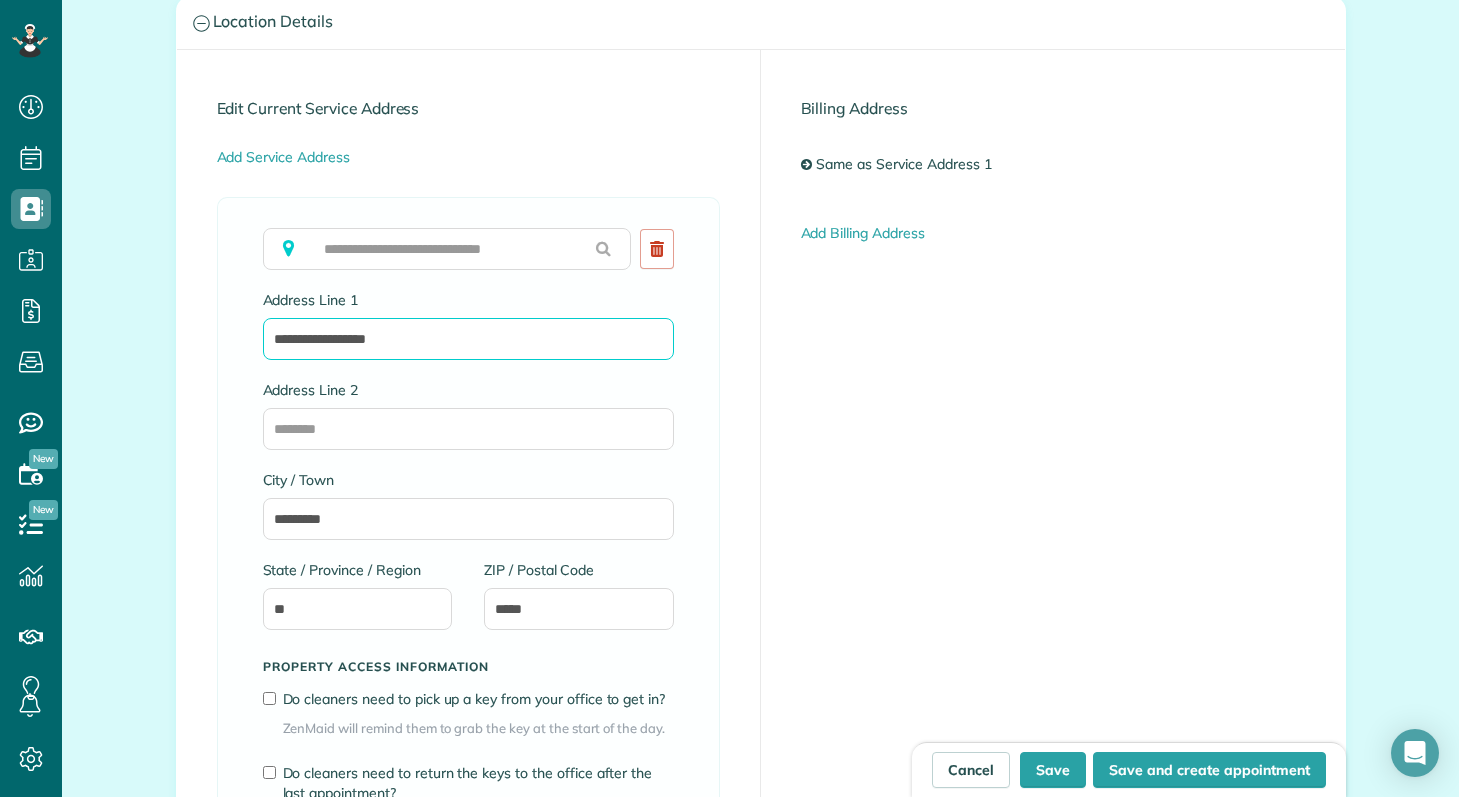 drag, startPoint x: 377, startPoint y: 332, endPoint x: 241, endPoint y: 298, distance: 140.1856 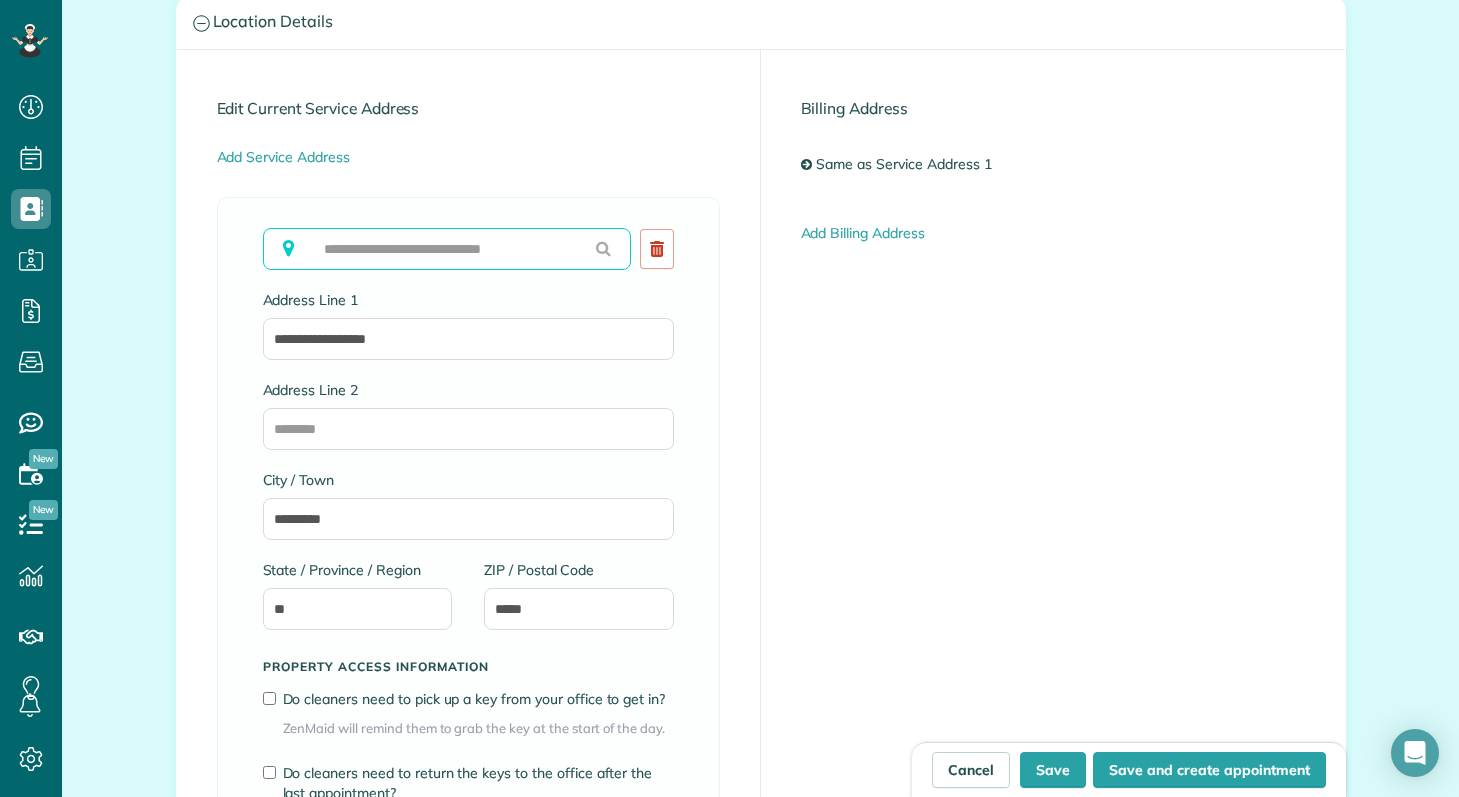 click at bounding box center (447, 249) 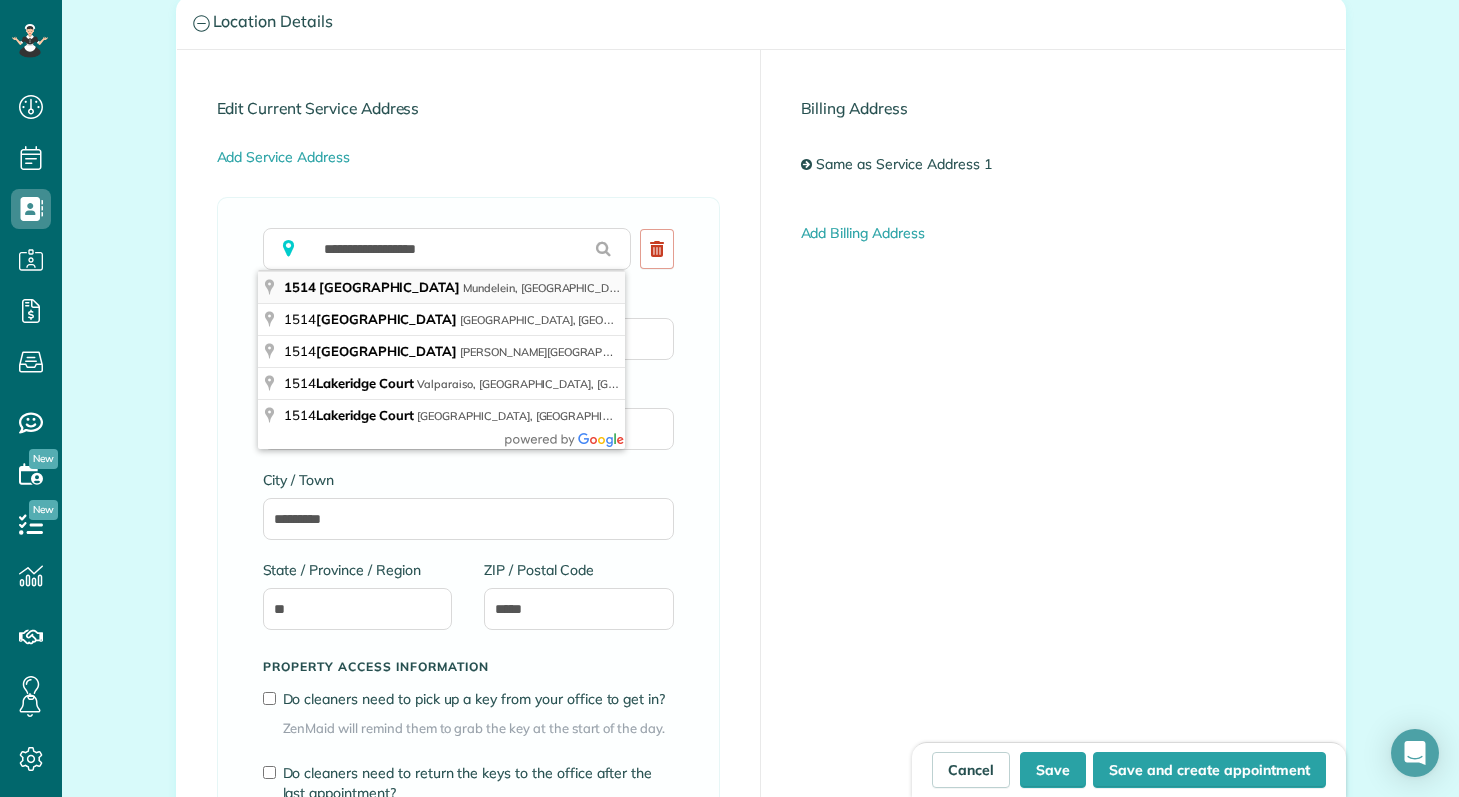 type on "**********" 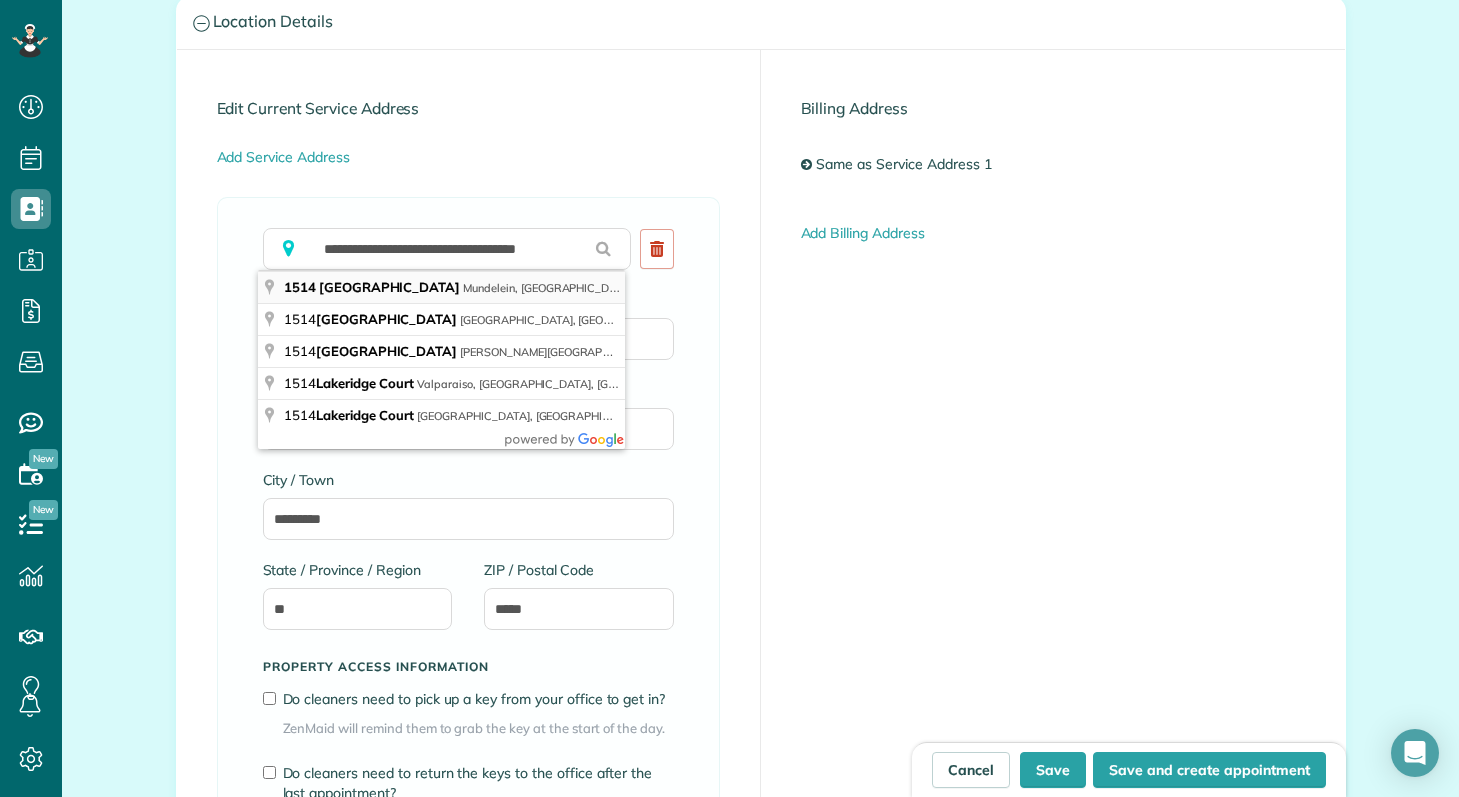 type on "**********" 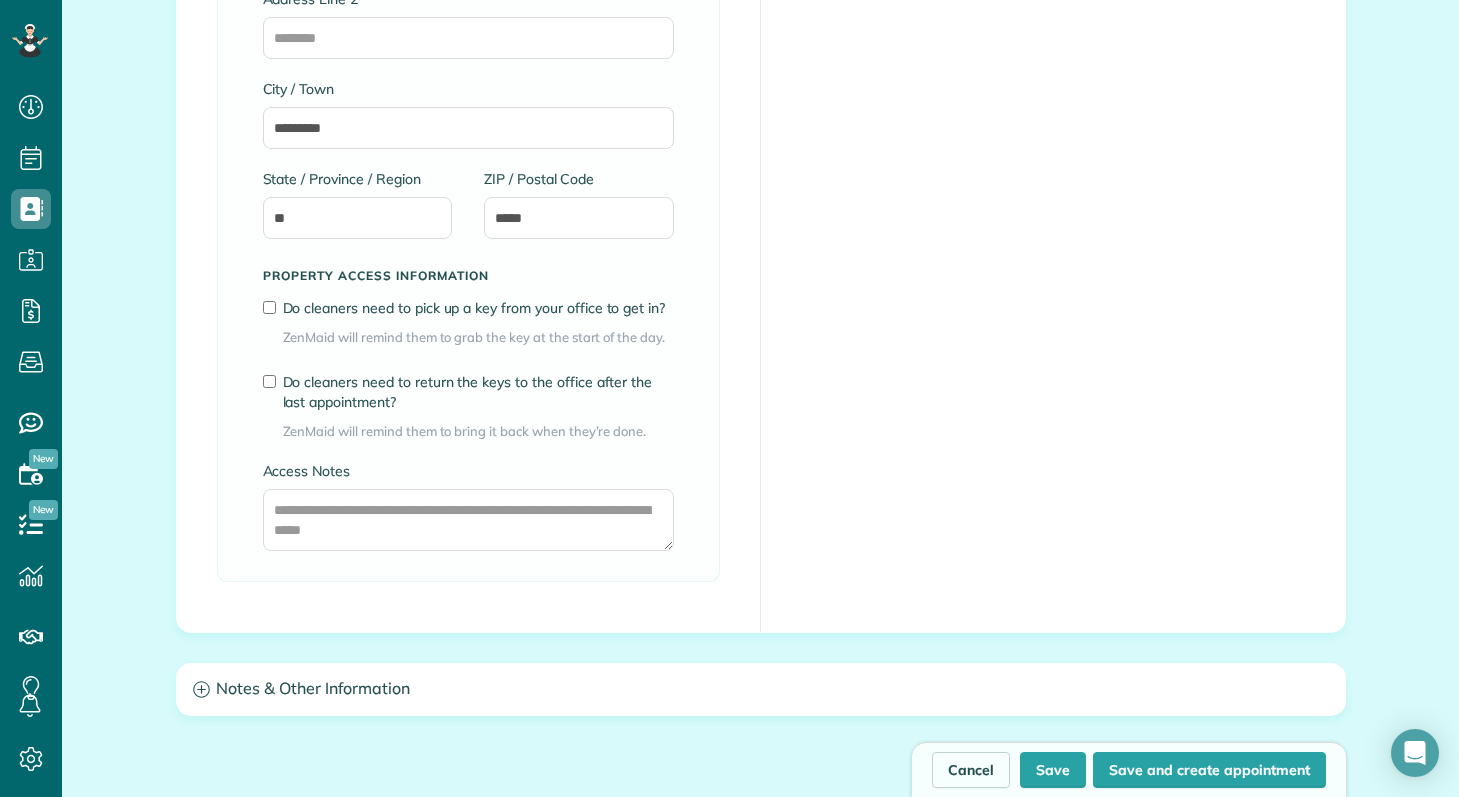 scroll, scrollTop: 1424, scrollLeft: 0, axis: vertical 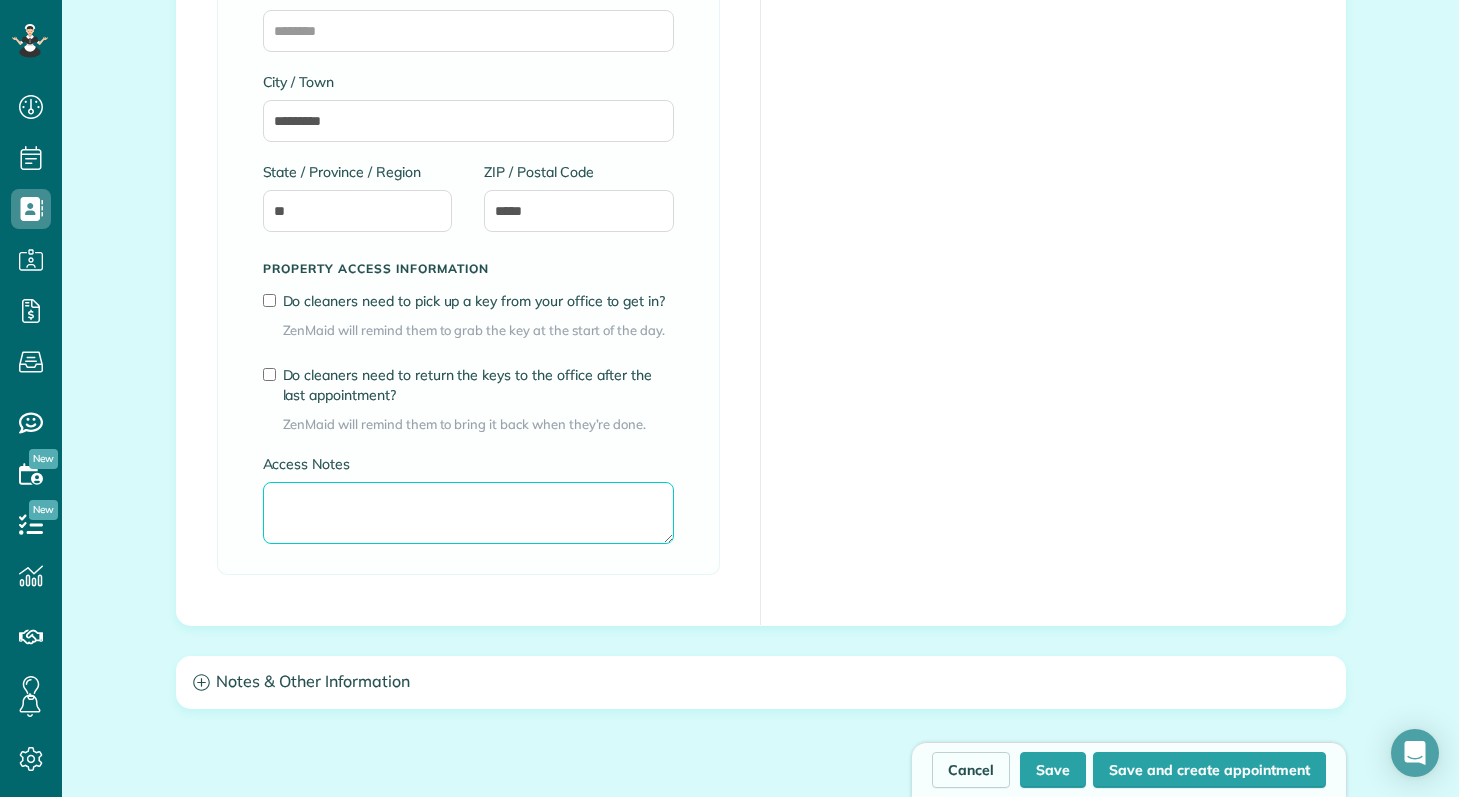 click on "Access Notes" at bounding box center [468, 513] 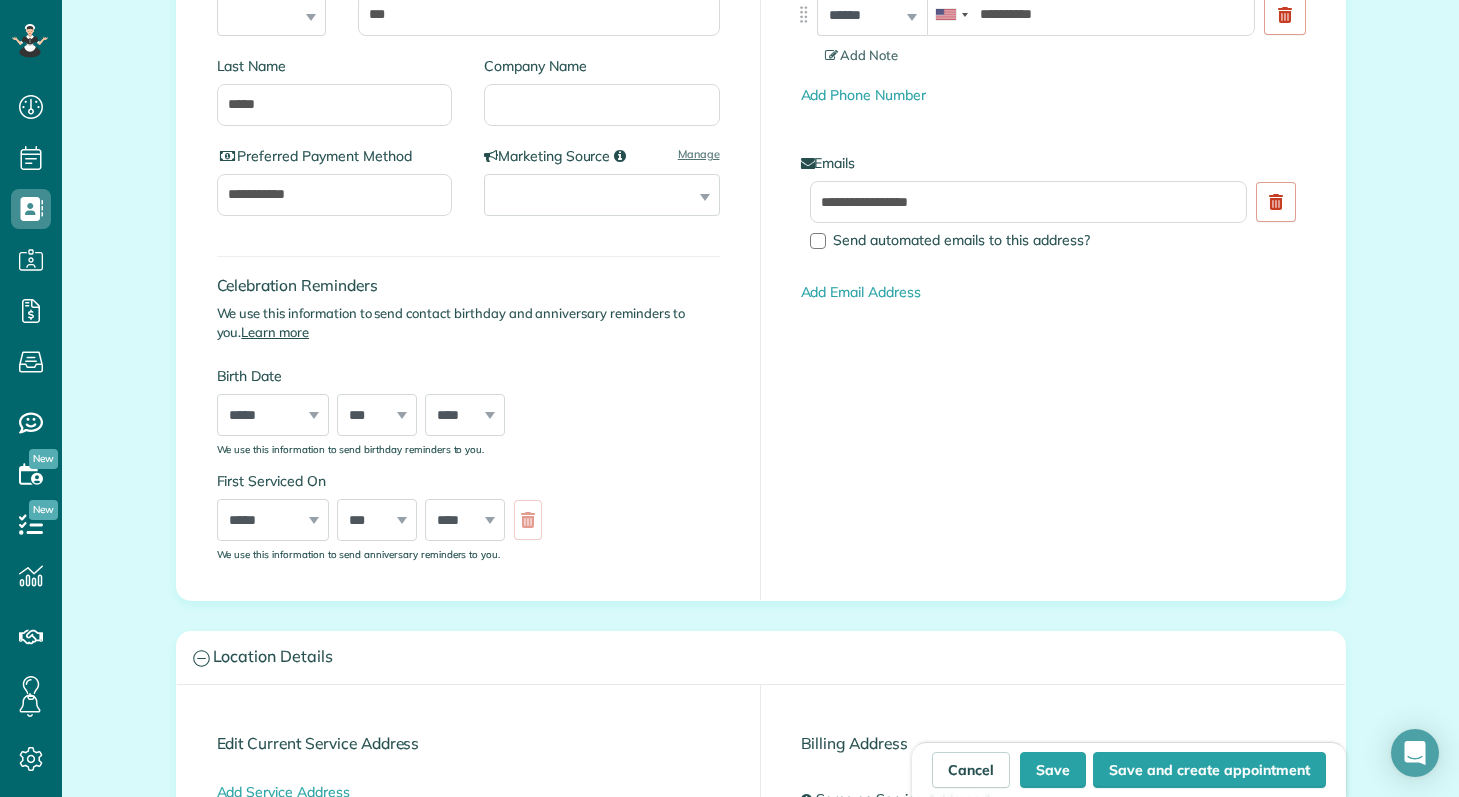 scroll, scrollTop: 416, scrollLeft: 0, axis: vertical 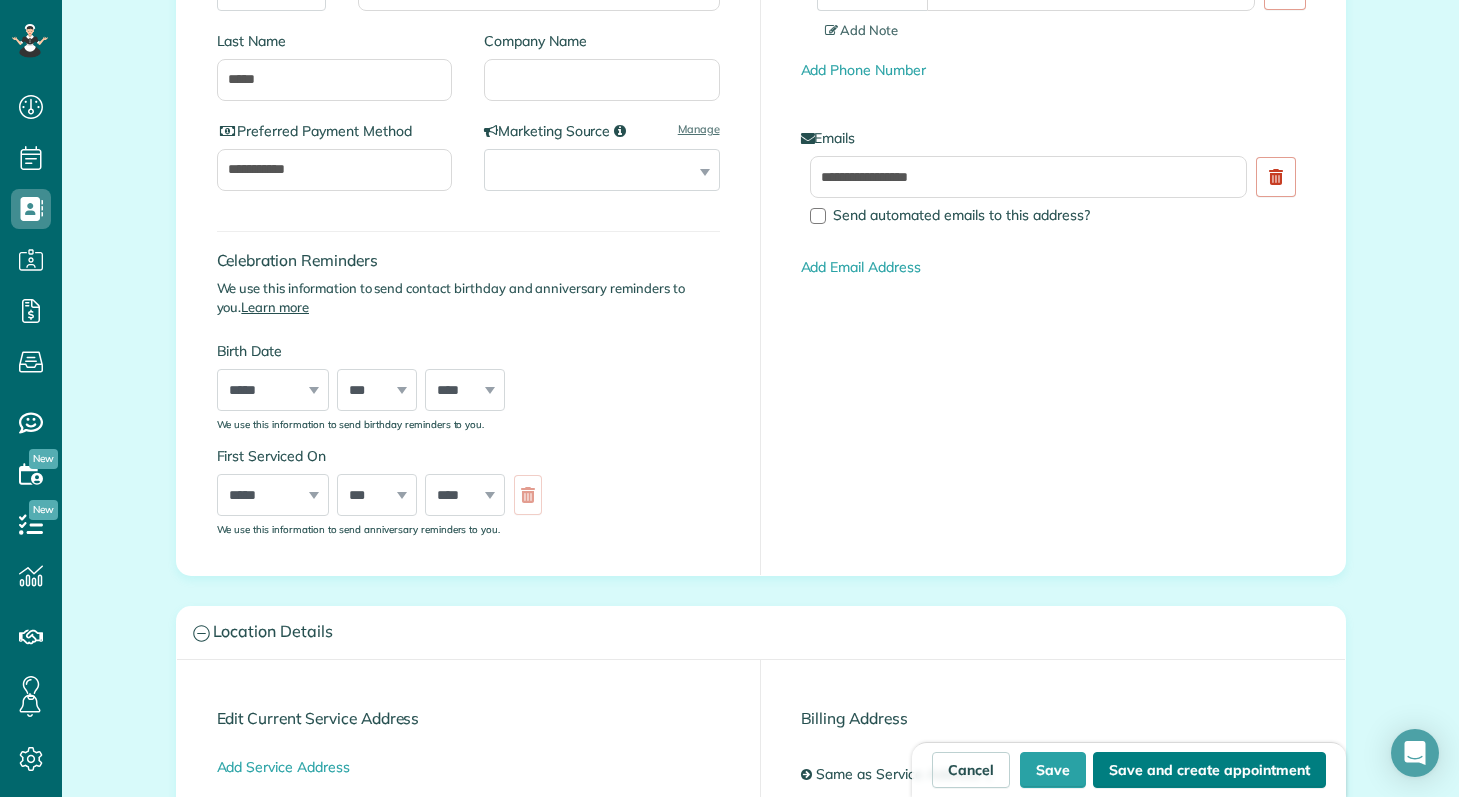 type on "**********" 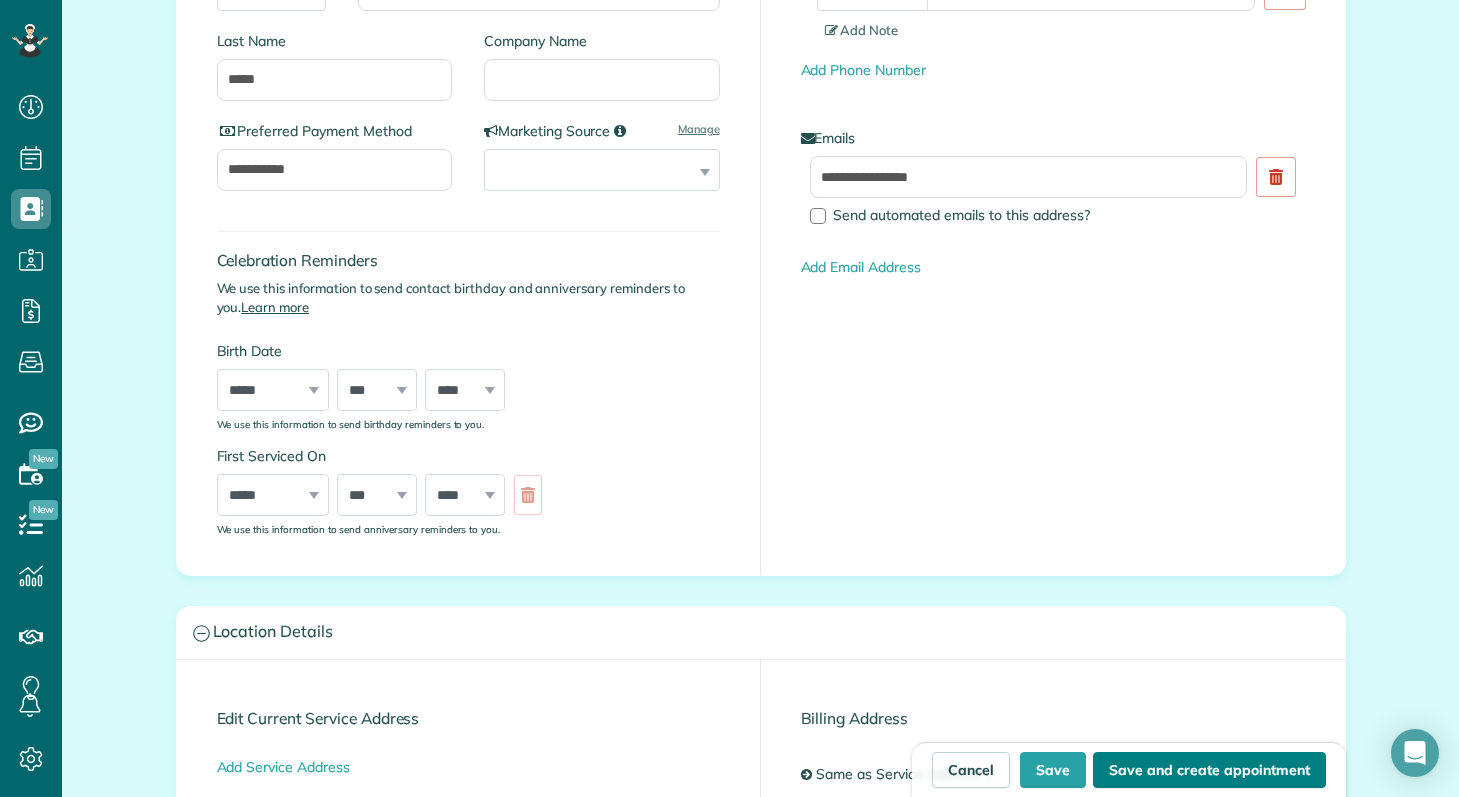 click on "Save and create appointment" at bounding box center [1209, 770] 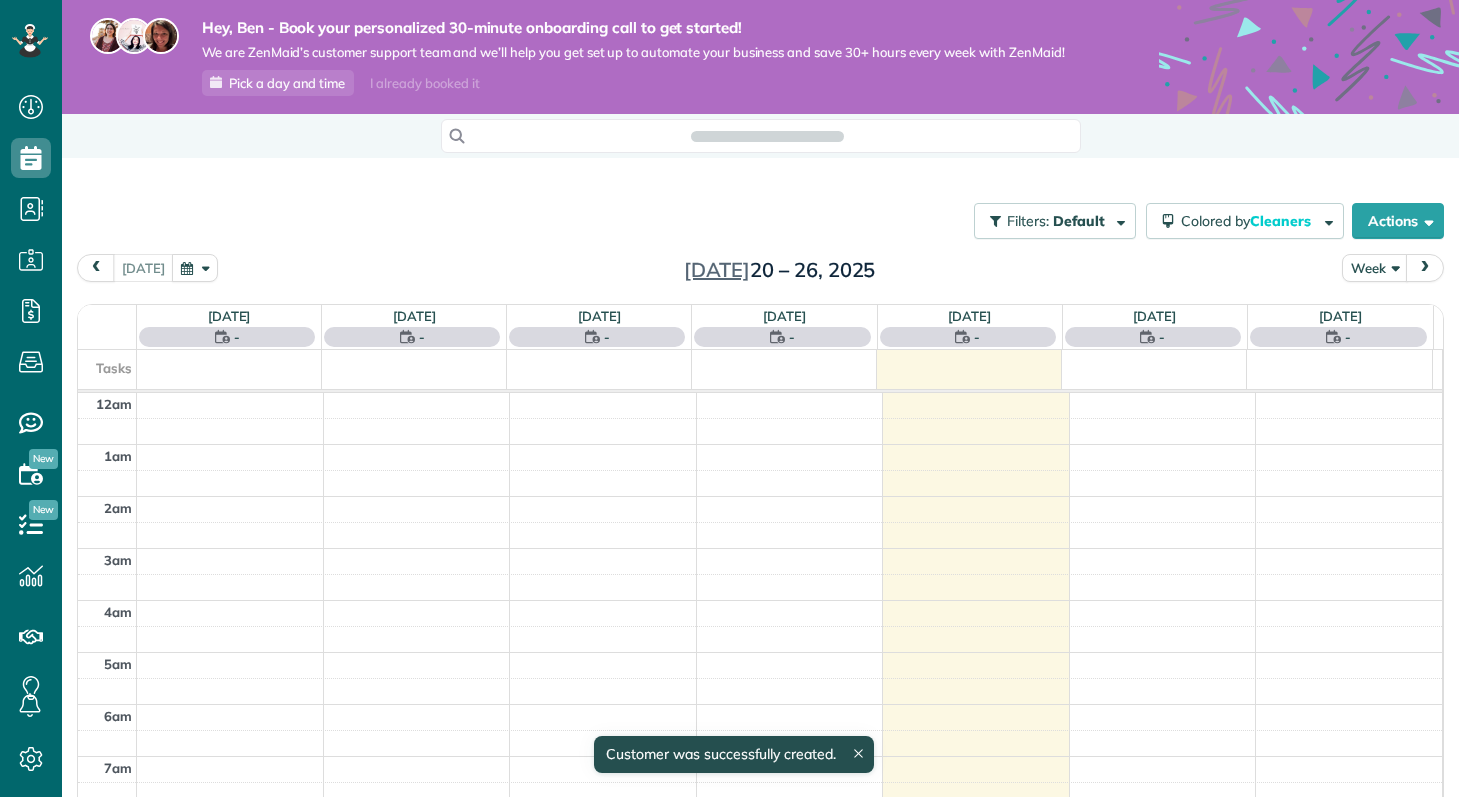 scroll, scrollTop: 0, scrollLeft: 0, axis: both 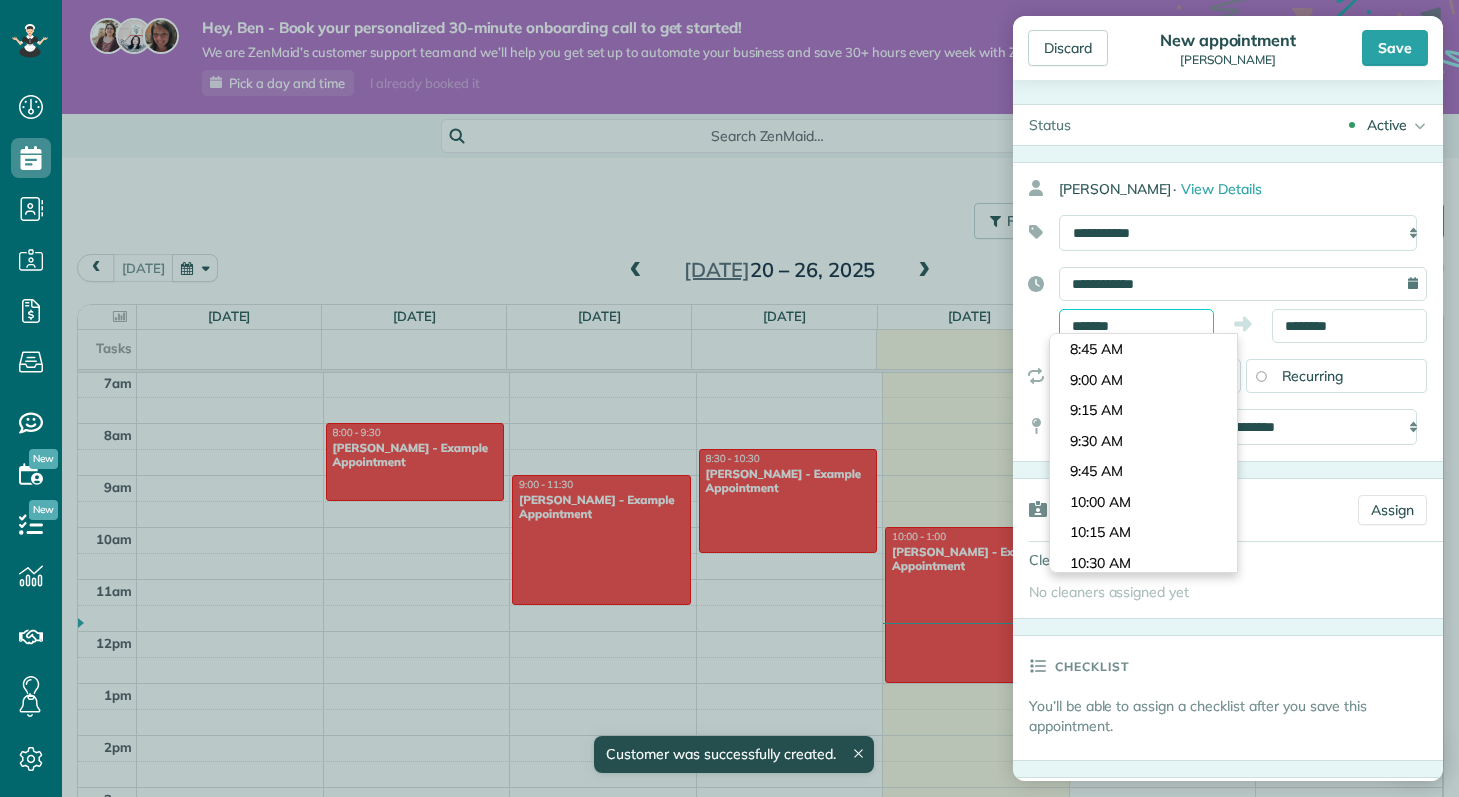 click on "*******" at bounding box center [1136, 326] 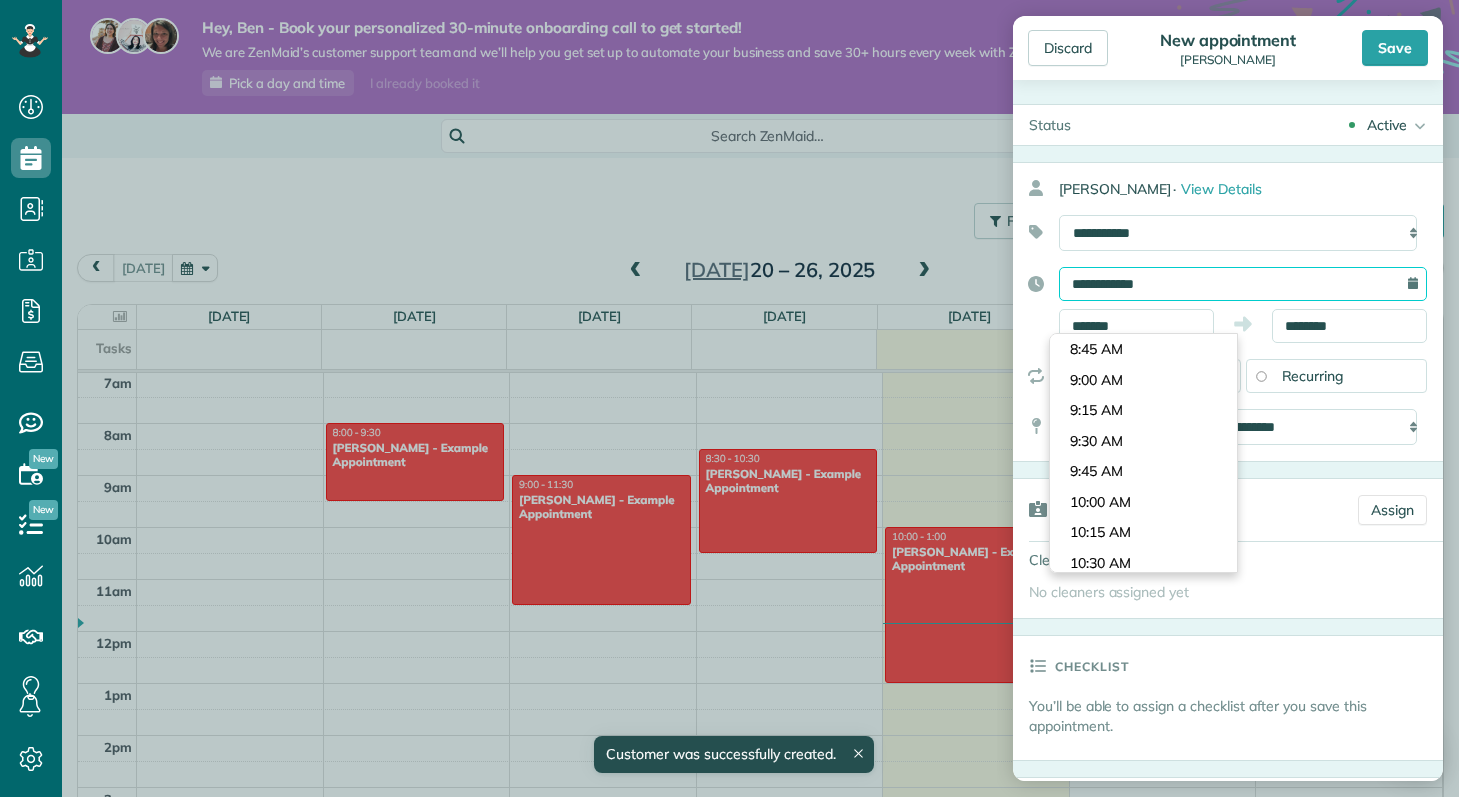 click on "**********" at bounding box center [1243, 284] 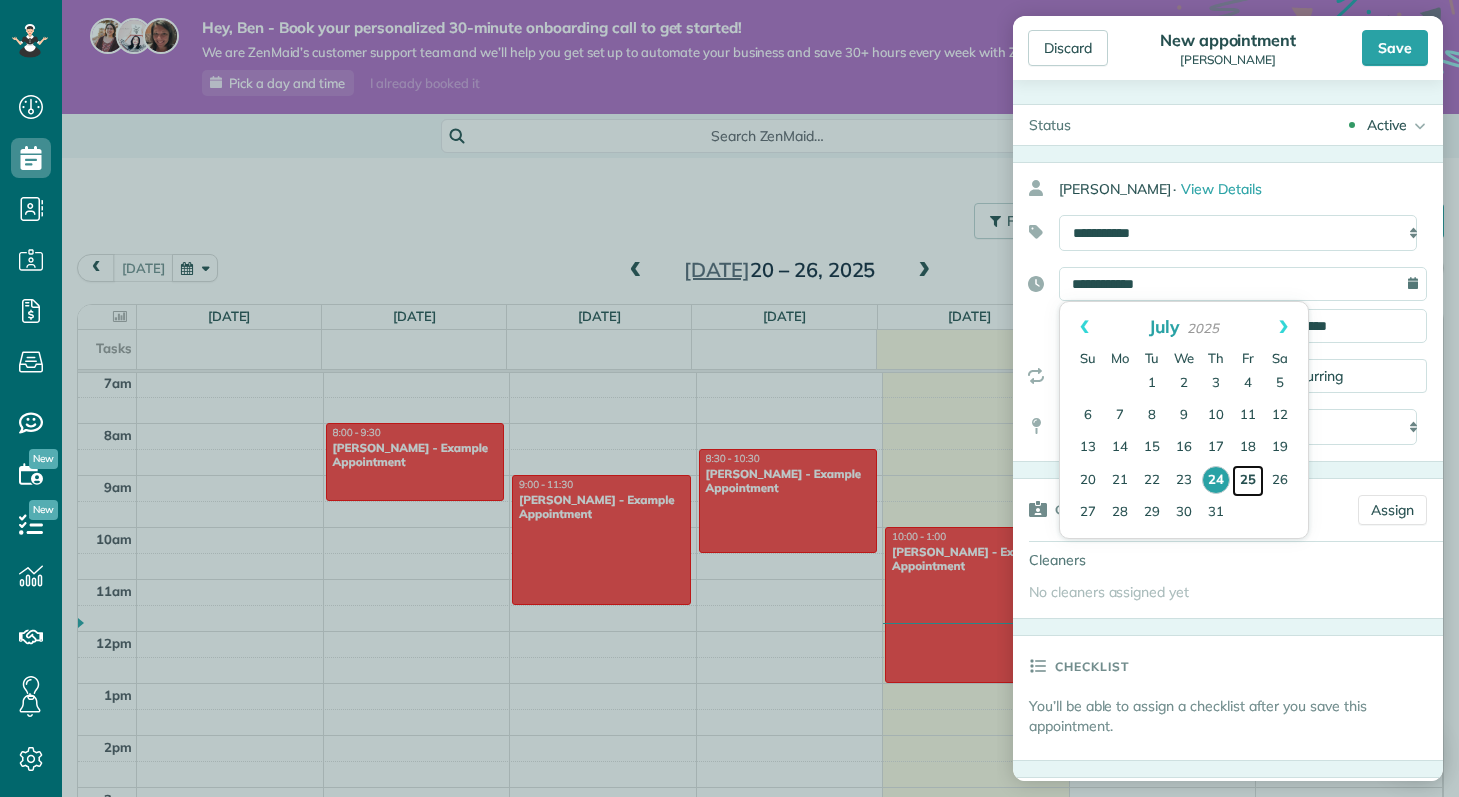 click on "25" at bounding box center [1248, 481] 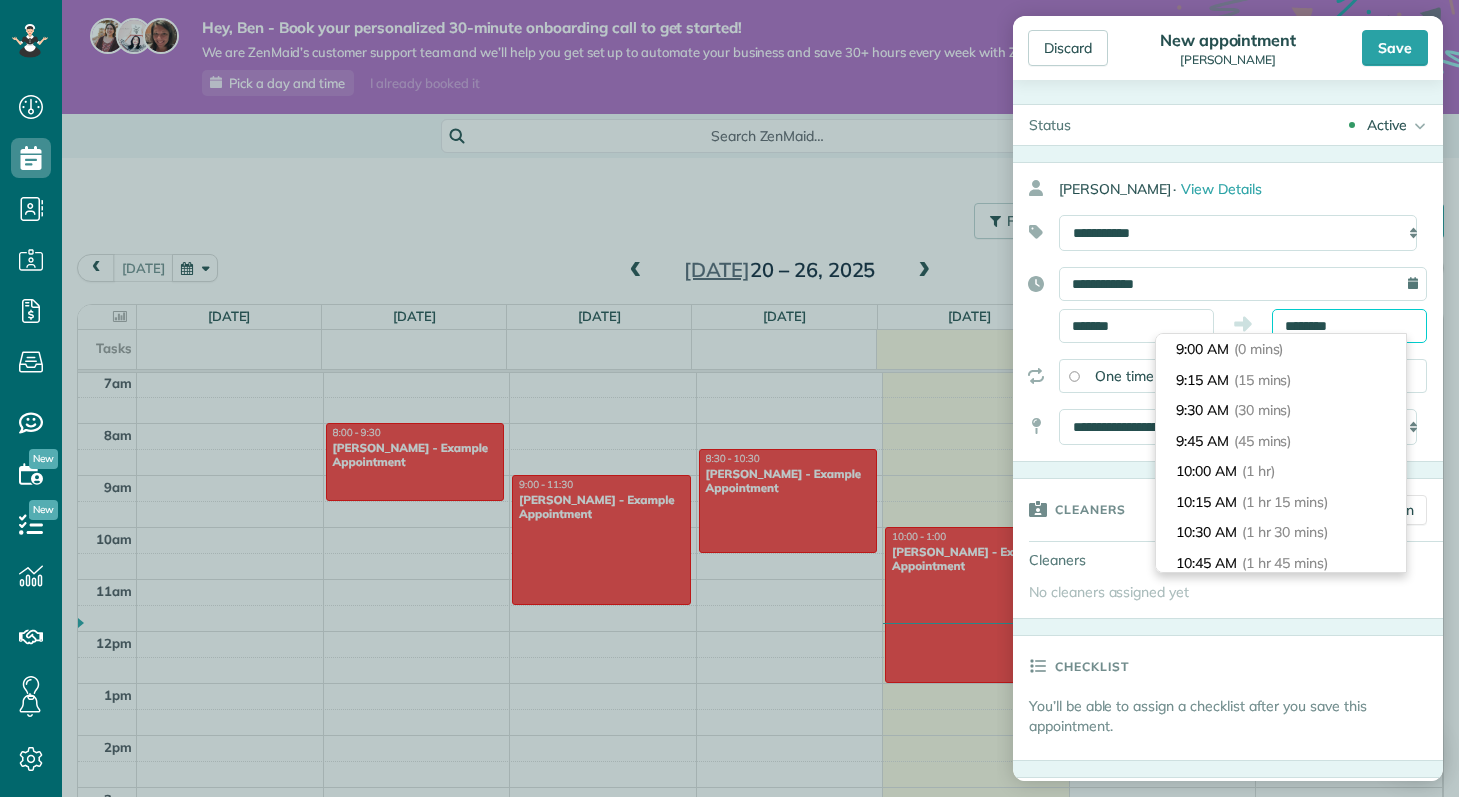 click on "Dashboard
Scheduling
Calendar View
List View
Dispatch View - Weekly scheduling (Beta)" at bounding box center (729, 398) 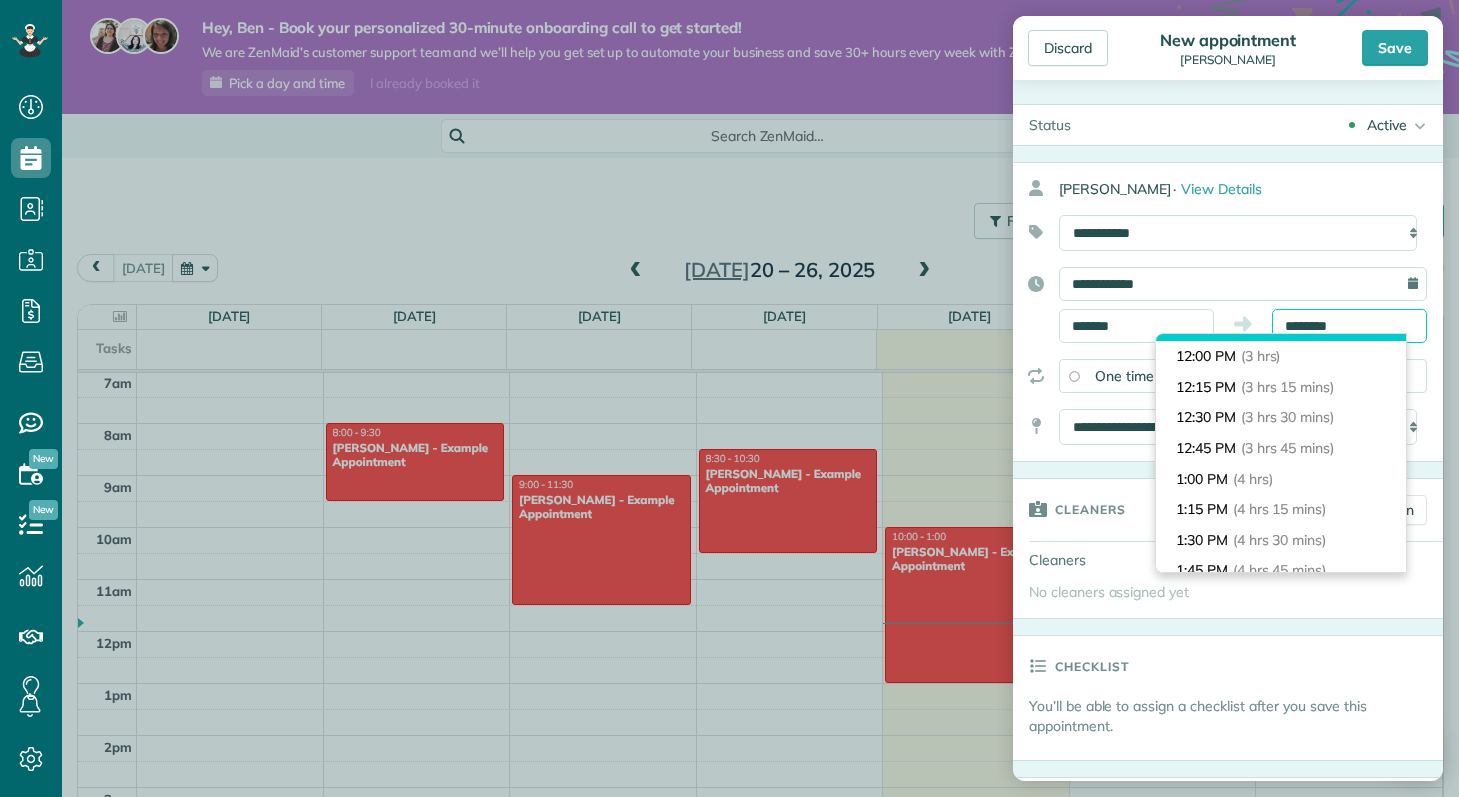 scroll, scrollTop: 362, scrollLeft: 0, axis: vertical 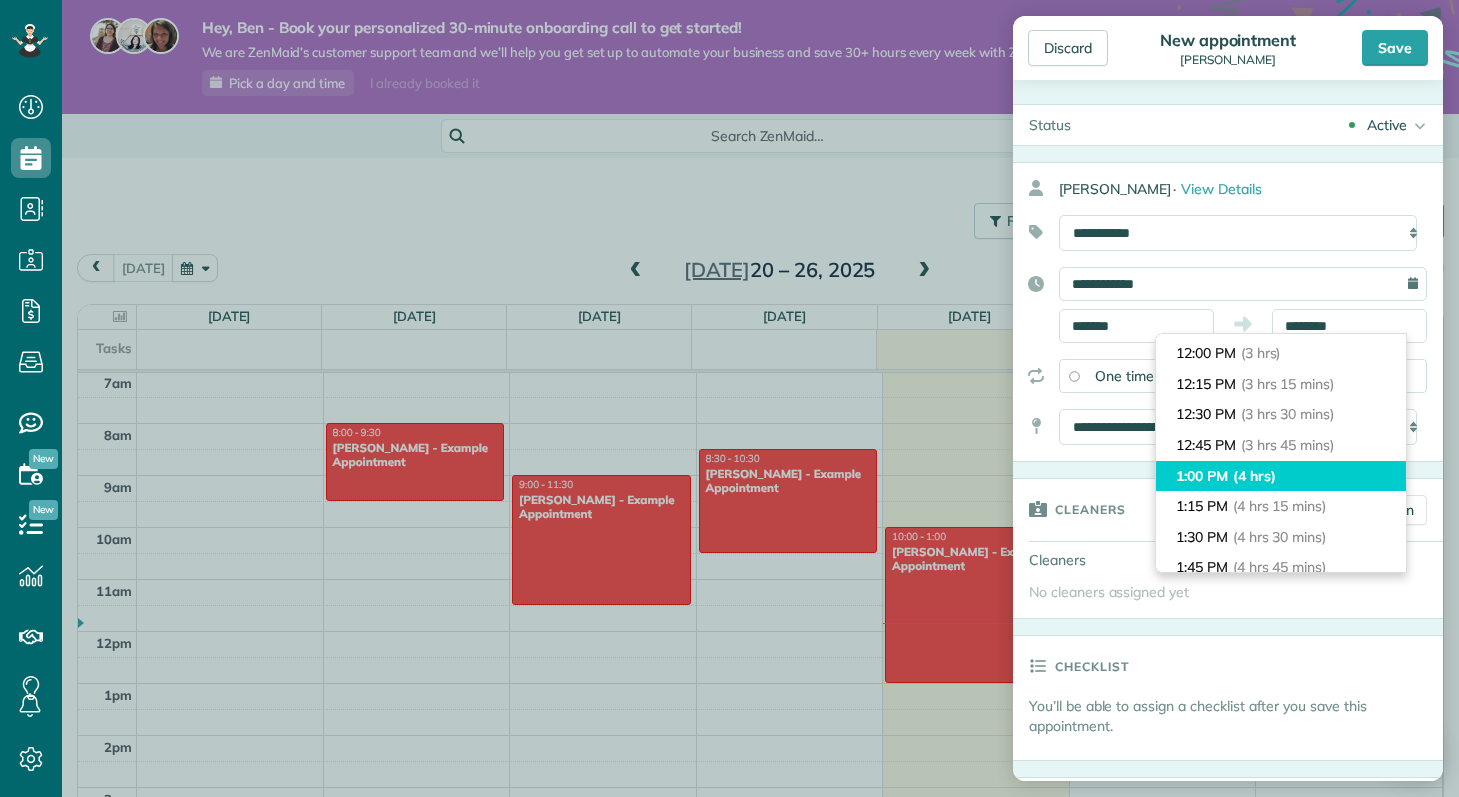 type on "*******" 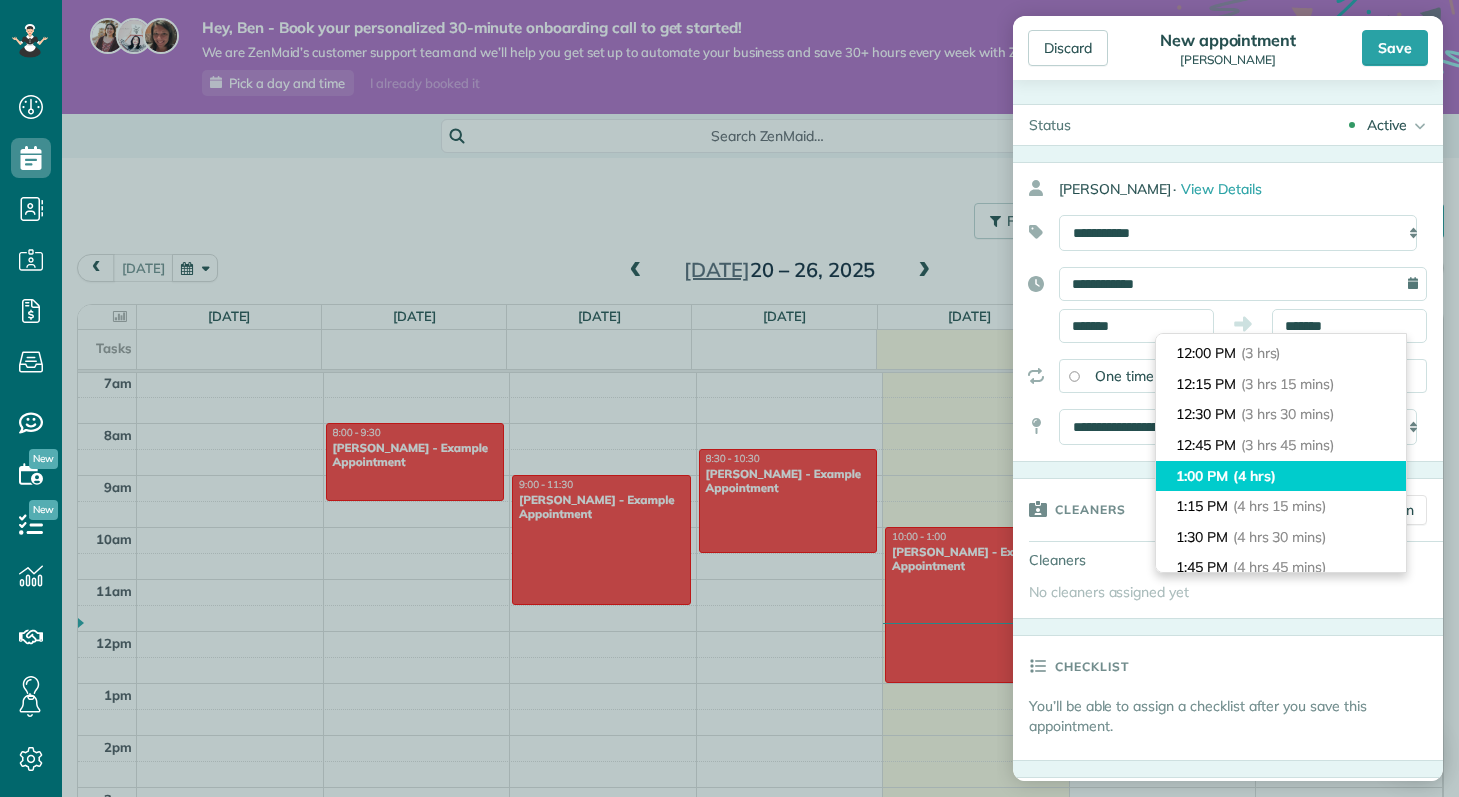click on "(4 hrs)" at bounding box center (1254, 476) 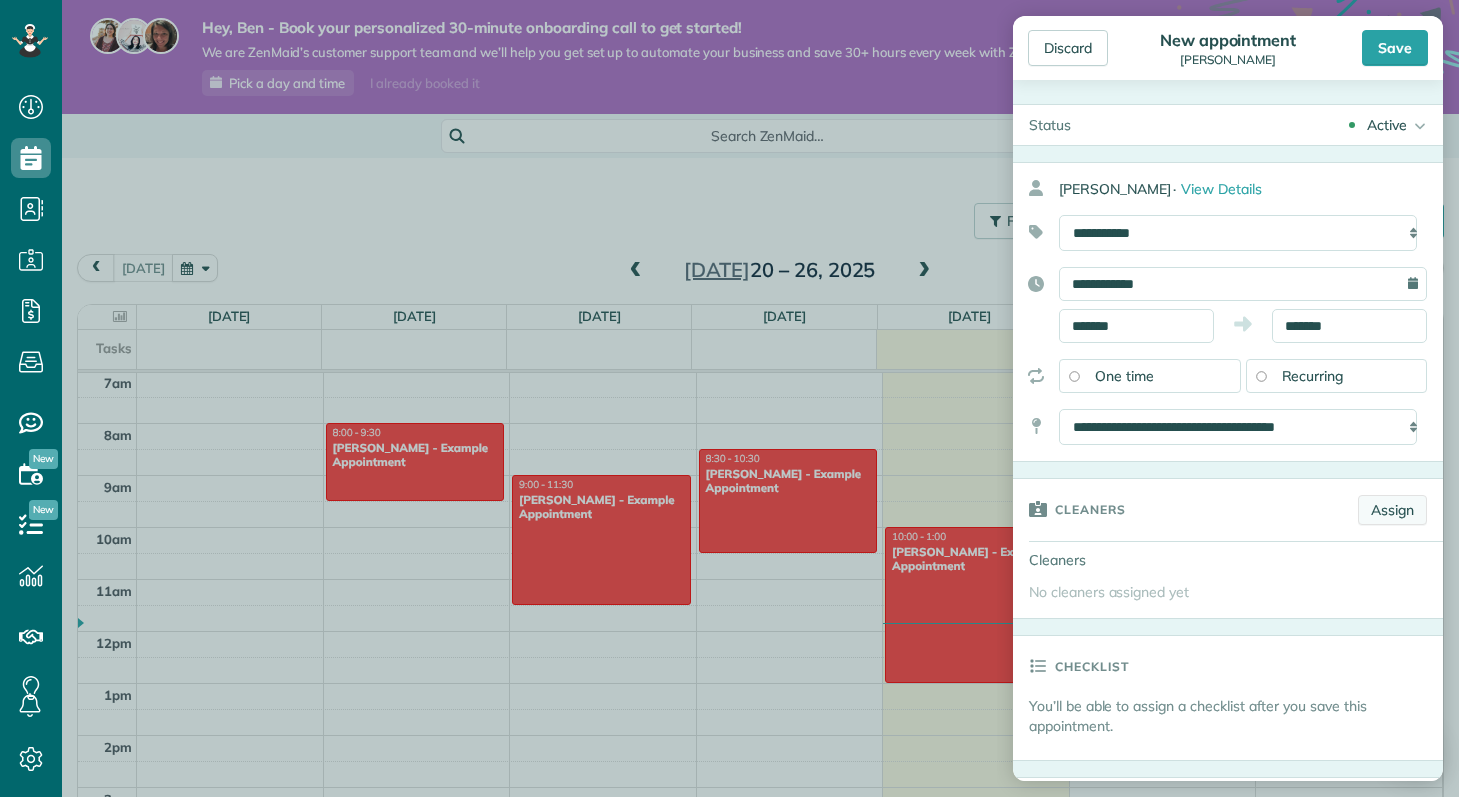 click on "Assign" at bounding box center [1392, 510] 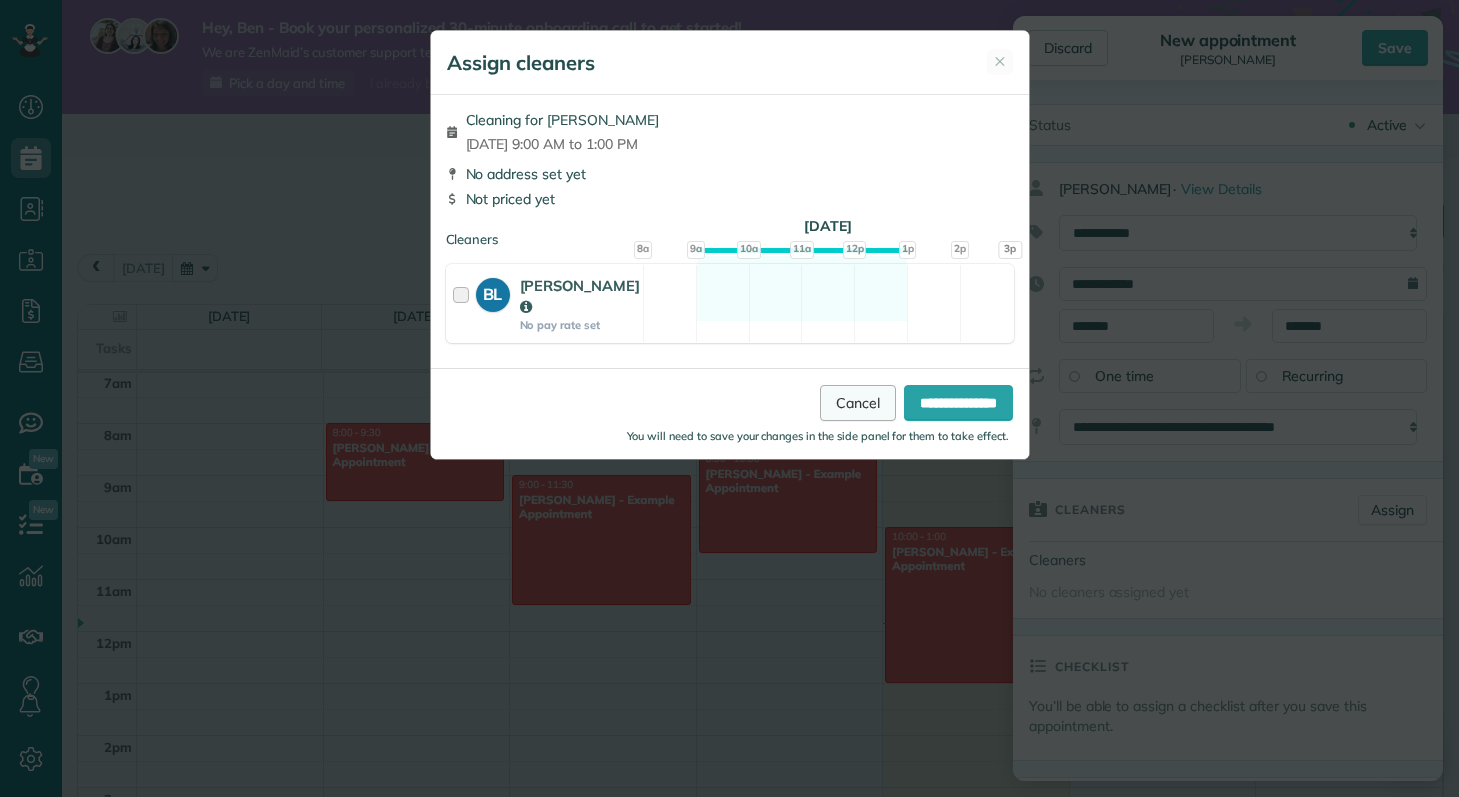 click on "Cancel" at bounding box center (858, 403) 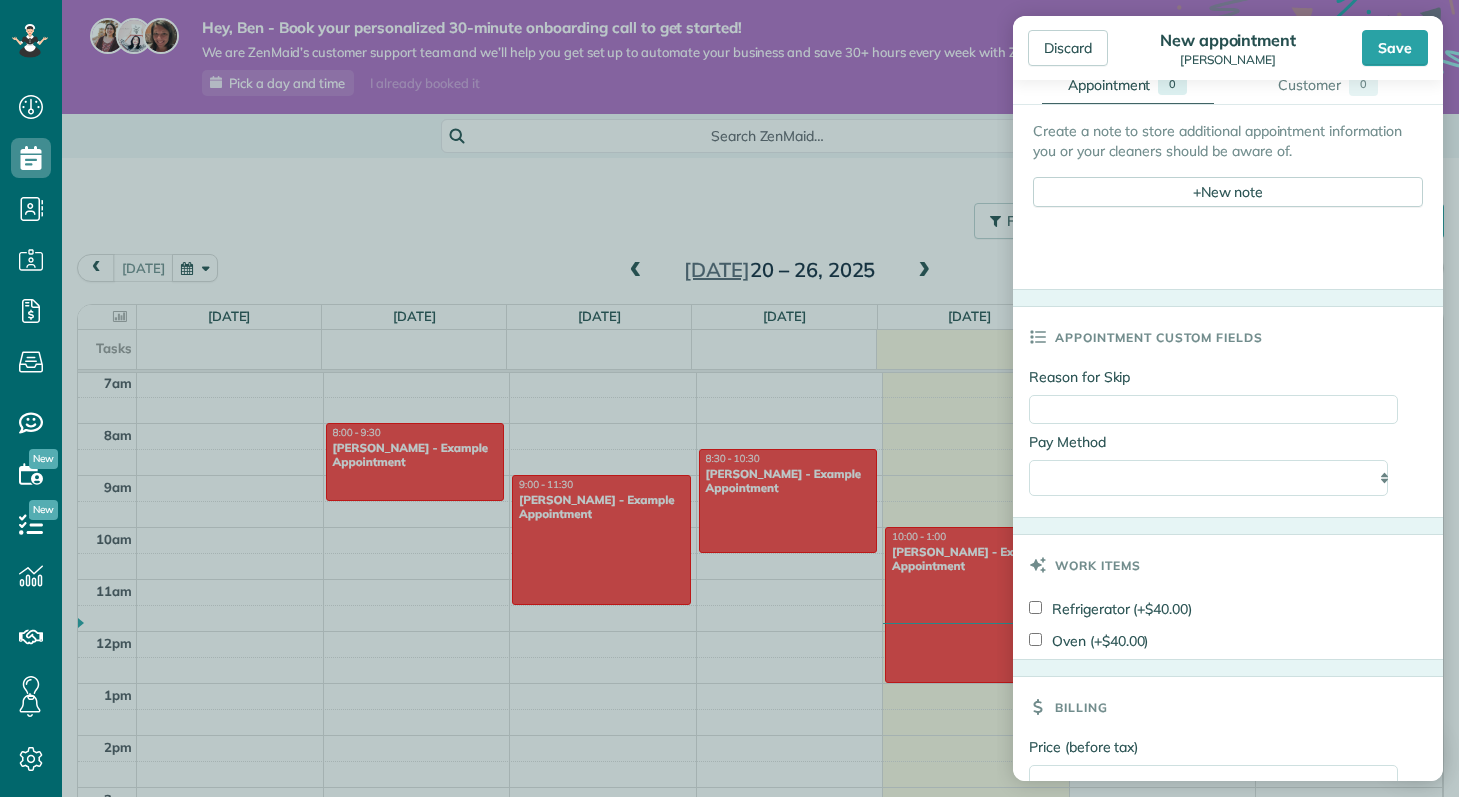 scroll, scrollTop: 774, scrollLeft: 0, axis: vertical 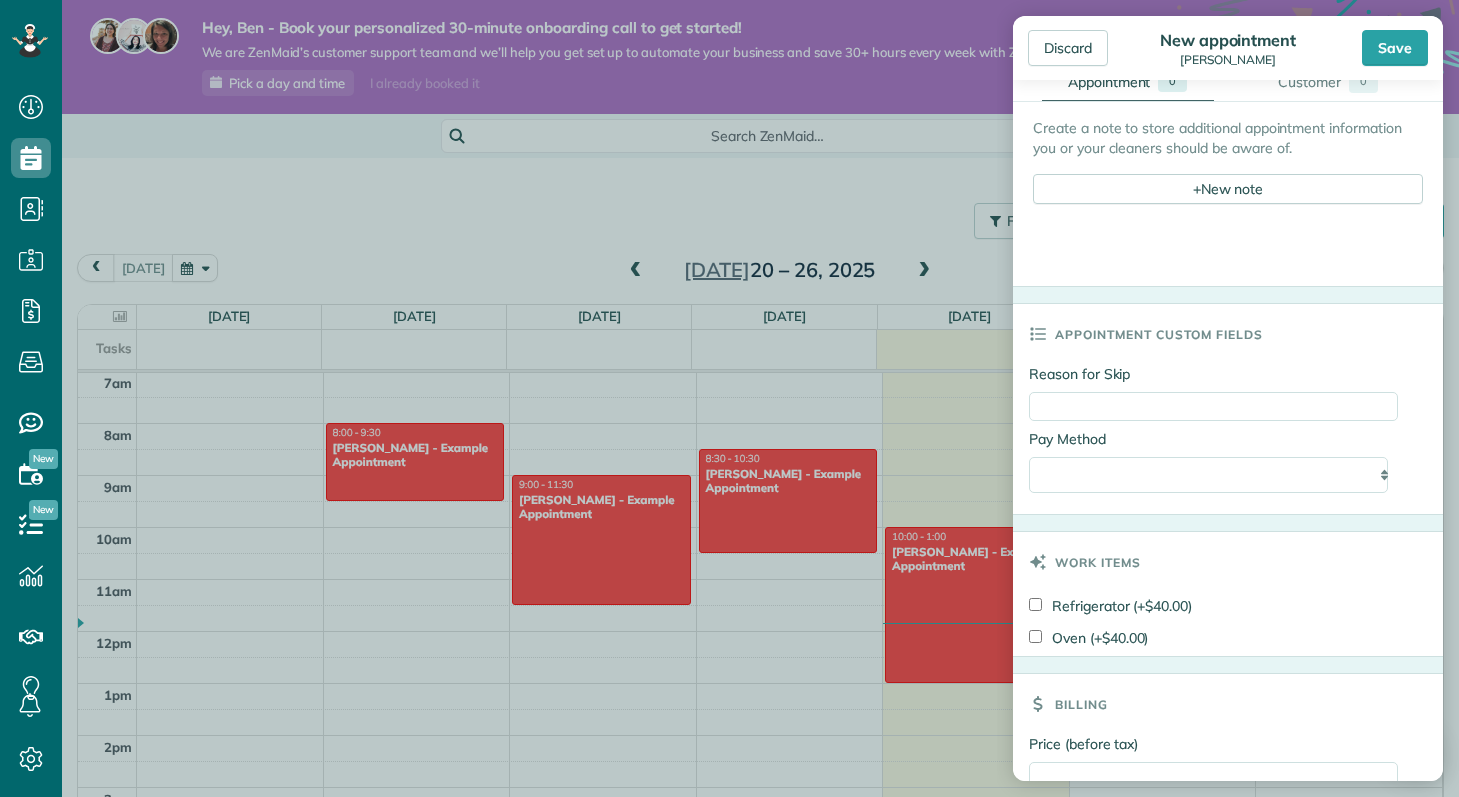 click on "**********" at bounding box center (1213, 469) 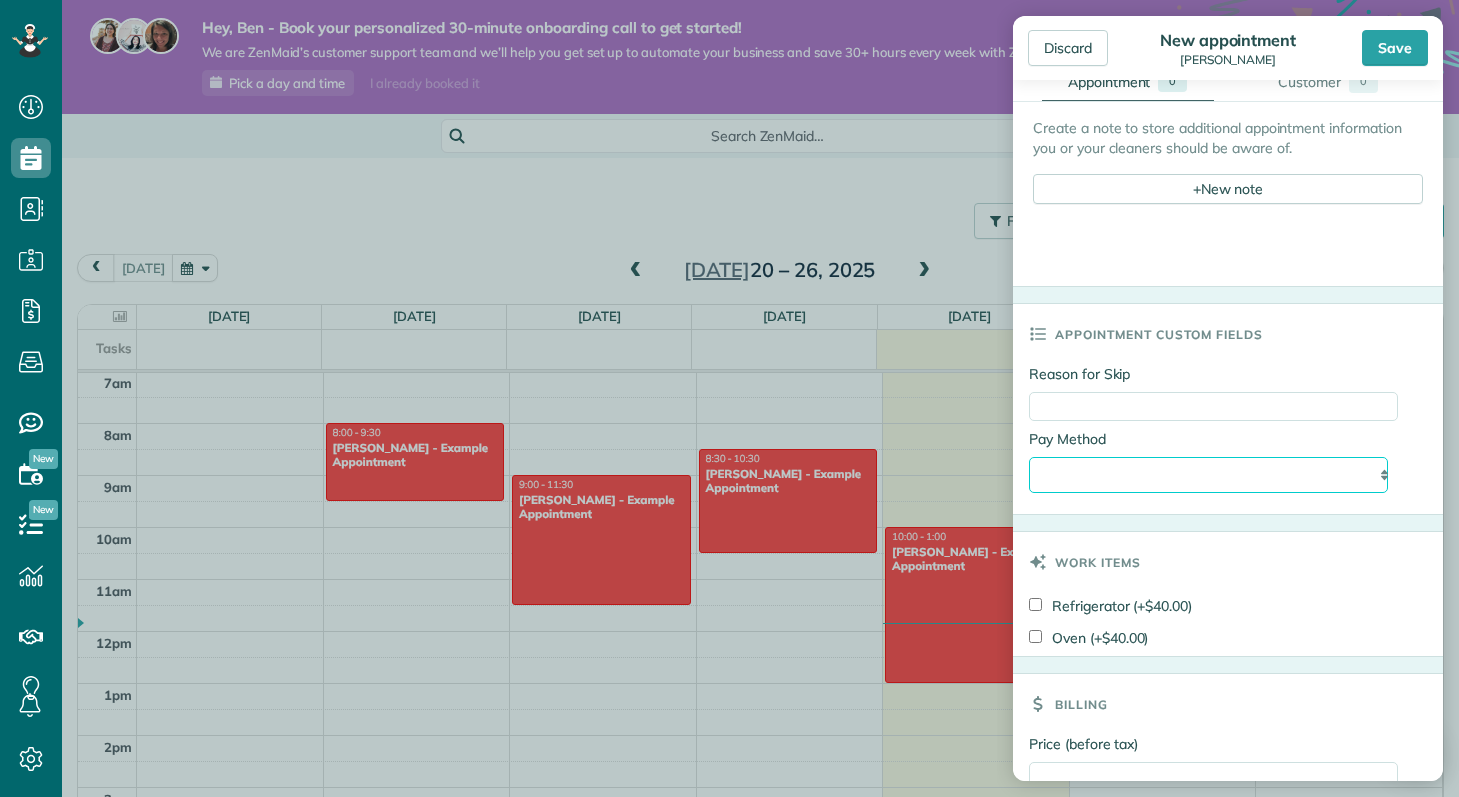 click on "**********" at bounding box center [1208, 475] 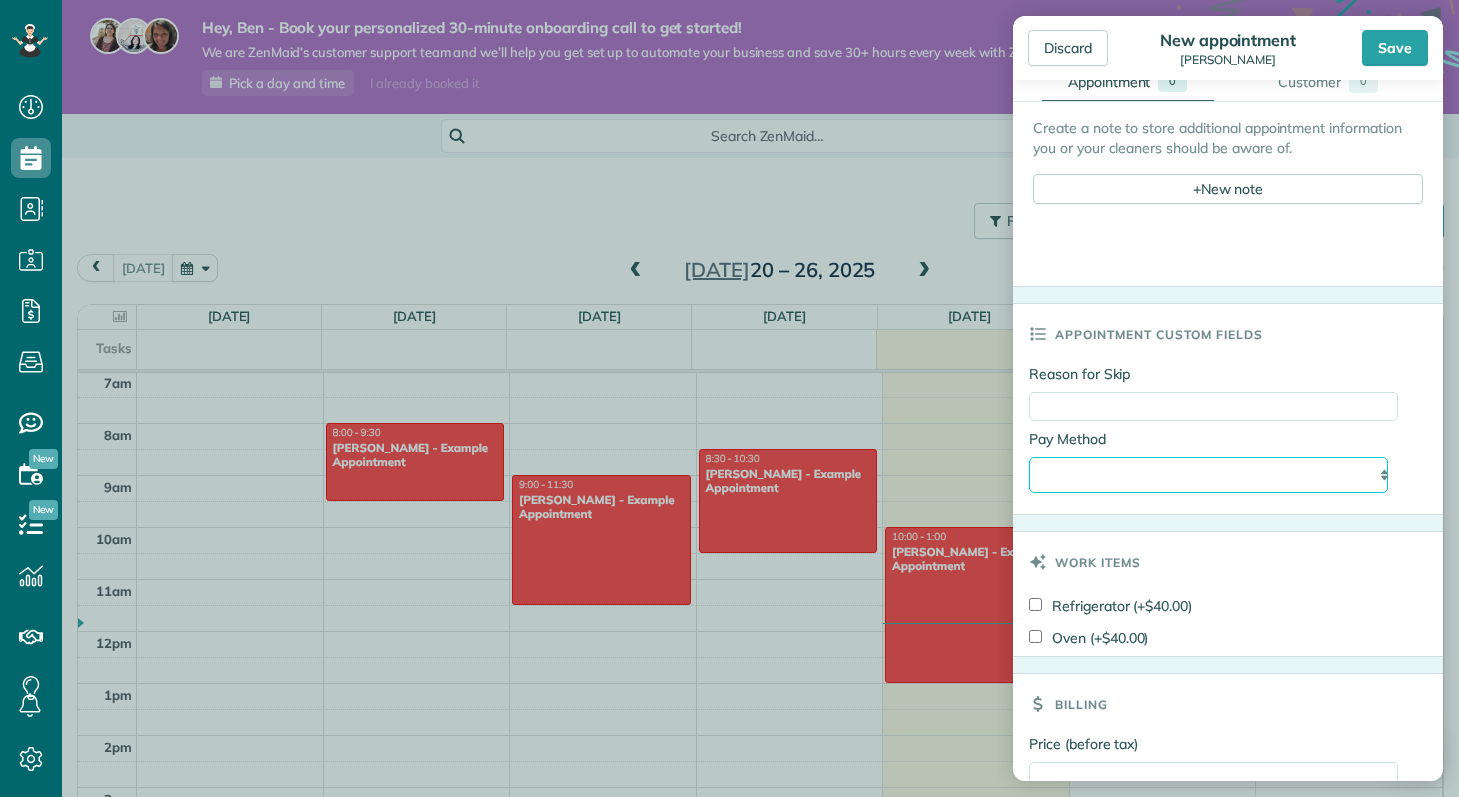 select on "**********" 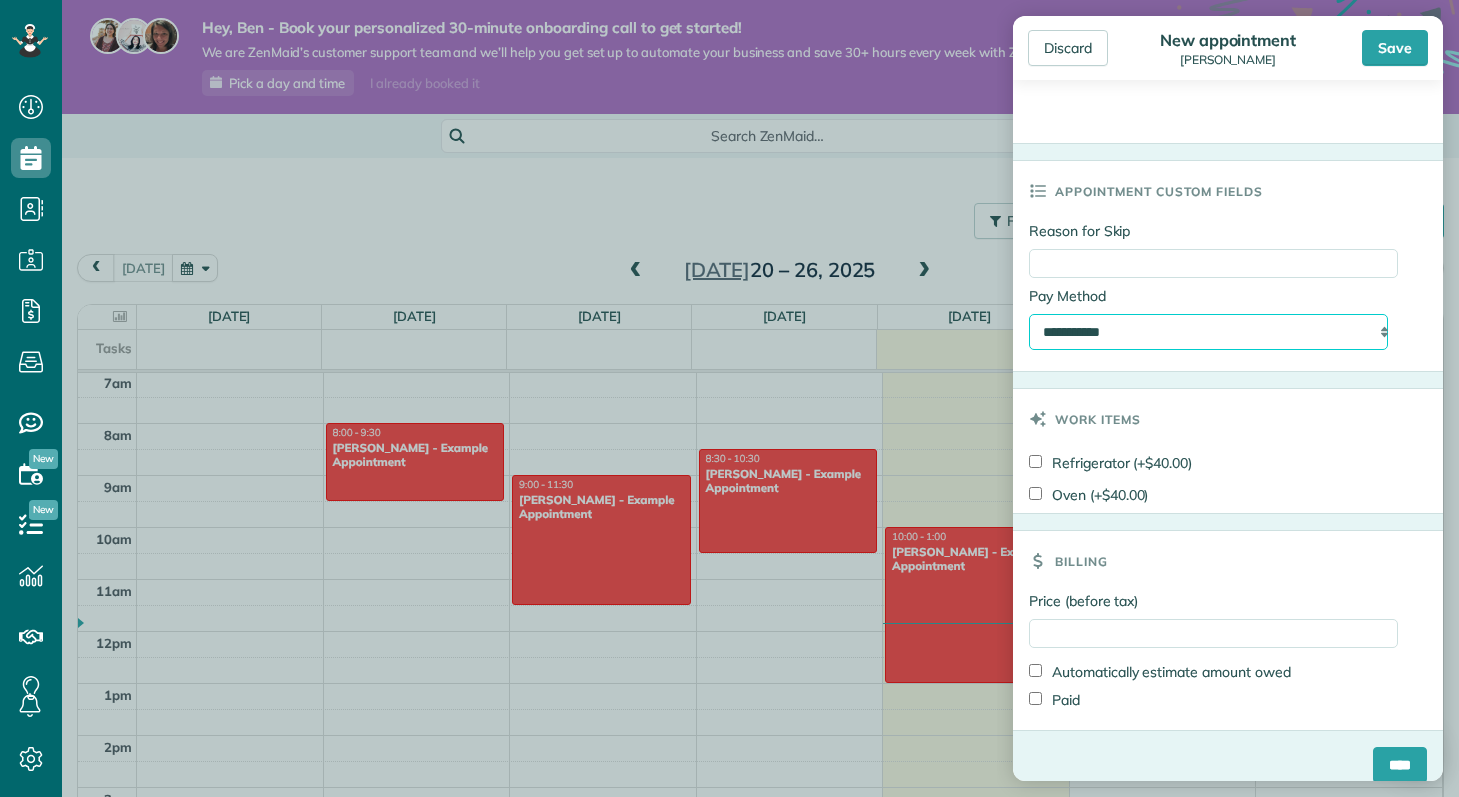 scroll, scrollTop: 940, scrollLeft: 0, axis: vertical 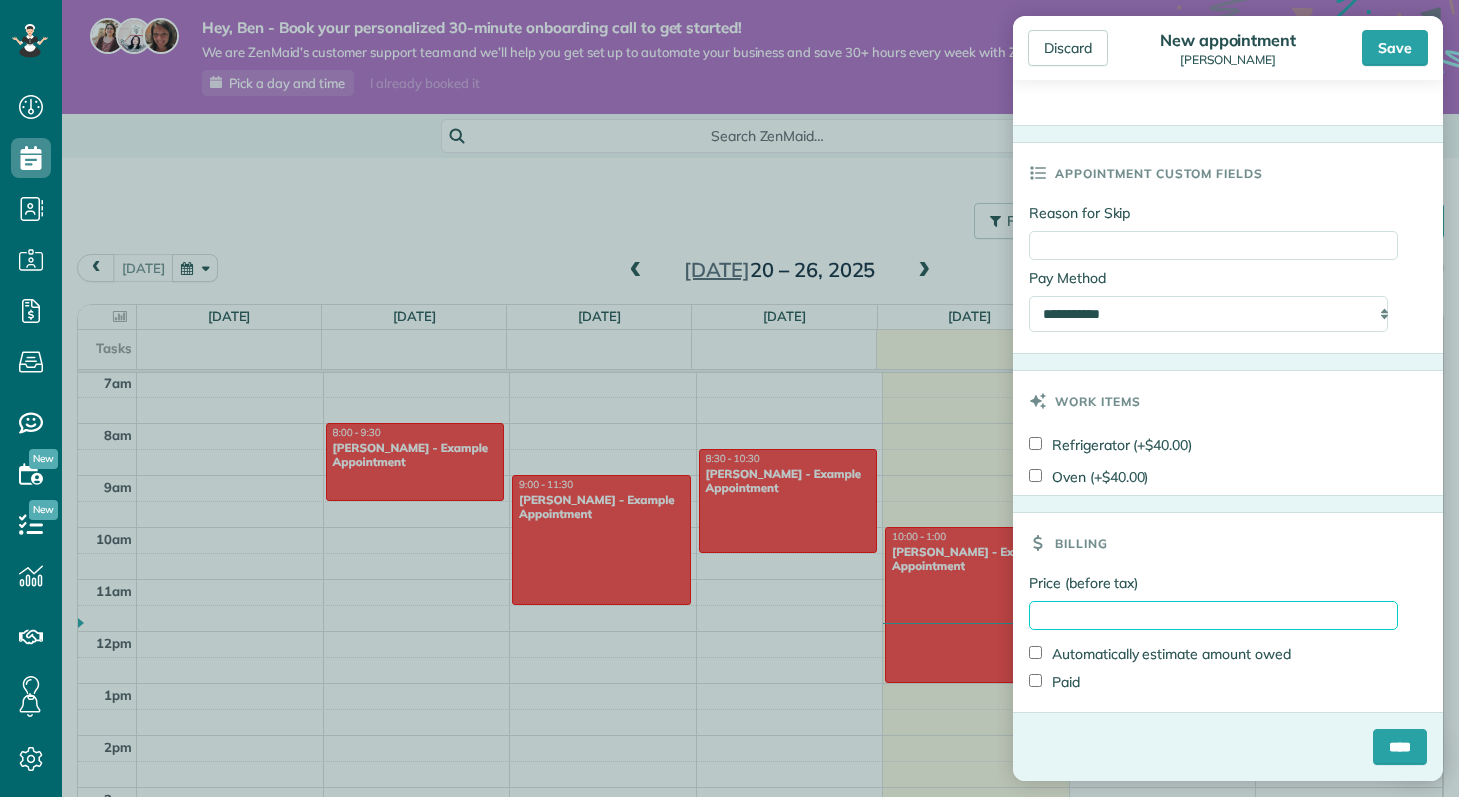 click on "Price (before tax)" at bounding box center [1213, 615] 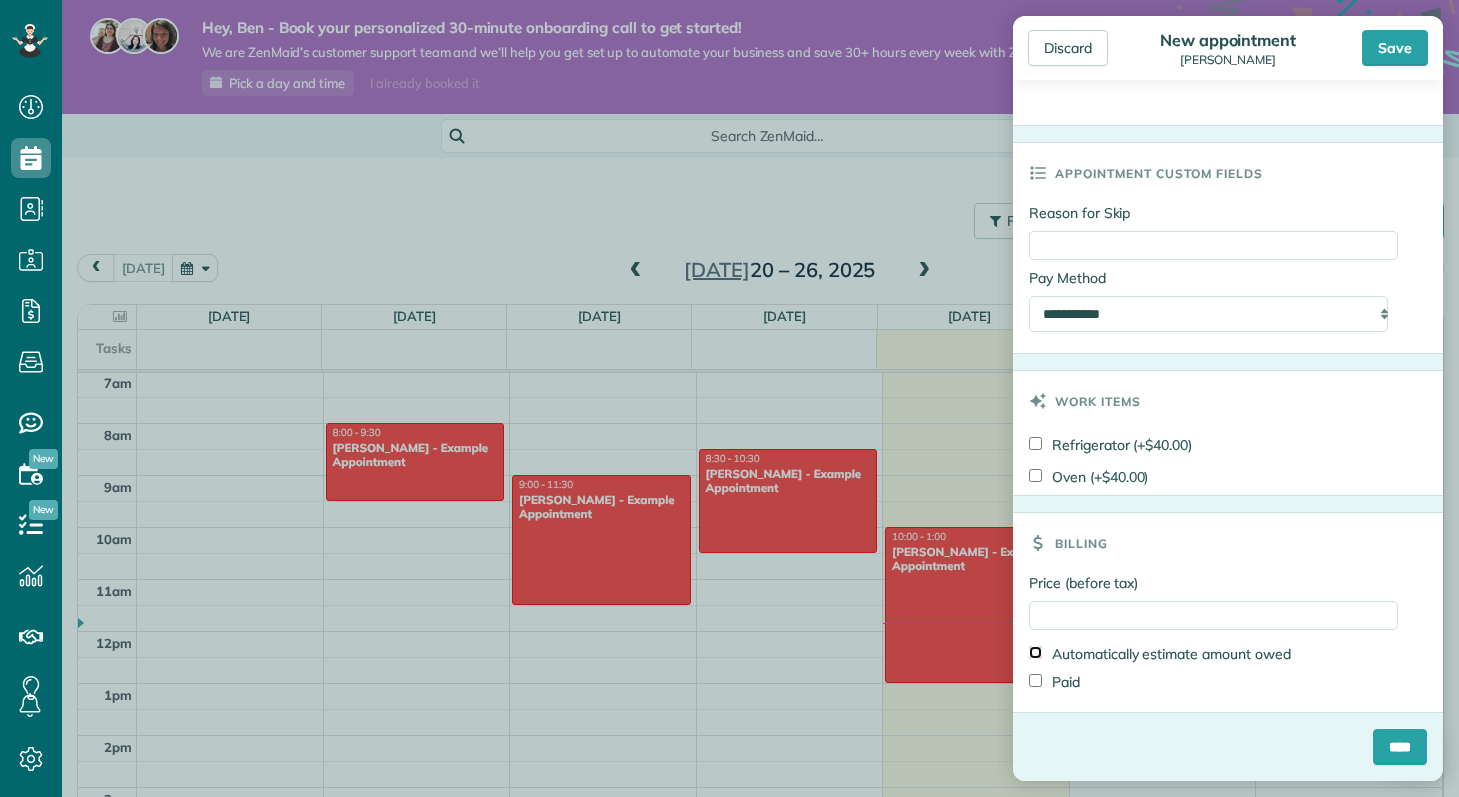 type on "******" 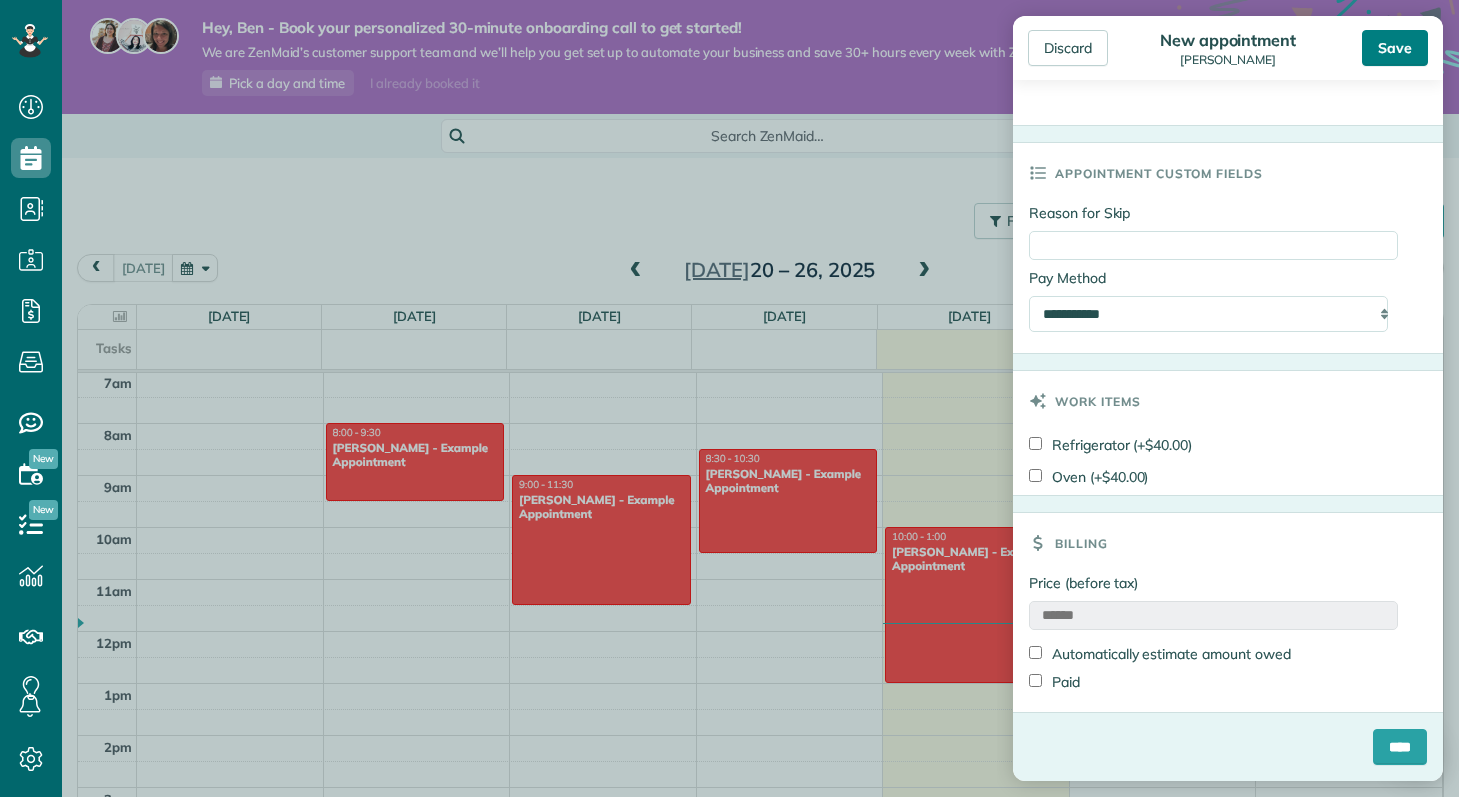 click on "Save" at bounding box center (1395, 48) 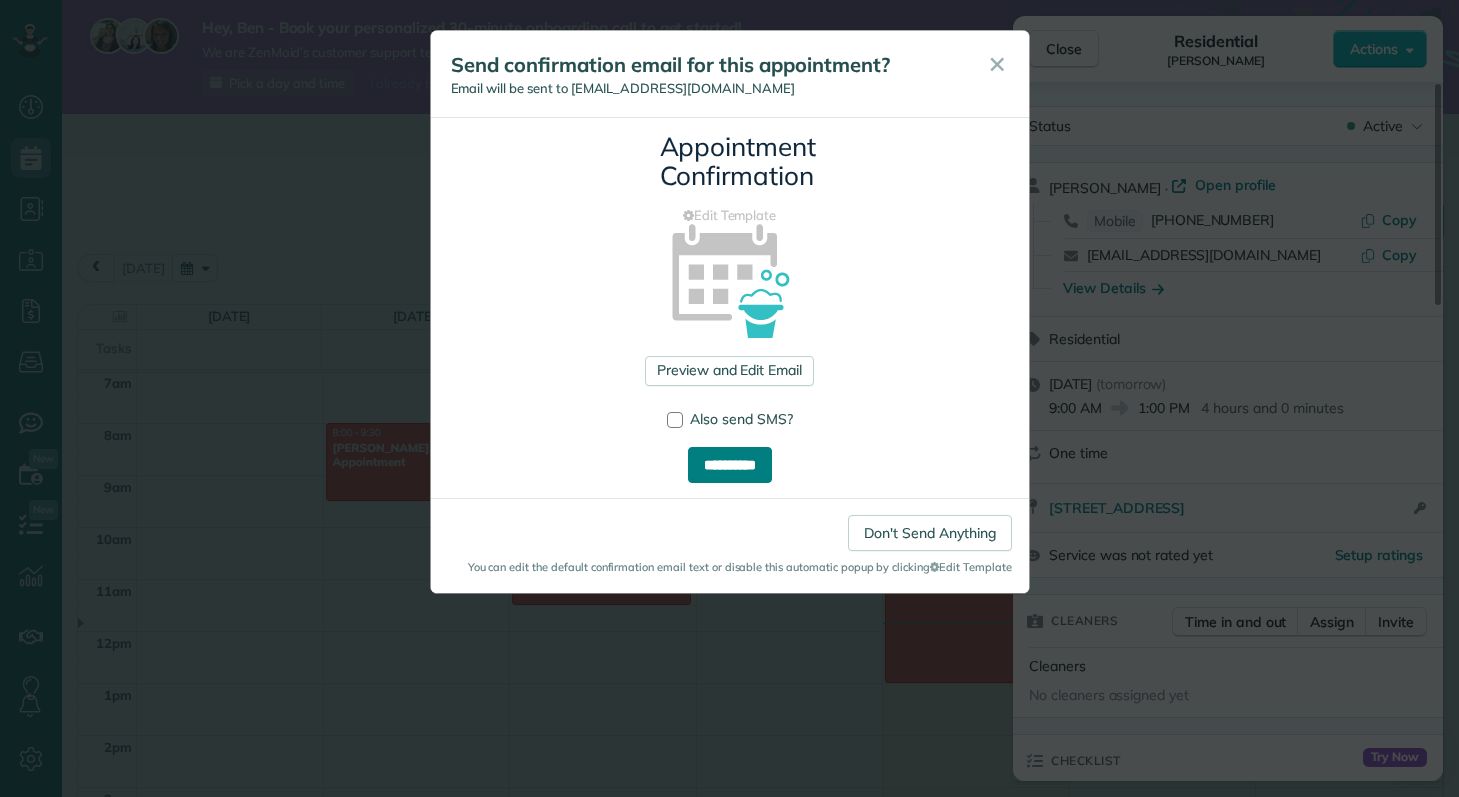 click on "**********" at bounding box center (730, 465) 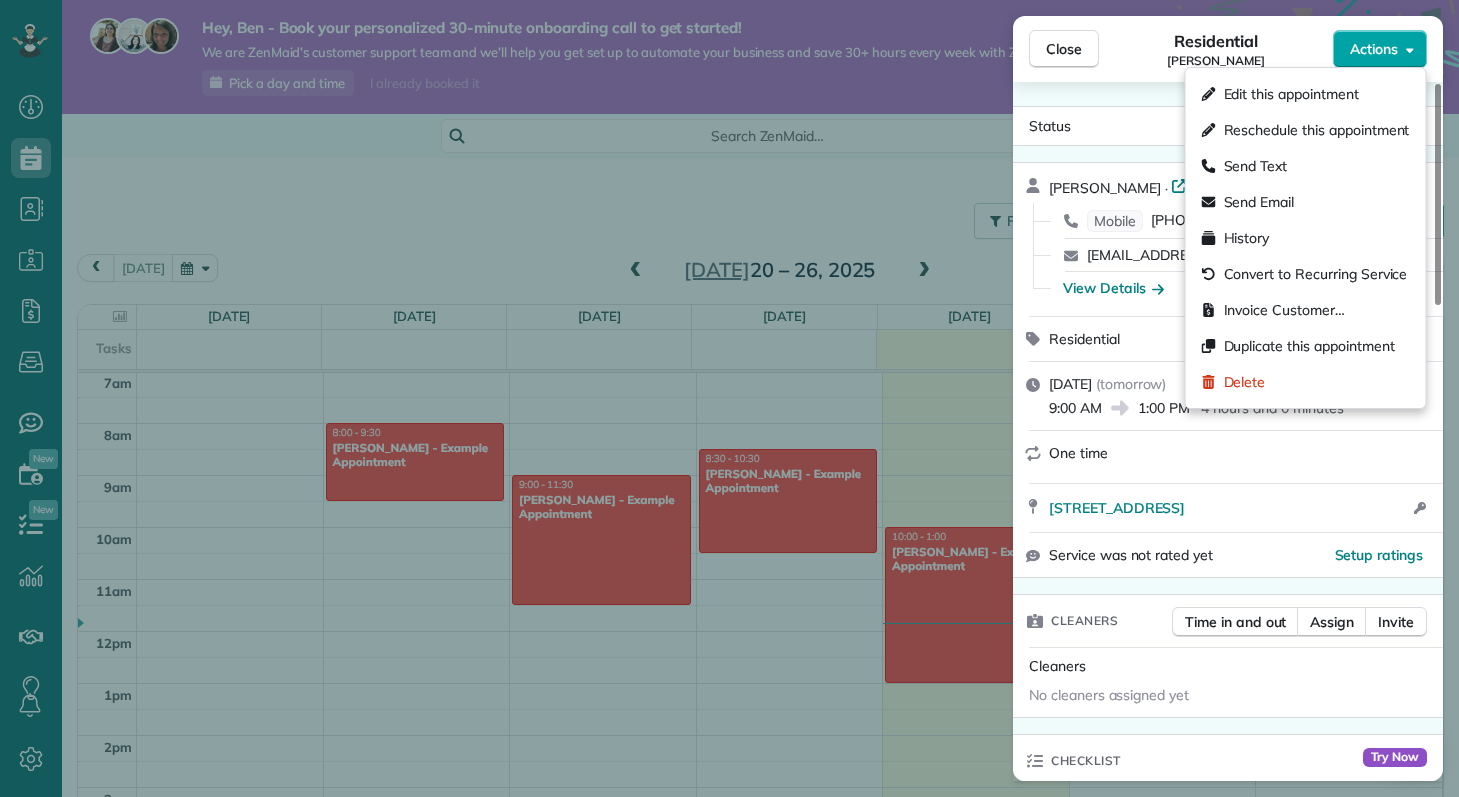 click on "Actions" at bounding box center (1380, 49) 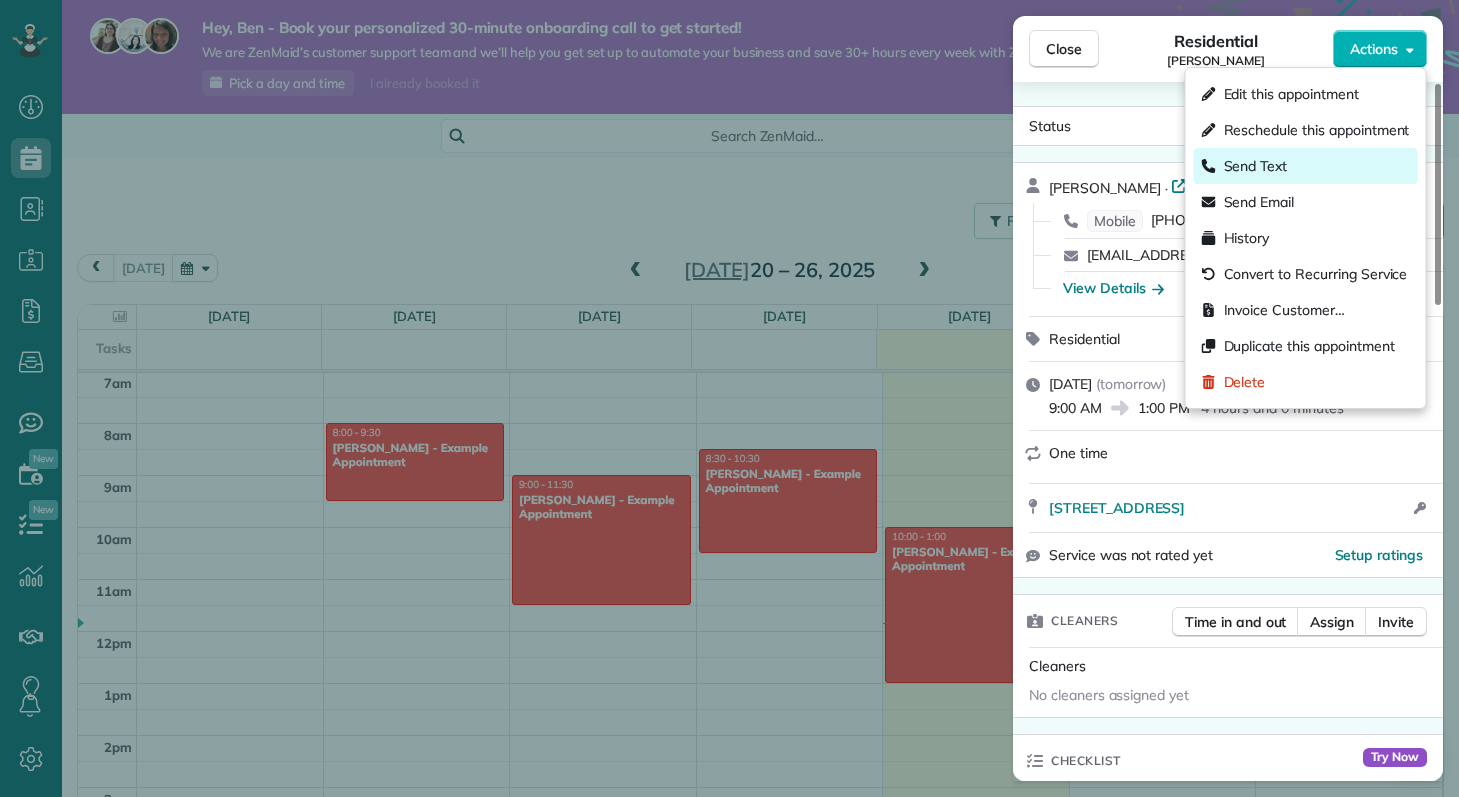 click on "Send Text" at bounding box center [1306, 166] 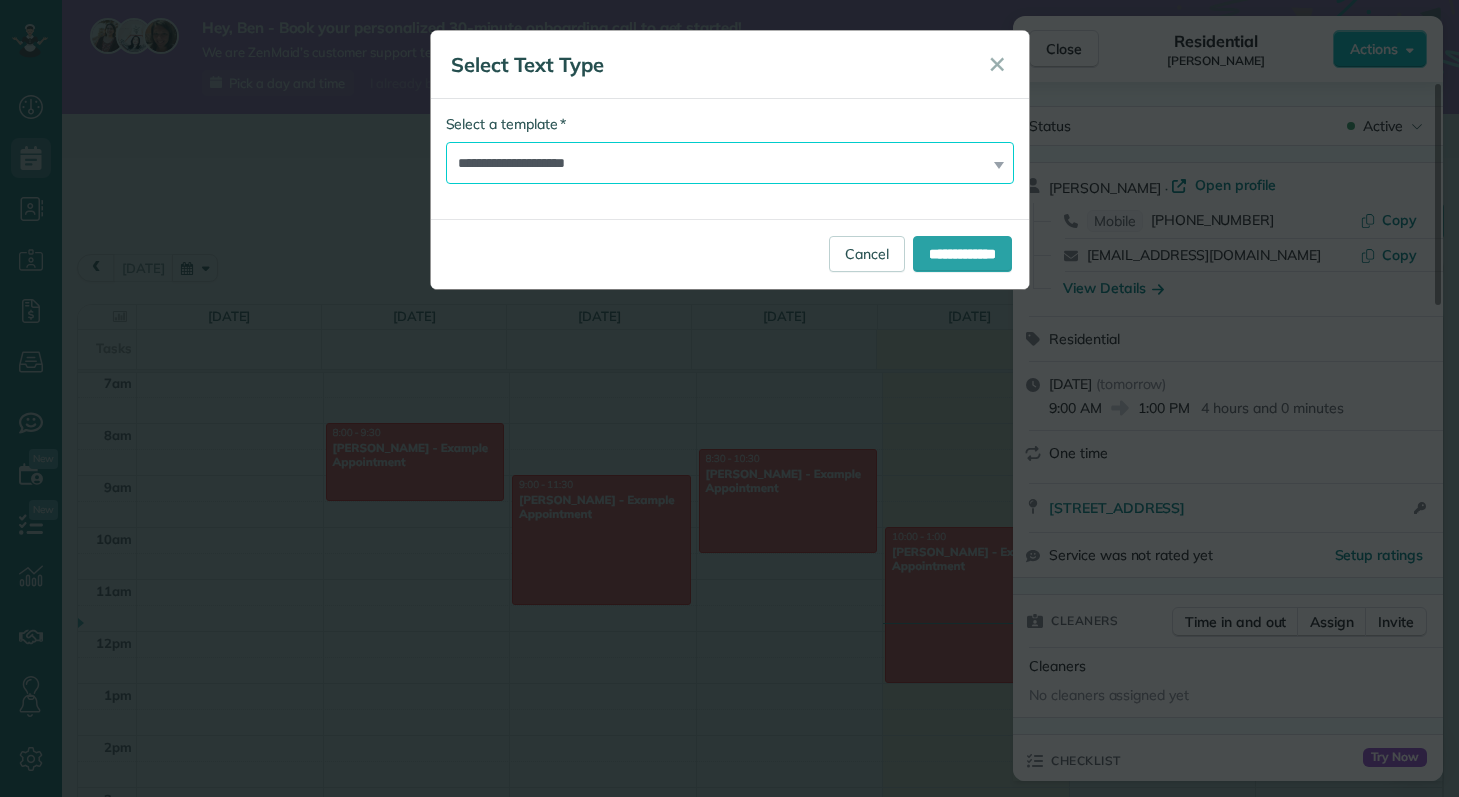 click on "**********" at bounding box center (730, 163) 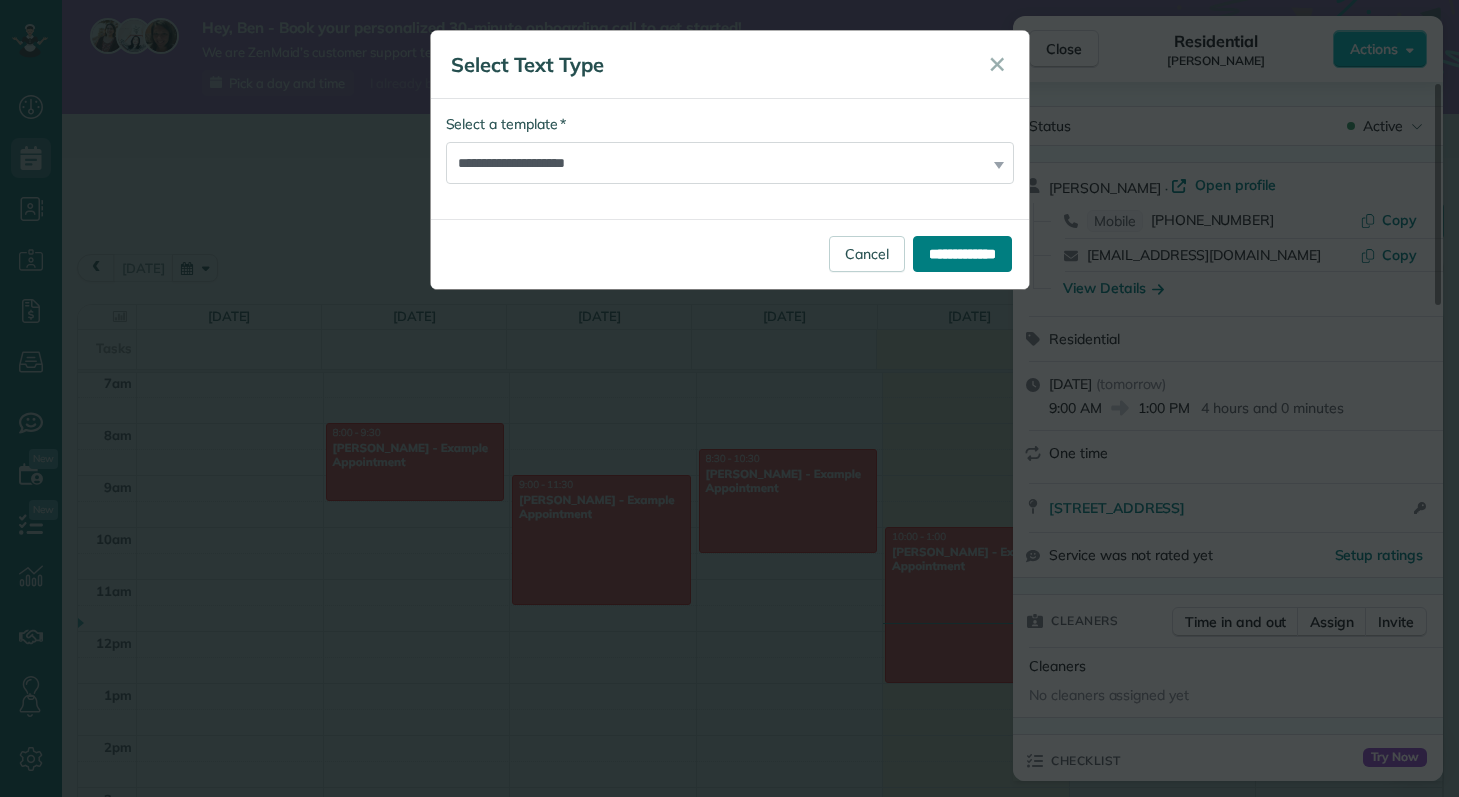 click on "**********" at bounding box center [962, 254] 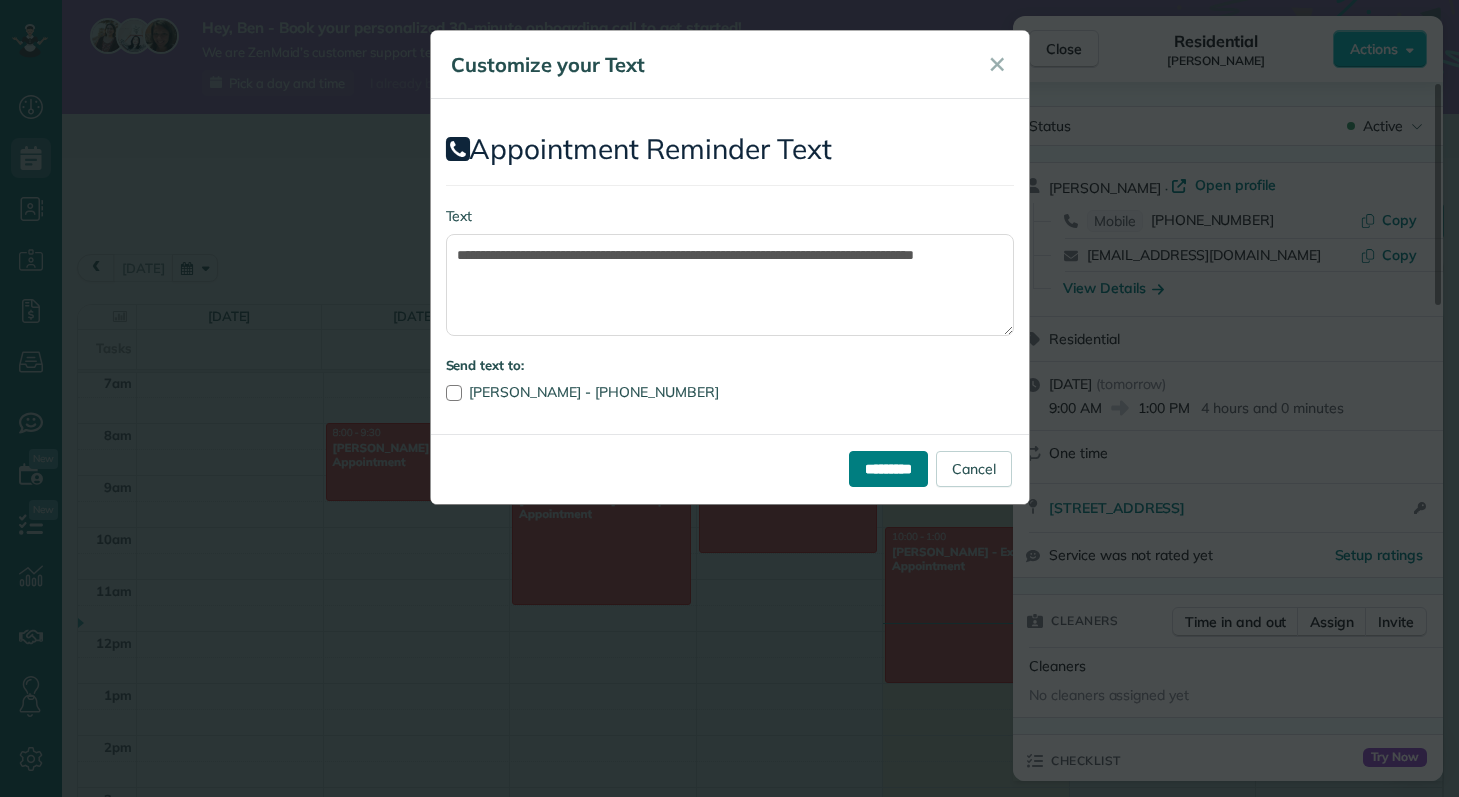 click on "*********" at bounding box center [888, 469] 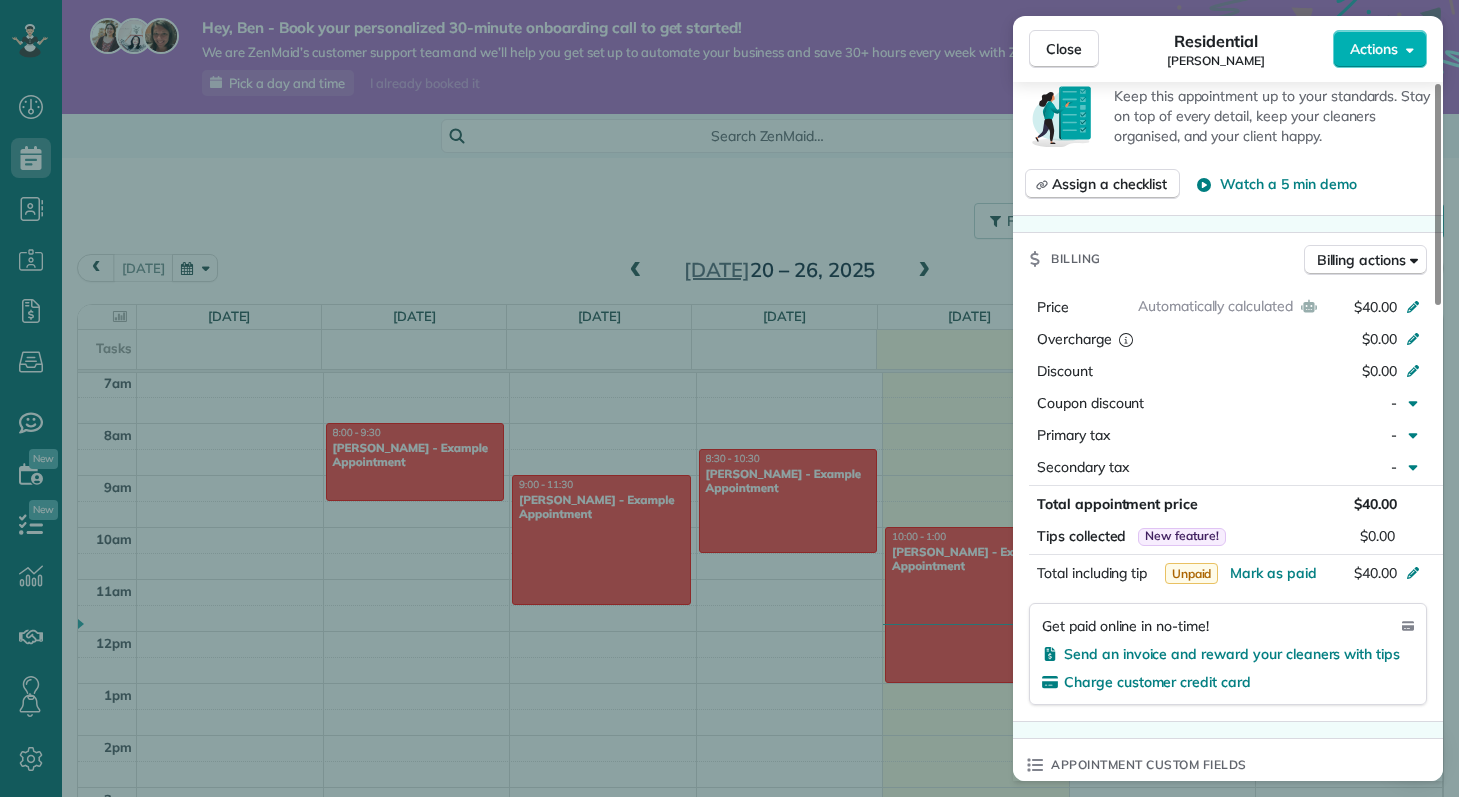 scroll, scrollTop: 712, scrollLeft: 0, axis: vertical 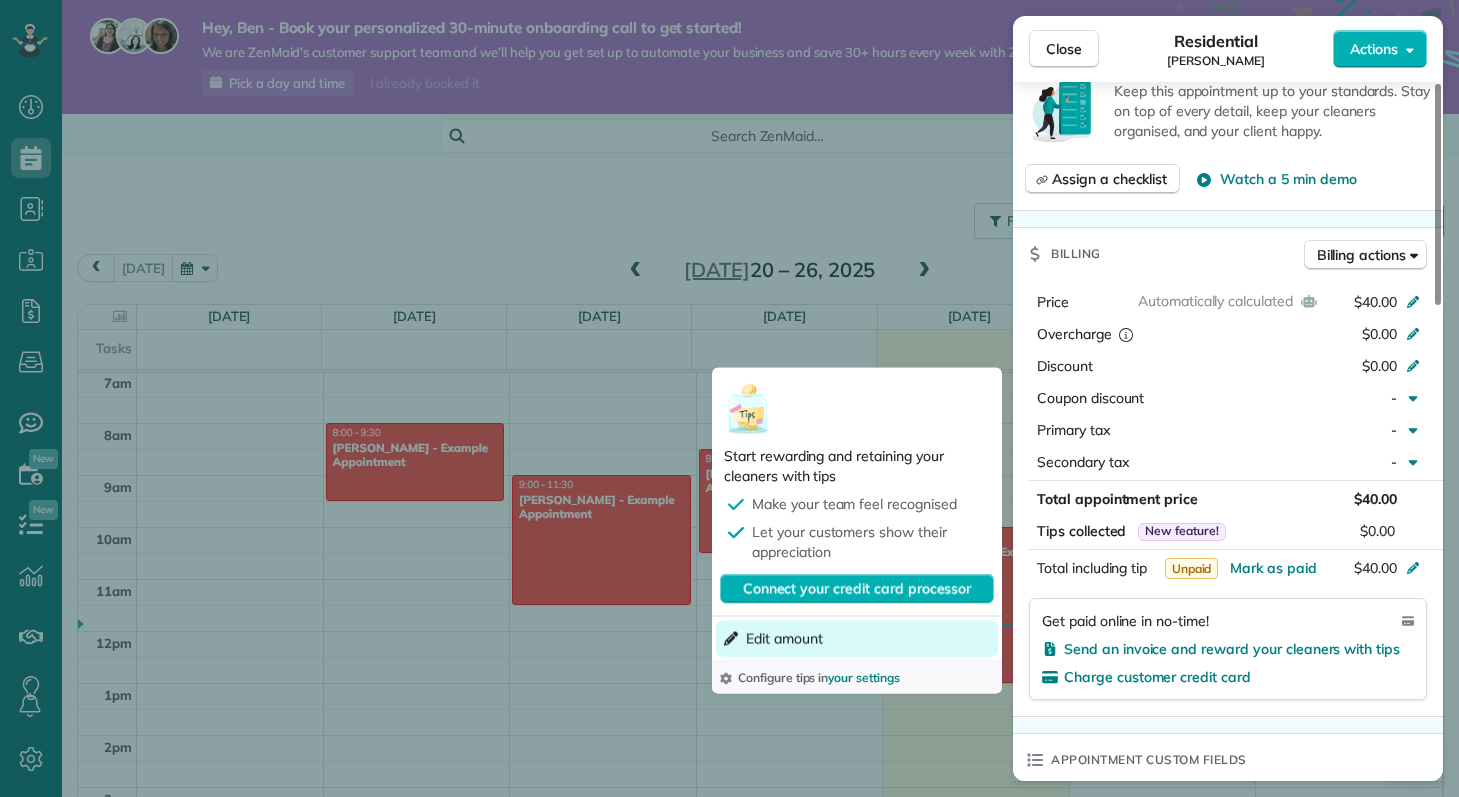 click on "Edit amount" at bounding box center (784, 639) 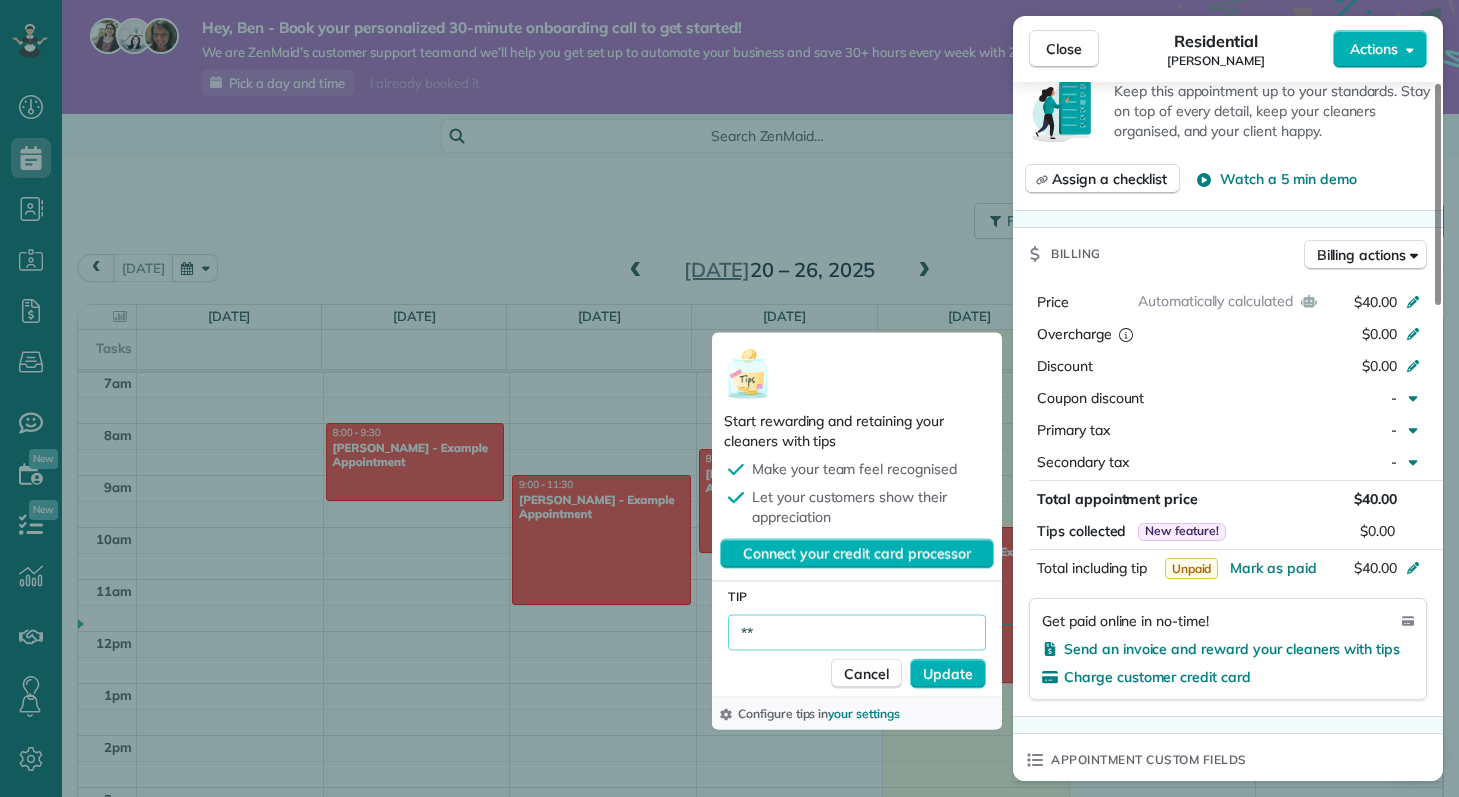 click on "**" at bounding box center (857, 633) 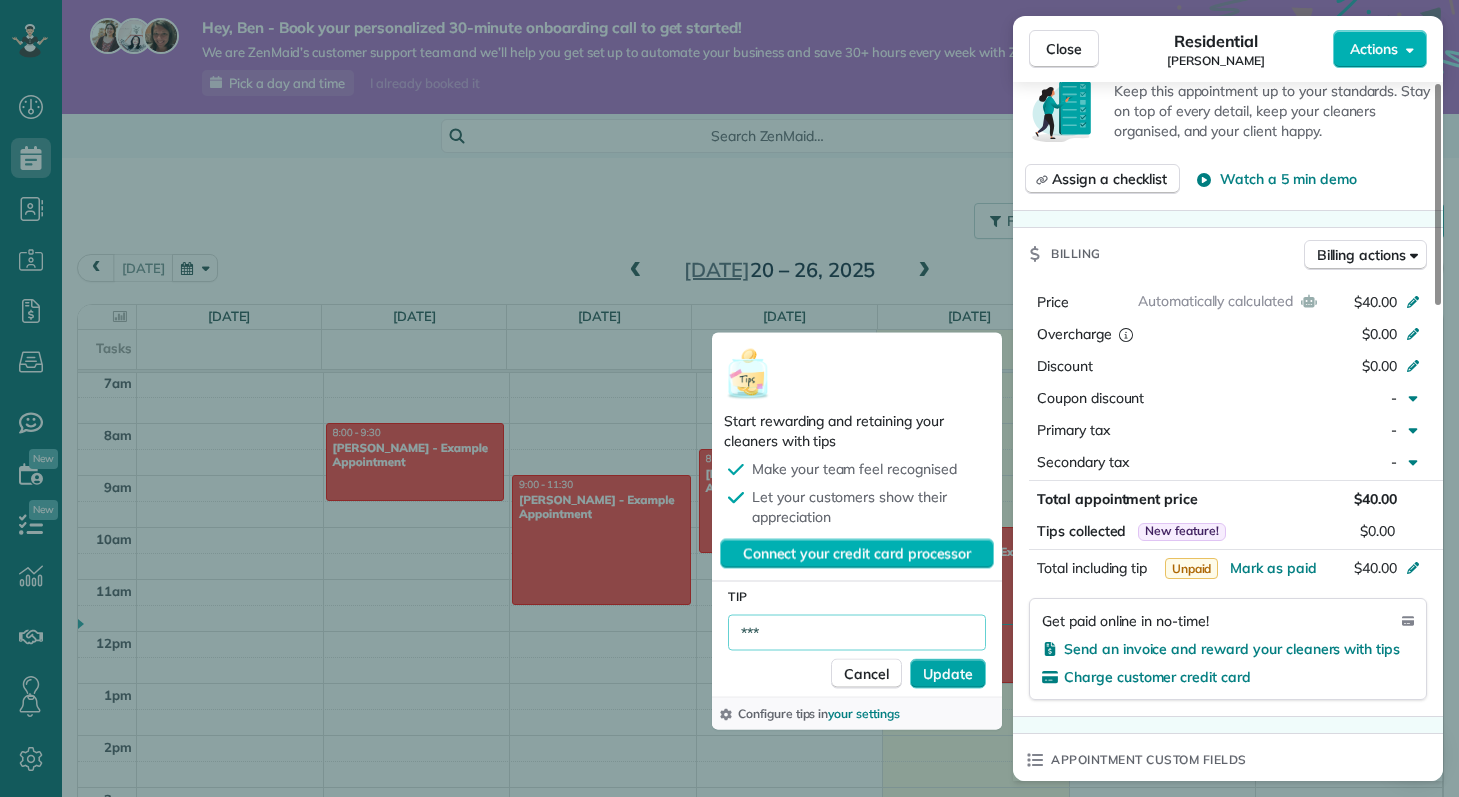 type on "***" 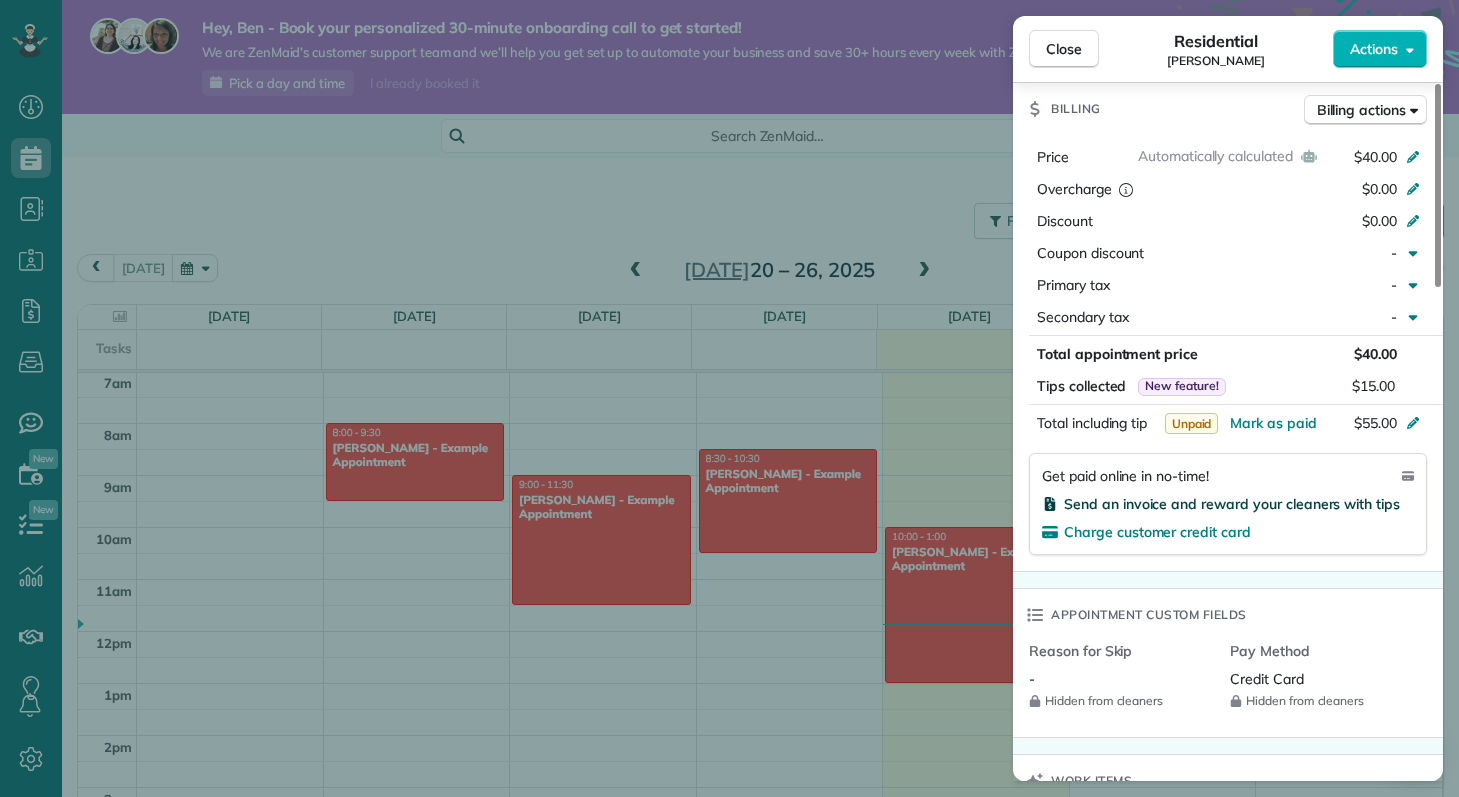 scroll, scrollTop: 990, scrollLeft: 0, axis: vertical 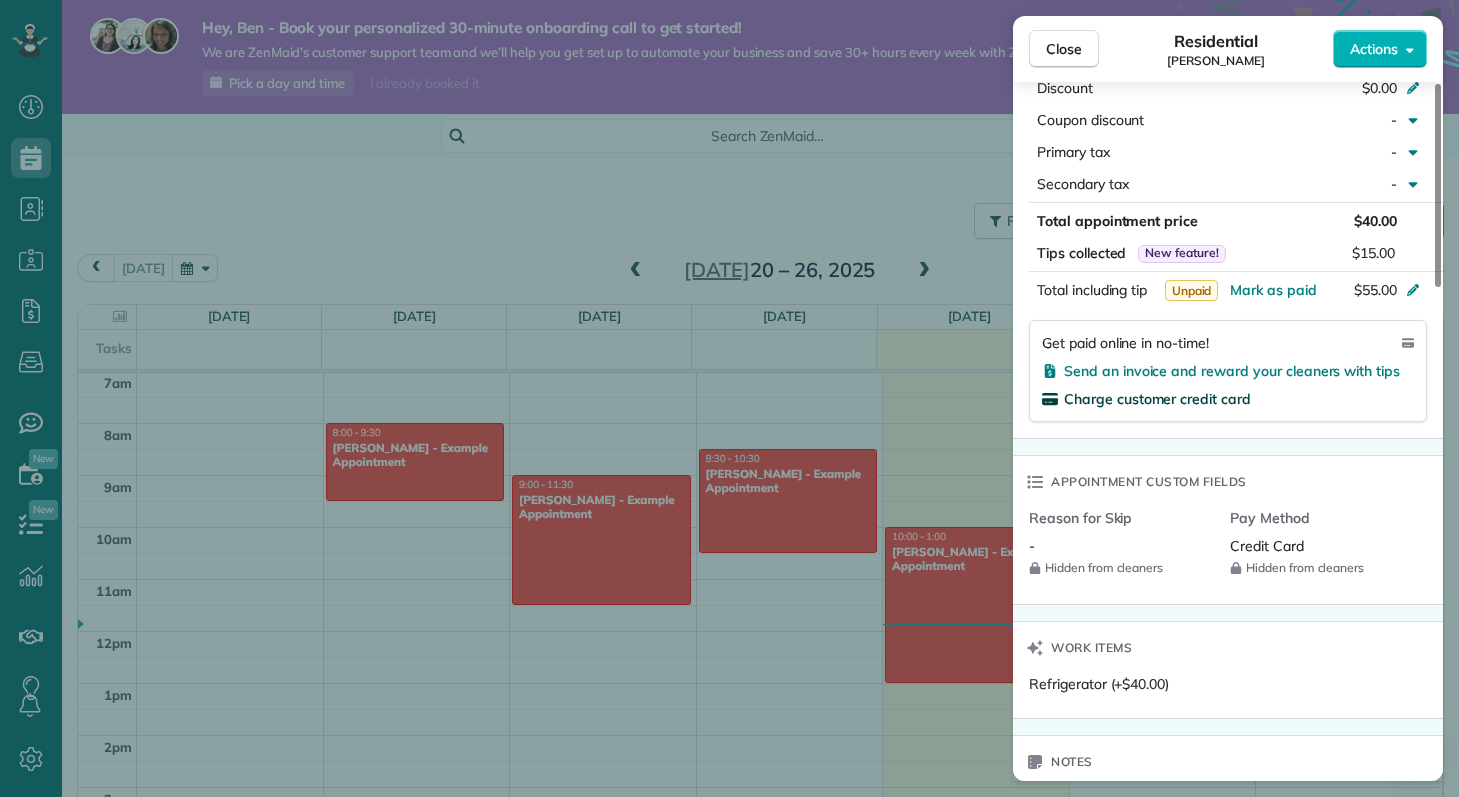 click on "Charge customer credit card" at bounding box center (1157, 399) 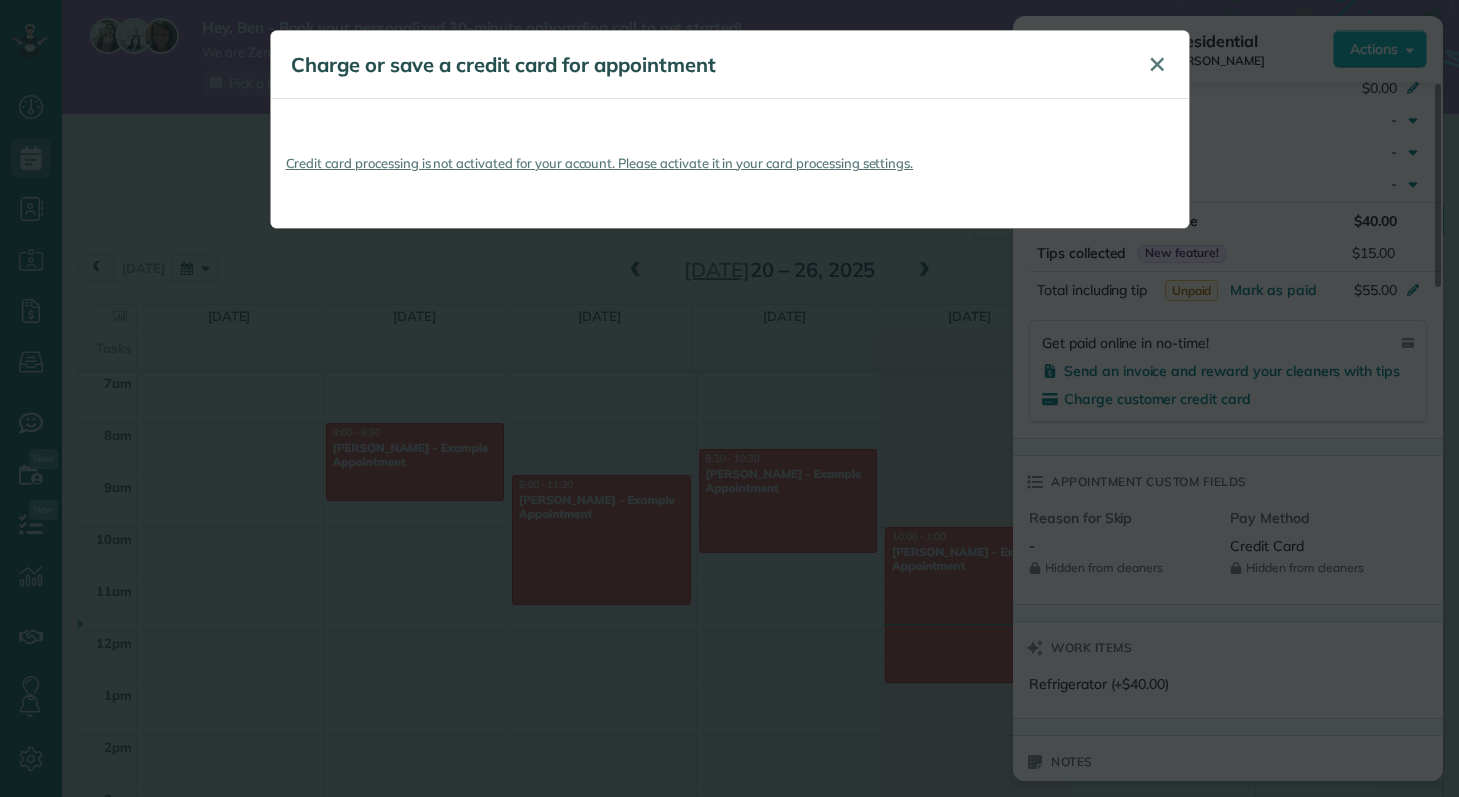 click on "✕" at bounding box center (1157, 64) 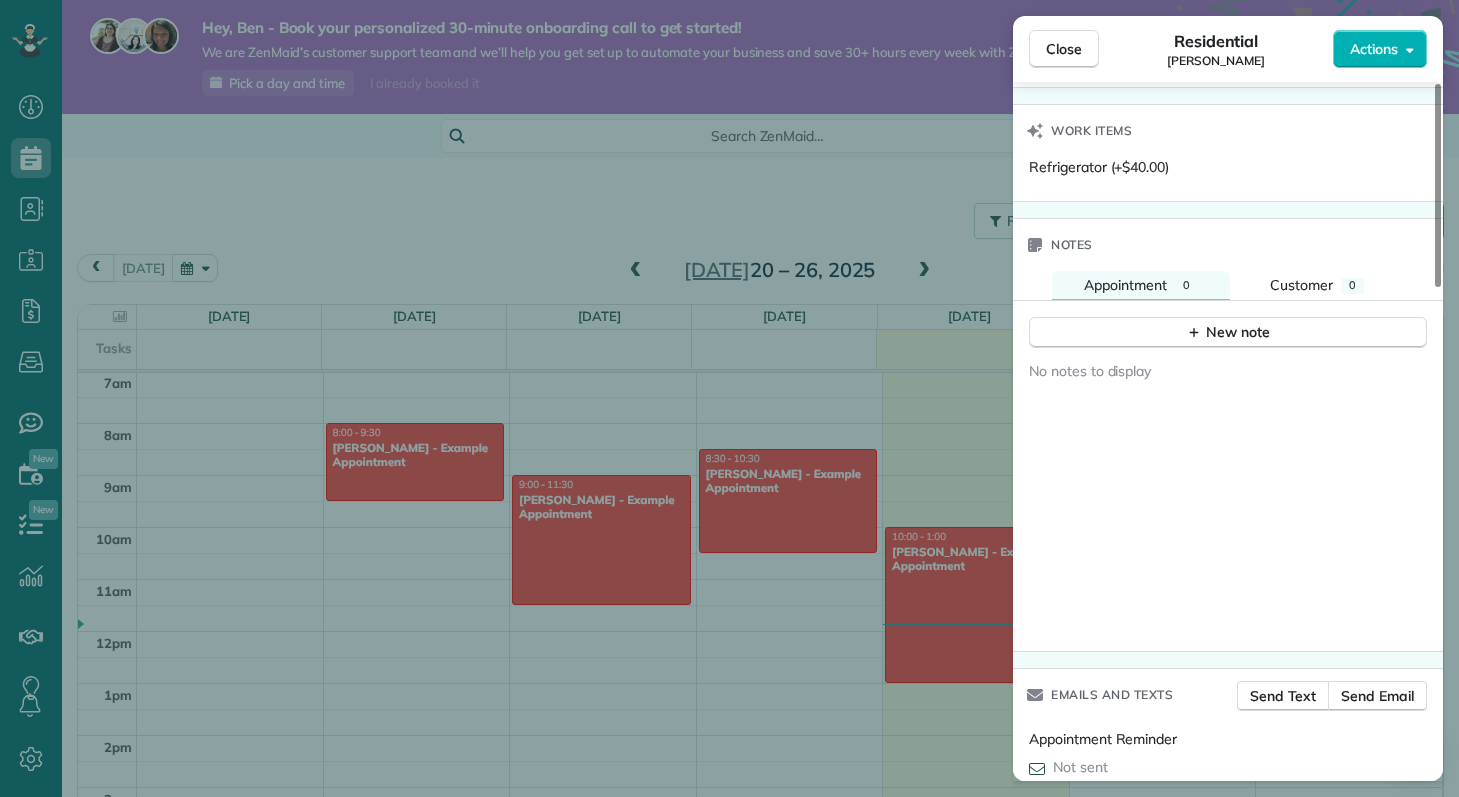 scroll, scrollTop: 1508, scrollLeft: 0, axis: vertical 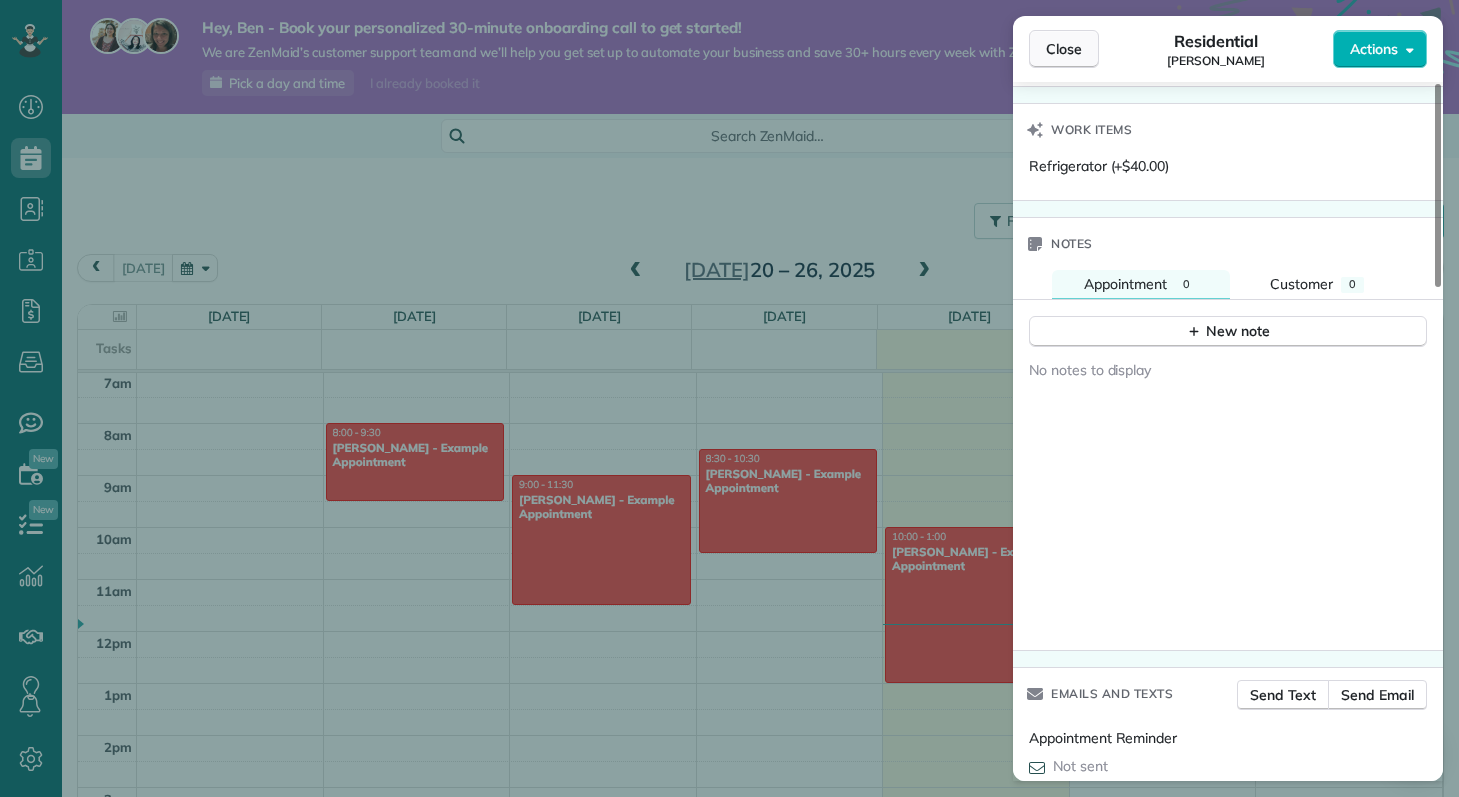 click on "Close" at bounding box center [1064, 49] 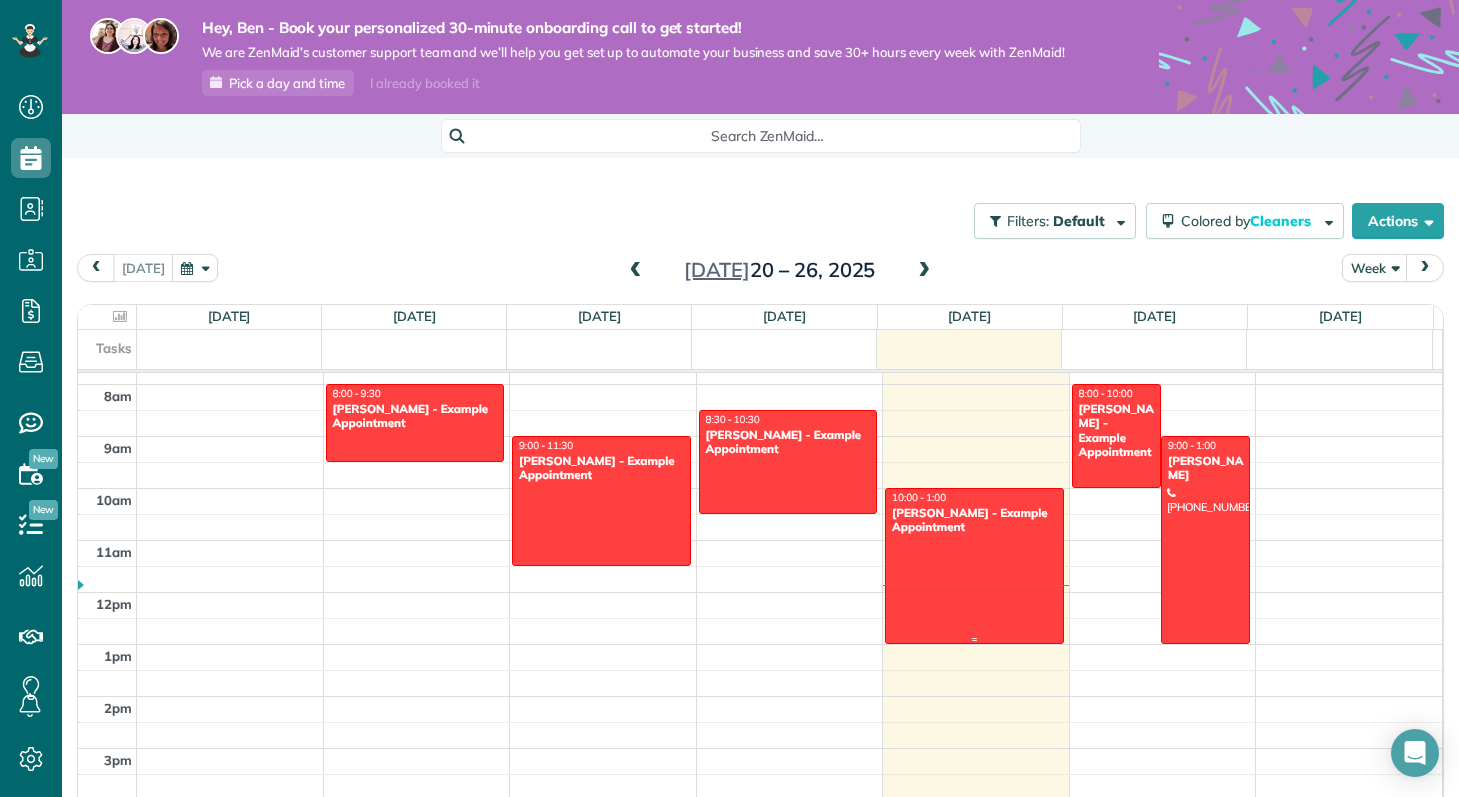 scroll, scrollTop: 382, scrollLeft: 0, axis: vertical 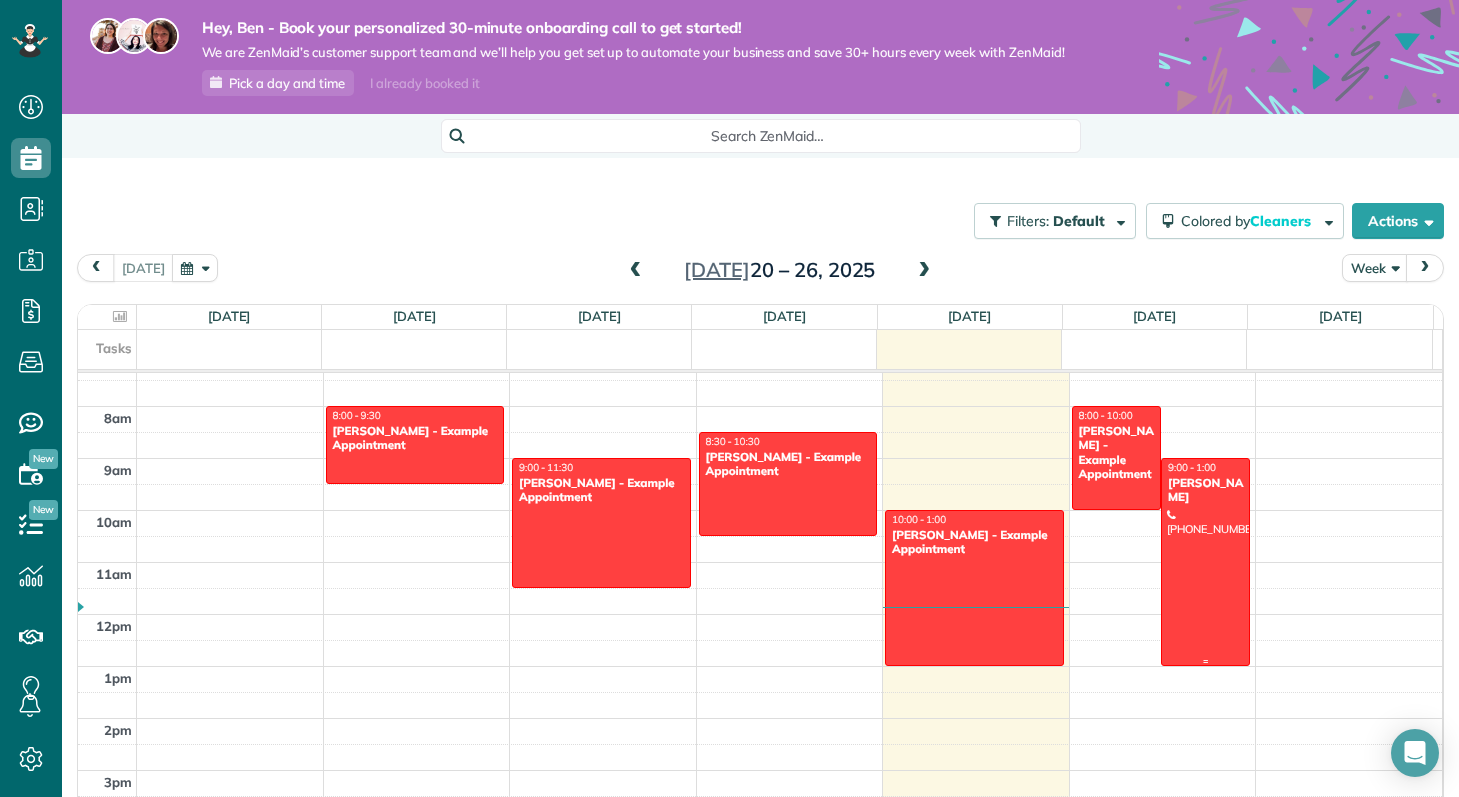 click at bounding box center (1205, 562) 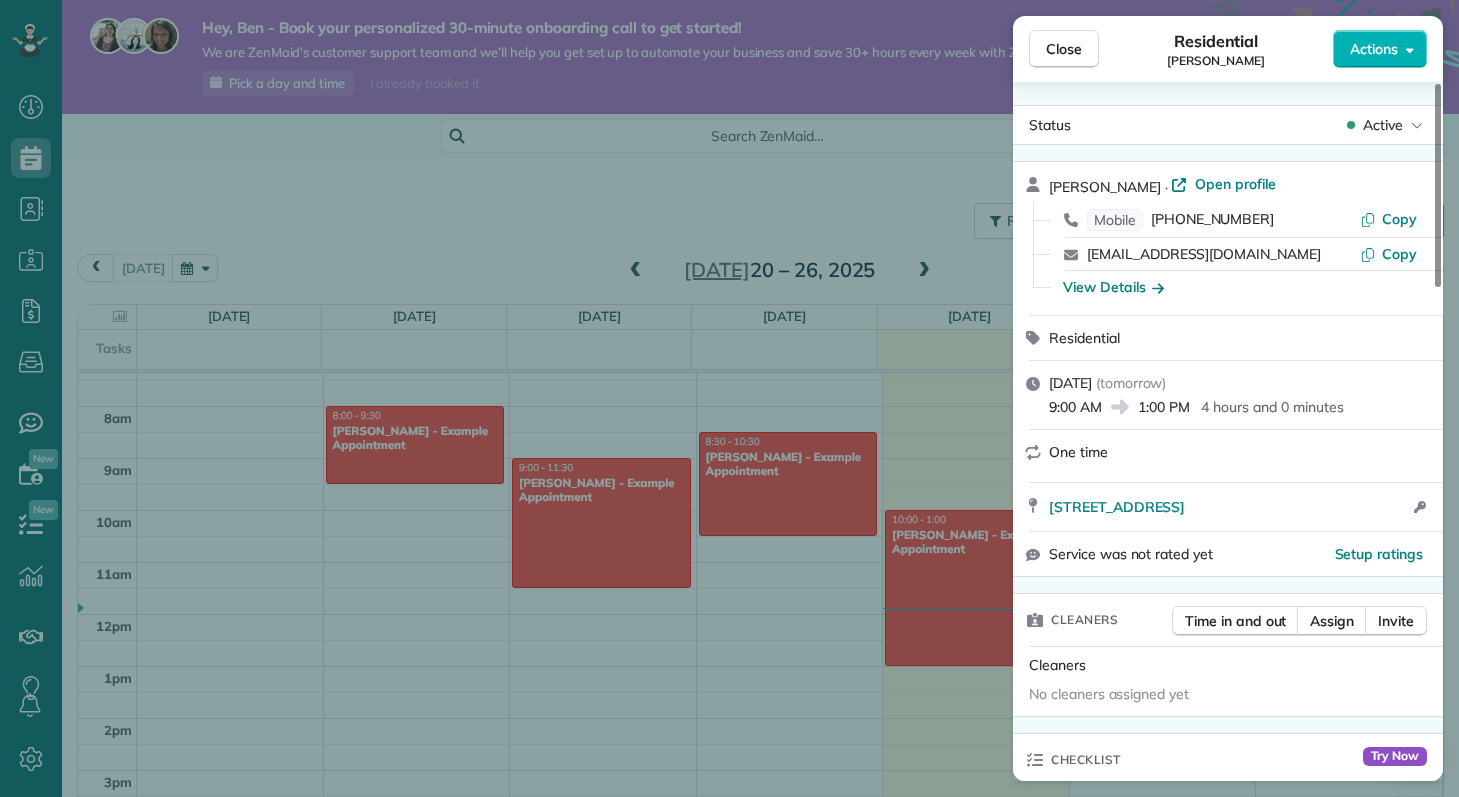 scroll, scrollTop: 0, scrollLeft: 0, axis: both 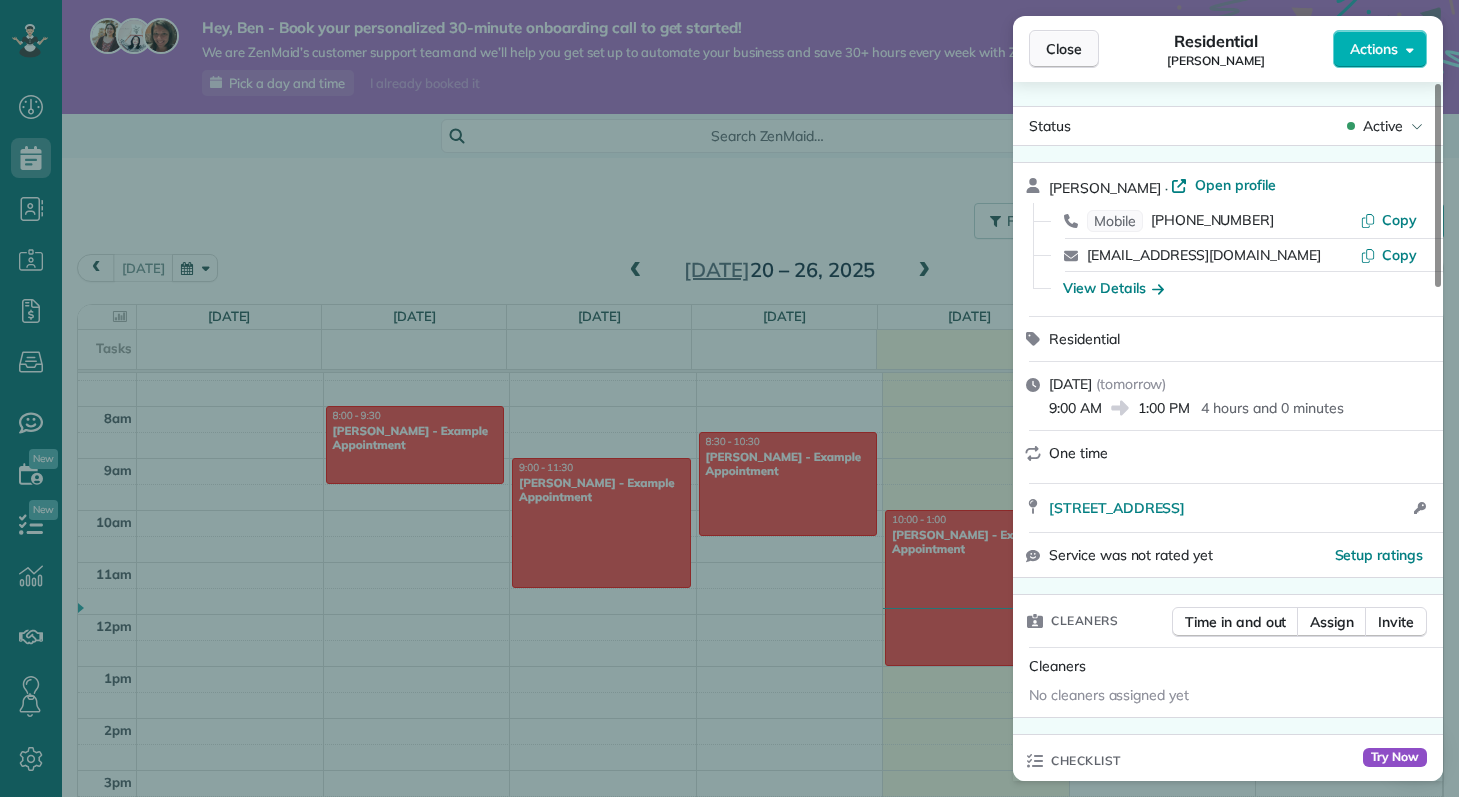 click on "Close" at bounding box center [1064, 49] 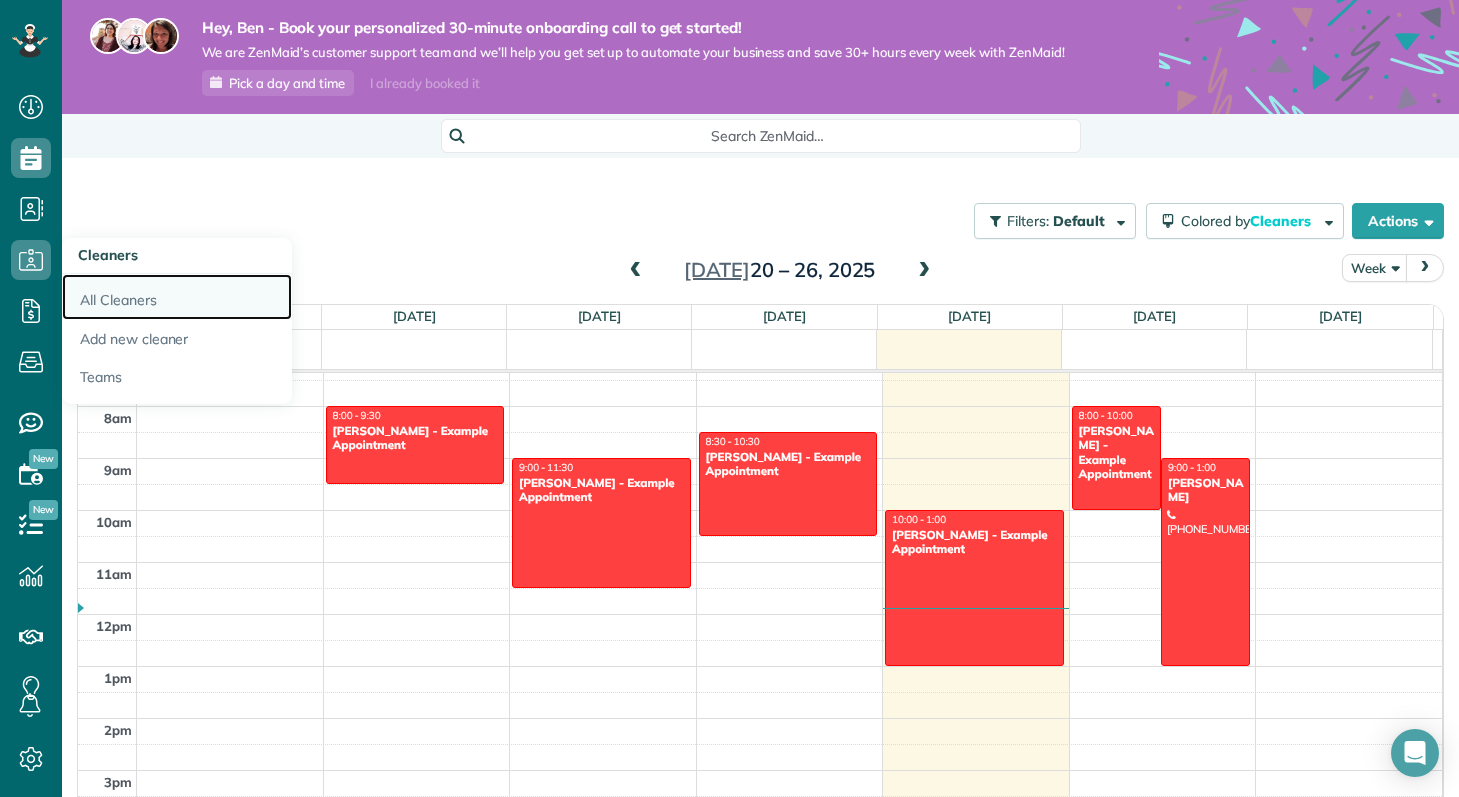 click on "All Cleaners" at bounding box center [177, 297] 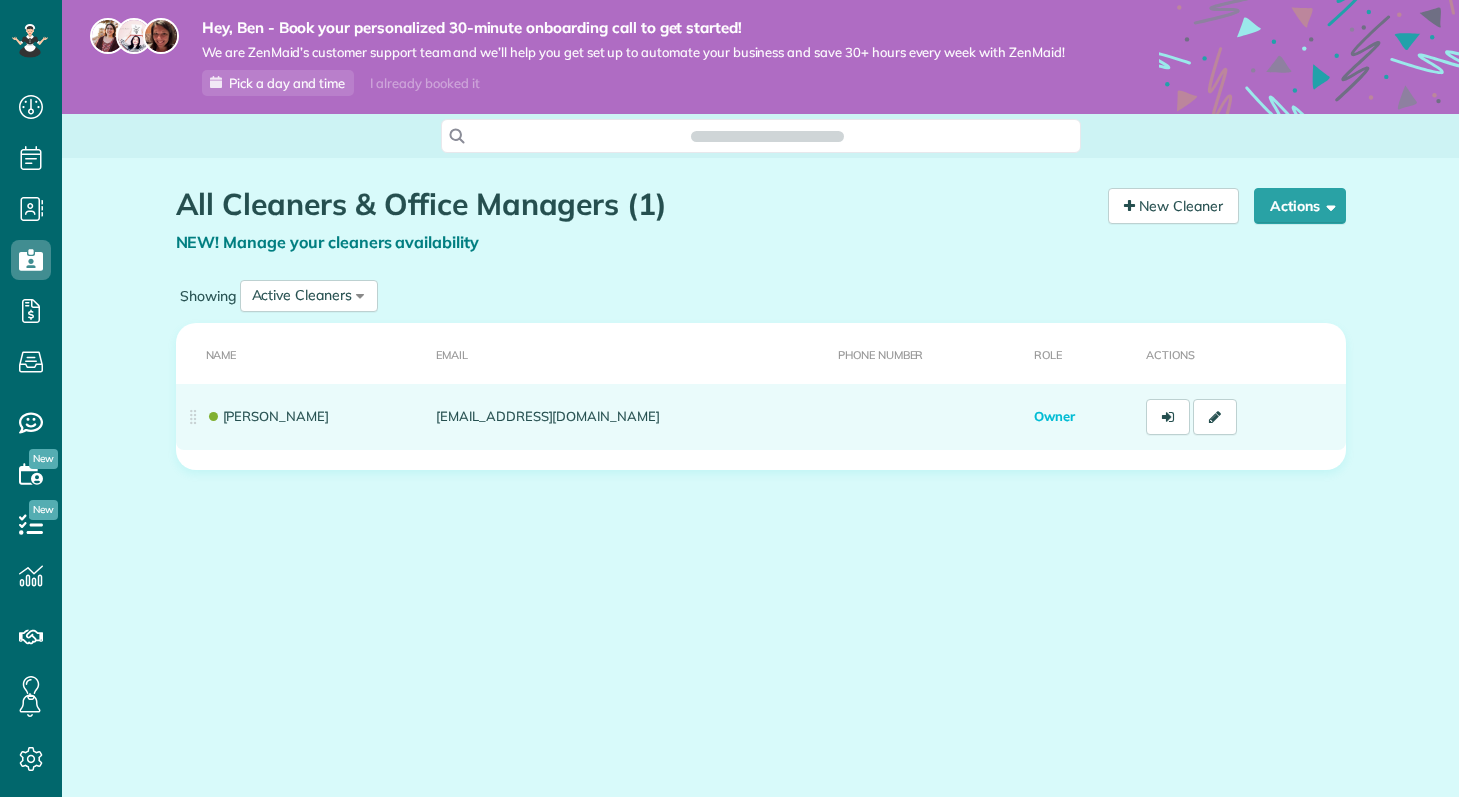 scroll, scrollTop: 0, scrollLeft: 0, axis: both 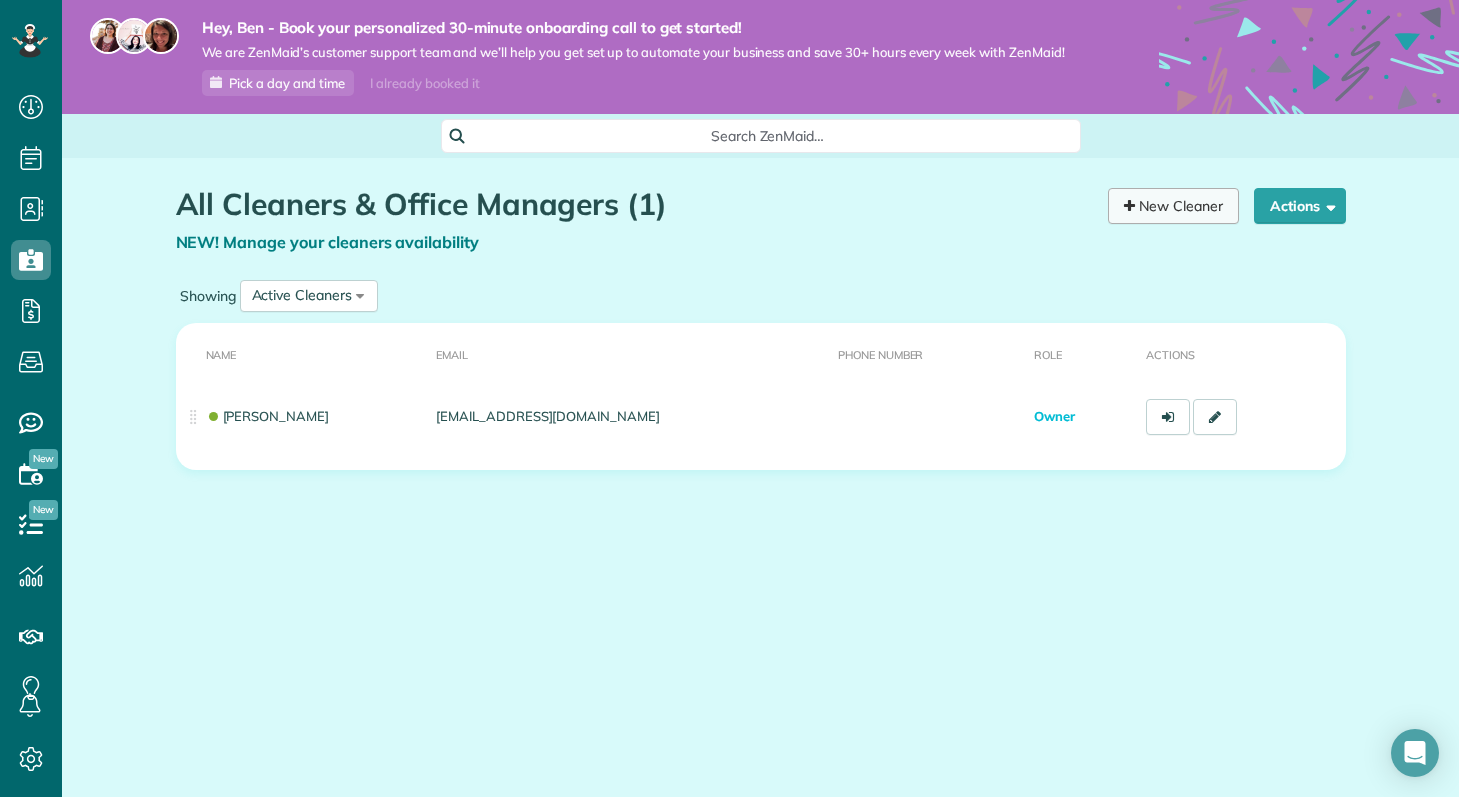 click on "New Cleaner" at bounding box center [1173, 206] 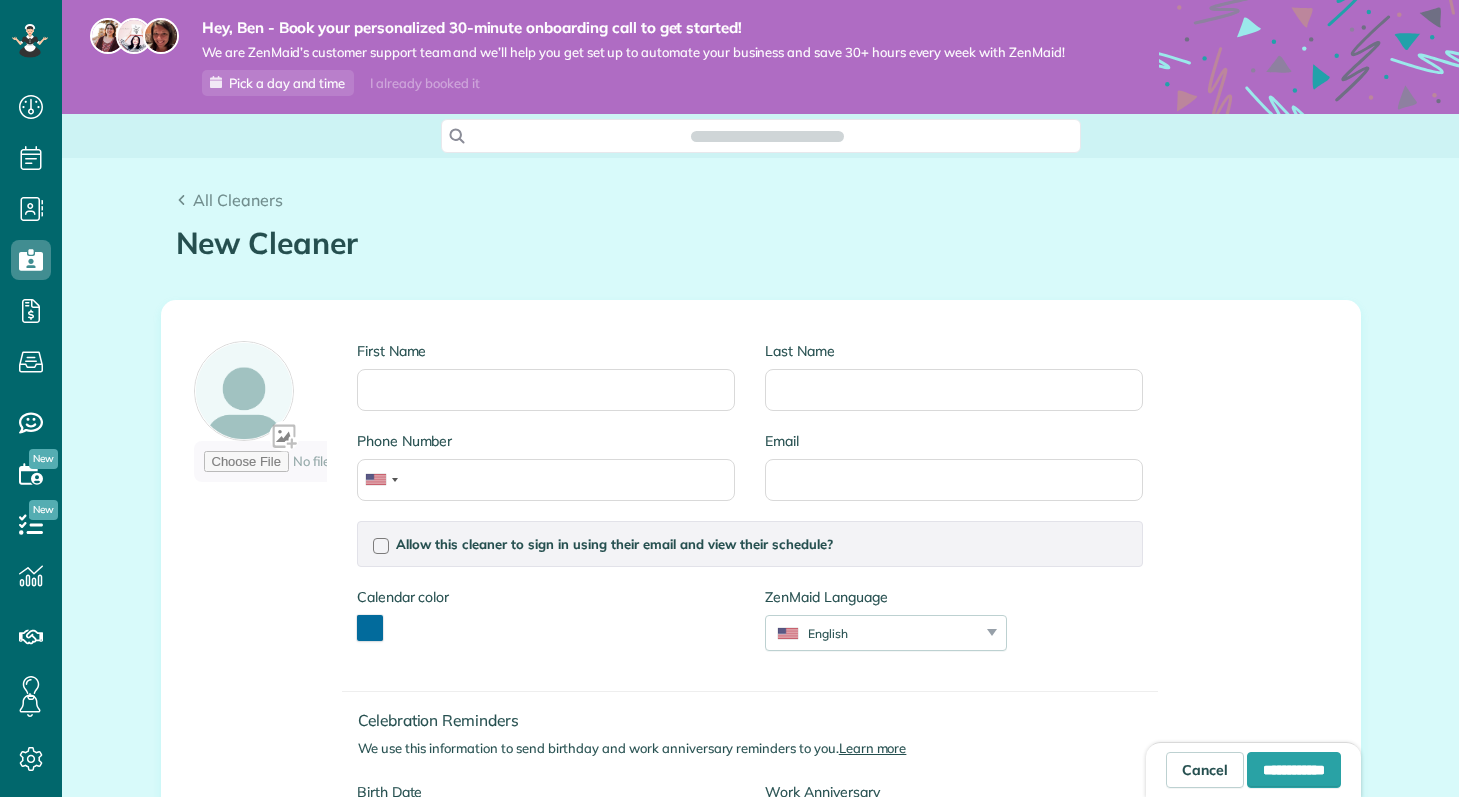 scroll, scrollTop: 0, scrollLeft: 0, axis: both 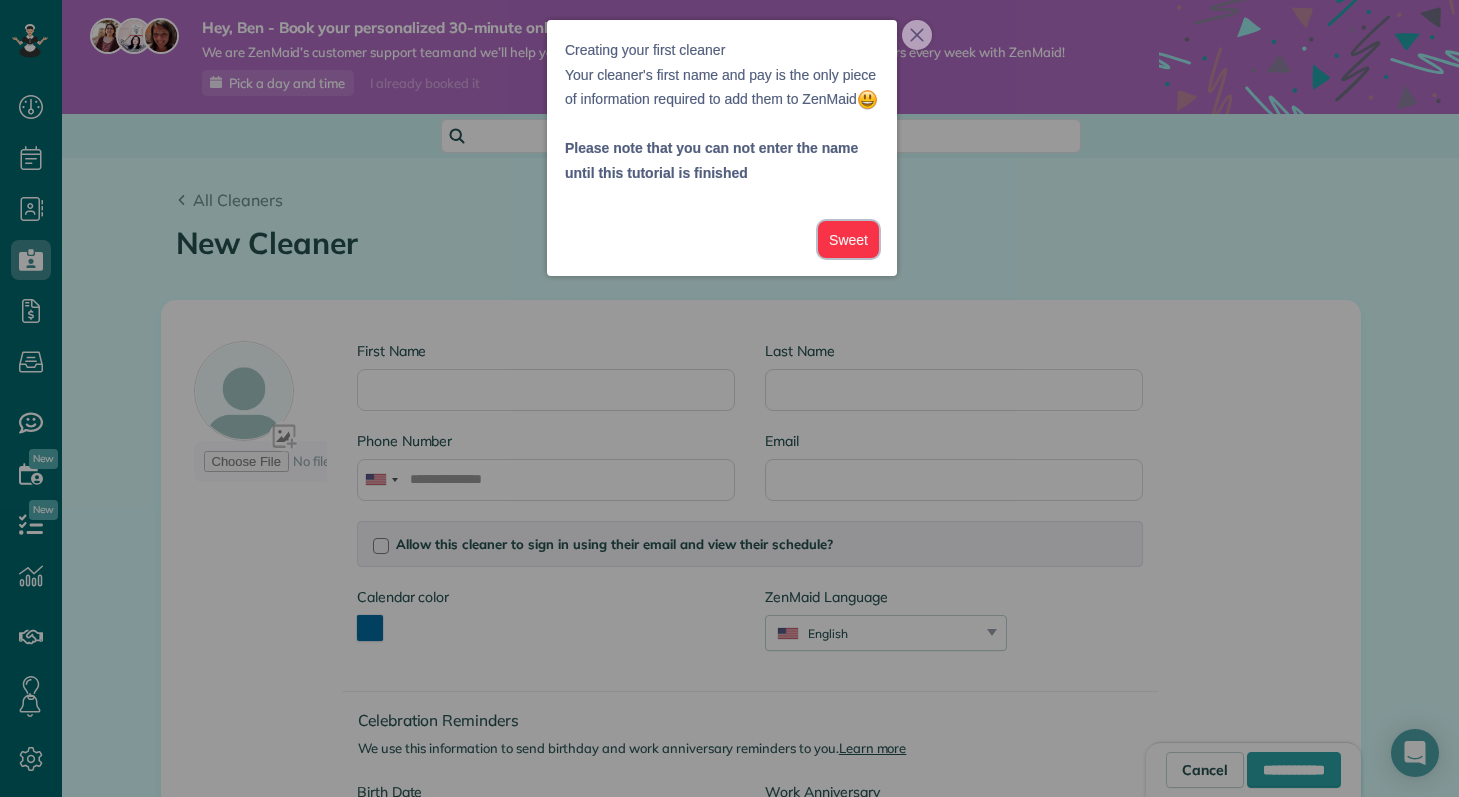 click on "Sweet" at bounding box center (848, 239) 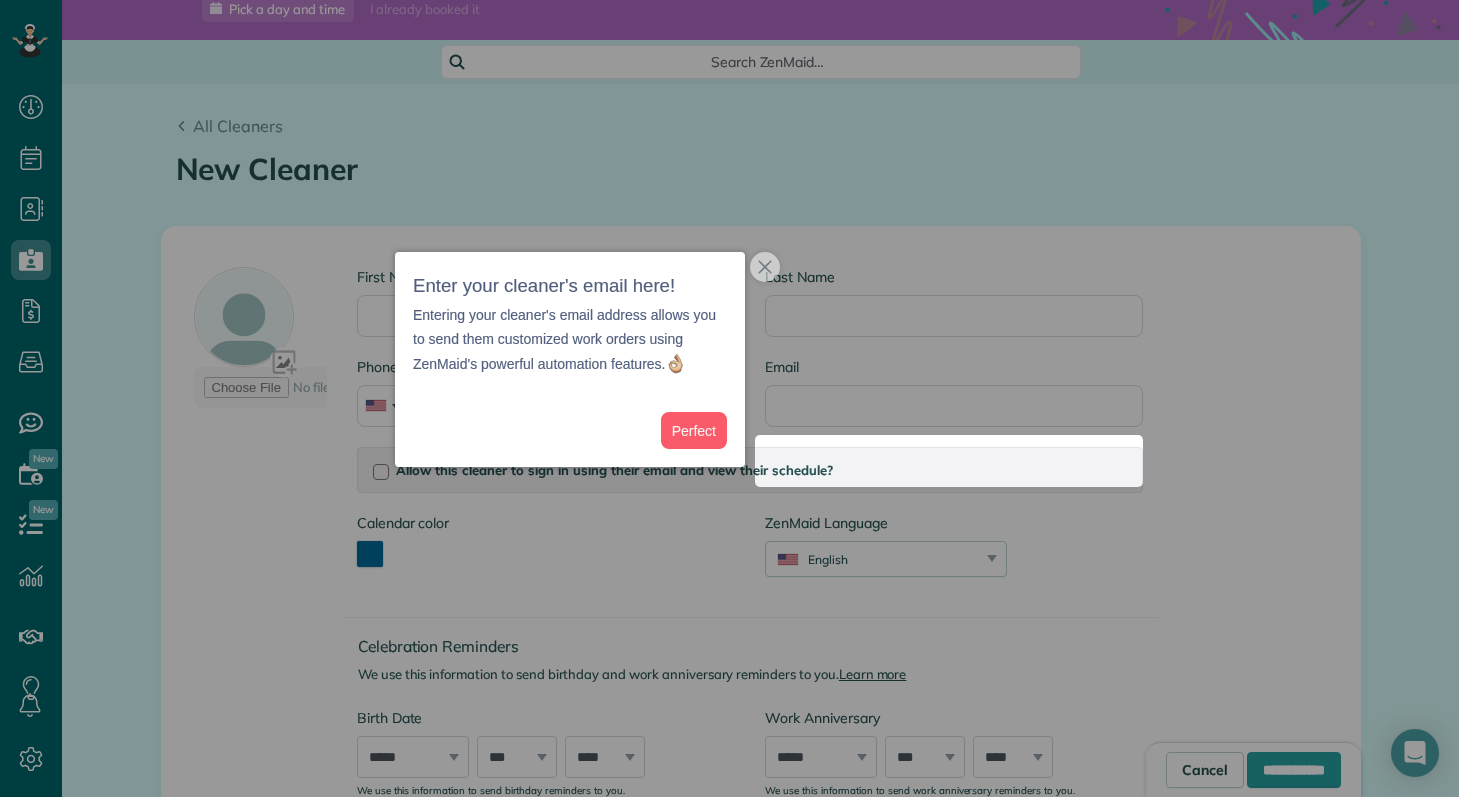 scroll, scrollTop: 81, scrollLeft: 0, axis: vertical 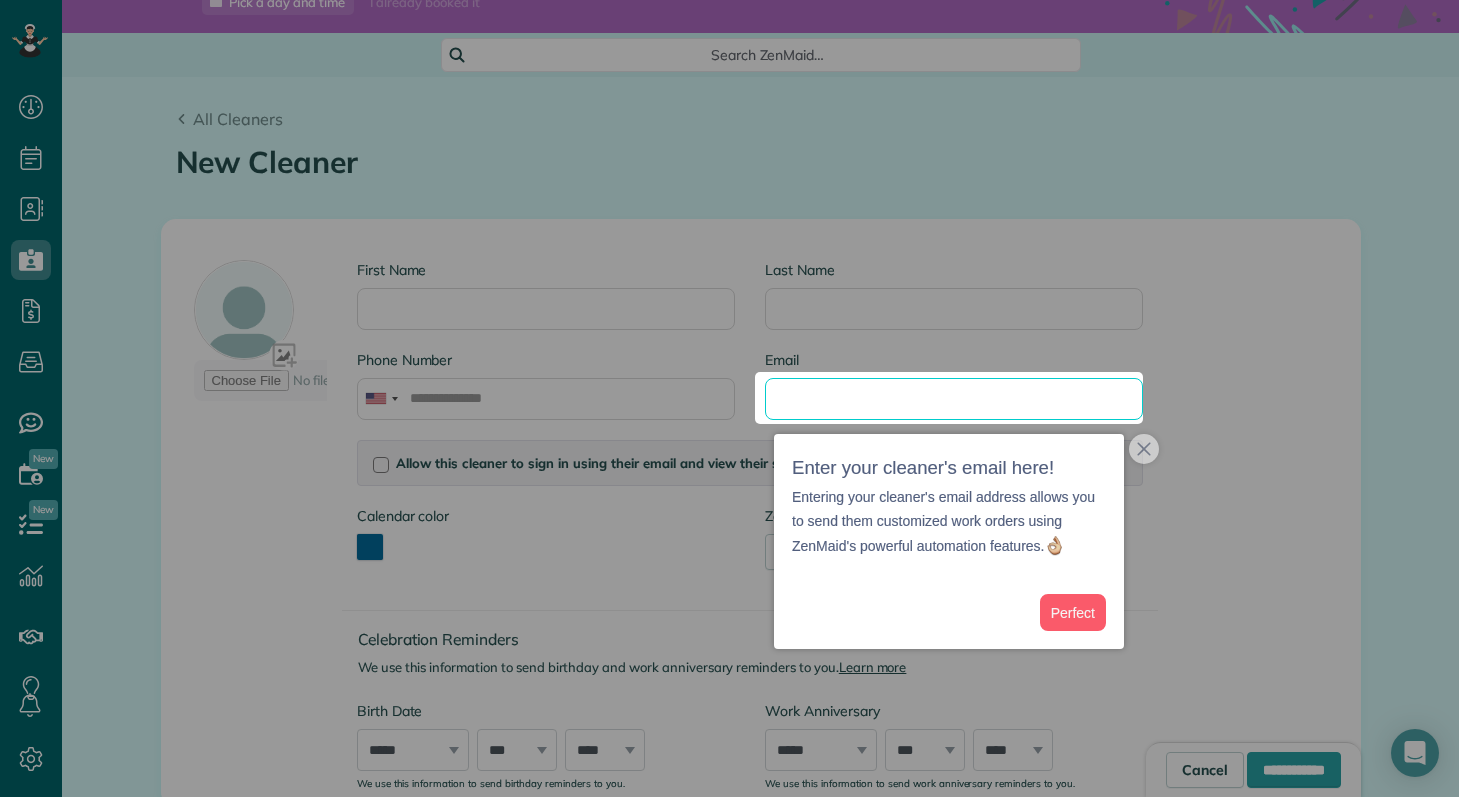 click on "Email" at bounding box center (954, 399) 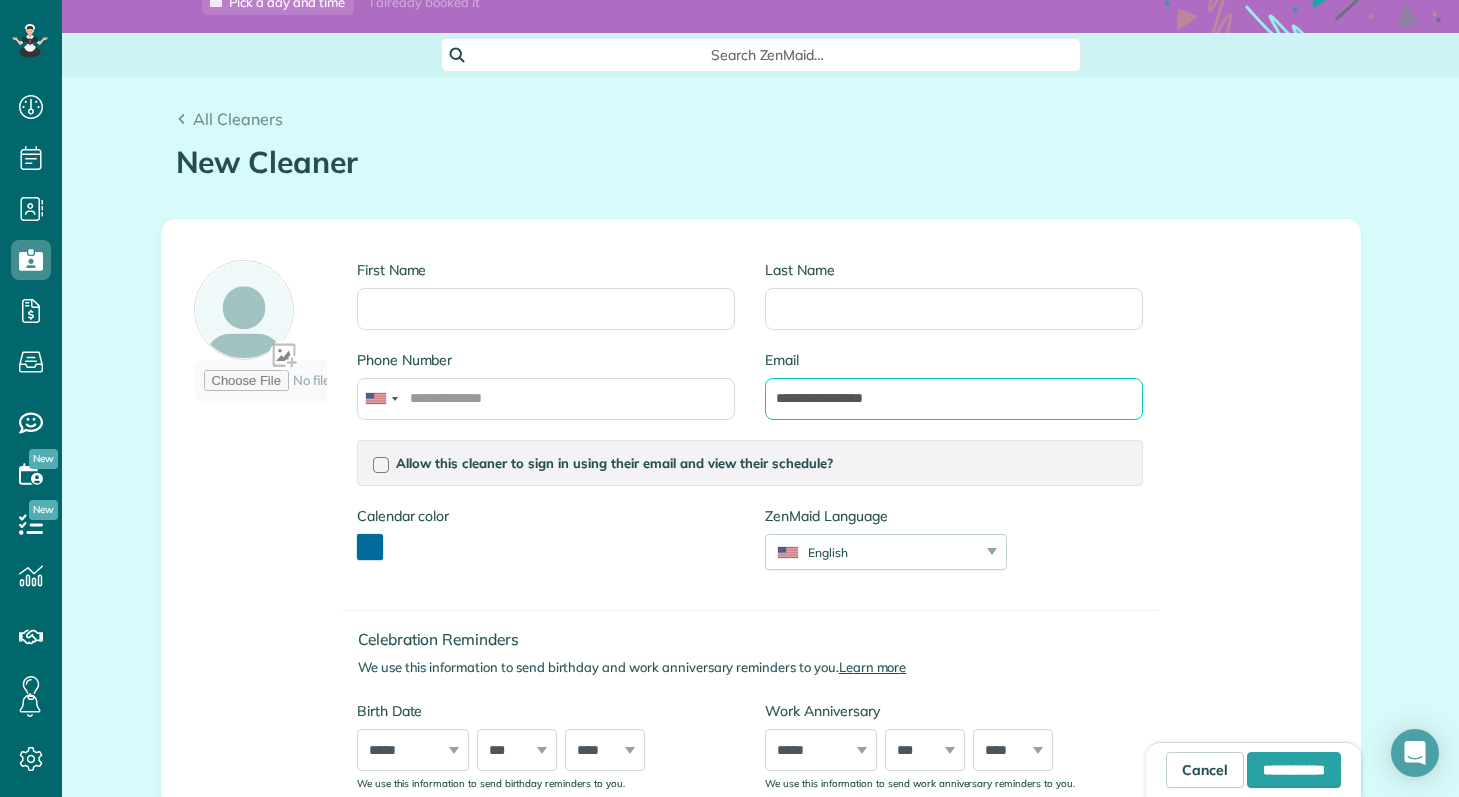 type on "**********" 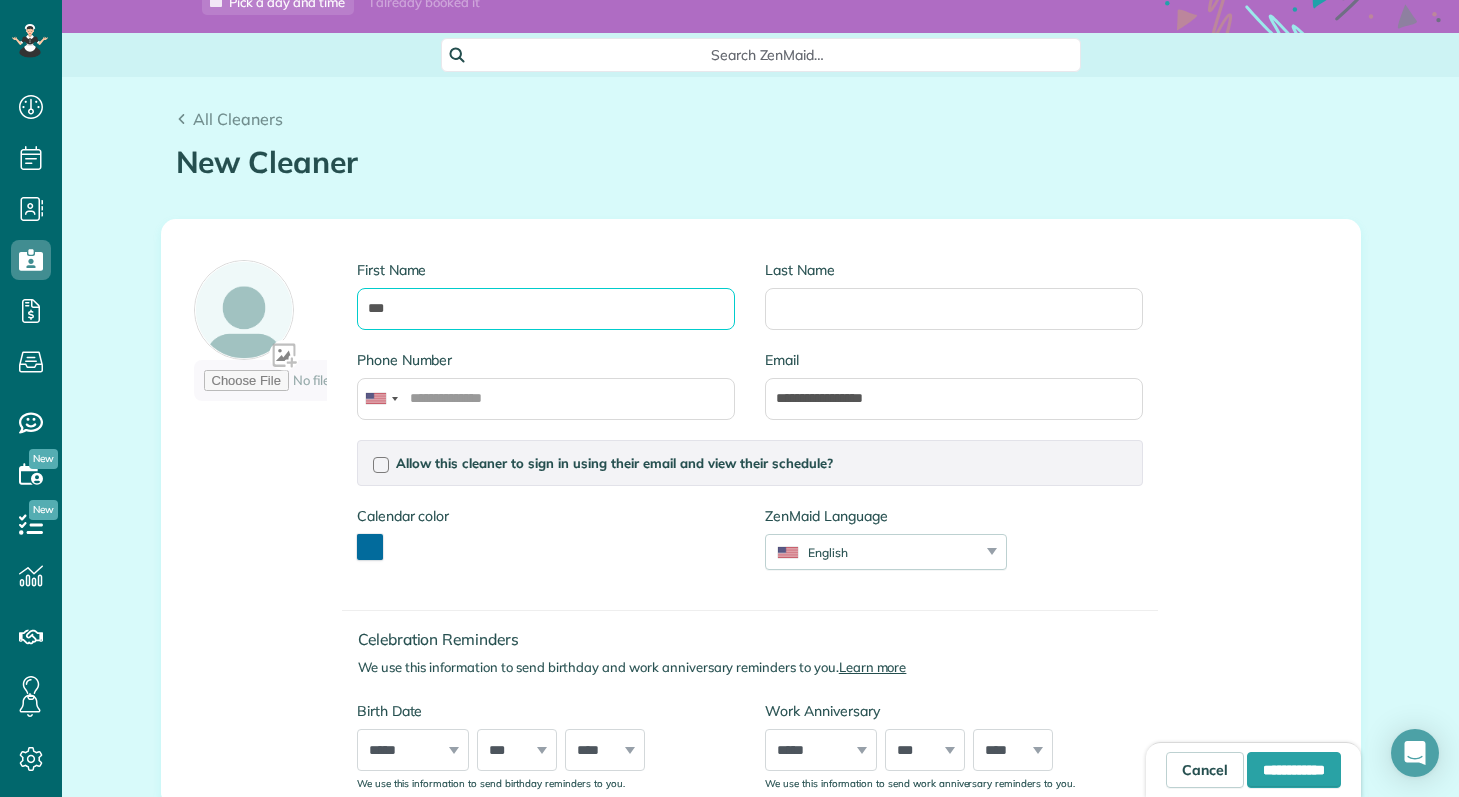 drag, startPoint x: 443, startPoint y: 317, endPoint x: 304, endPoint y: 297, distance: 140.43147 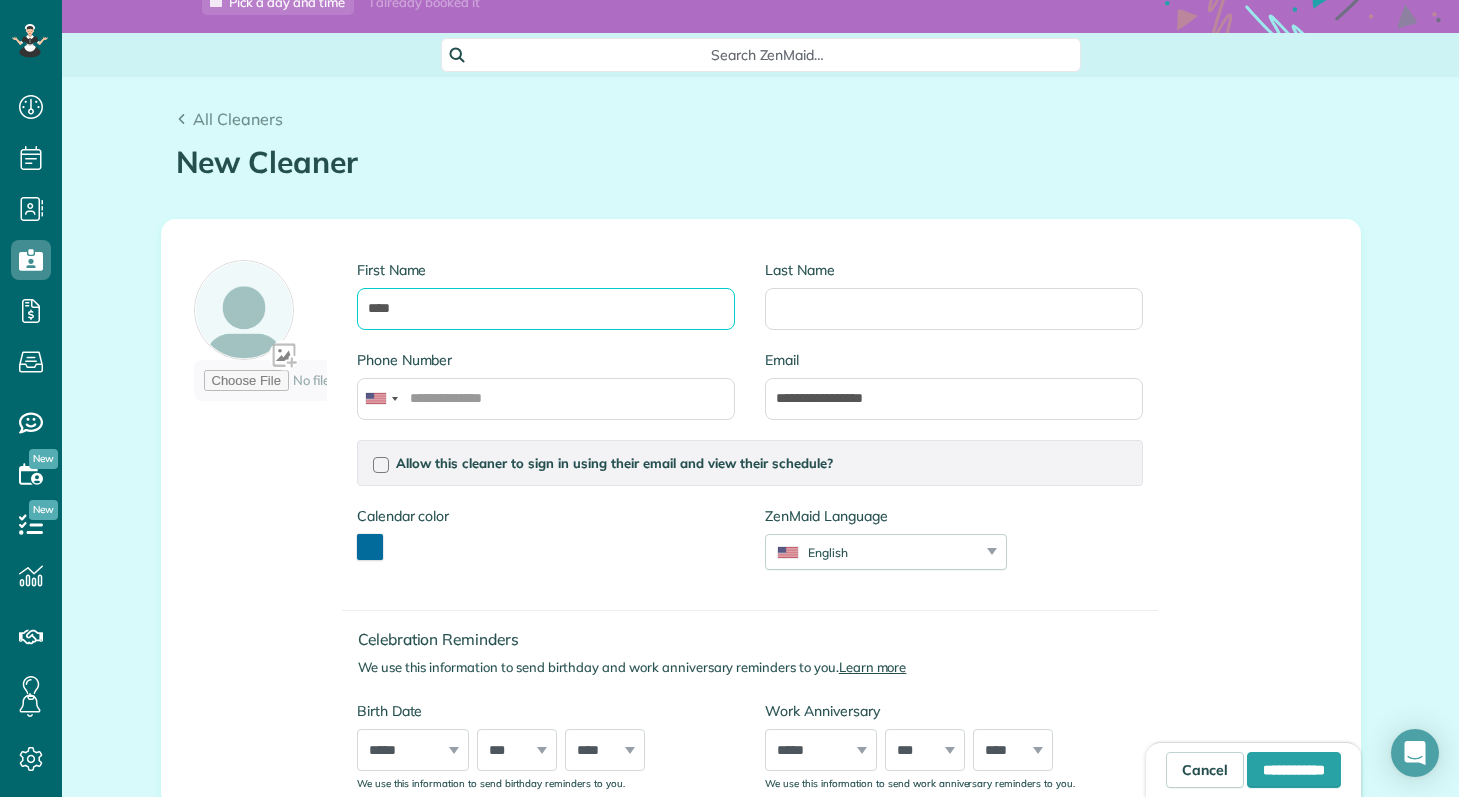 type on "****" 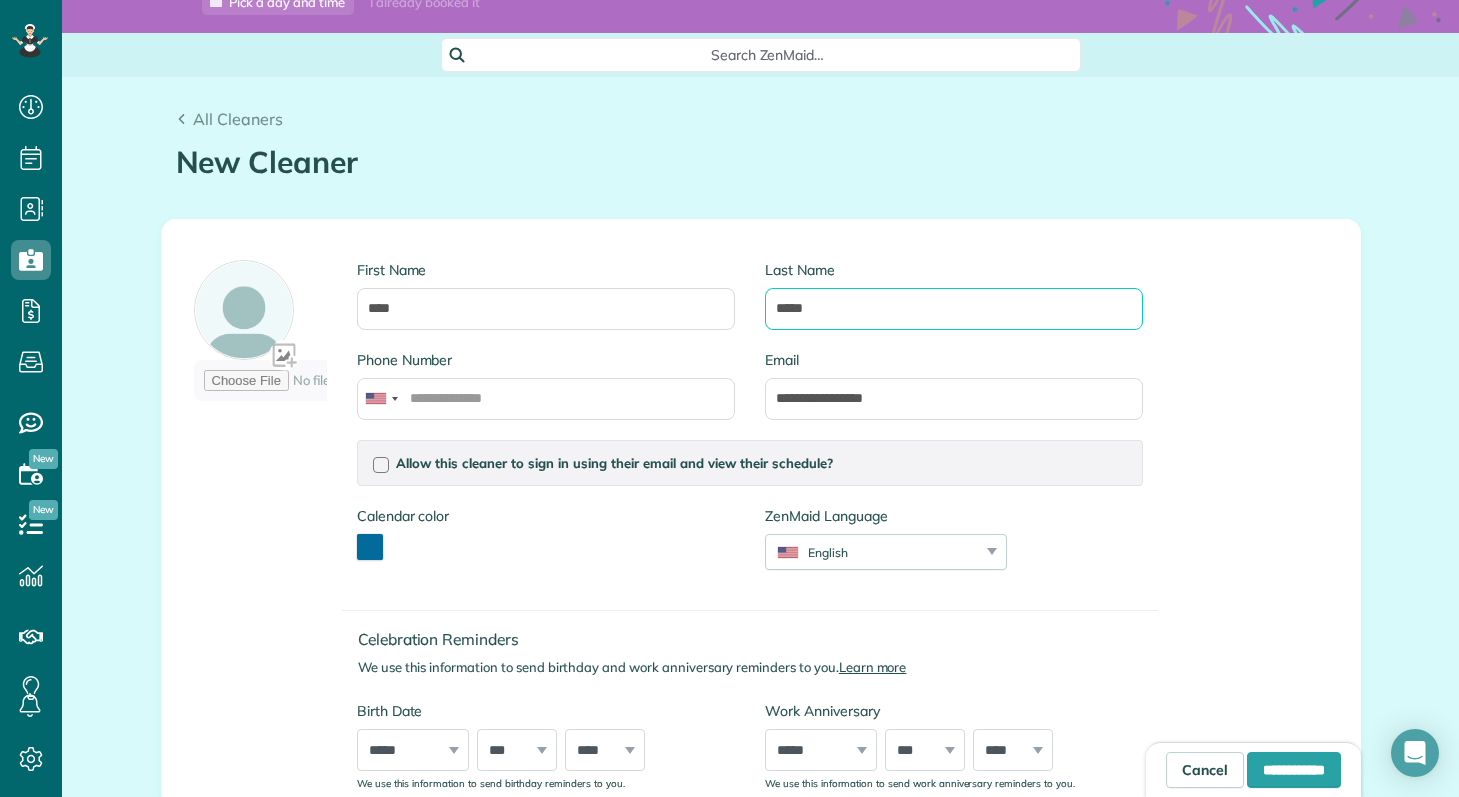 type on "*****" 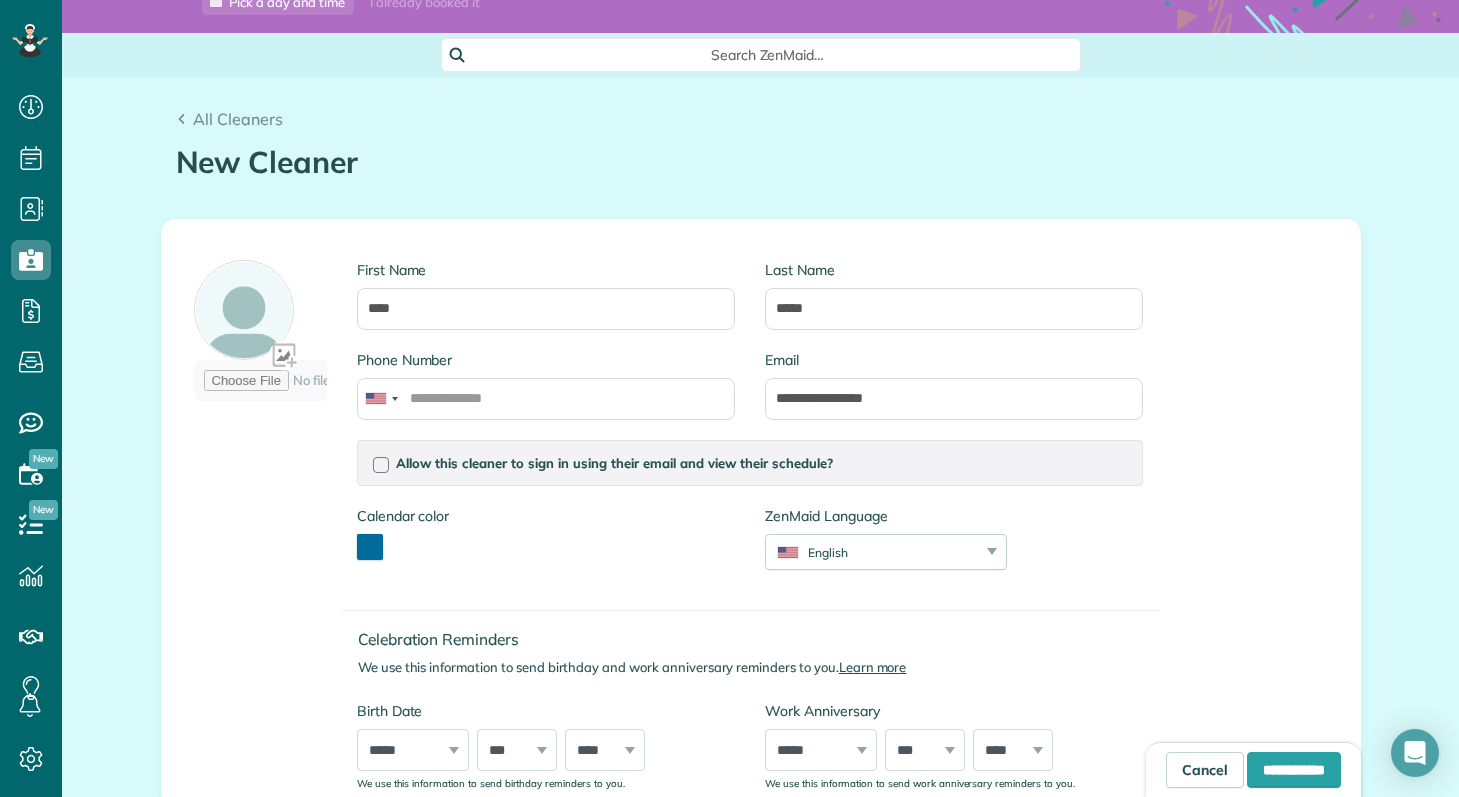 click on "Allow this cleaner to sign in using their email and view their schedule?
Password
Password Confirmation
Password Password should contain letters and numbers only and be at least 8 characters long
Password Confirmation
Is this cleaner an office manager? Office managers can create, view, and edit customers, appointments, and cleaners
Is this cleaner a contractor?
Allow this cleaner to log their time in the system? If you enable this option, this cleaner will be able to log their time in and time out when they sign in, saving you time on payroll and time tracking" at bounding box center (750, 463) 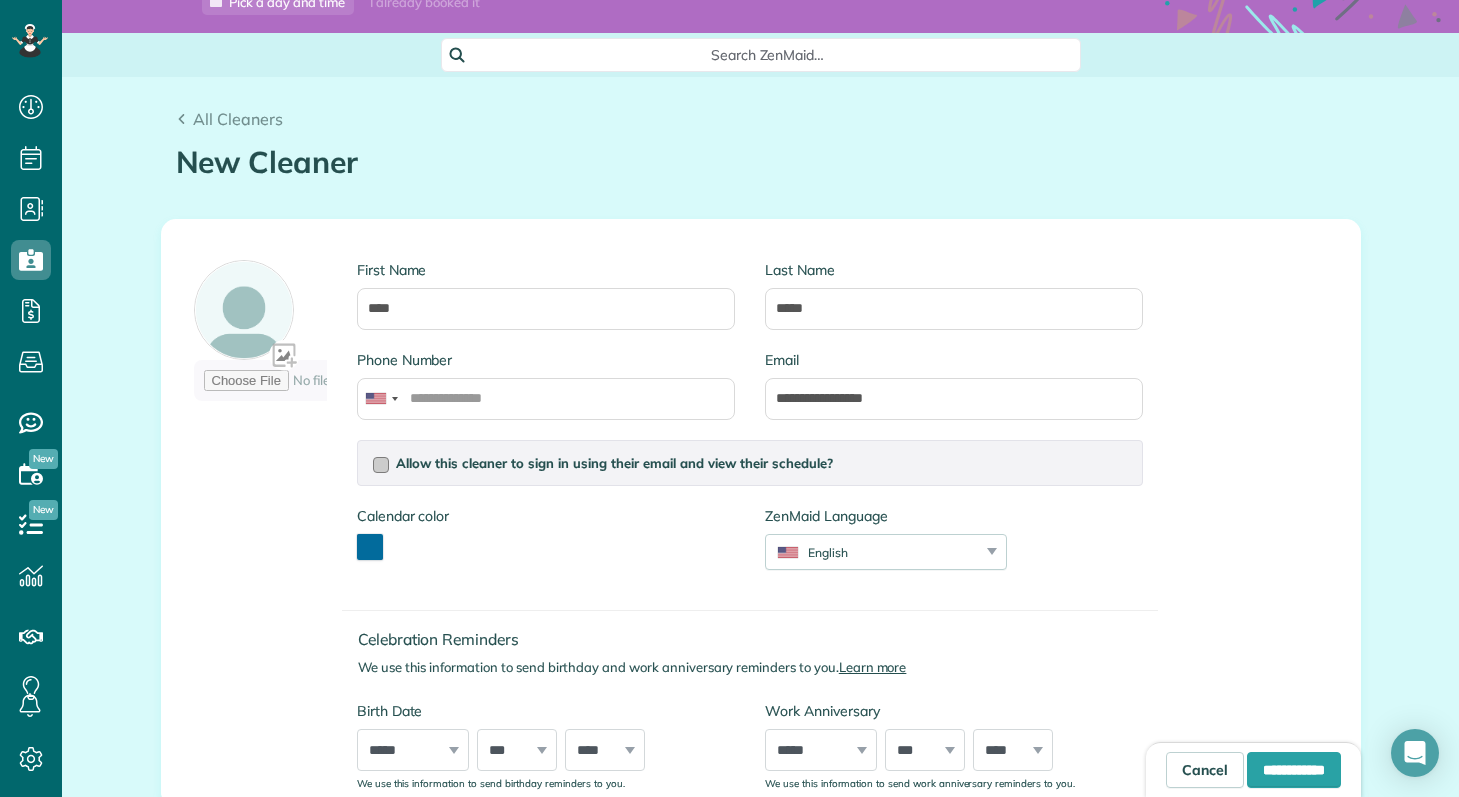 click at bounding box center [381, 465] 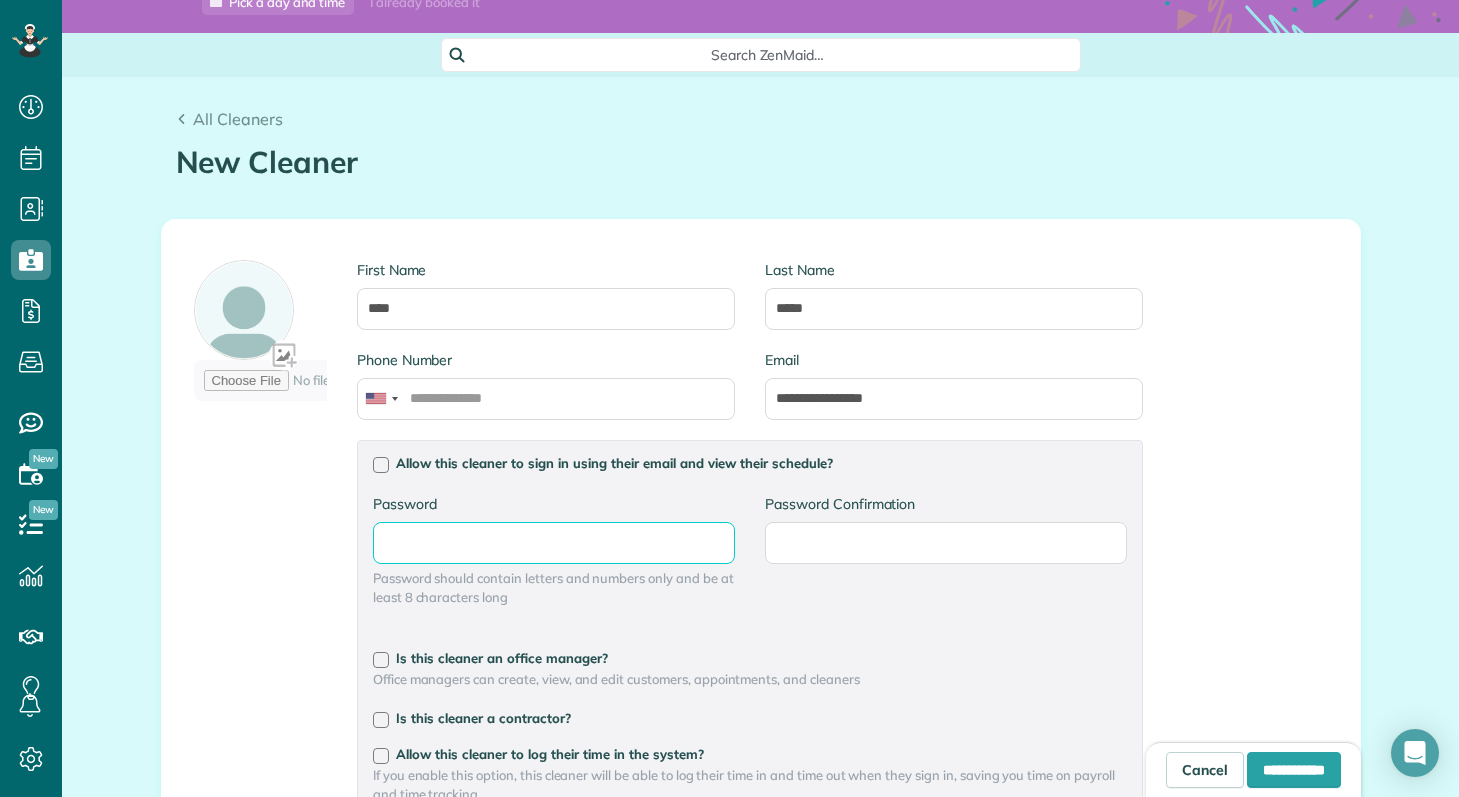 click on "Password" at bounding box center (0, 0) 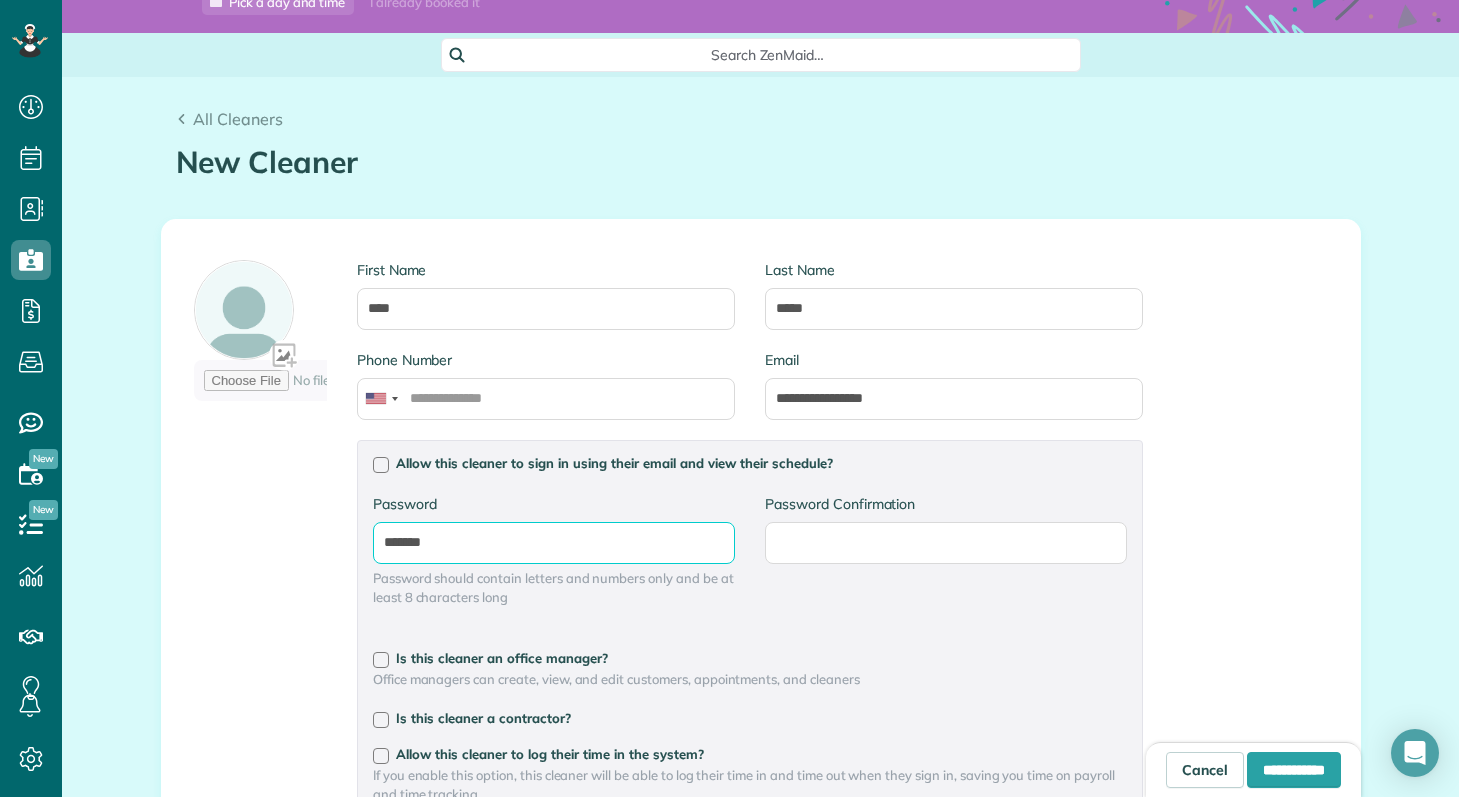type on "*******" 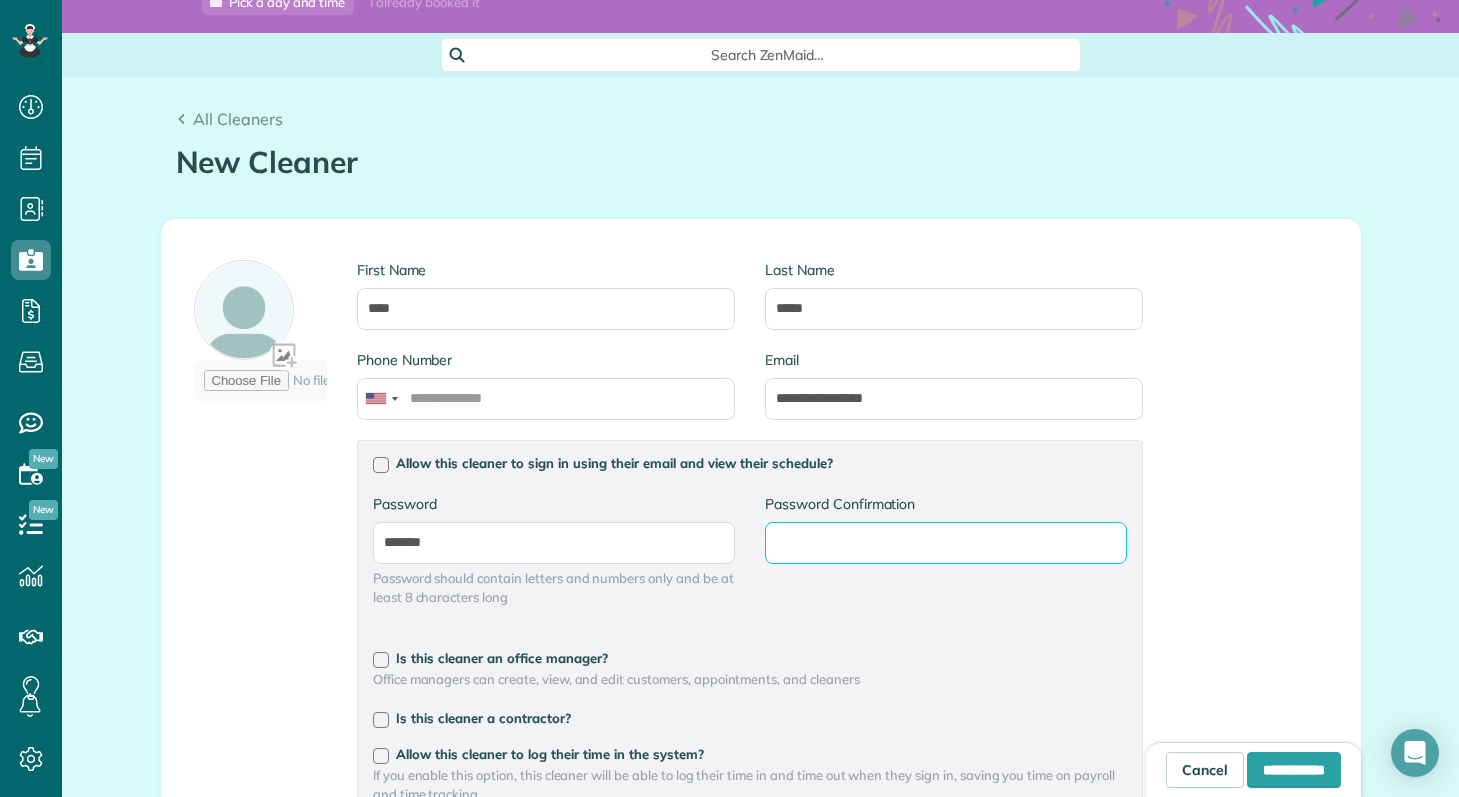 click on "Password Confirmation" at bounding box center (0, 0) 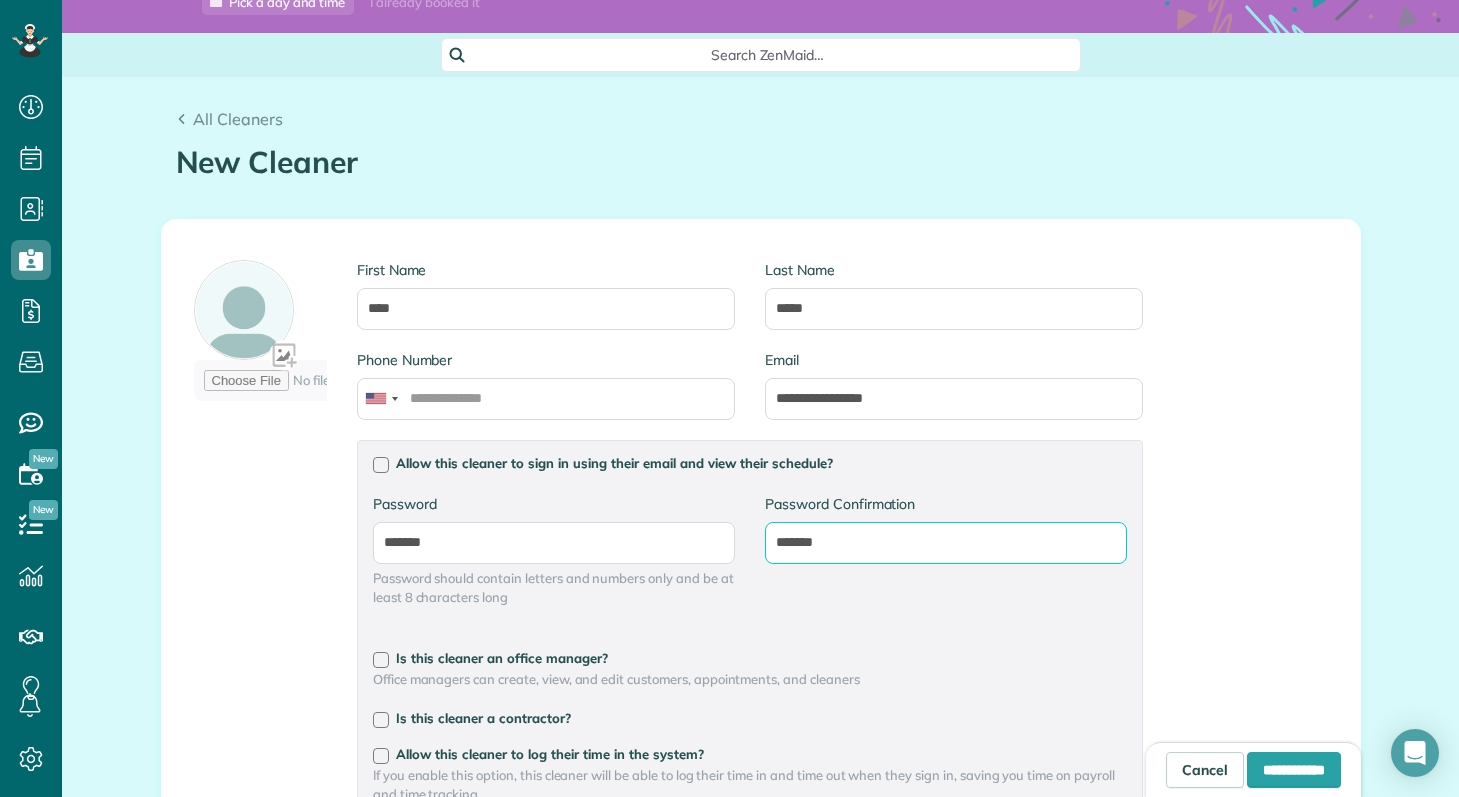 scroll, scrollTop: 245, scrollLeft: 0, axis: vertical 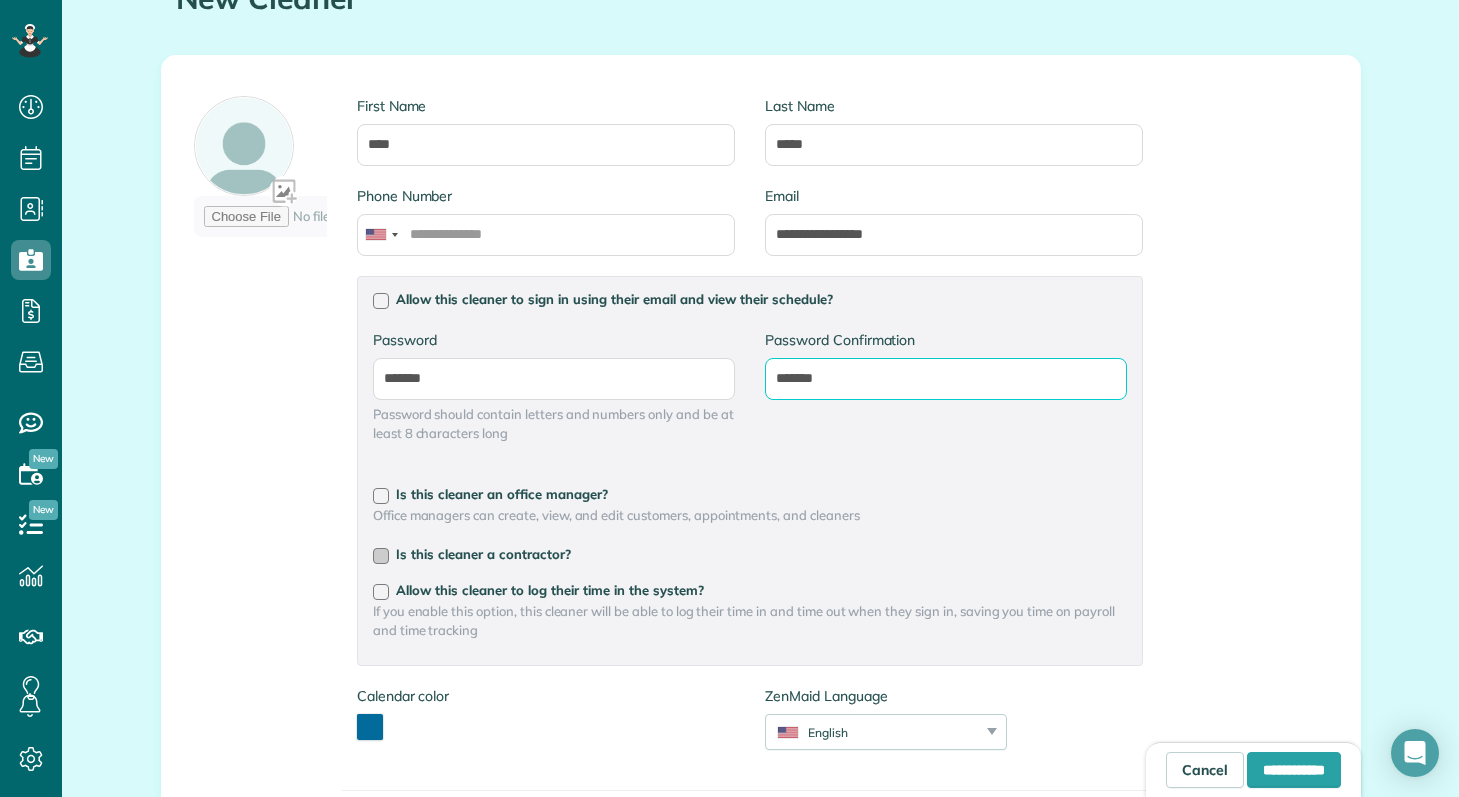 type on "*******" 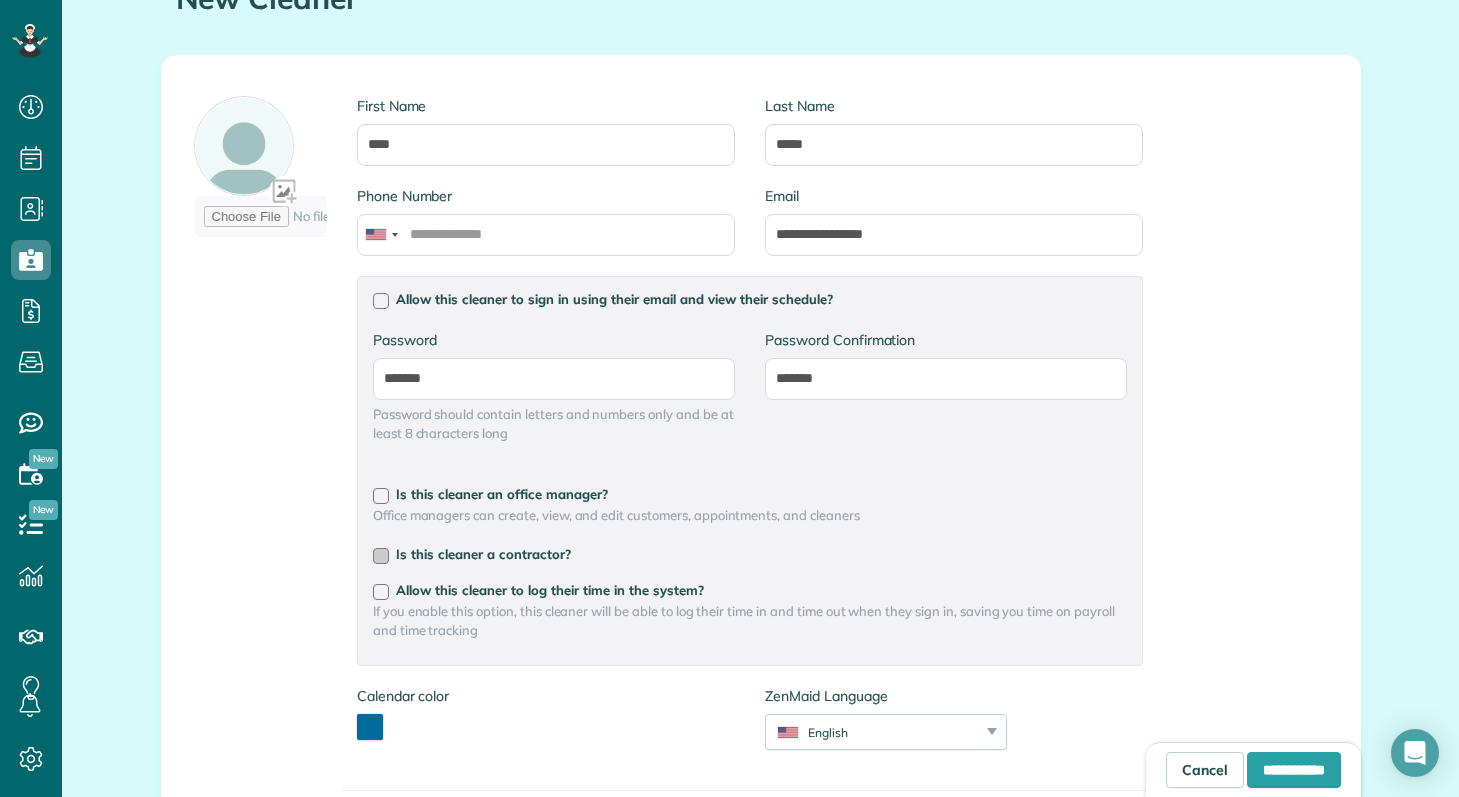 click at bounding box center (381, 556) 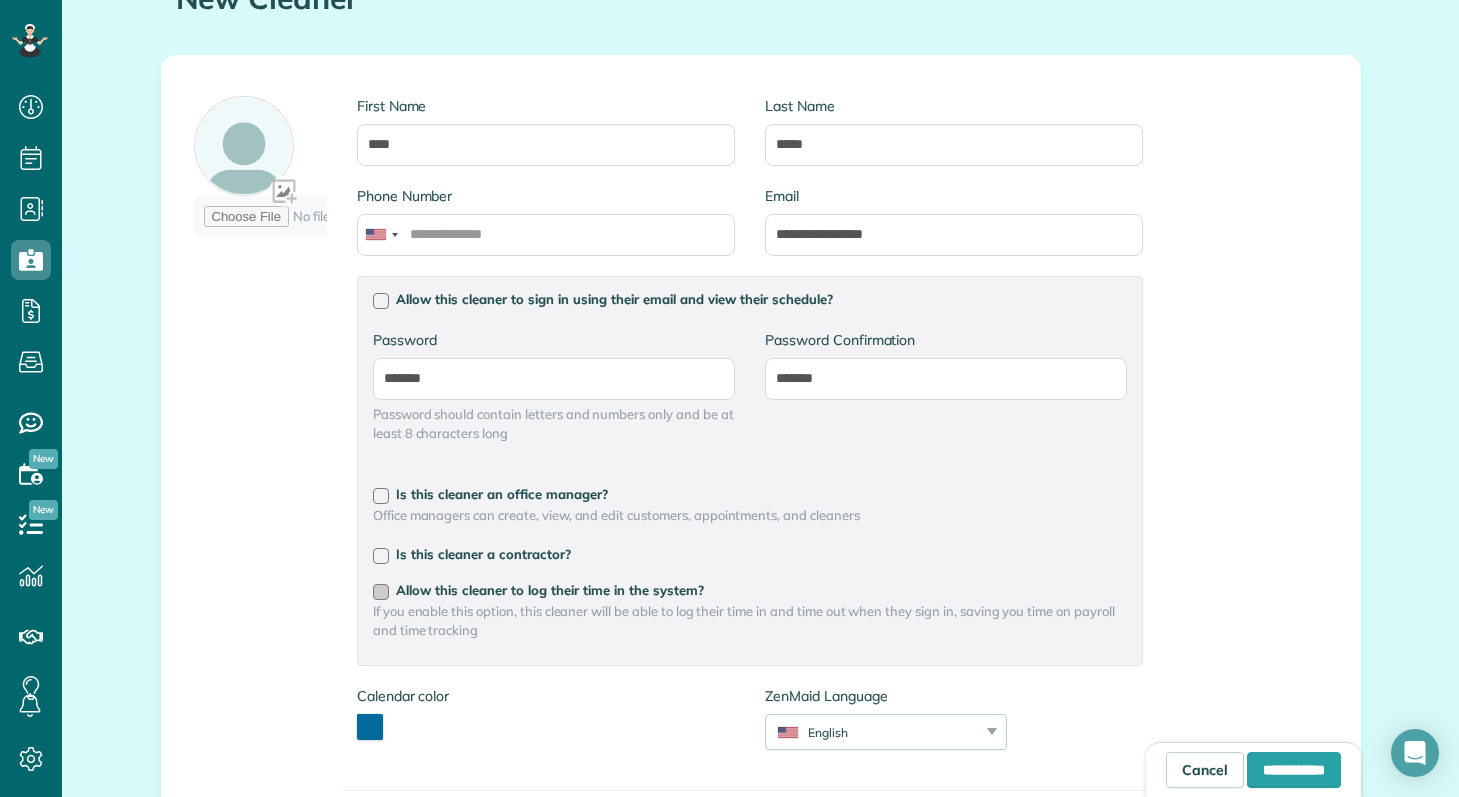 click at bounding box center [381, 592] 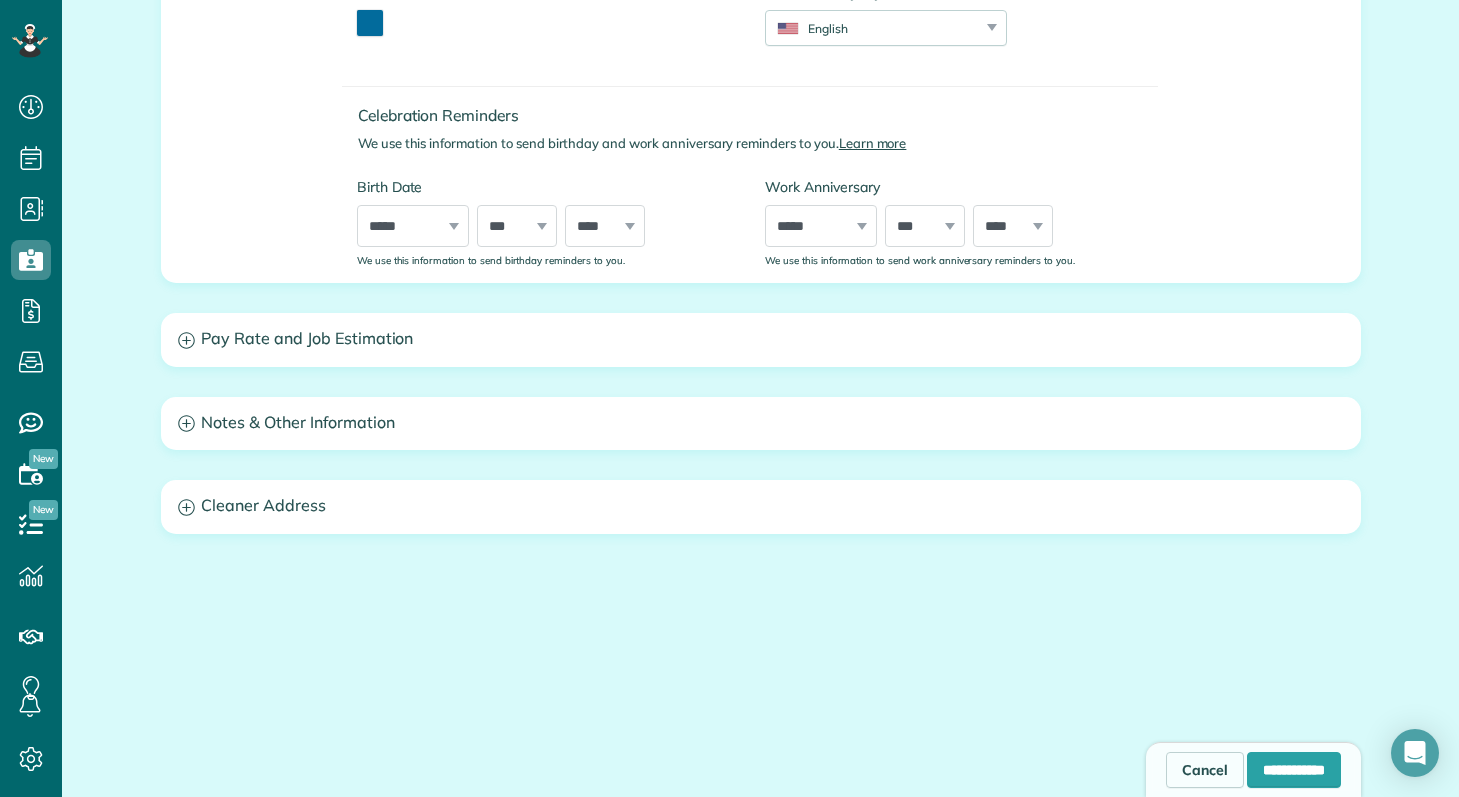 scroll, scrollTop: 957, scrollLeft: 0, axis: vertical 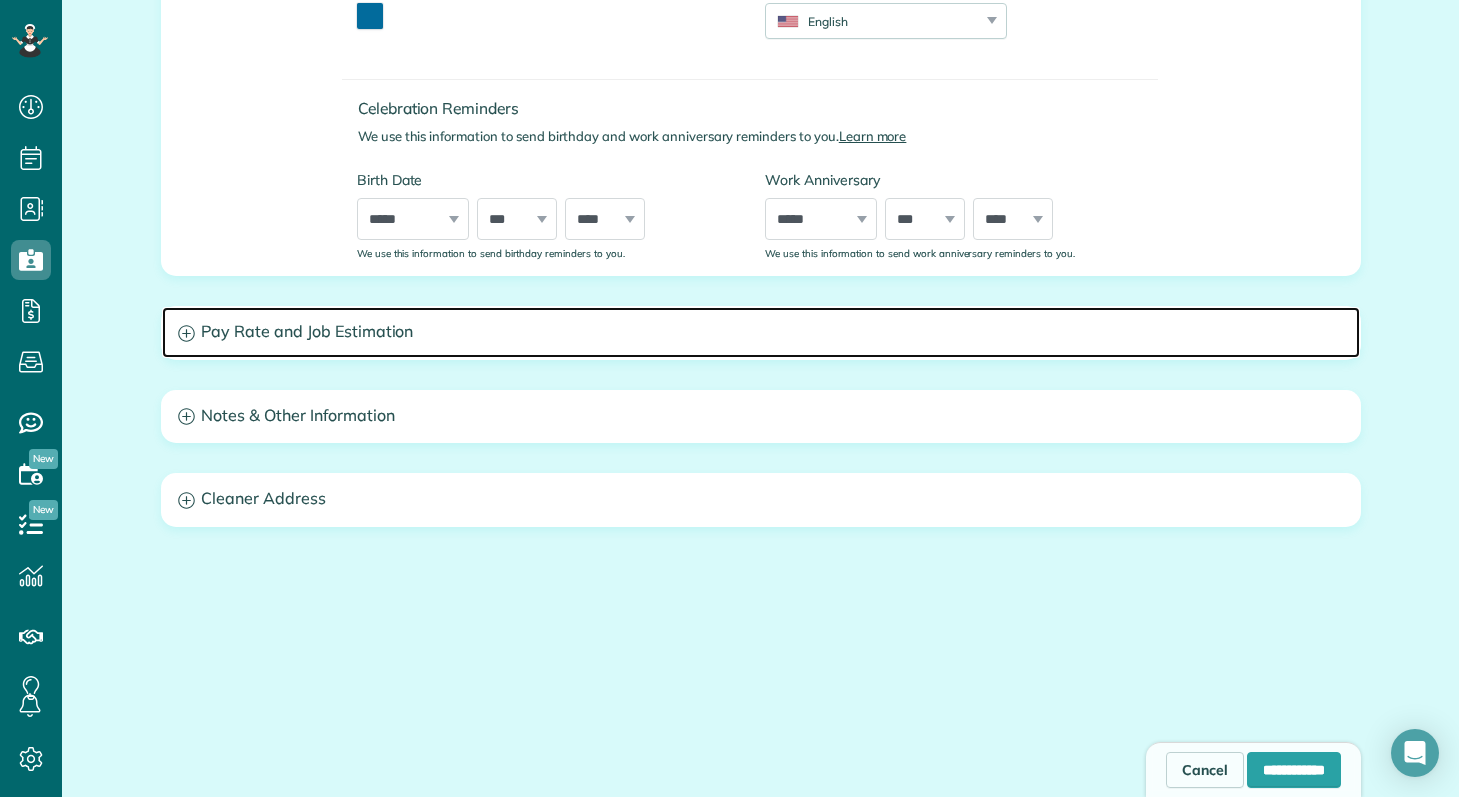 click on "Pay Rate and Job Estimation" at bounding box center (761, 332) 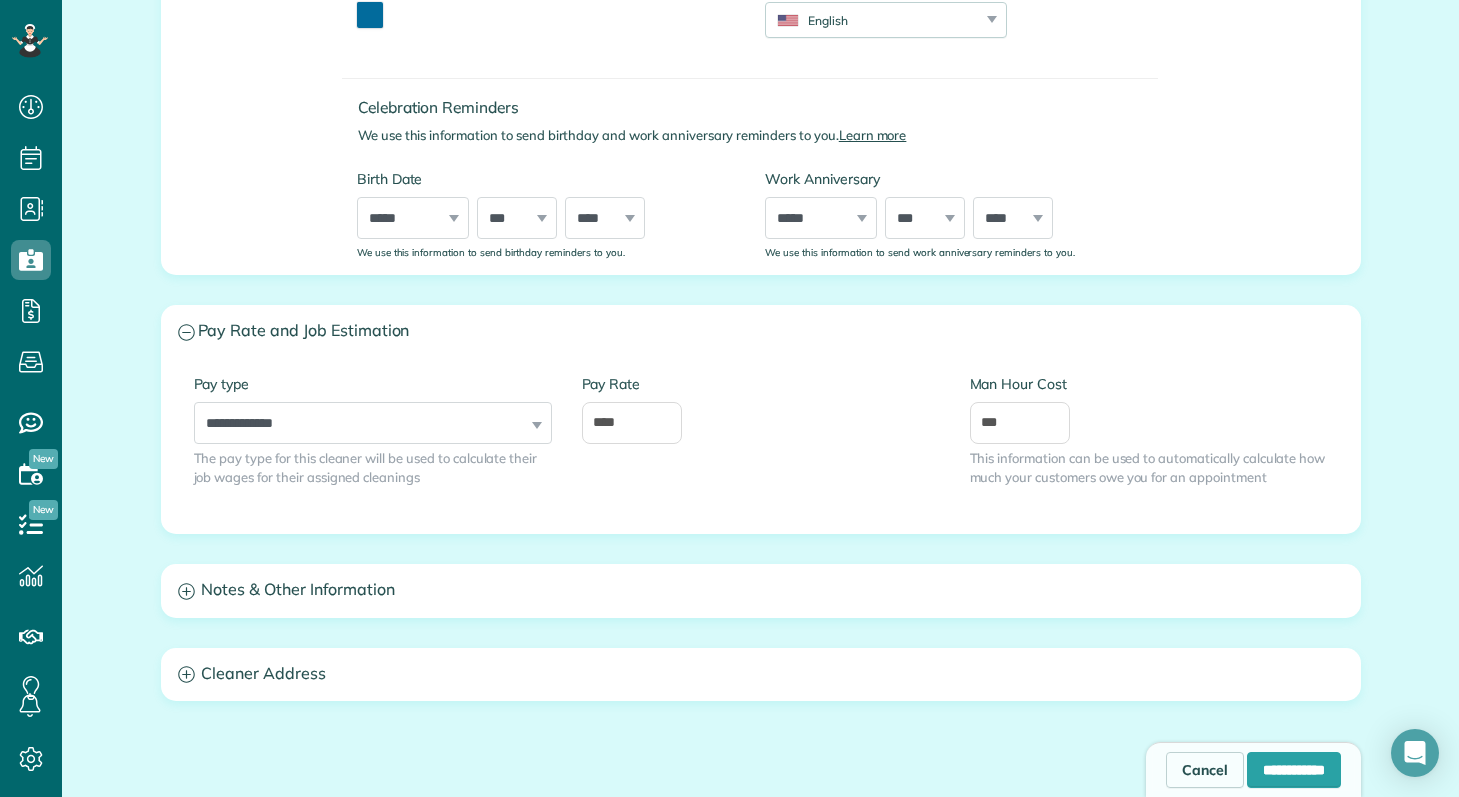 click on "**********" at bounding box center [373, 409] 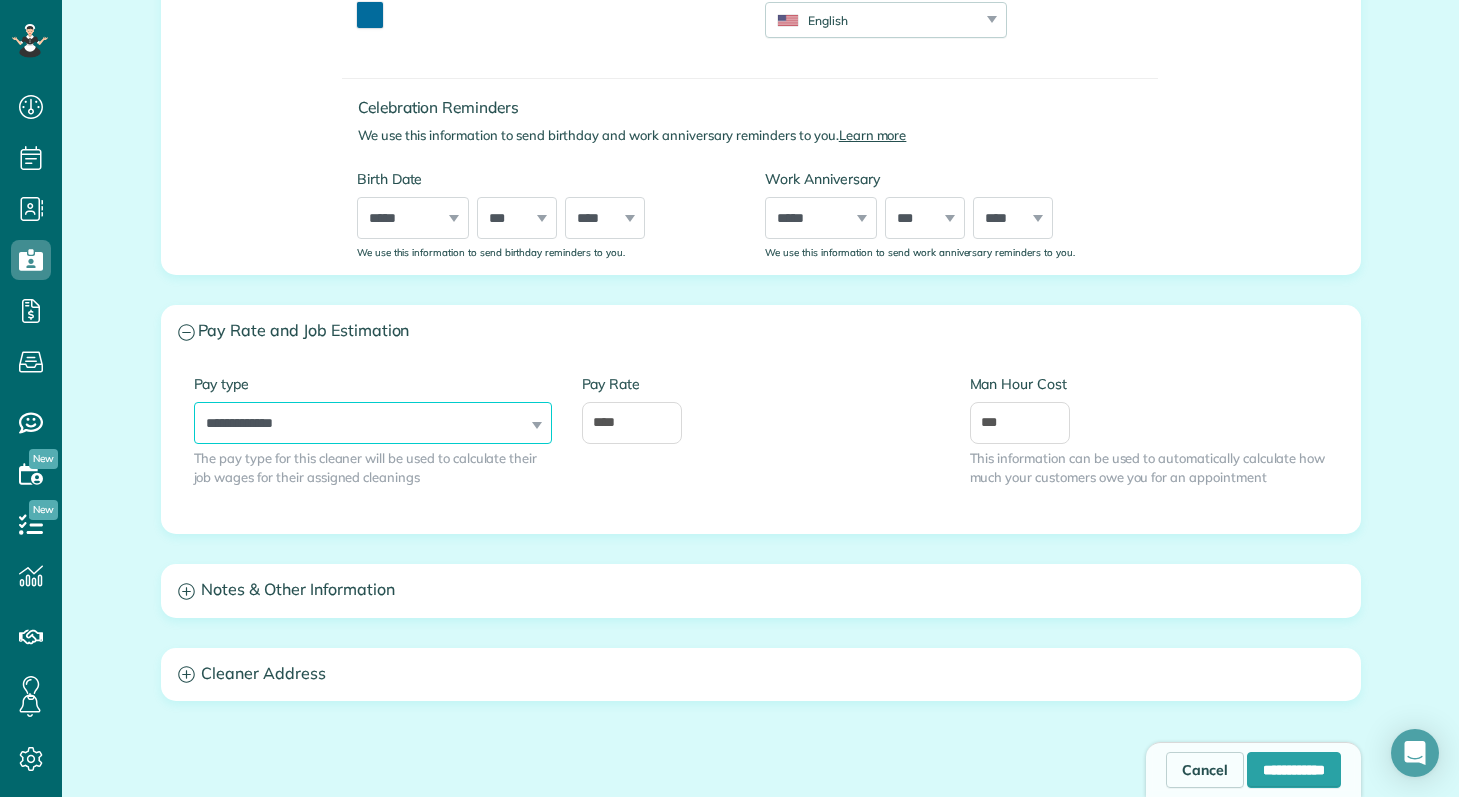 click on "**********" at bounding box center [373, 423] 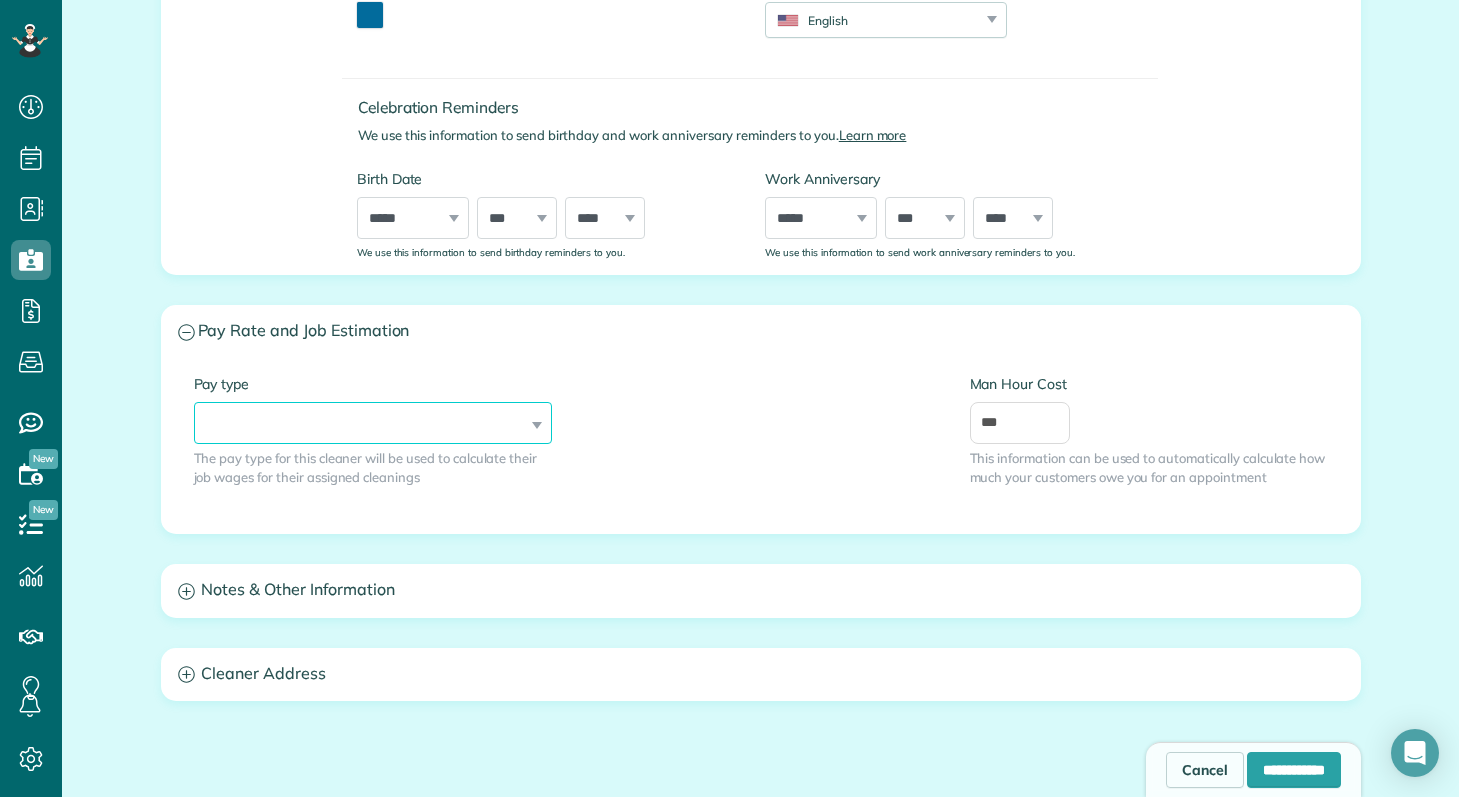 click on "**********" at bounding box center (373, 423) 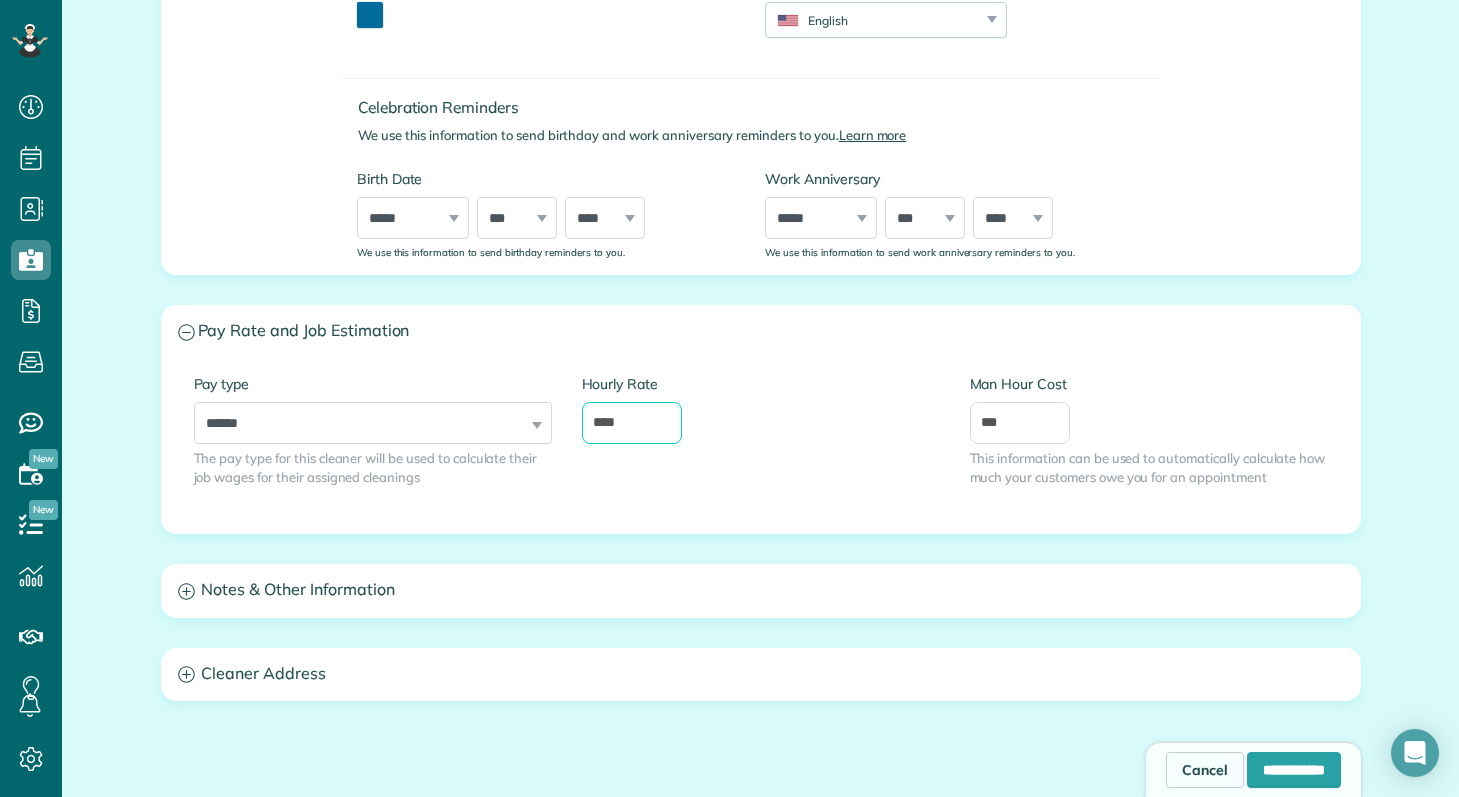 drag, startPoint x: 629, startPoint y: 431, endPoint x: 567, endPoint y: 416, distance: 63.788715 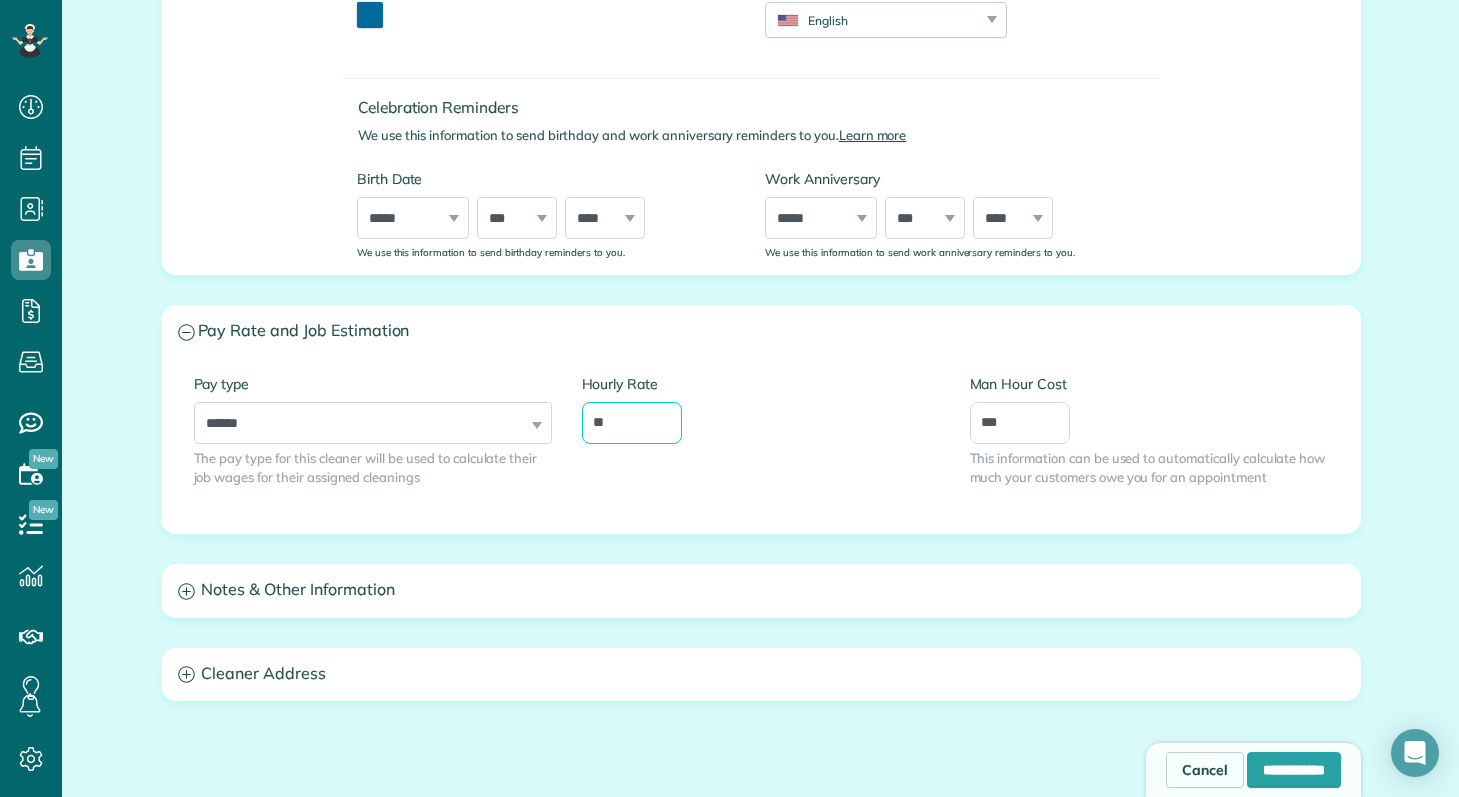 type on "**" 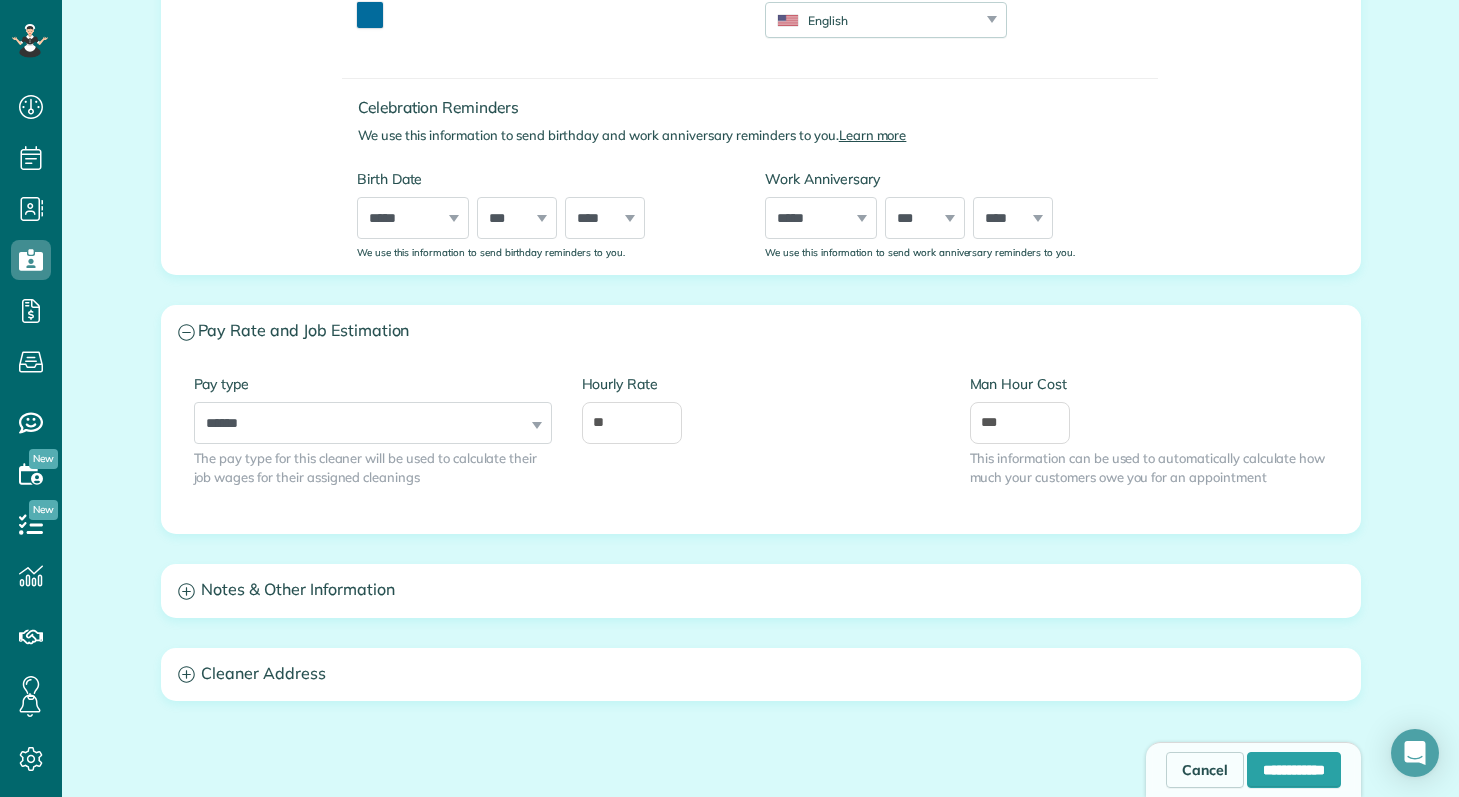 click on "**********" at bounding box center (761, 445) 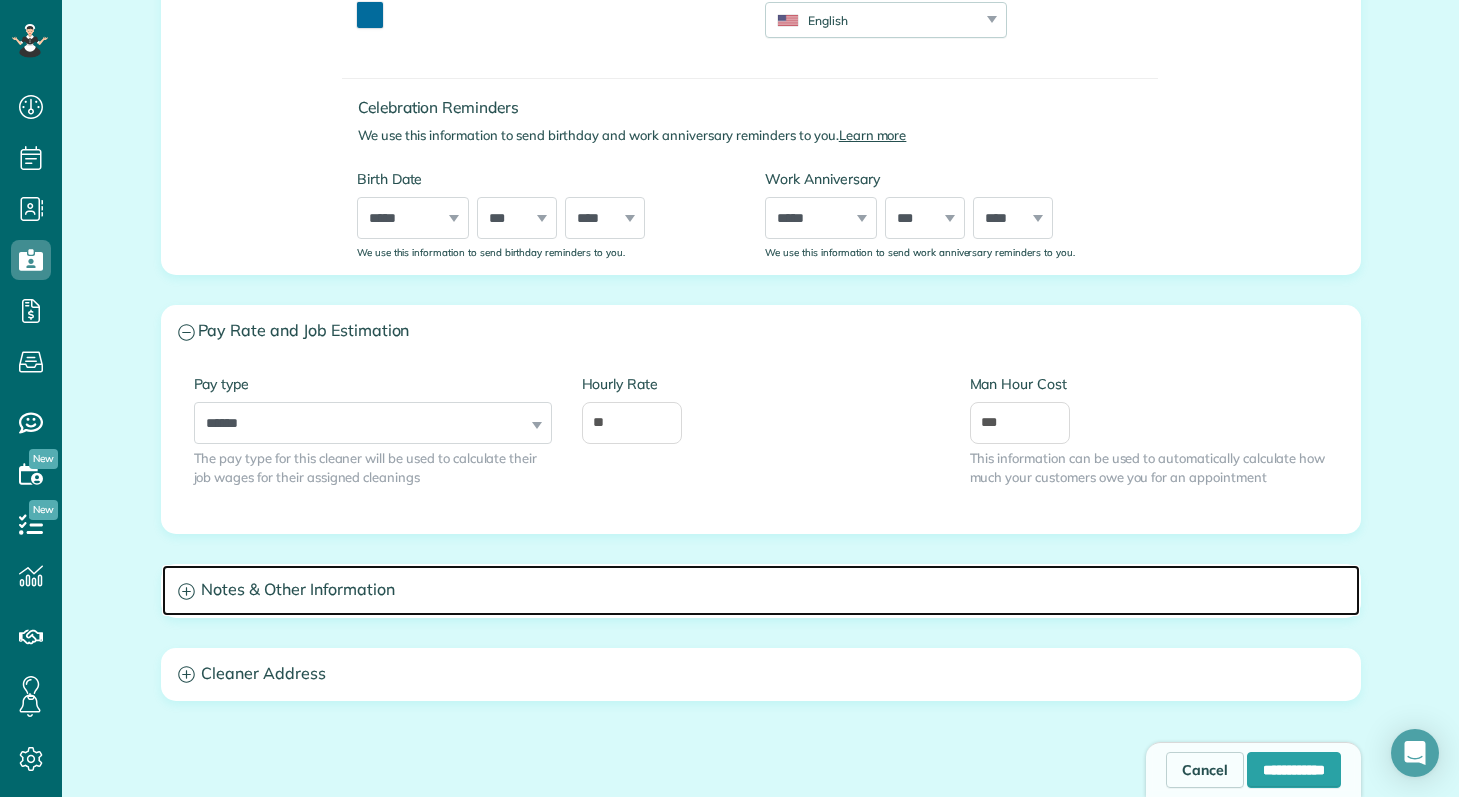 click on "Notes & Other Information" at bounding box center (761, 590) 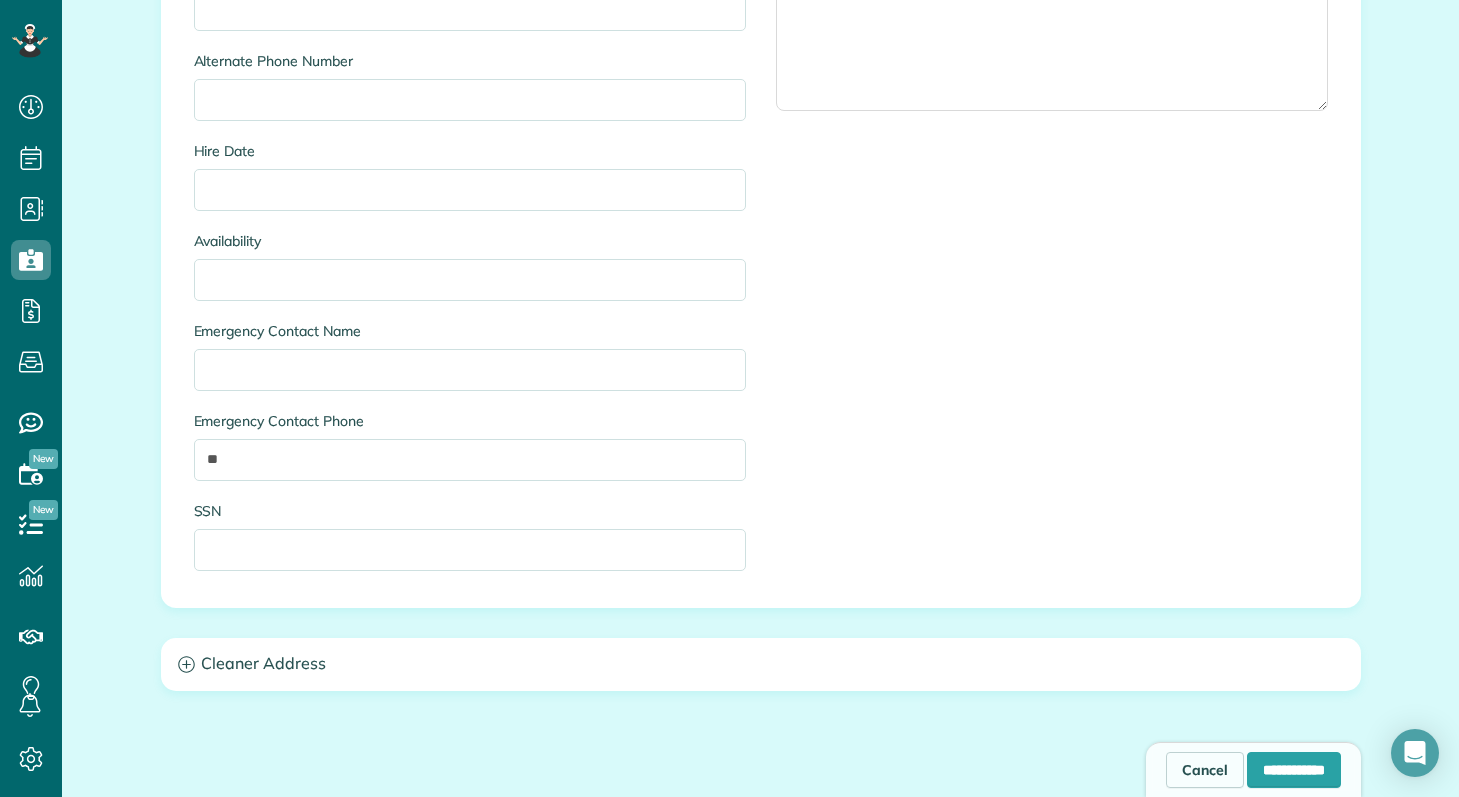 scroll, scrollTop: 1789, scrollLeft: 0, axis: vertical 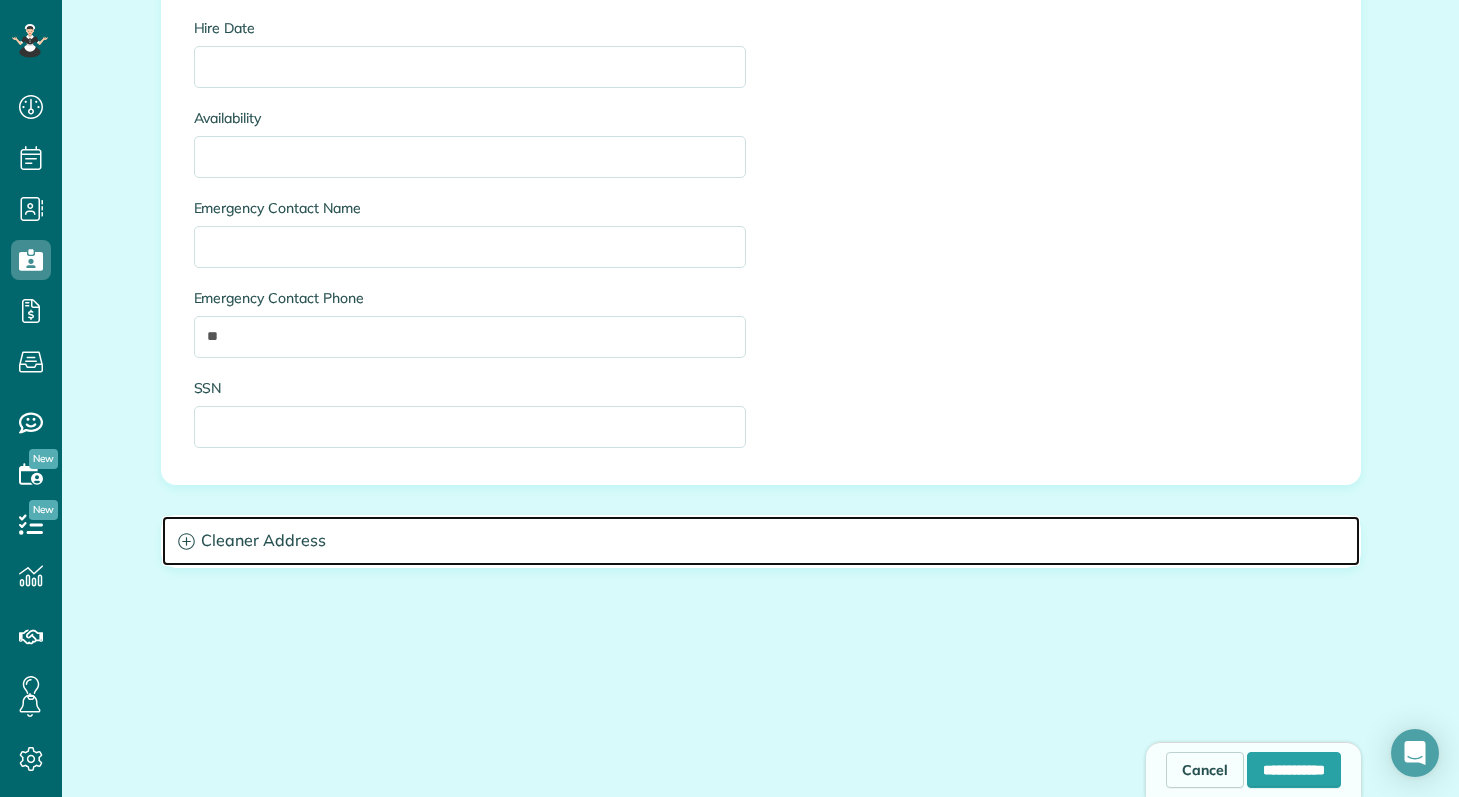 click on "Cleaner Address" at bounding box center (761, 541) 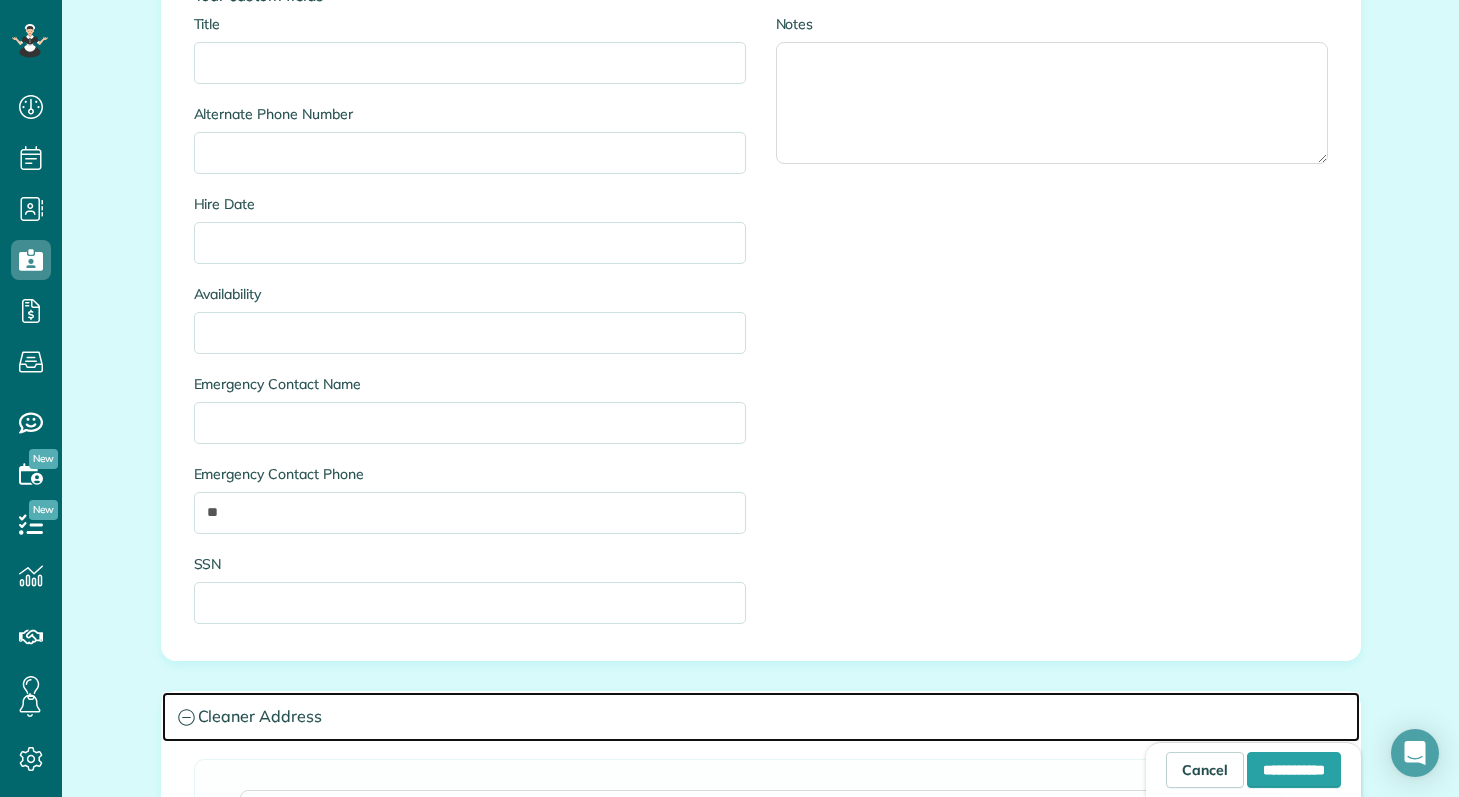scroll, scrollTop: 1293, scrollLeft: 0, axis: vertical 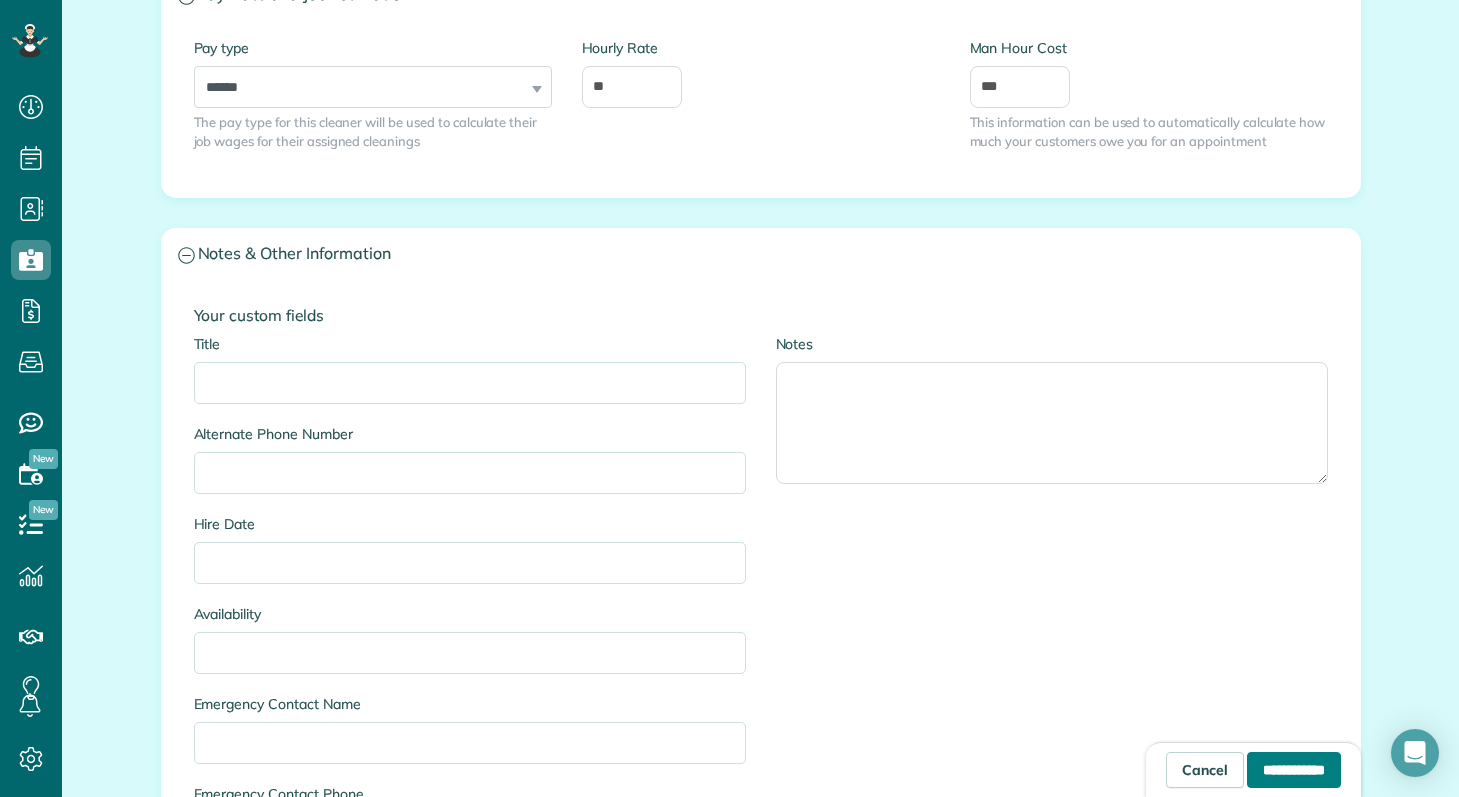 click on "**********" at bounding box center (1294, 770) 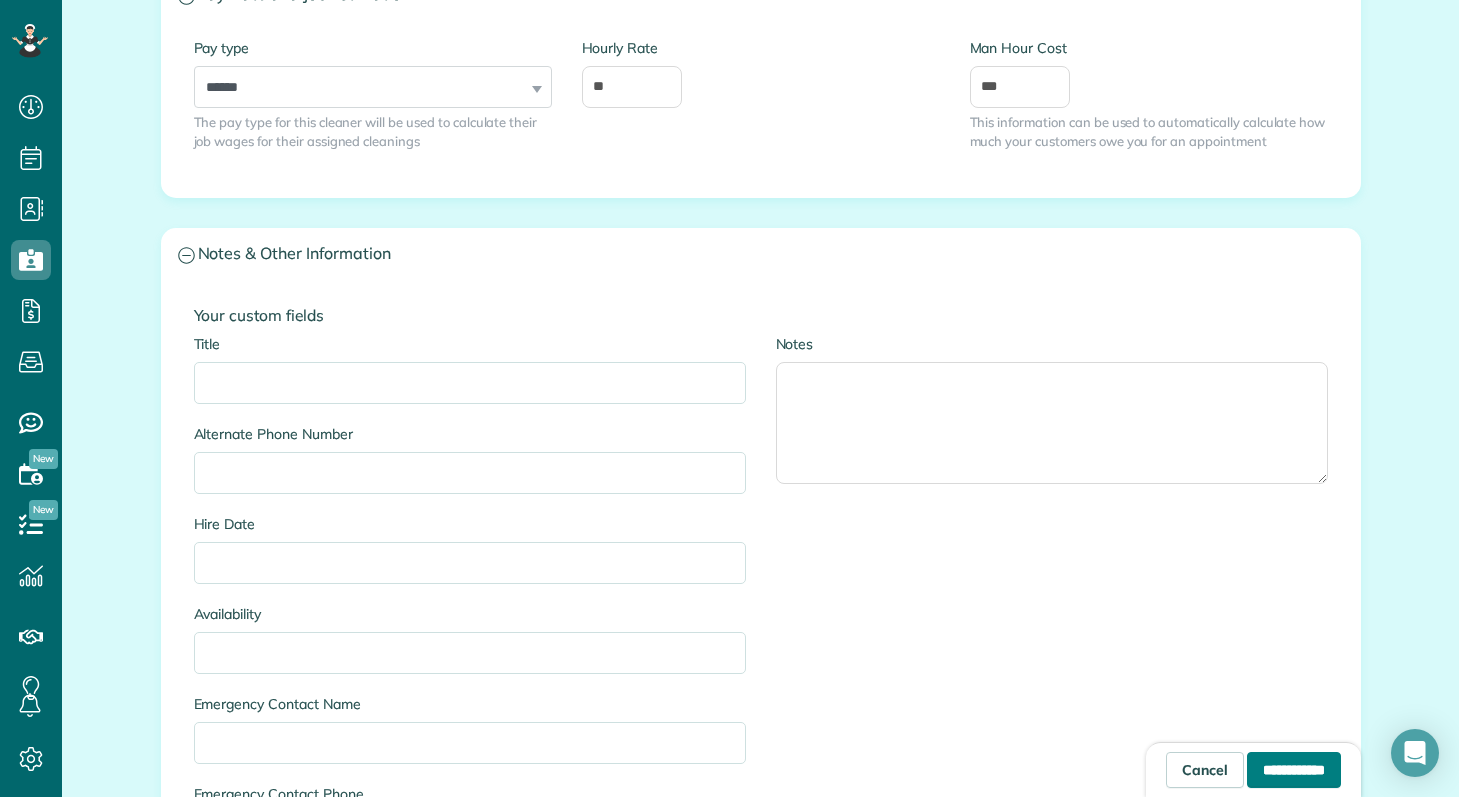 type on "*******" 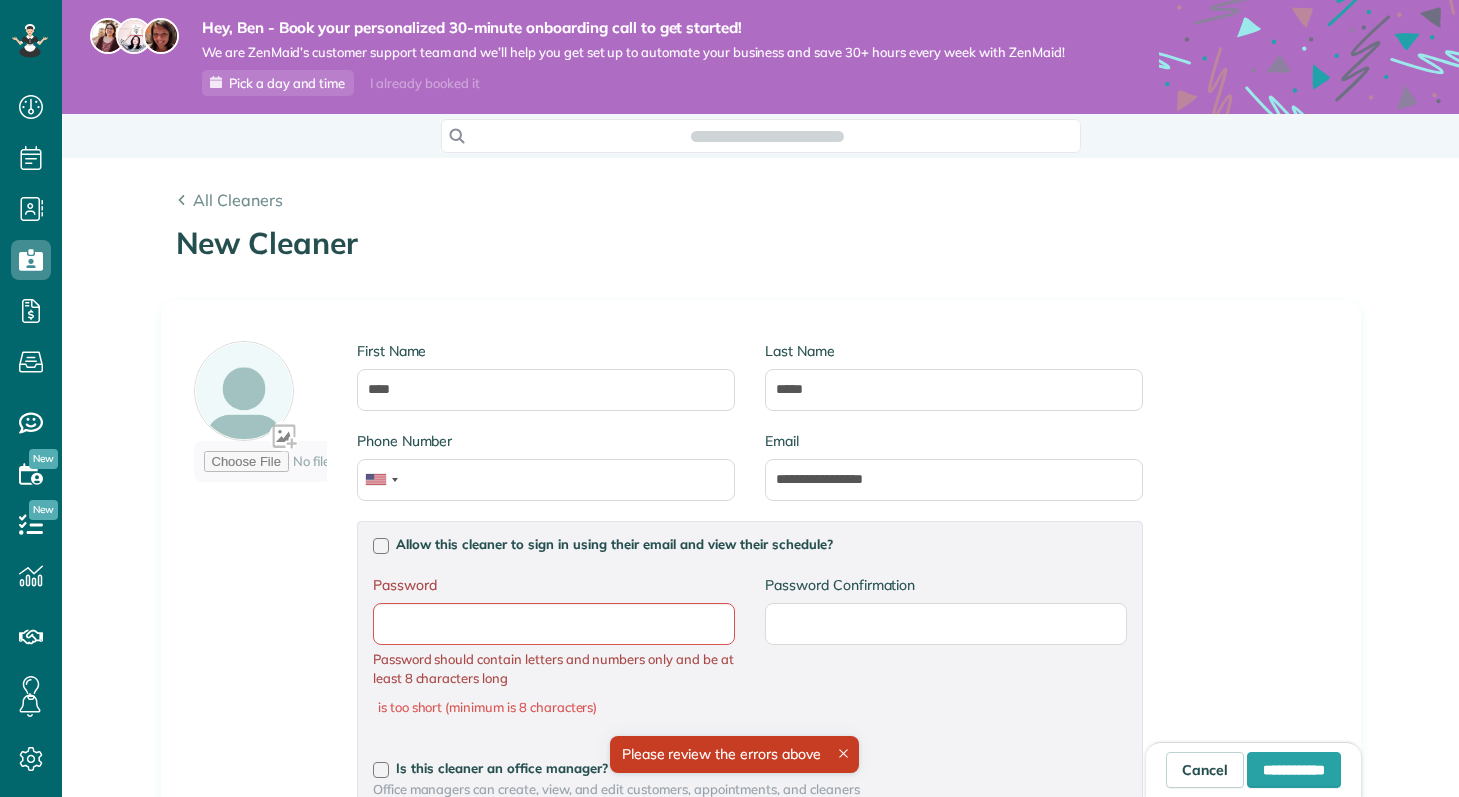 scroll, scrollTop: 0, scrollLeft: 0, axis: both 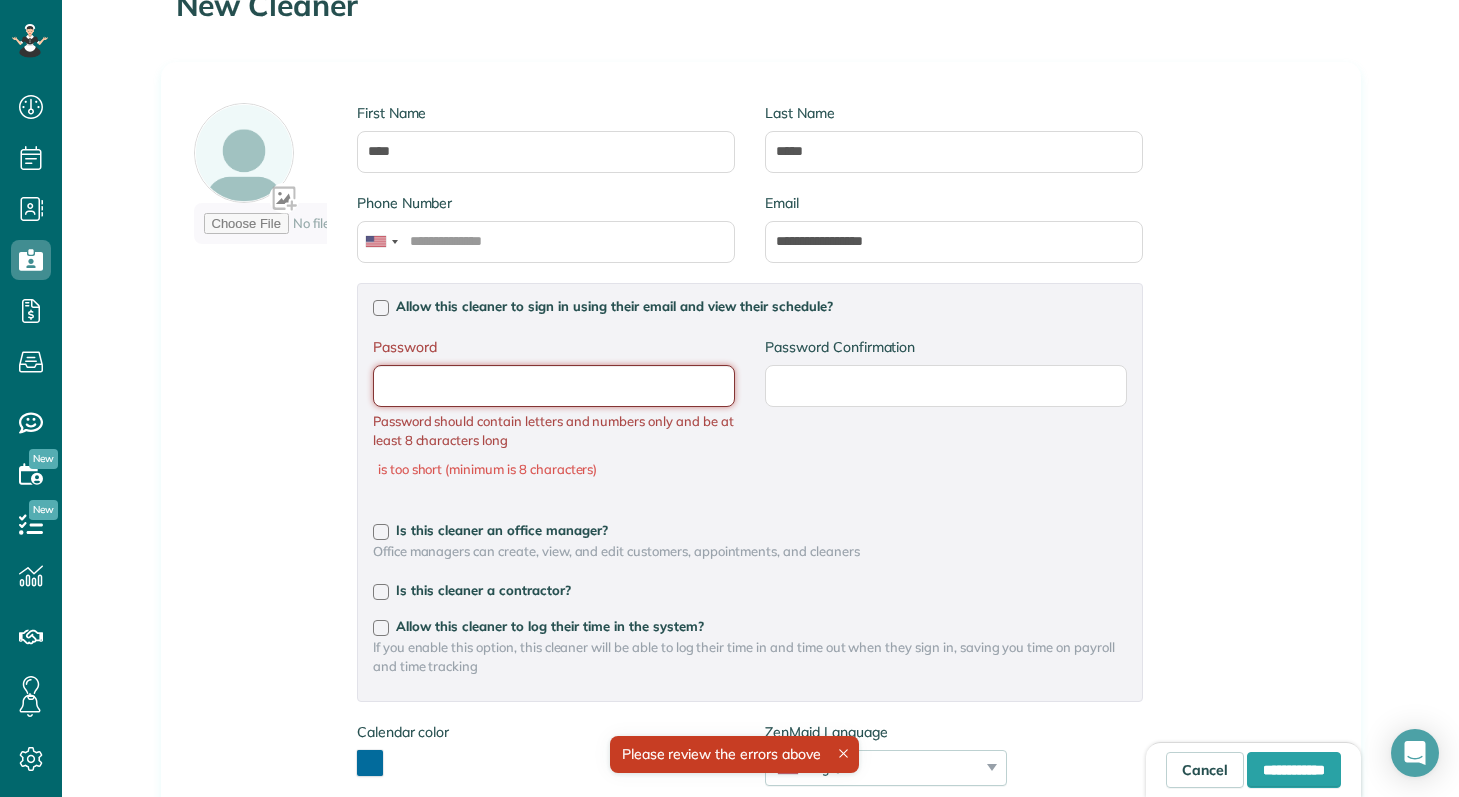 click on "Password" at bounding box center (0, 0) 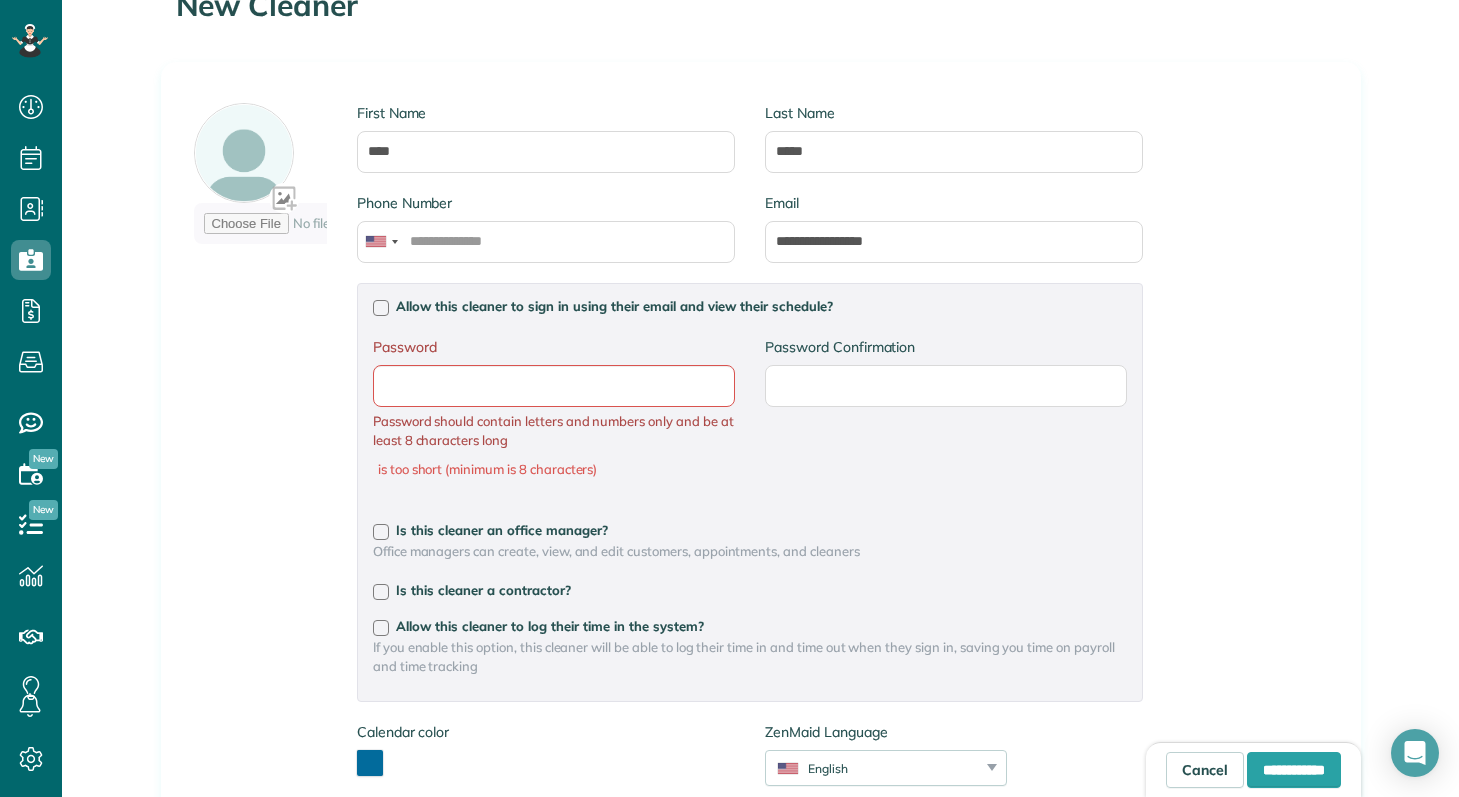 click on "Allow this cleaner to sign in using their email and view their schedule?
Password is too short (minimum is 8 characters)
Password Confirmation
Password Password should contain letters and numbers only and be at least 8 characters long is too short (minimum is 8 characters)
Password Confirmation
Is this cleaner an office manager? Office managers can create, view, and edit customers, appointments, and cleaners
Is this cleaner a contractor?
Allow this cleaner to log their time in the system? If you enable this option, this cleaner will be able to log their time in and time out when they sign in, saving you time on payroll and time tracking" at bounding box center (750, 502) 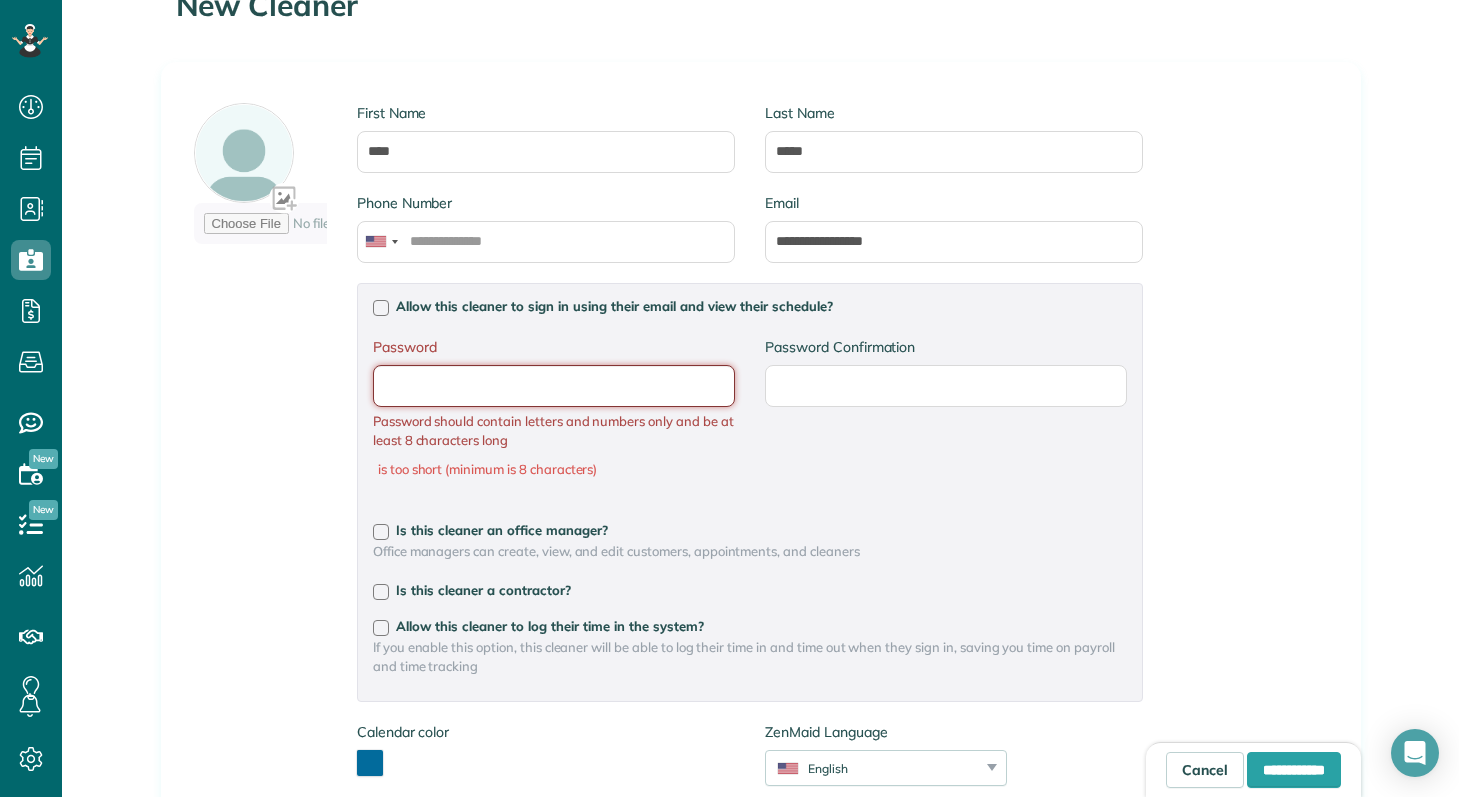 click on "Password" at bounding box center (0, 0) 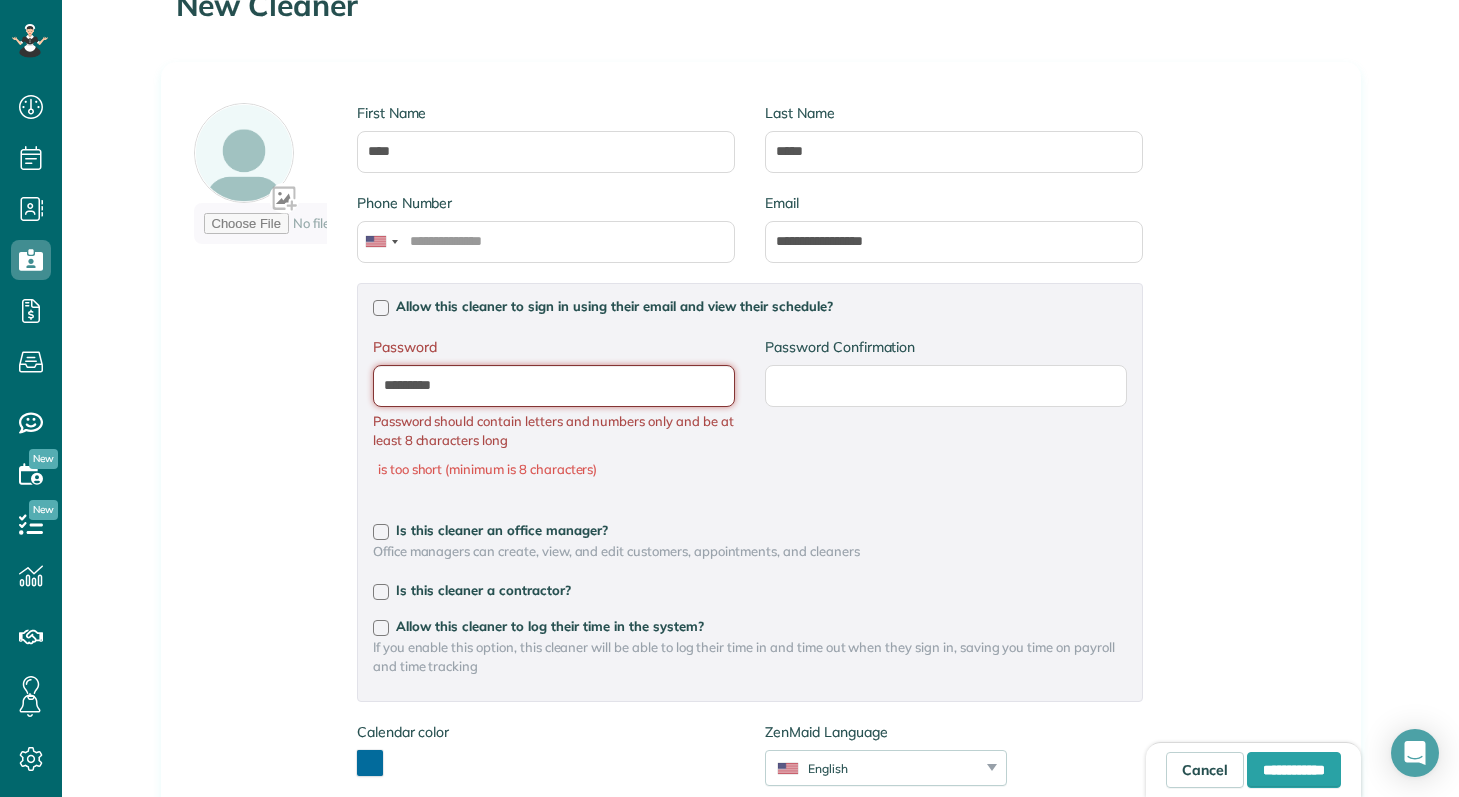 drag, startPoint x: 623, startPoint y: 395, endPoint x: 364, endPoint y: 350, distance: 262.8802 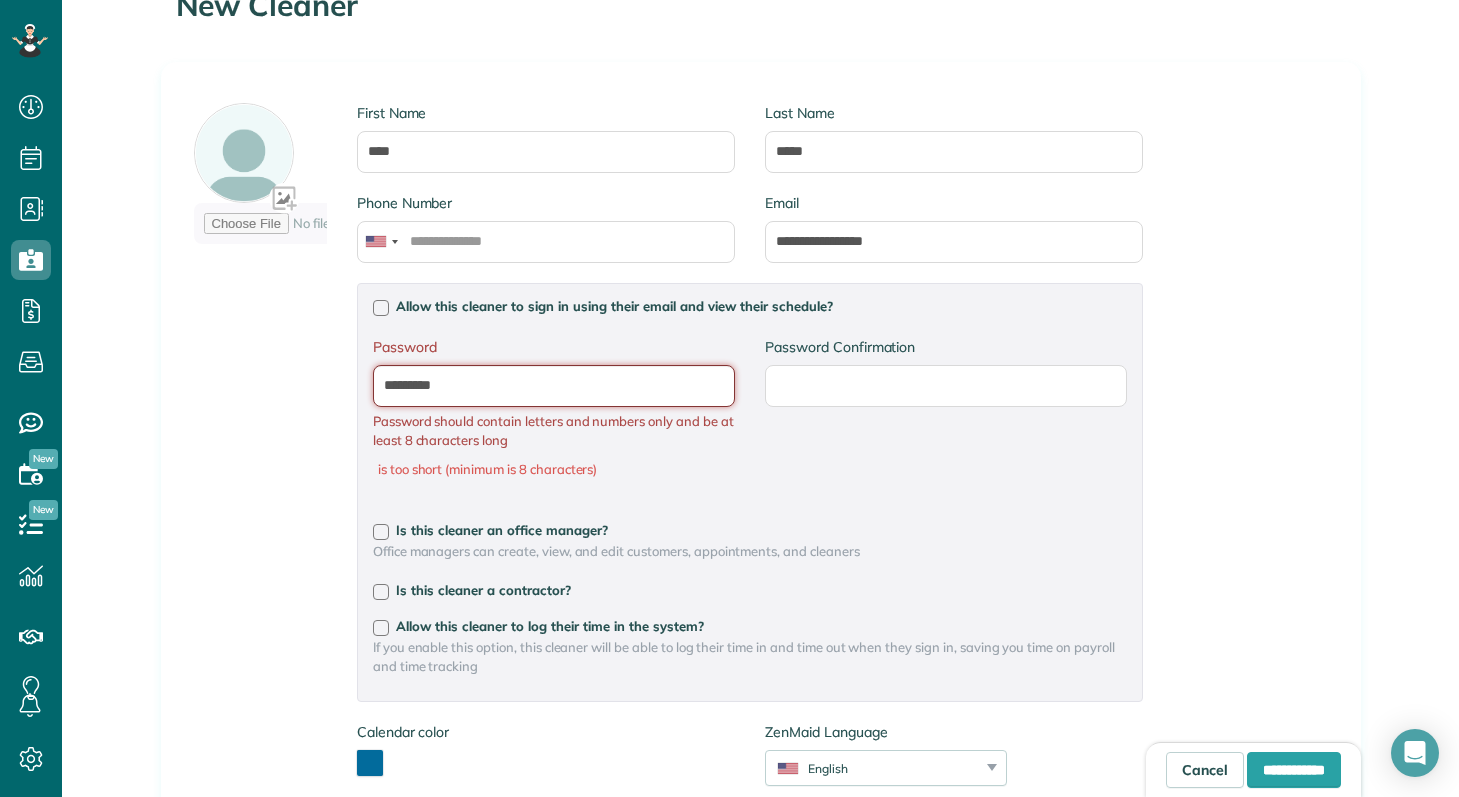 type on "*********" 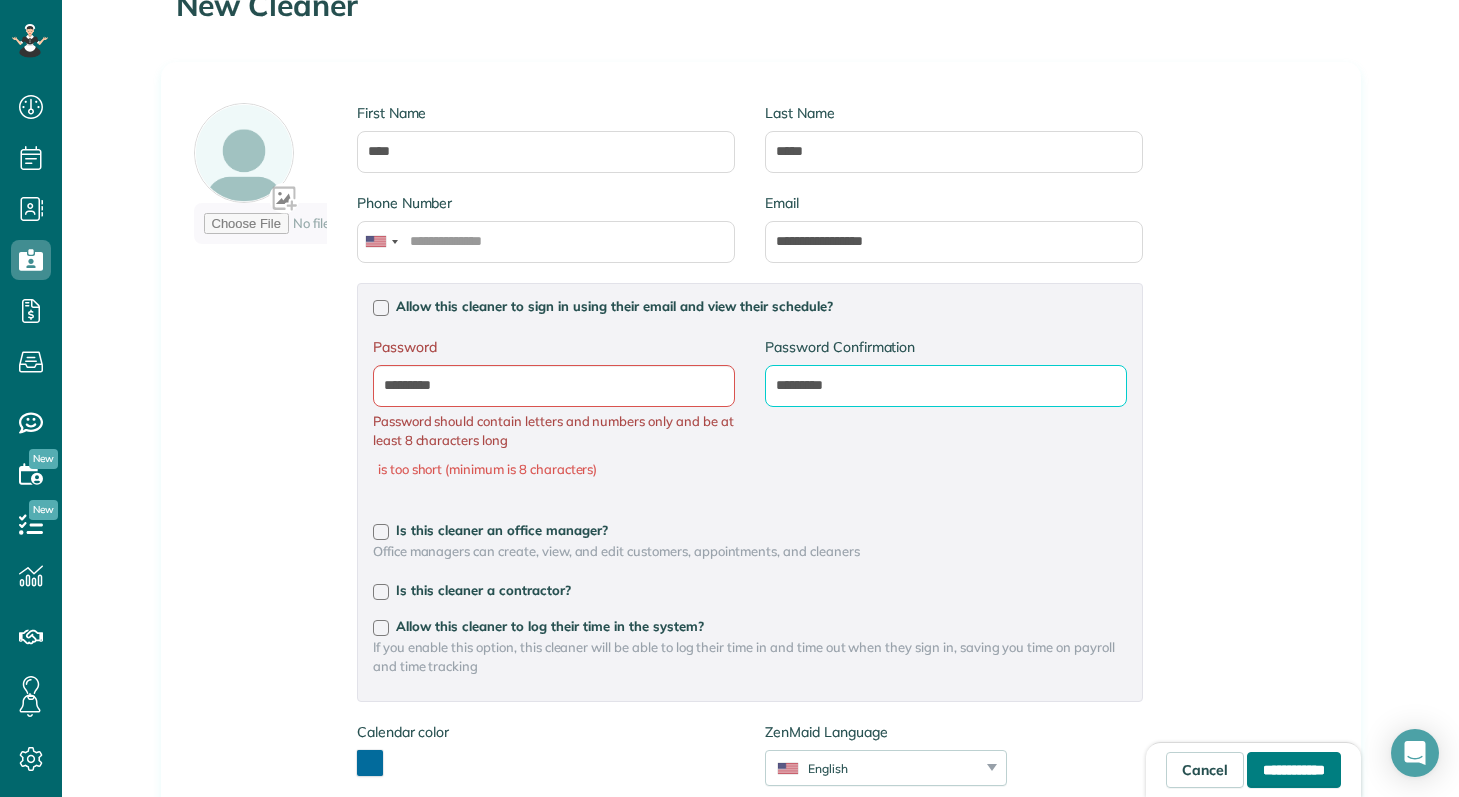 type on "*********" 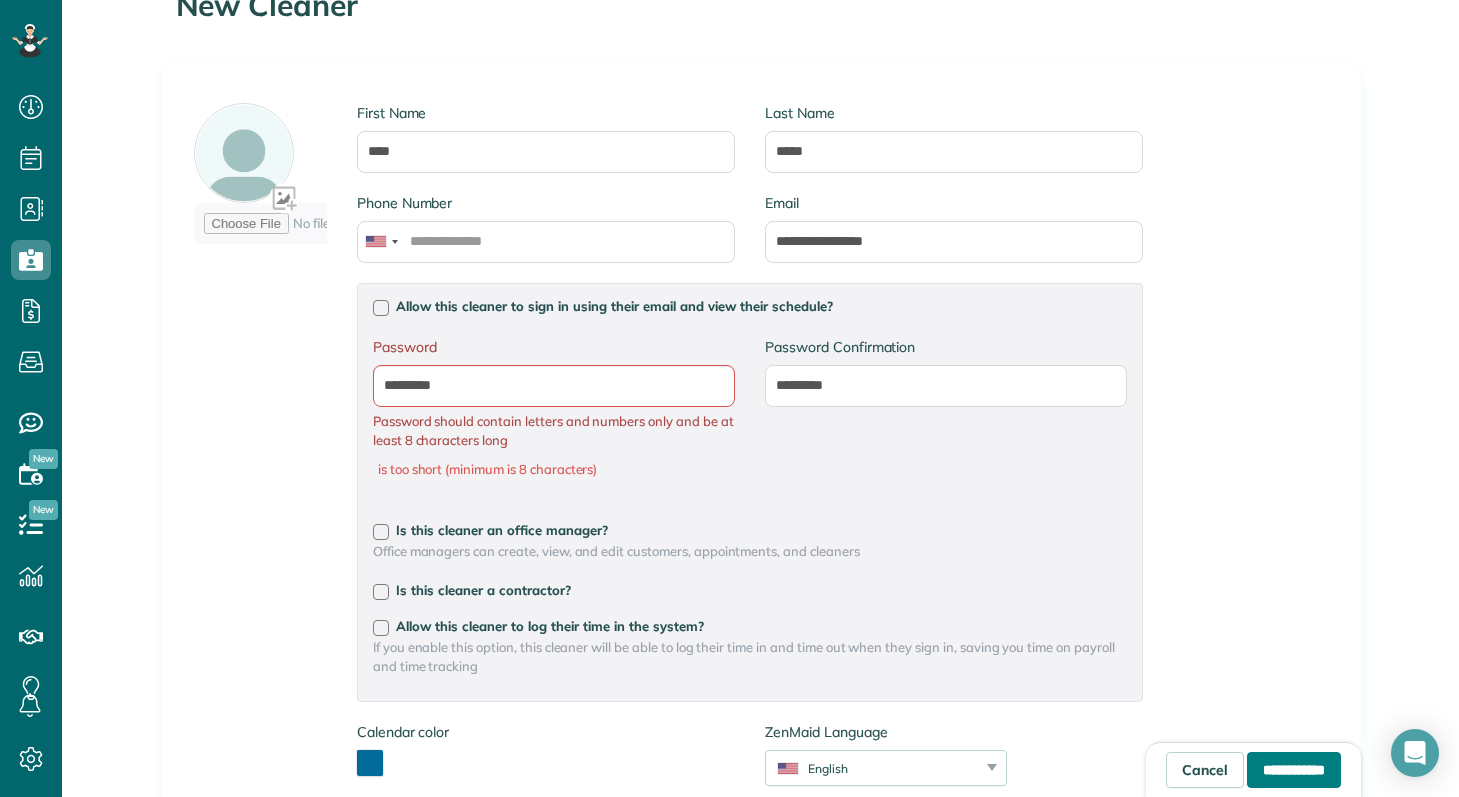 click on "**********" at bounding box center [1294, 770] 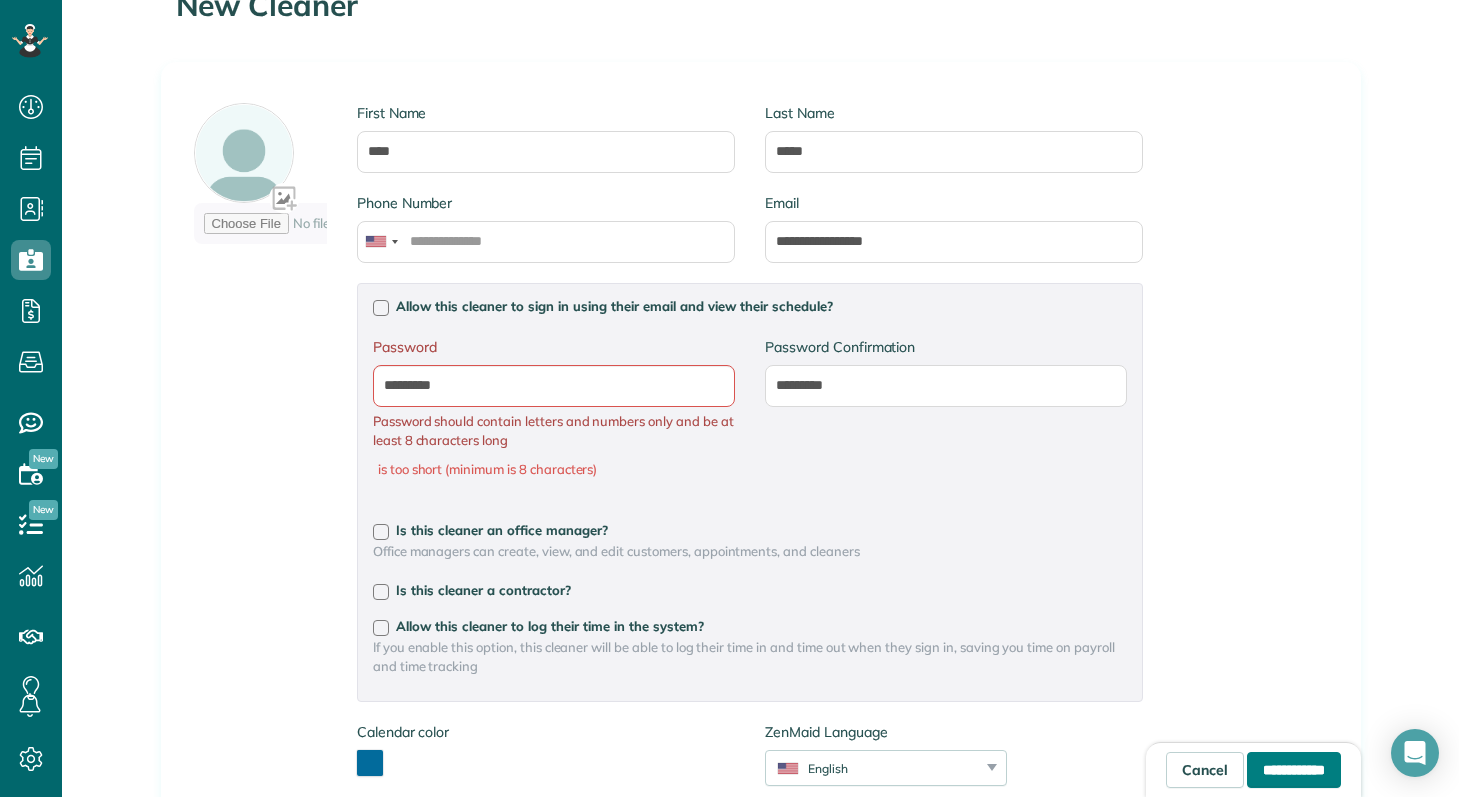 type on "*********" 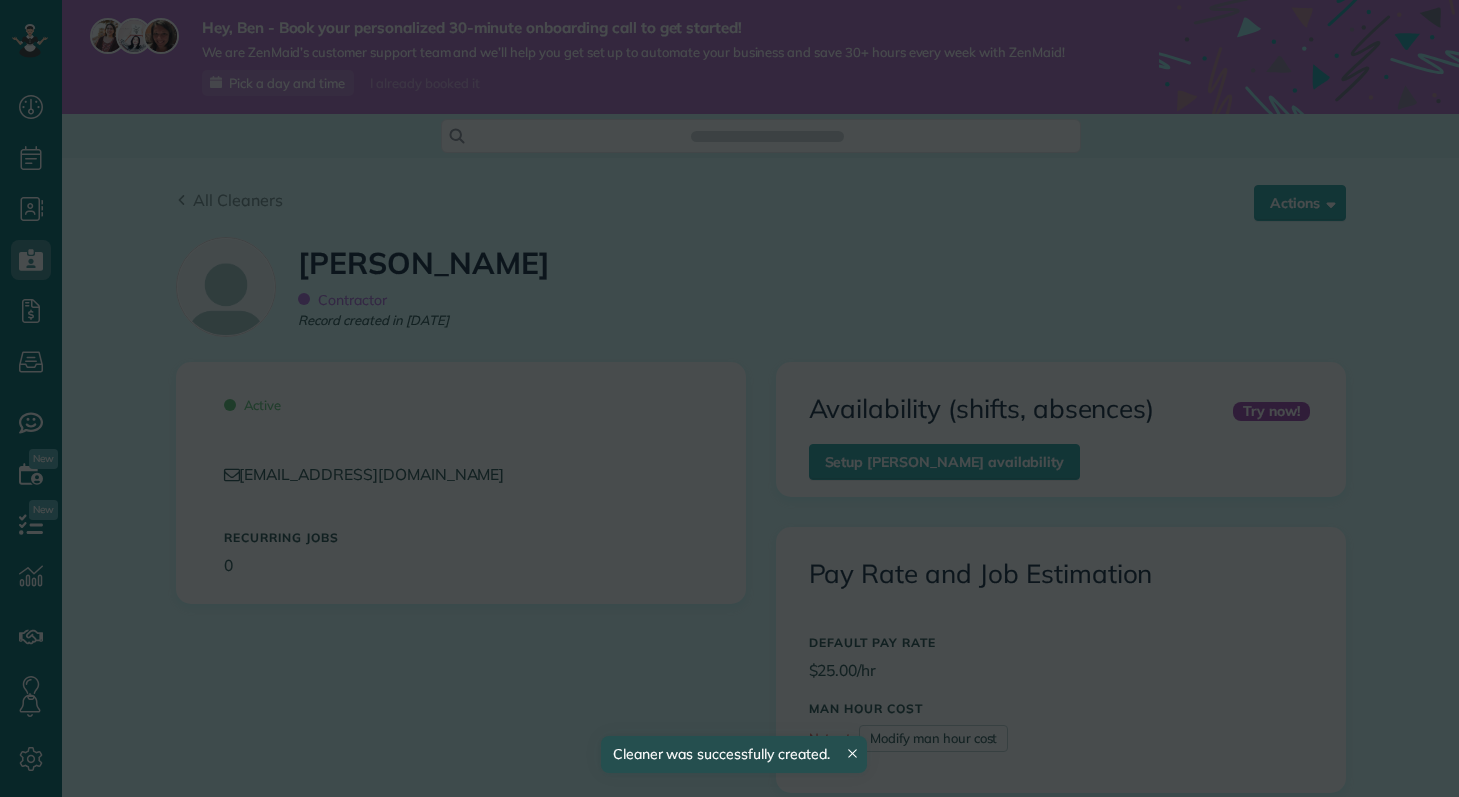 scroll, scrollTop: 0, scrollLeft: 0, axis: both 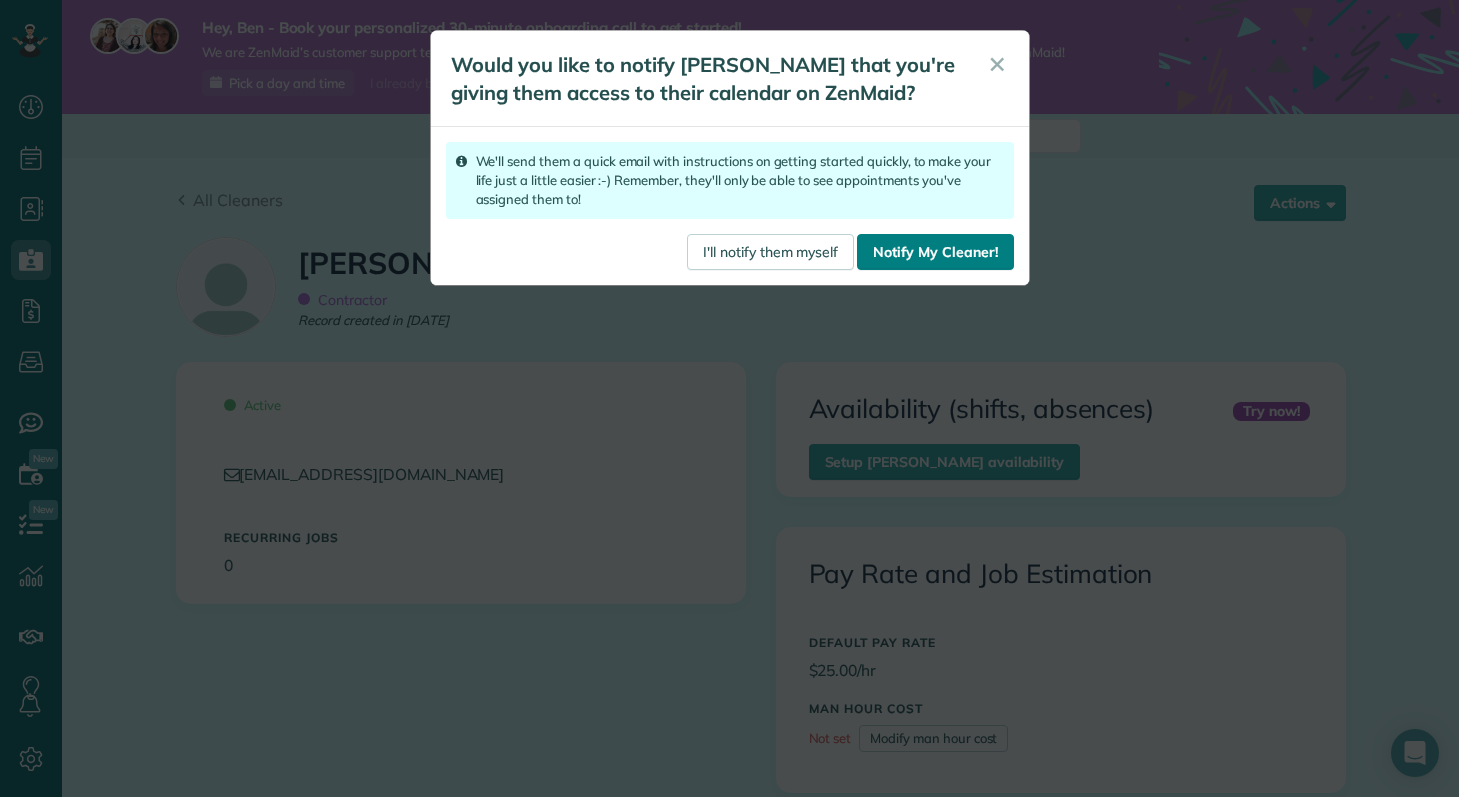 click on "Notify My Cleaner!" at bounding box center [935, 252] 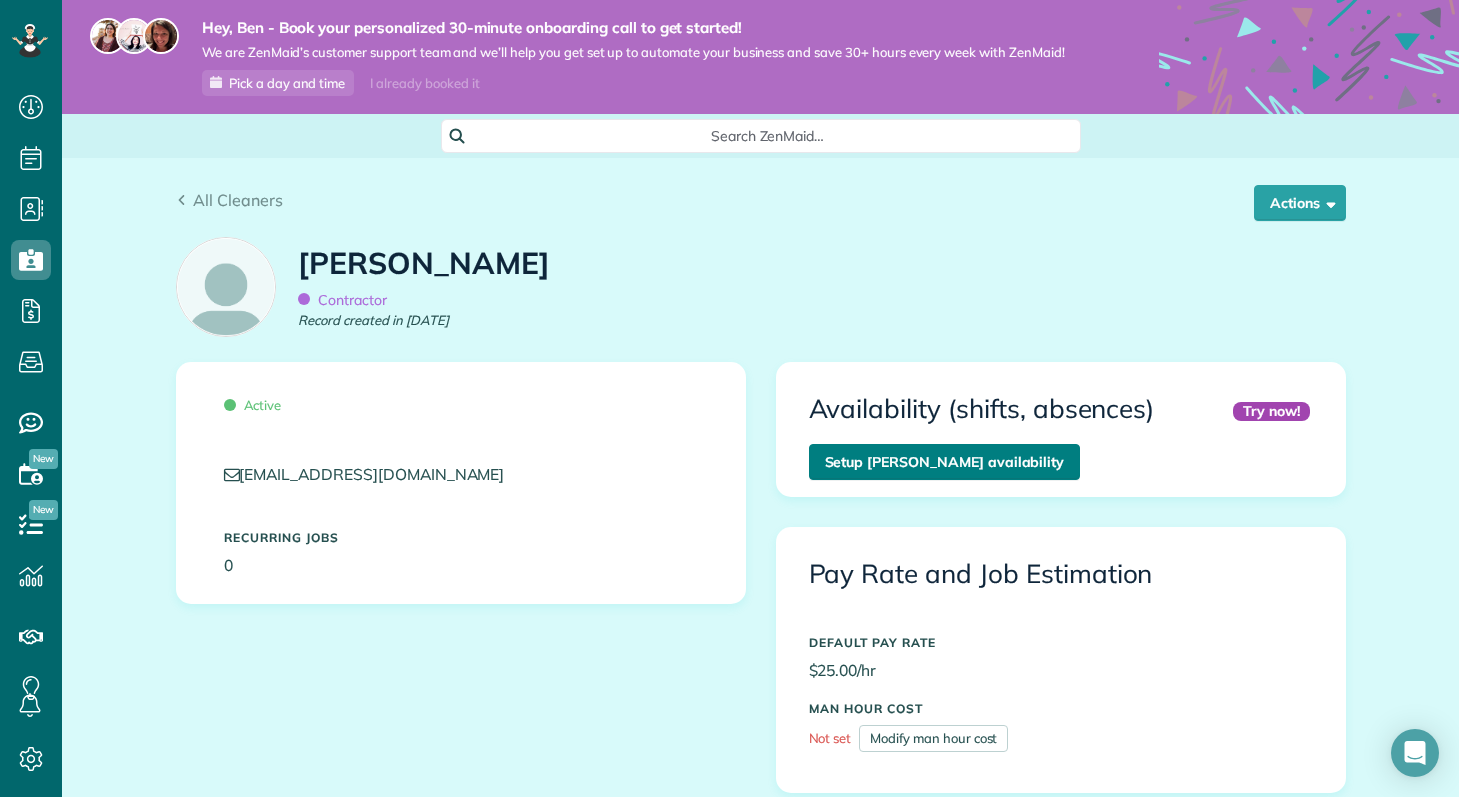 click on "Setup [PERSON_NAME] availability" at bounding box center [945, 462] 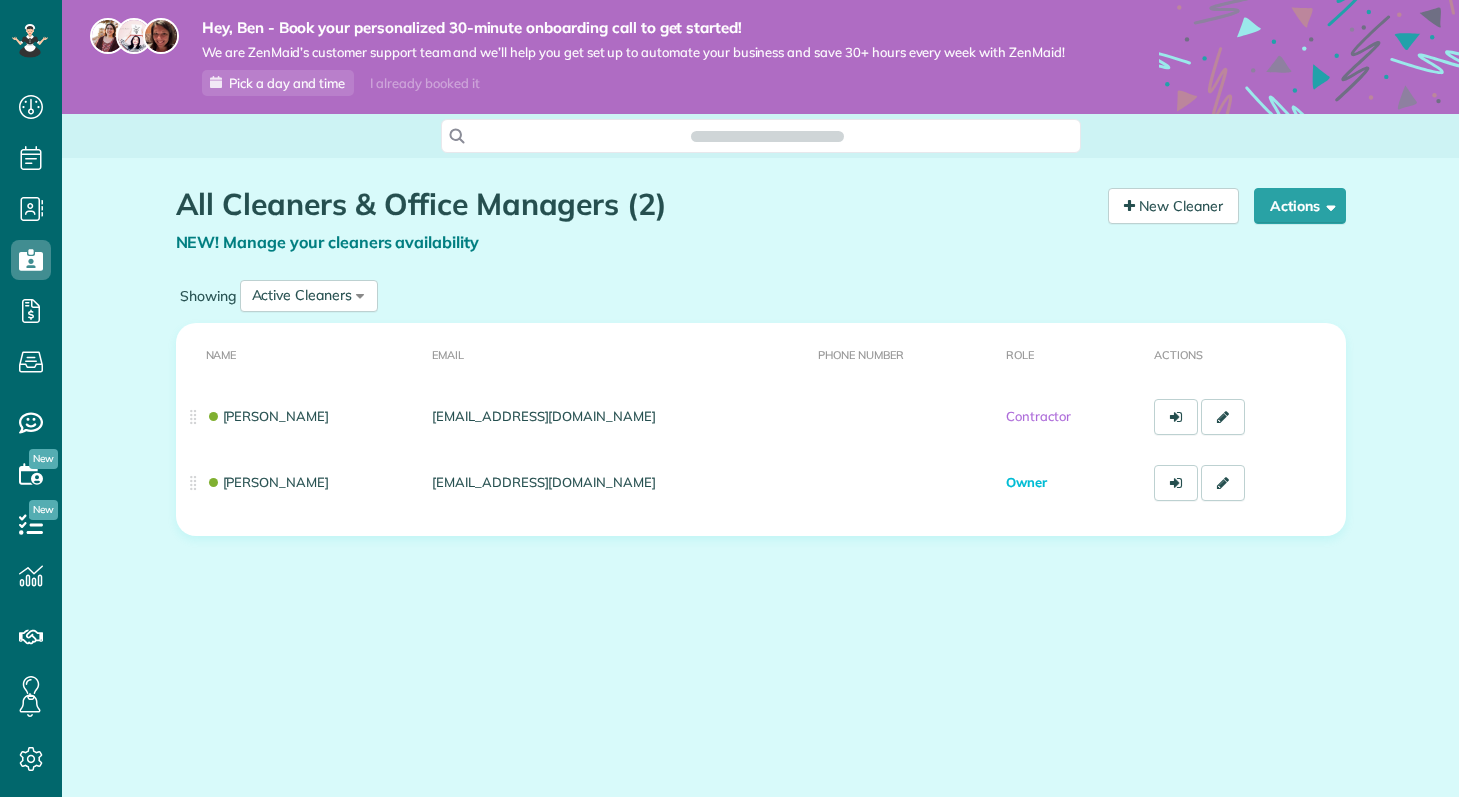 scroll, scrollTop: 0, scrollLeft: 0, axis: both 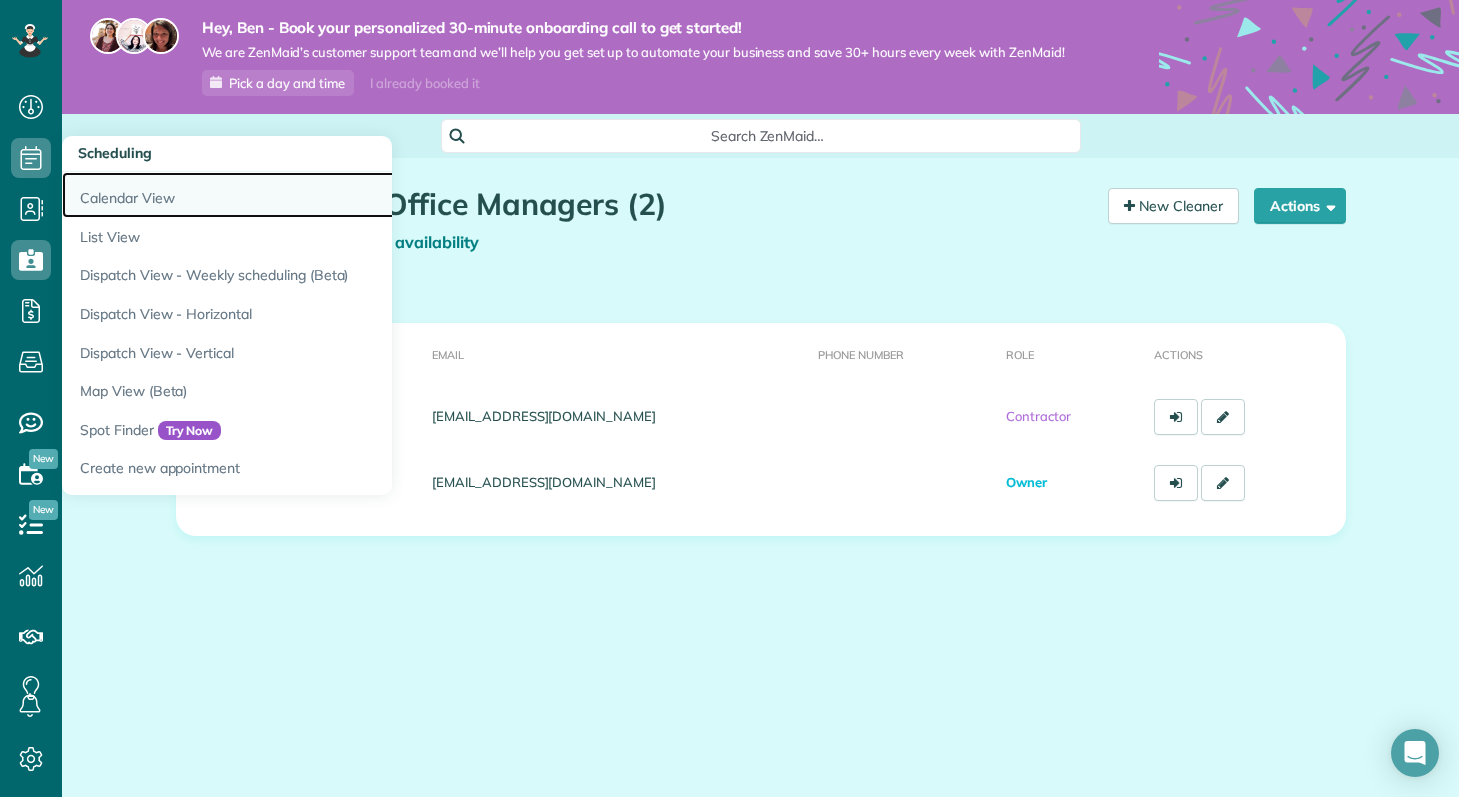 click on "Calendar View" at bounding box center [312, 195] 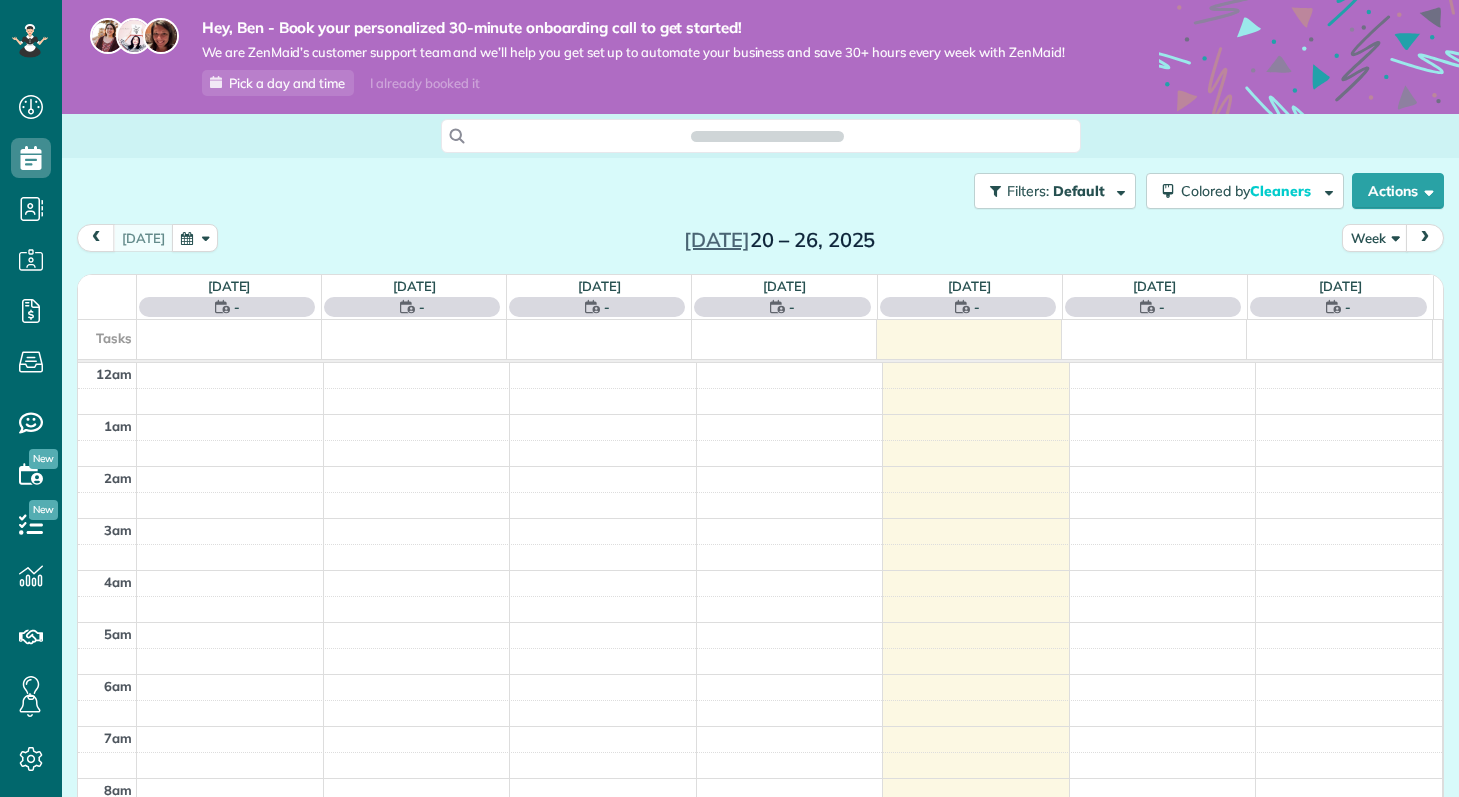 scroll, scrollTop: 0, scrollLeft: 0, axis: both 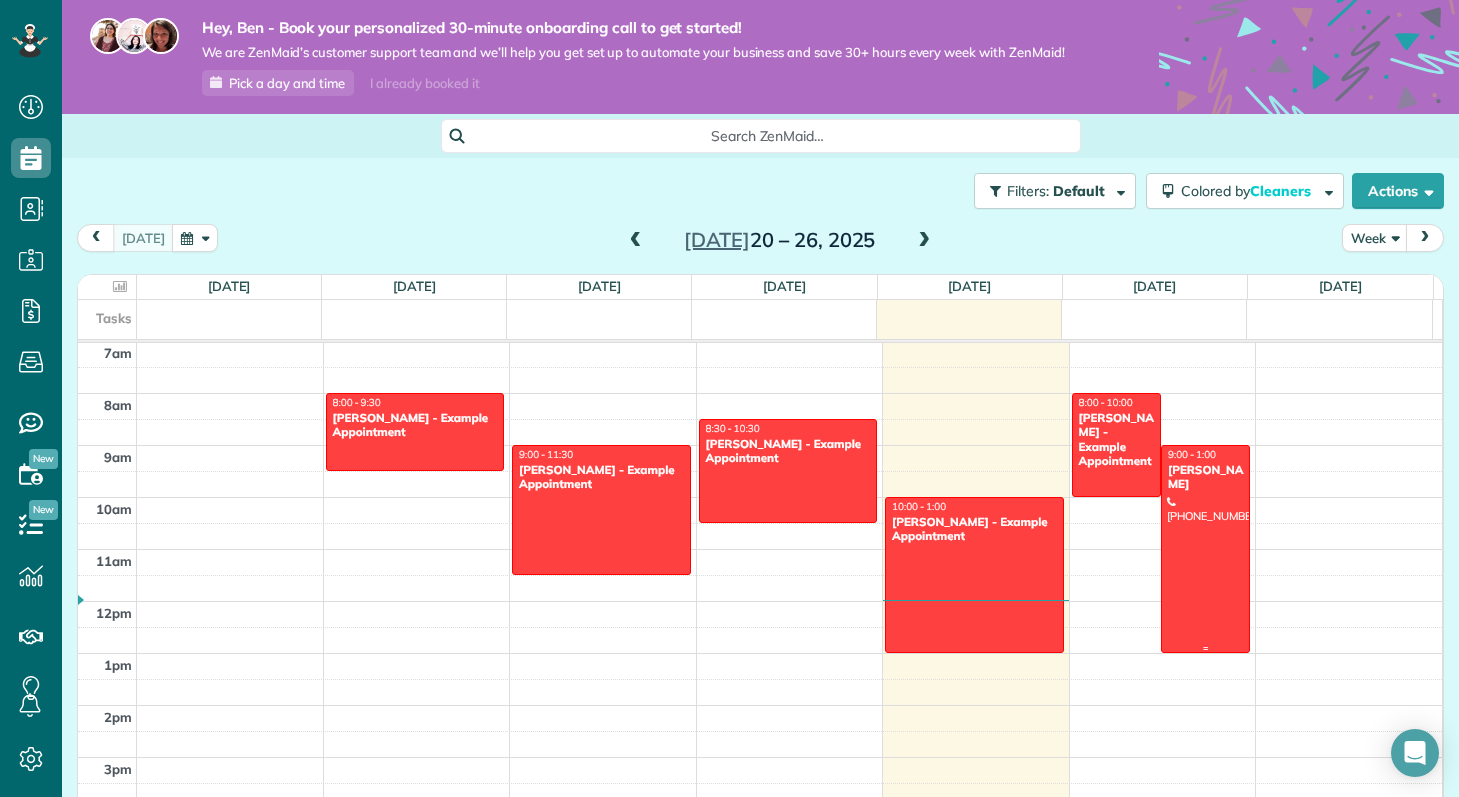 click at bounding box center [1205, 549] 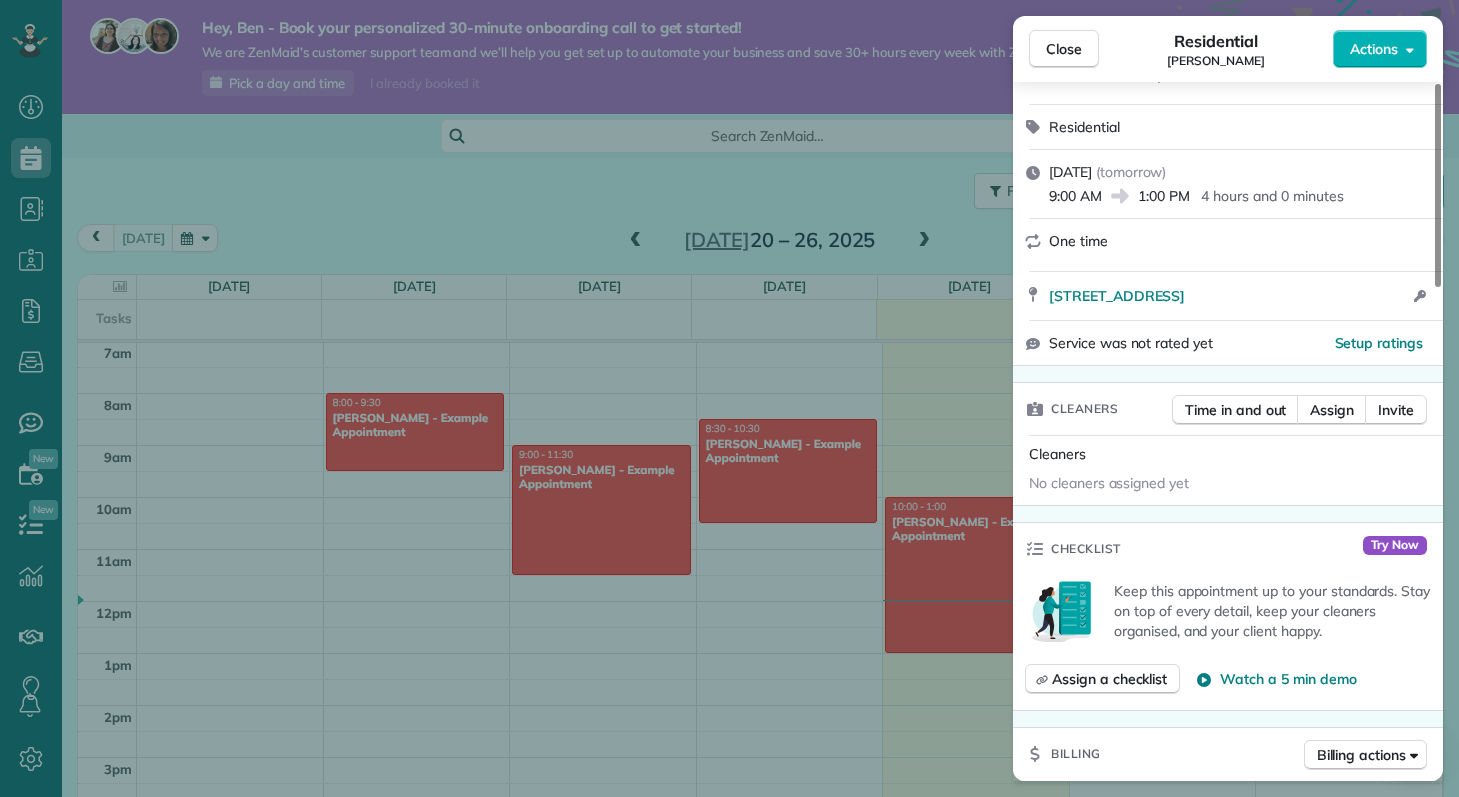 scroll, scrollTop: 231, scrollLeft: 0, axis: vertical 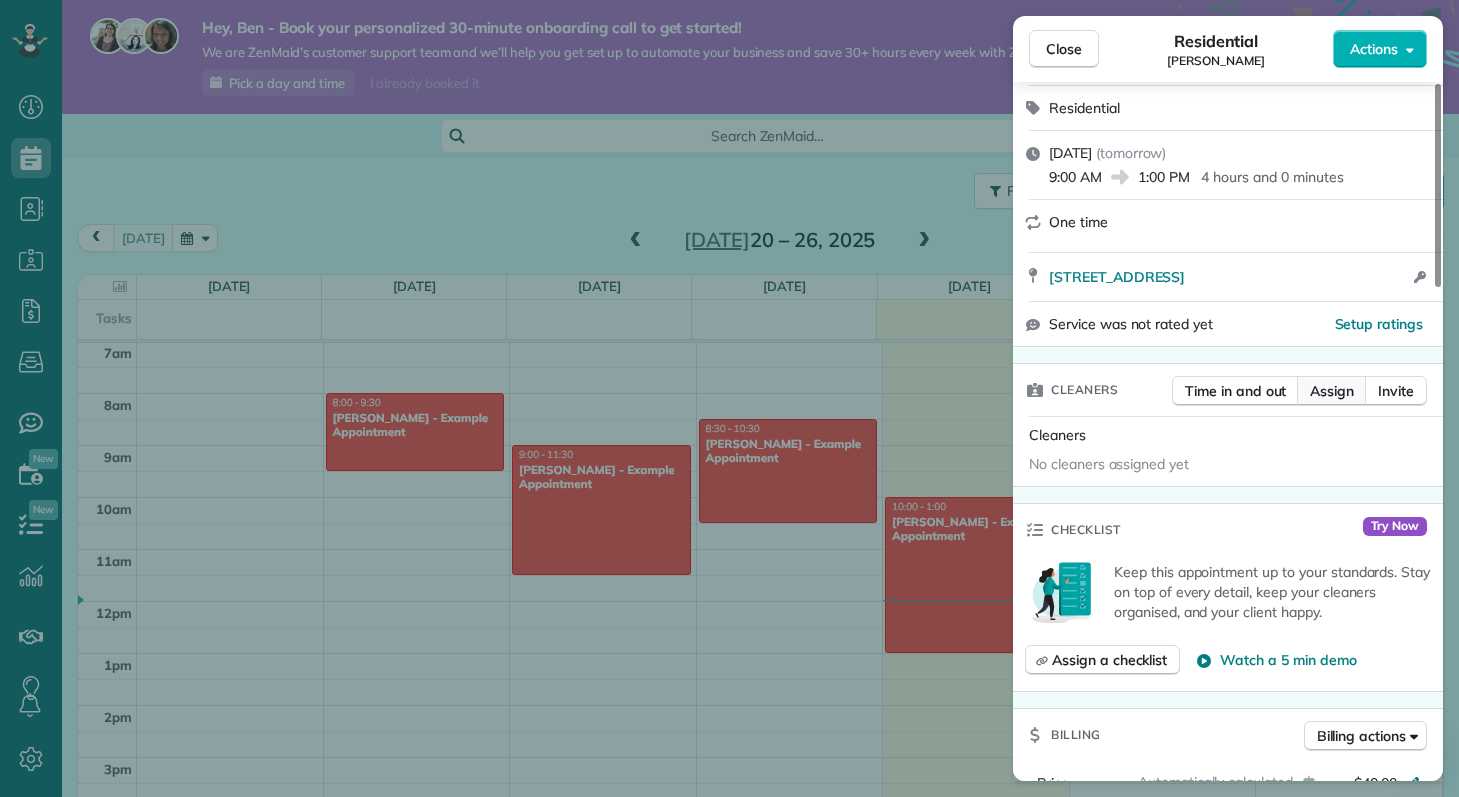 click on "Assign" at bounding box center [1332, 391] 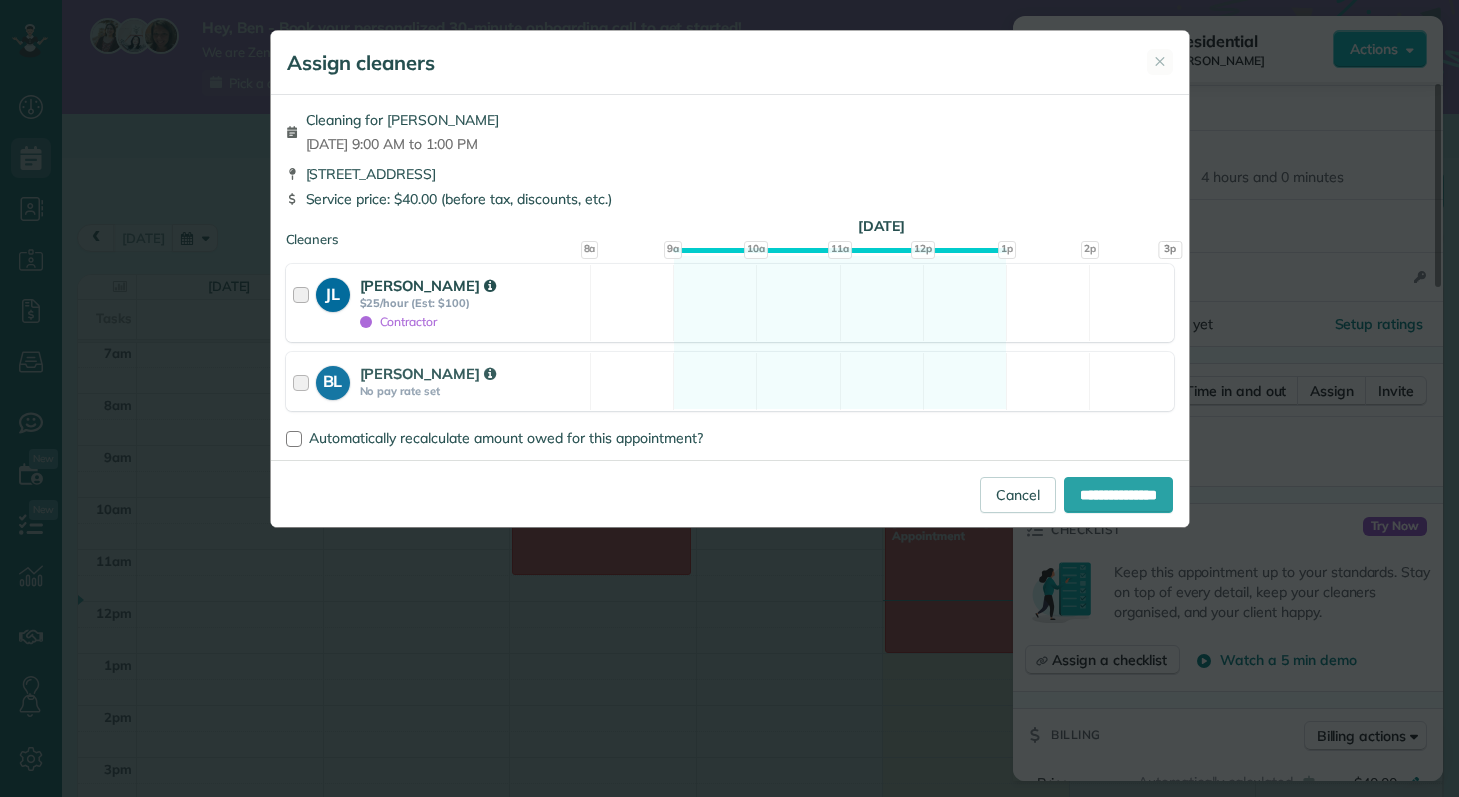 click at bounding box center [304, 303] 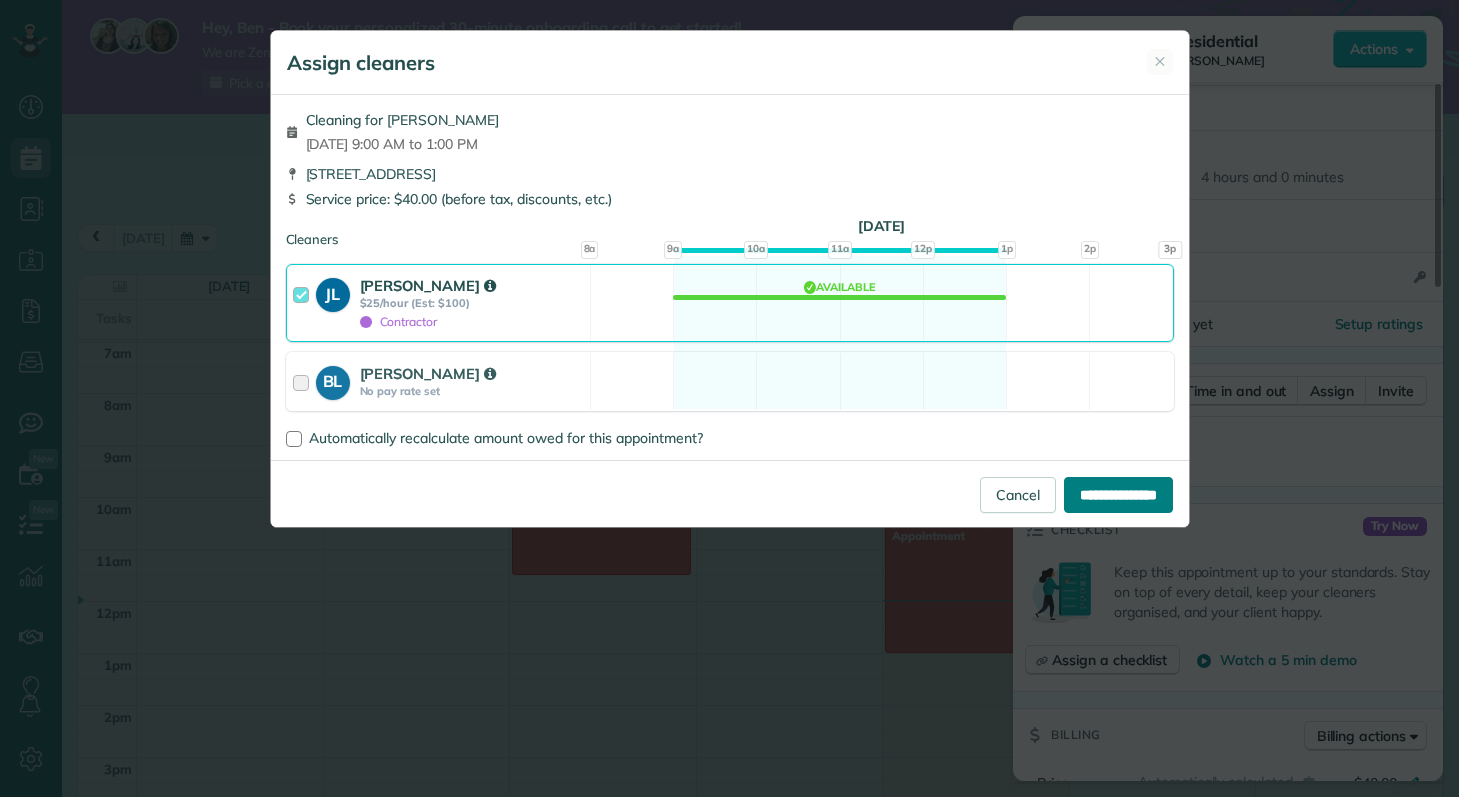click on "**********" at bounding box center (1118, 495) 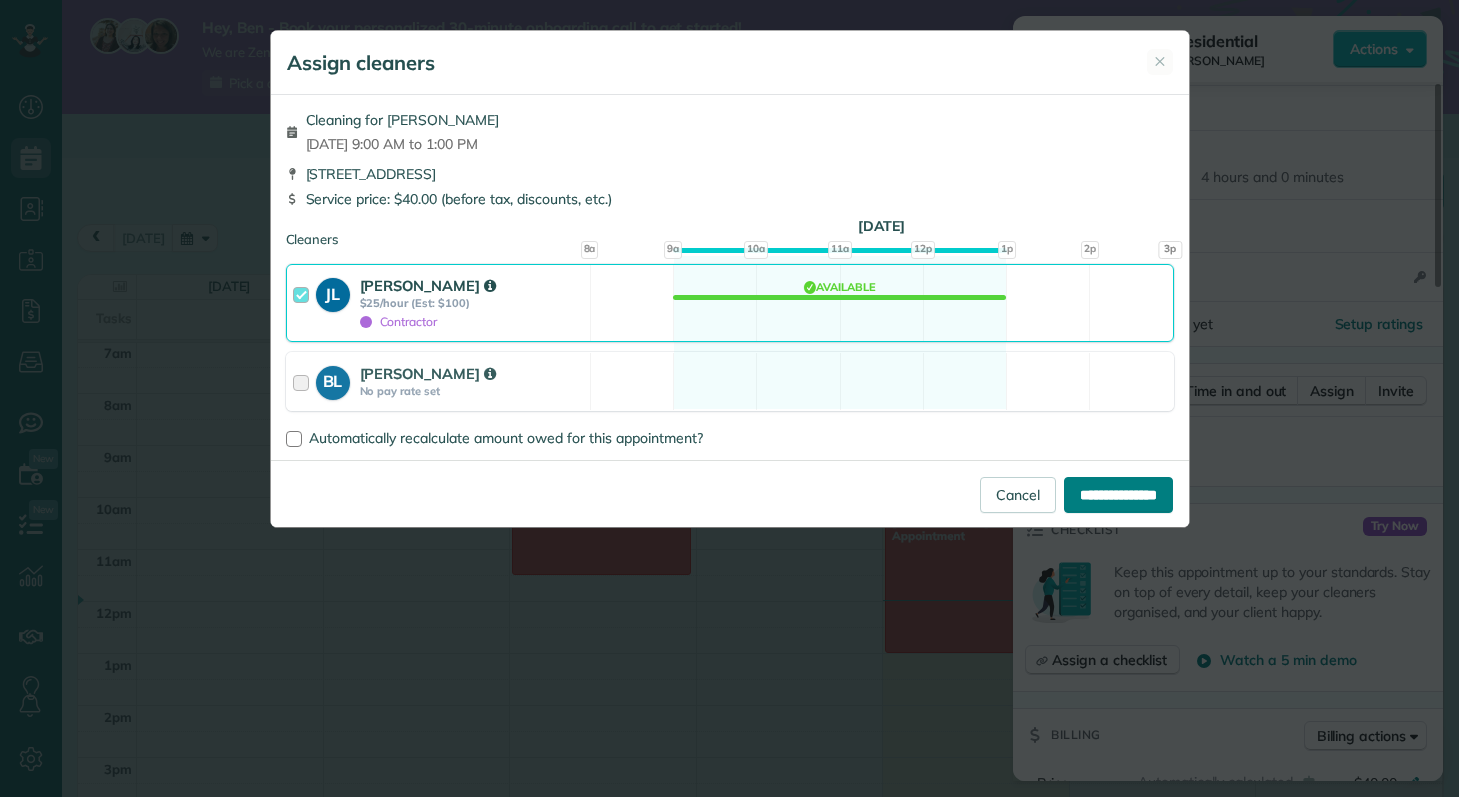 type on "**********" 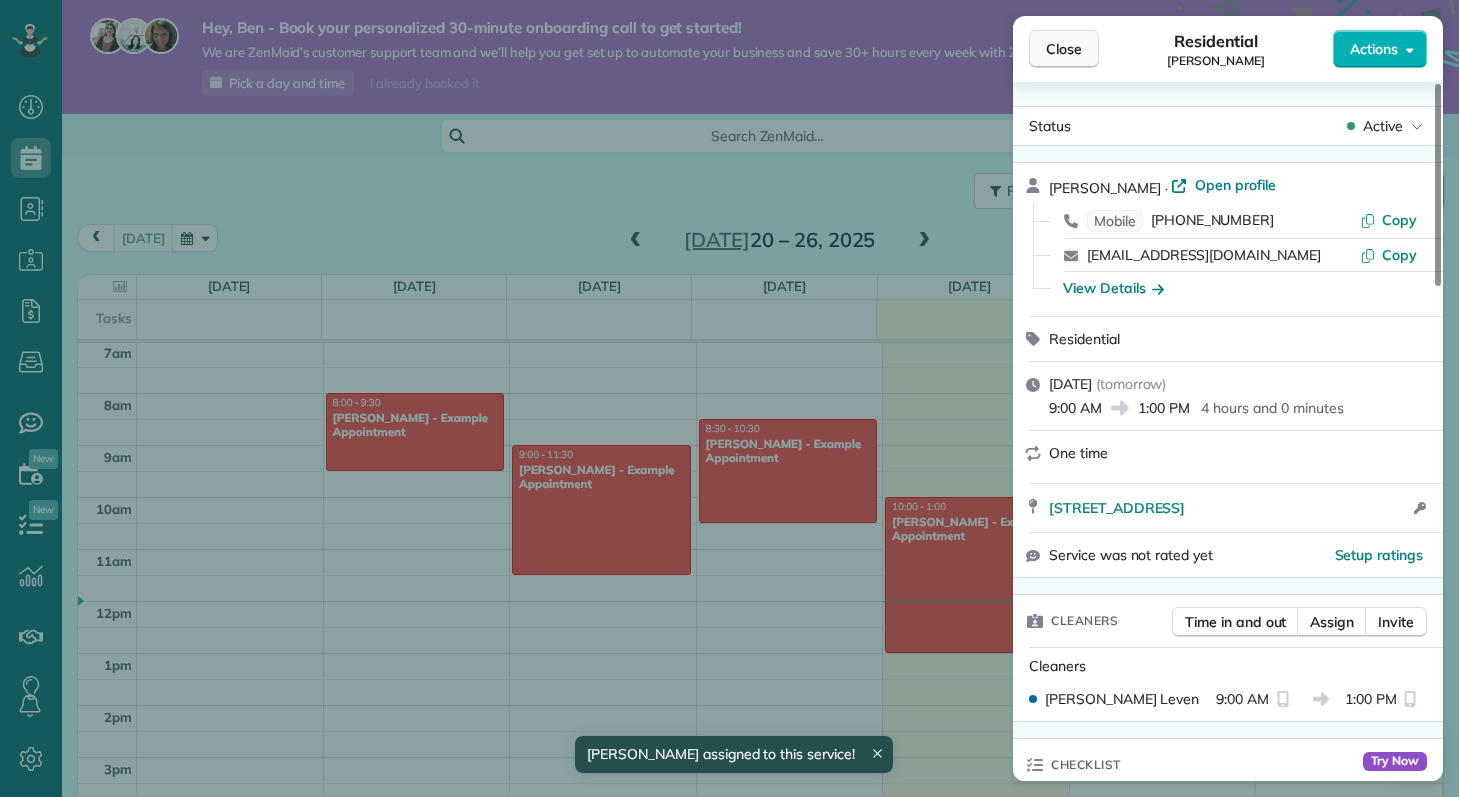click on "Close" at bounding box center [1064, 49] 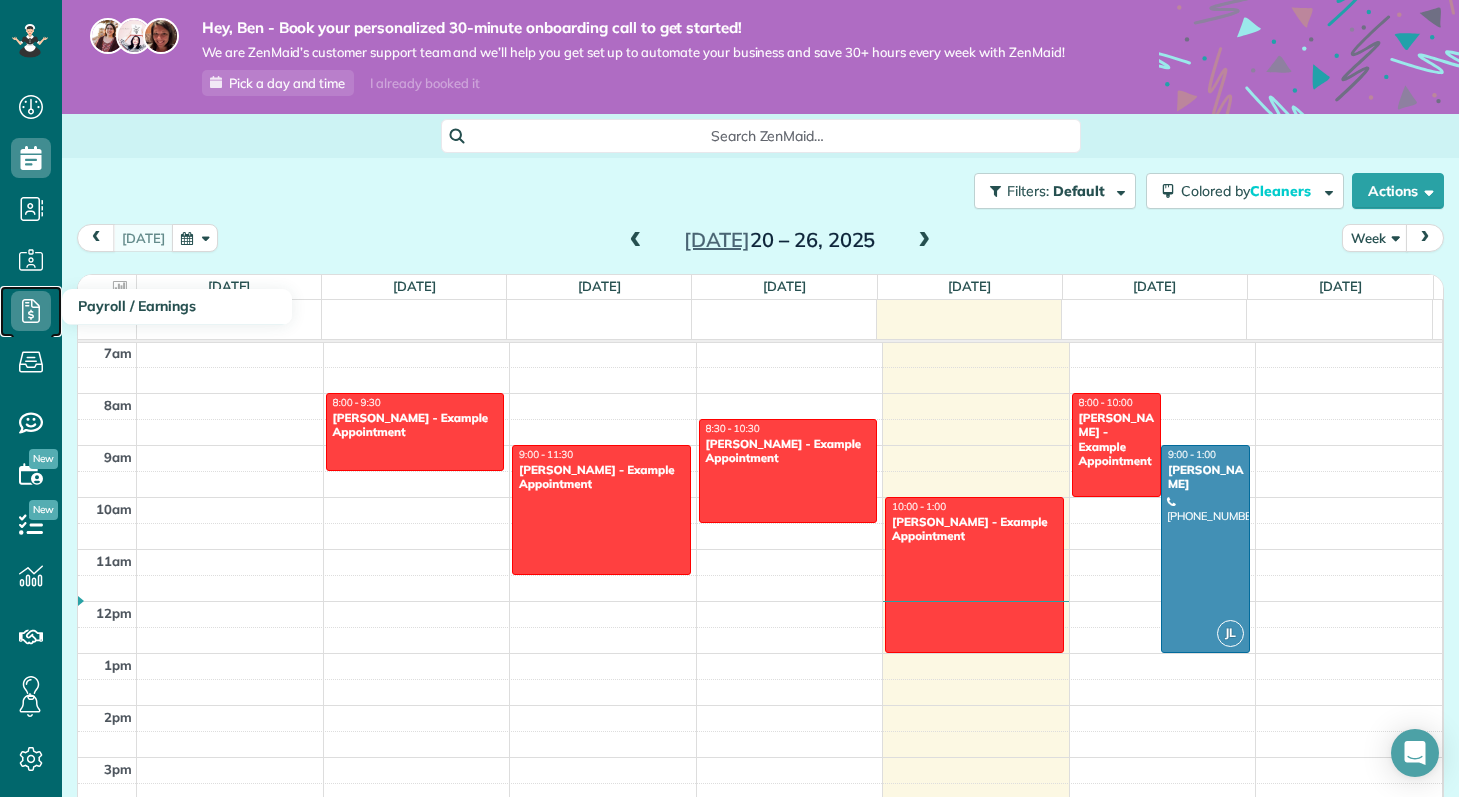 click 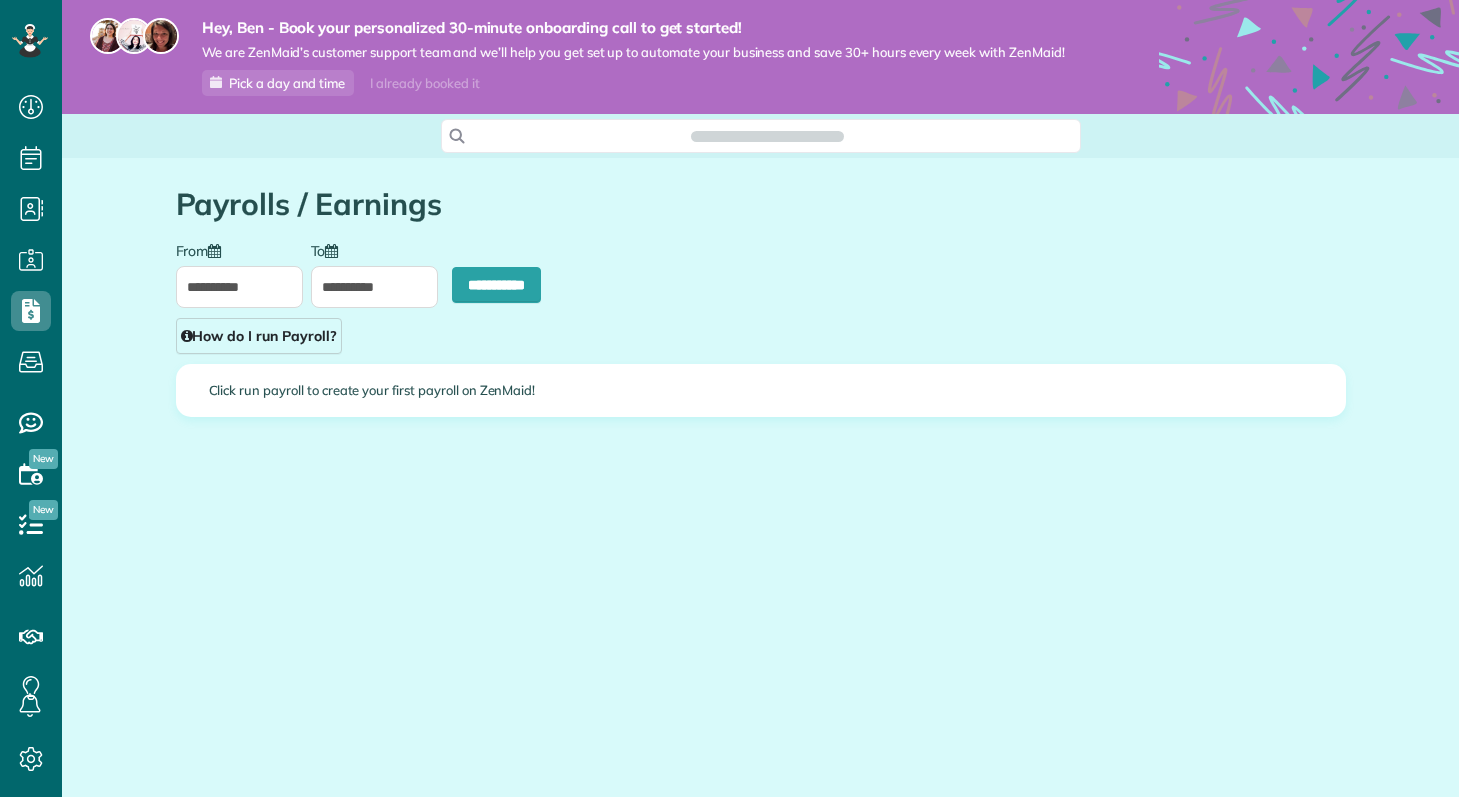 scroll, scrollTop: 0, scrollLeft: 0, axis: both 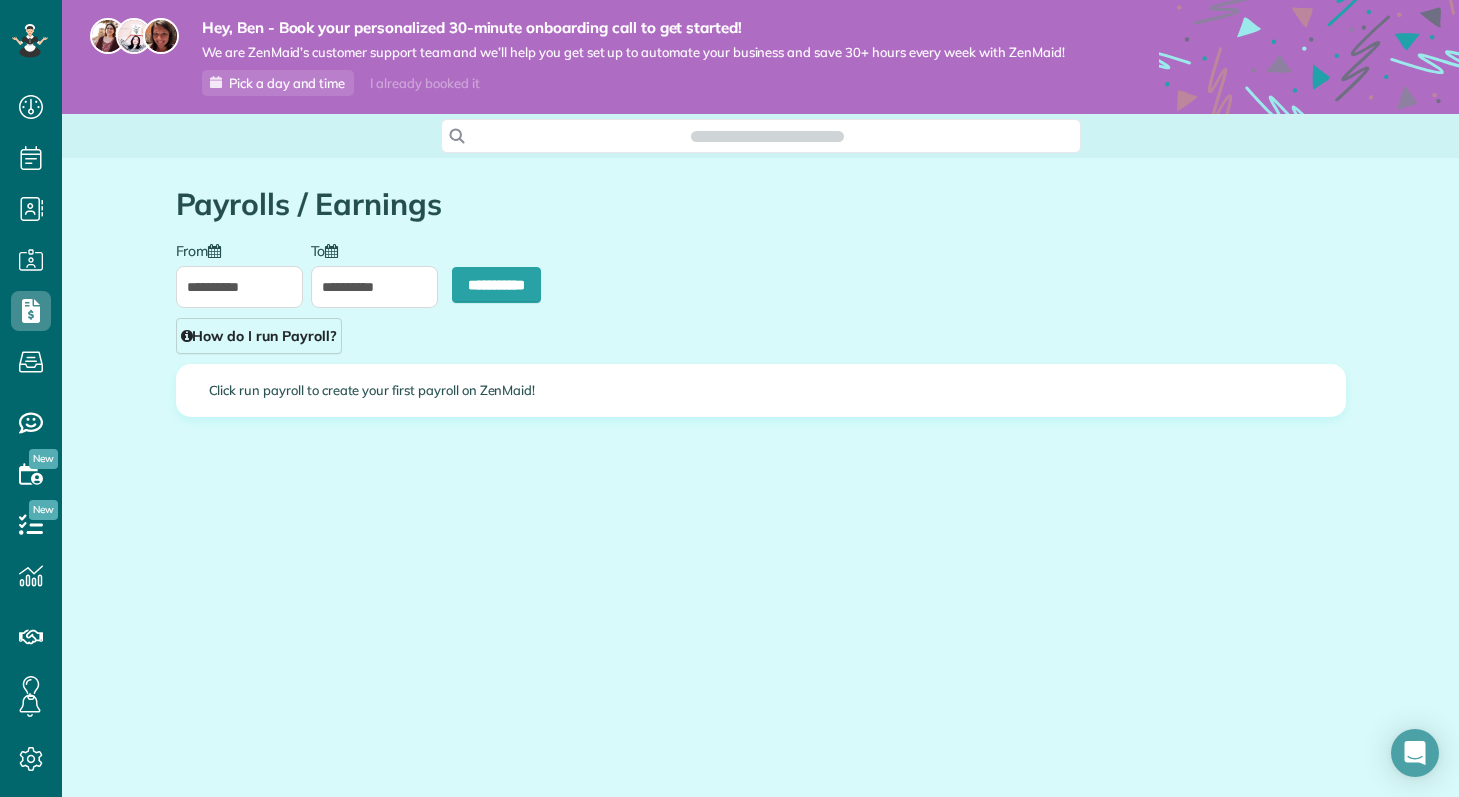 type on "**********" 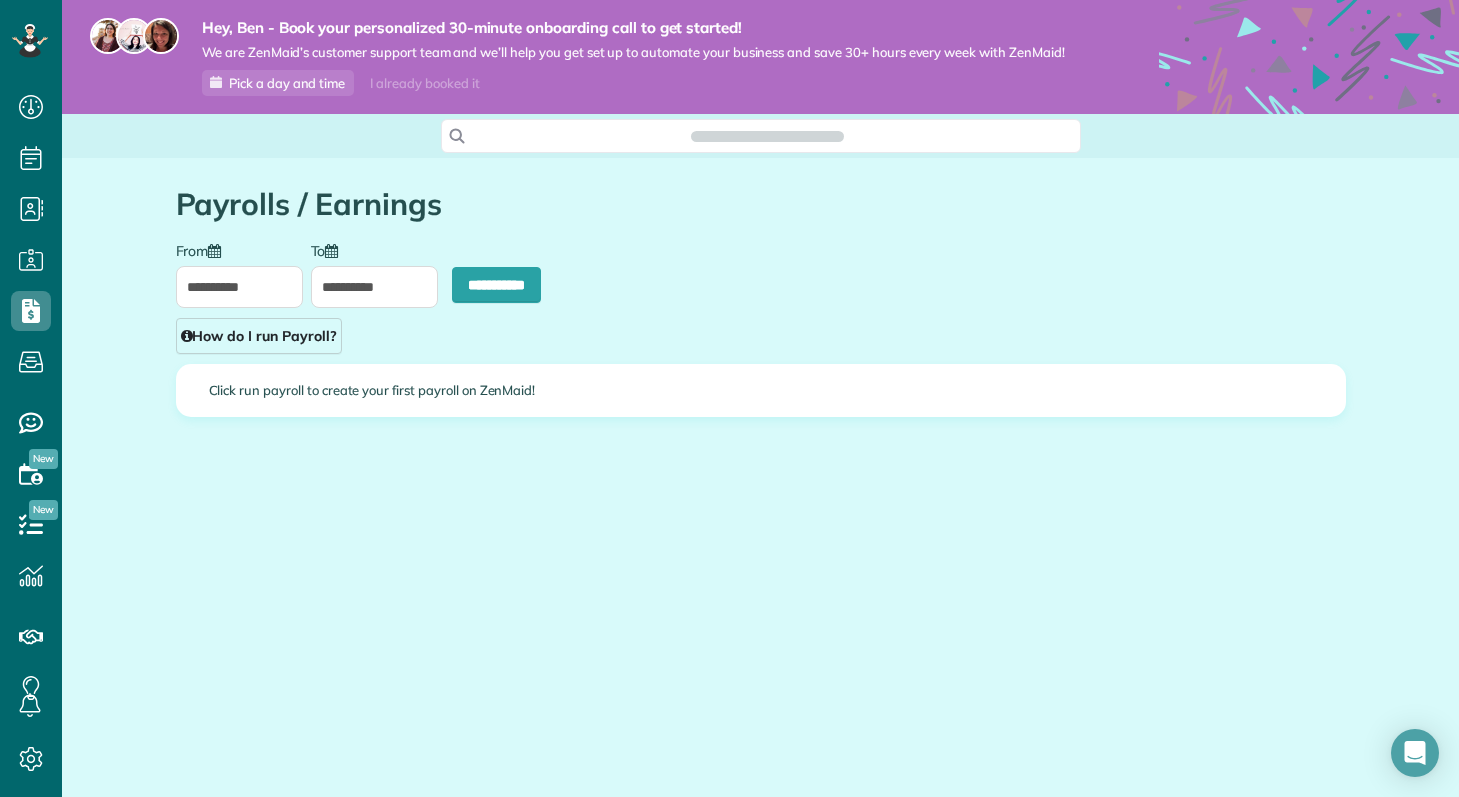 type on "**********" 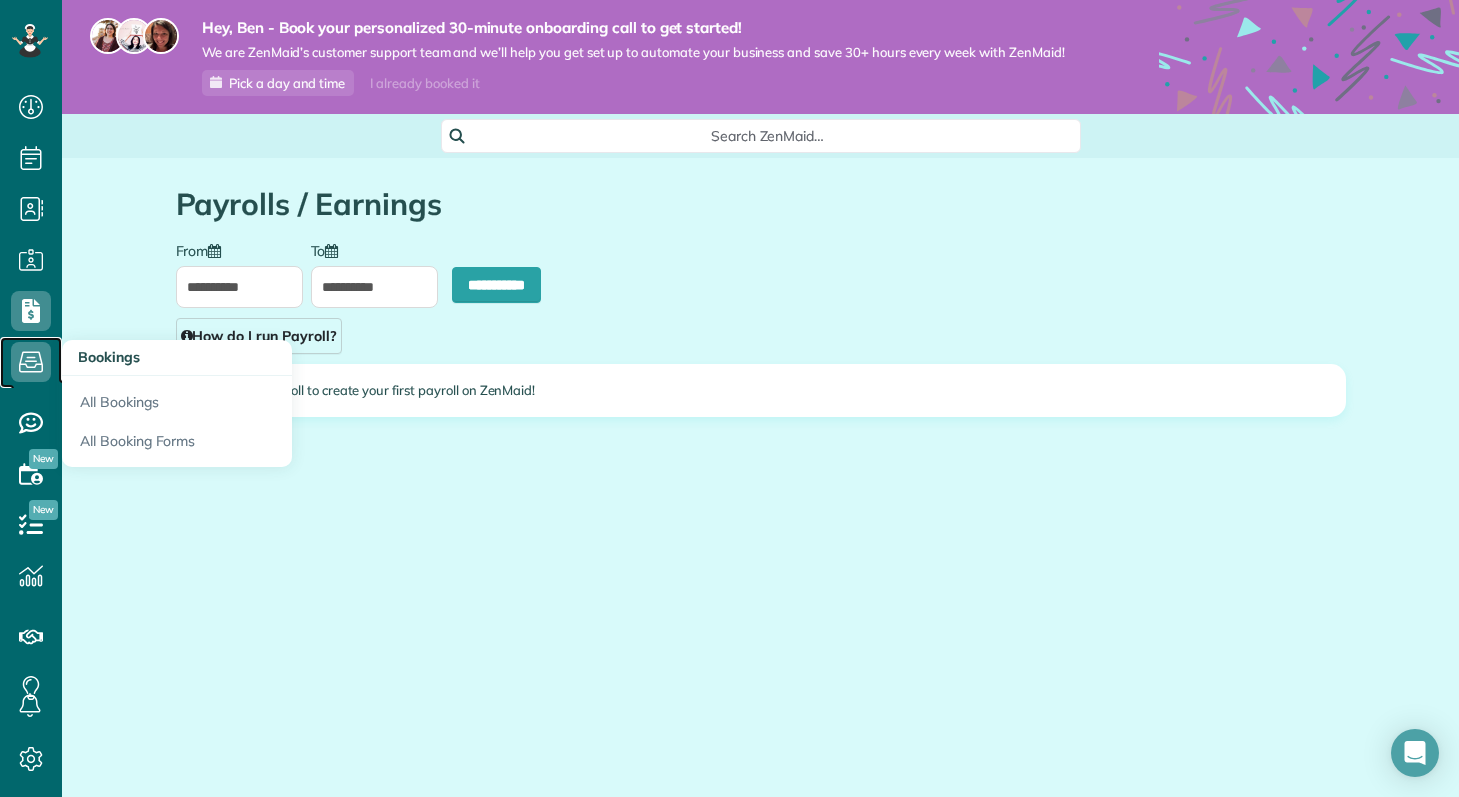click 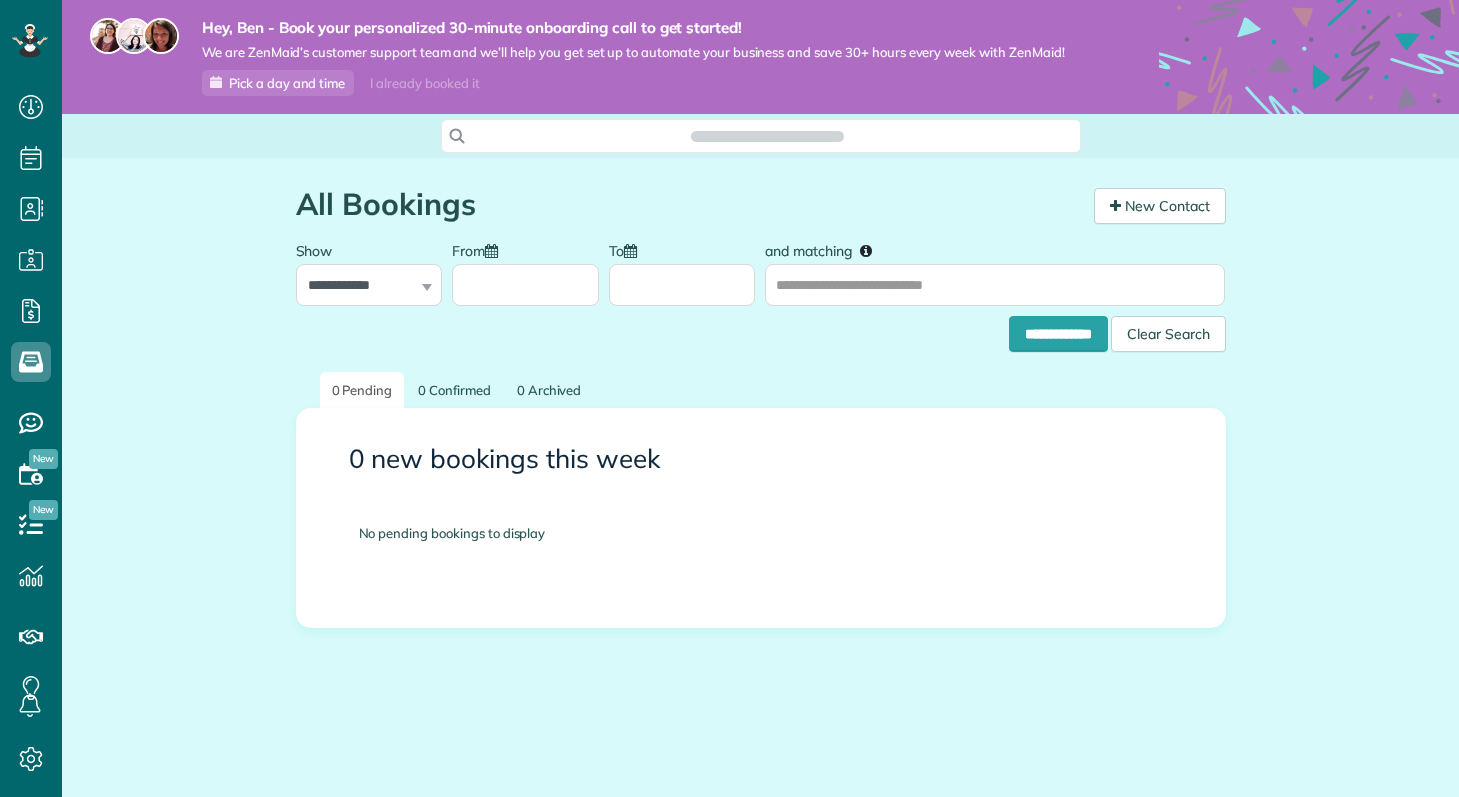 scroll, scrollTop: 0, scrollLeft: 0, axis: both 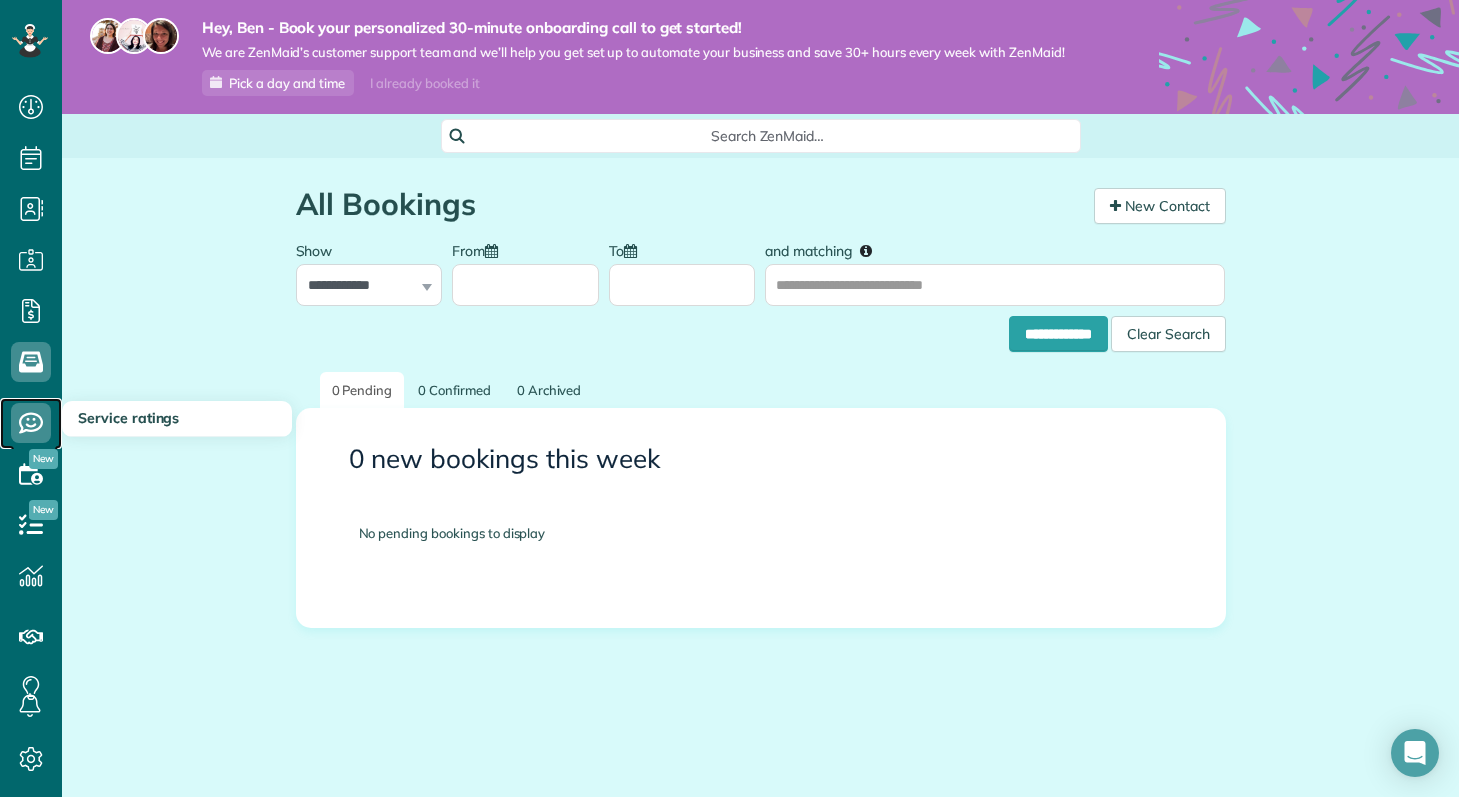 click 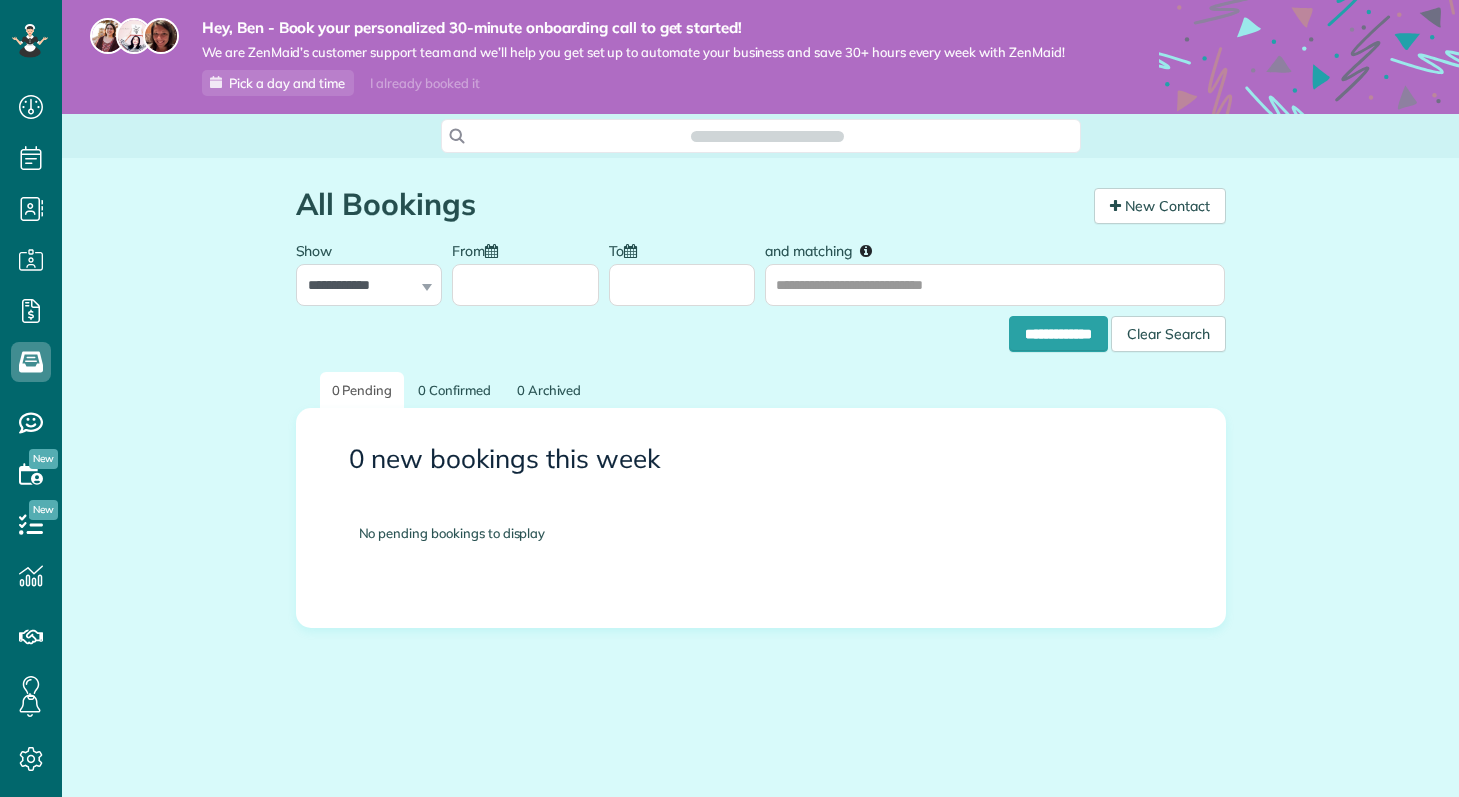 scroll, scrollTop: 0, scrollLeft: 0, axis: both 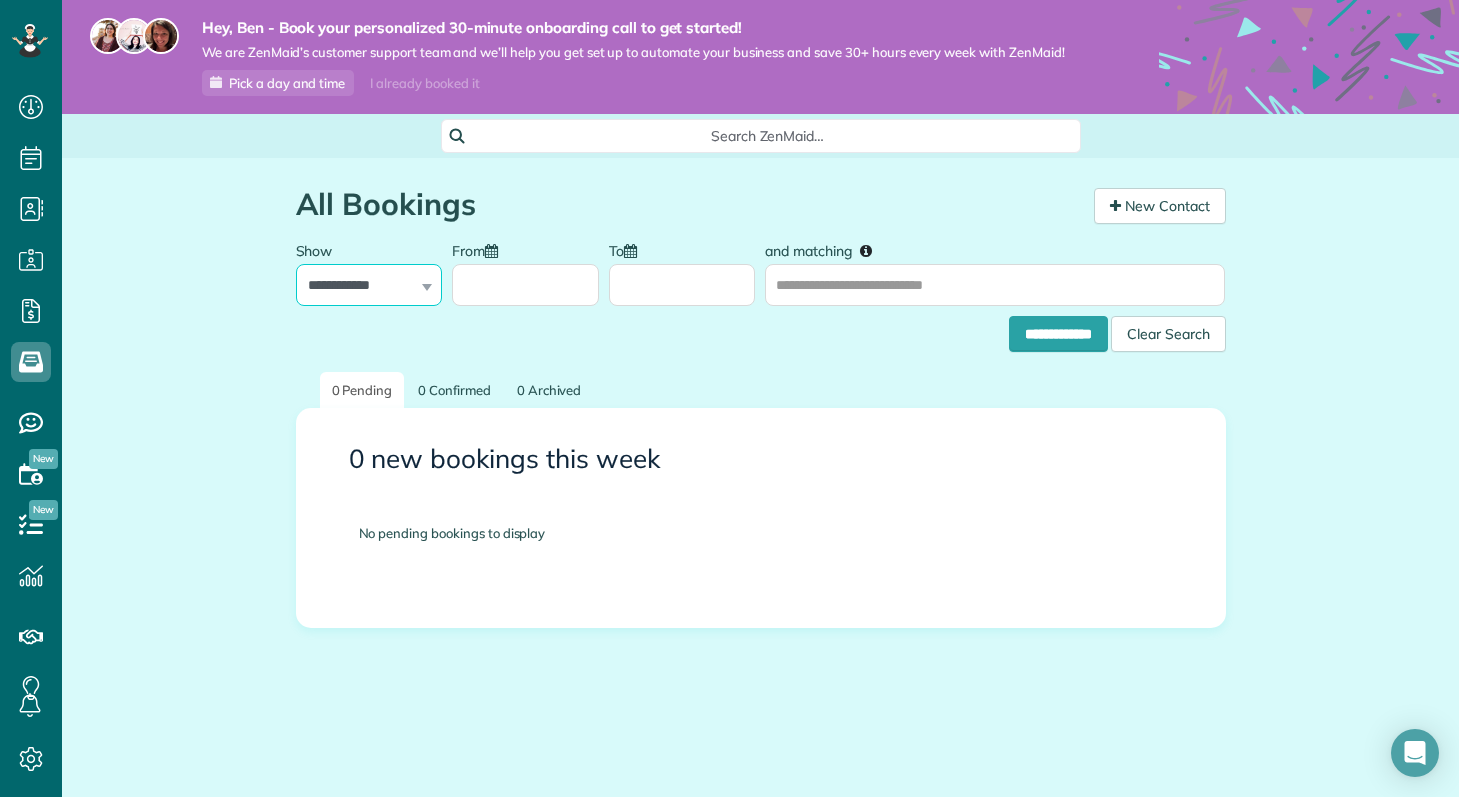 click on "**********" at bounding box center [369, 285] 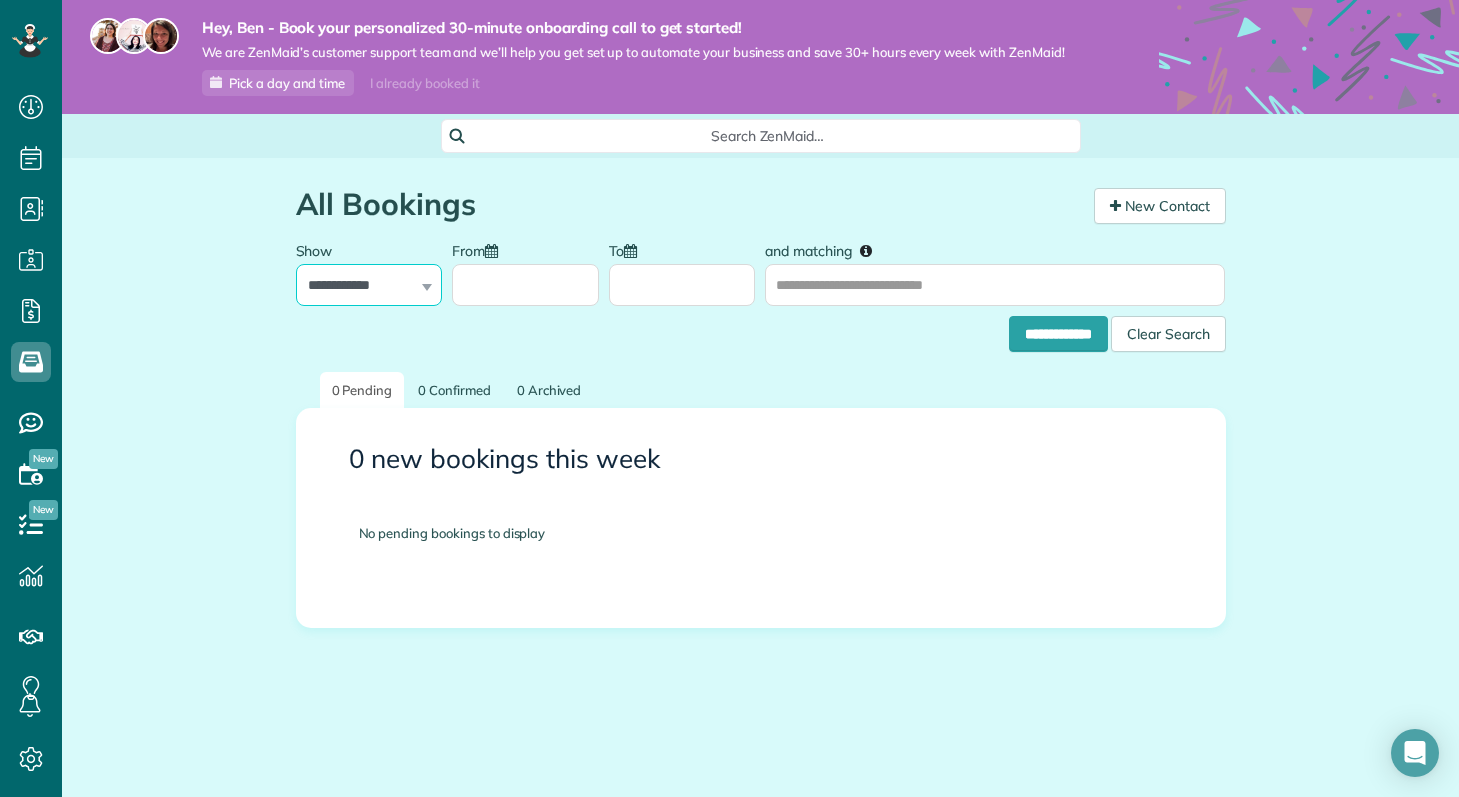 select on "*********" 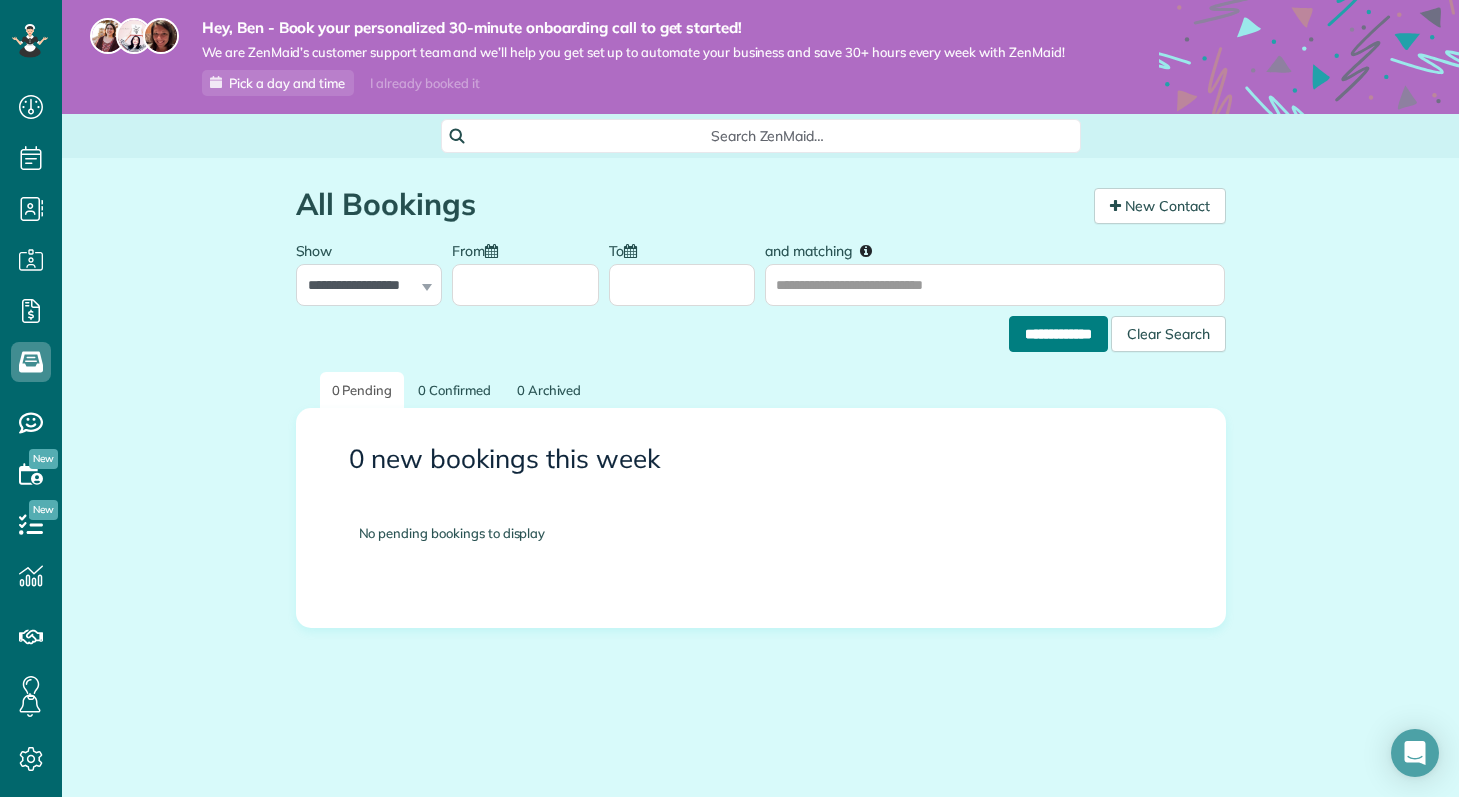 click on "**********" at bounding box center (1058, 334) 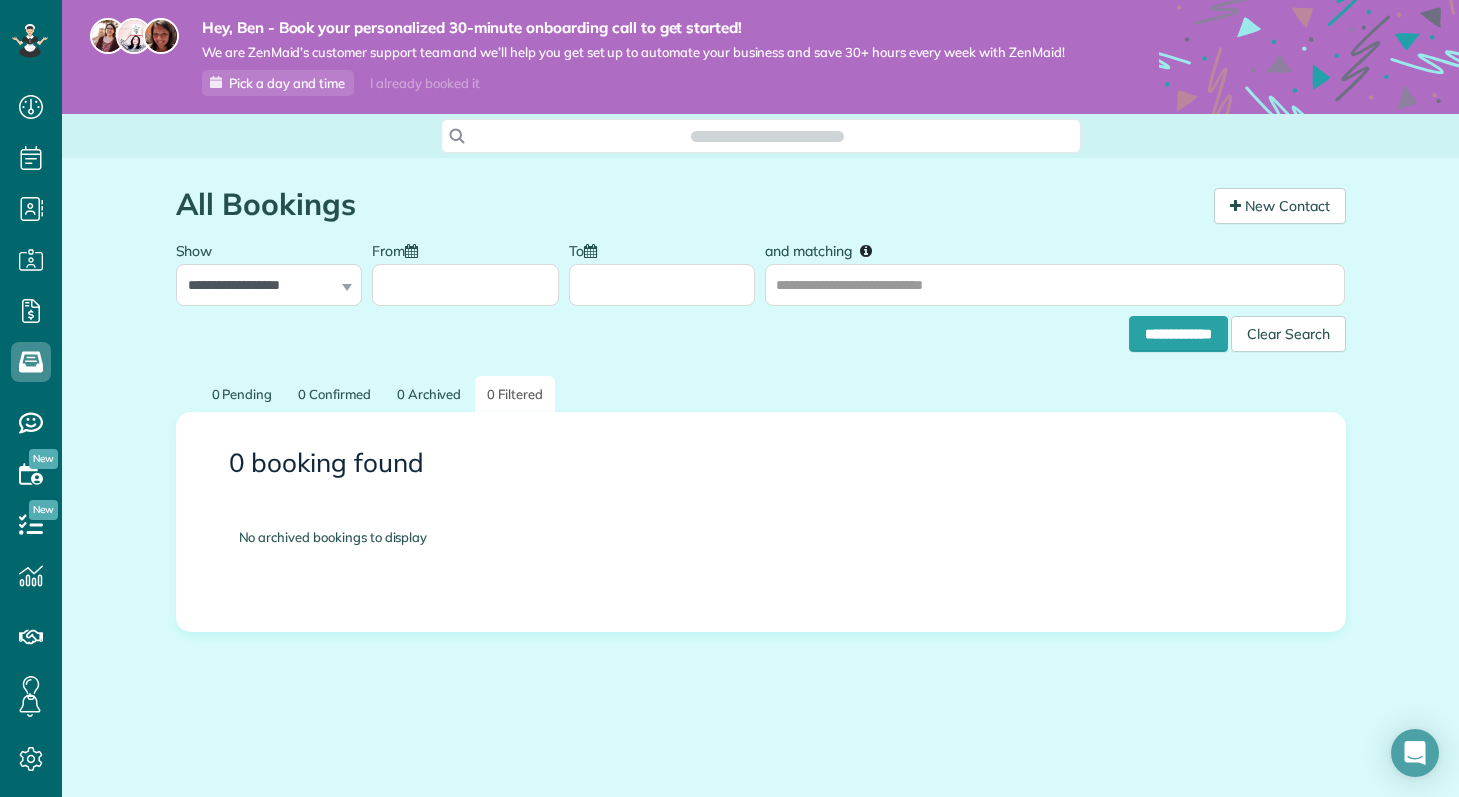 scroll, scrollTop: 0, scrollLeft: 0, axis: both 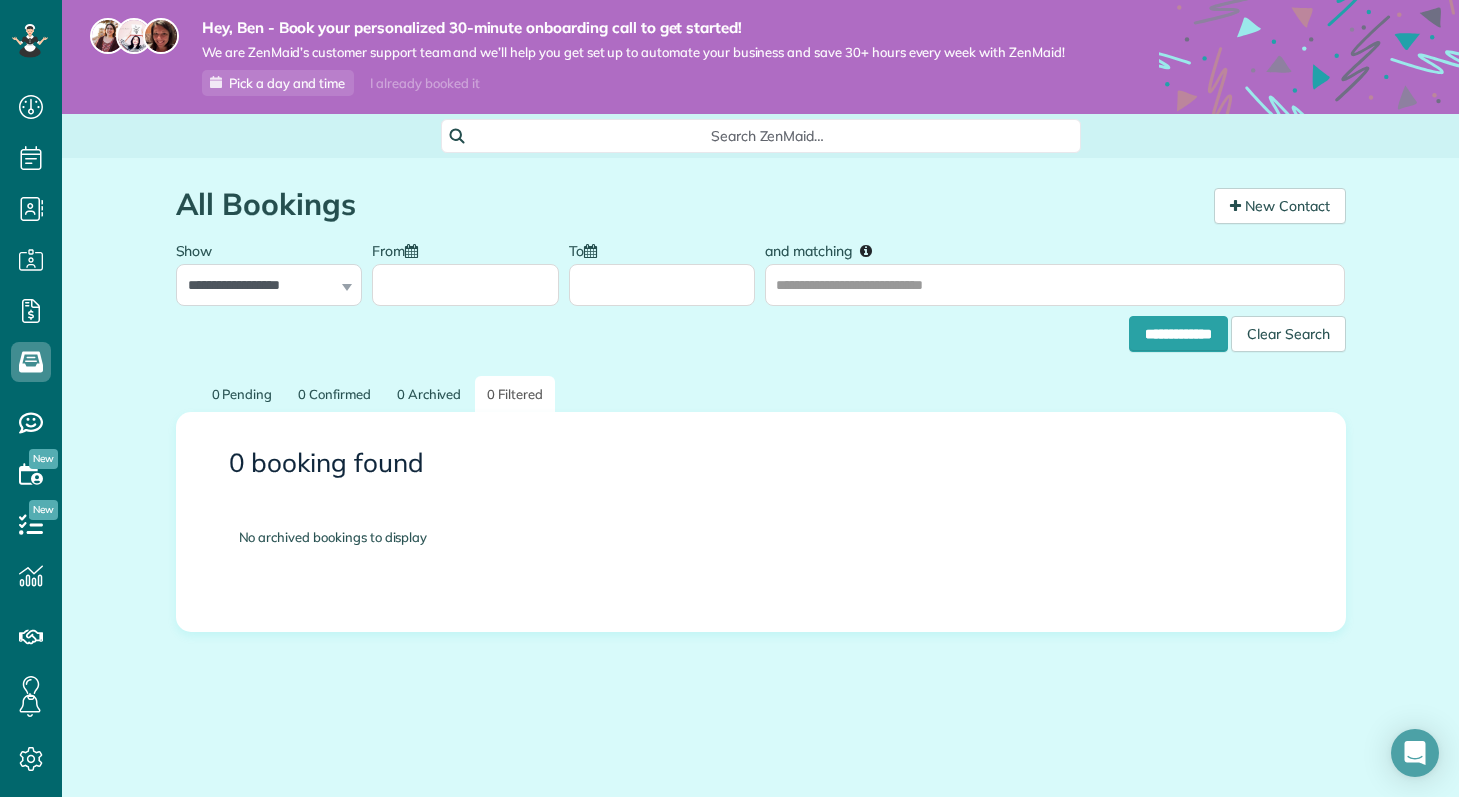 click on "From" at bounding box center [465, 285] 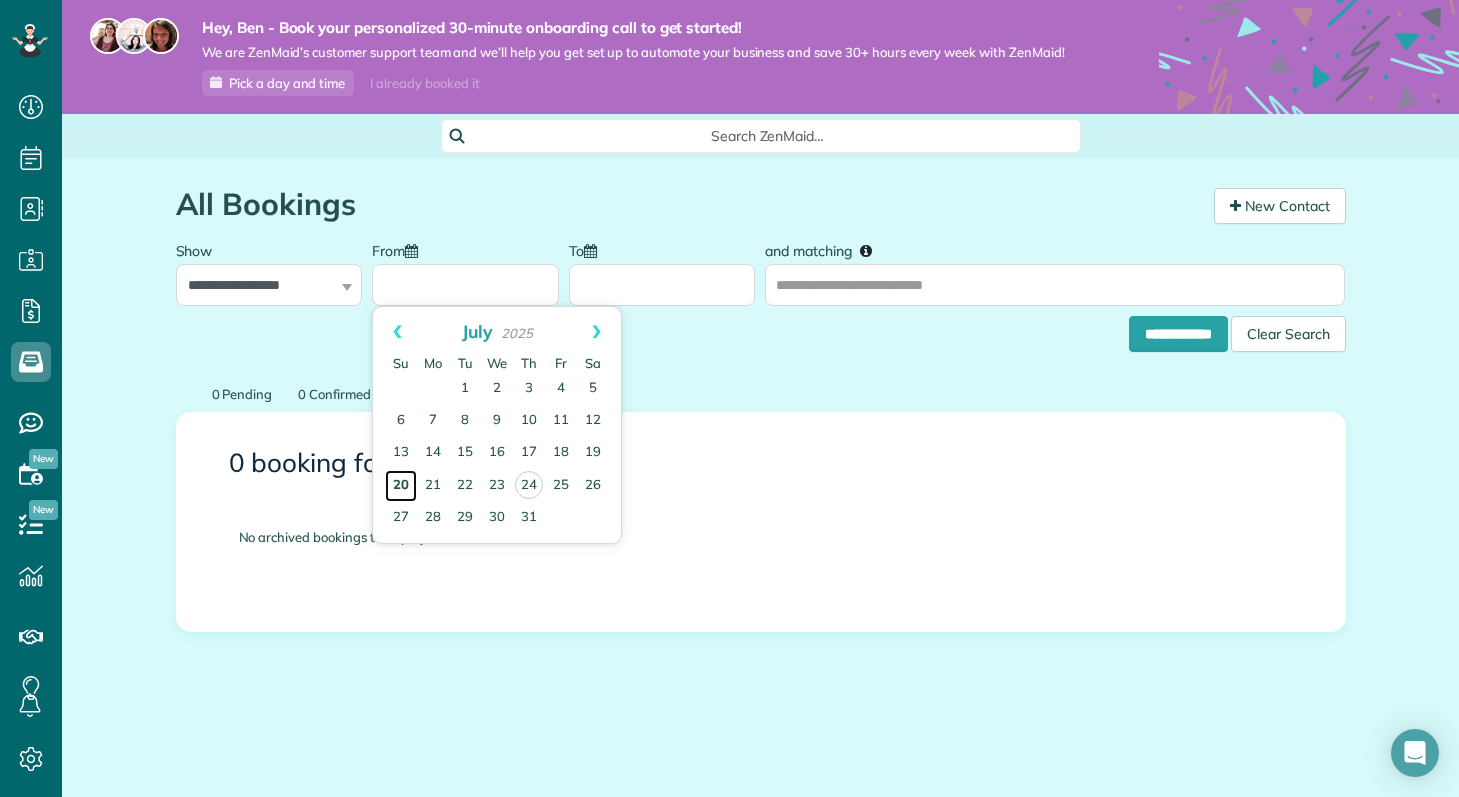 click on "20" at bounding box center [401, 486] 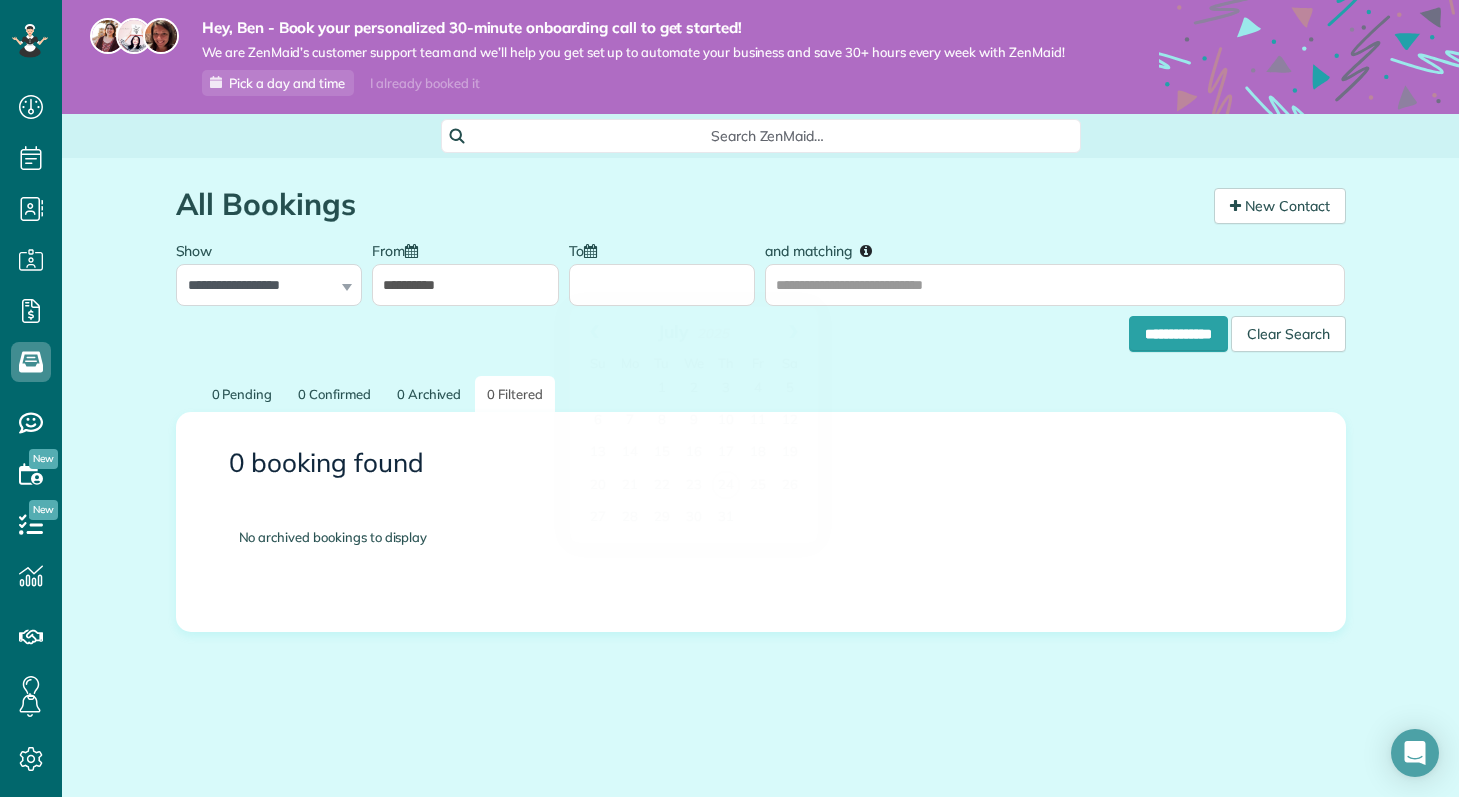click on "To" at bounding box center [662, 285] 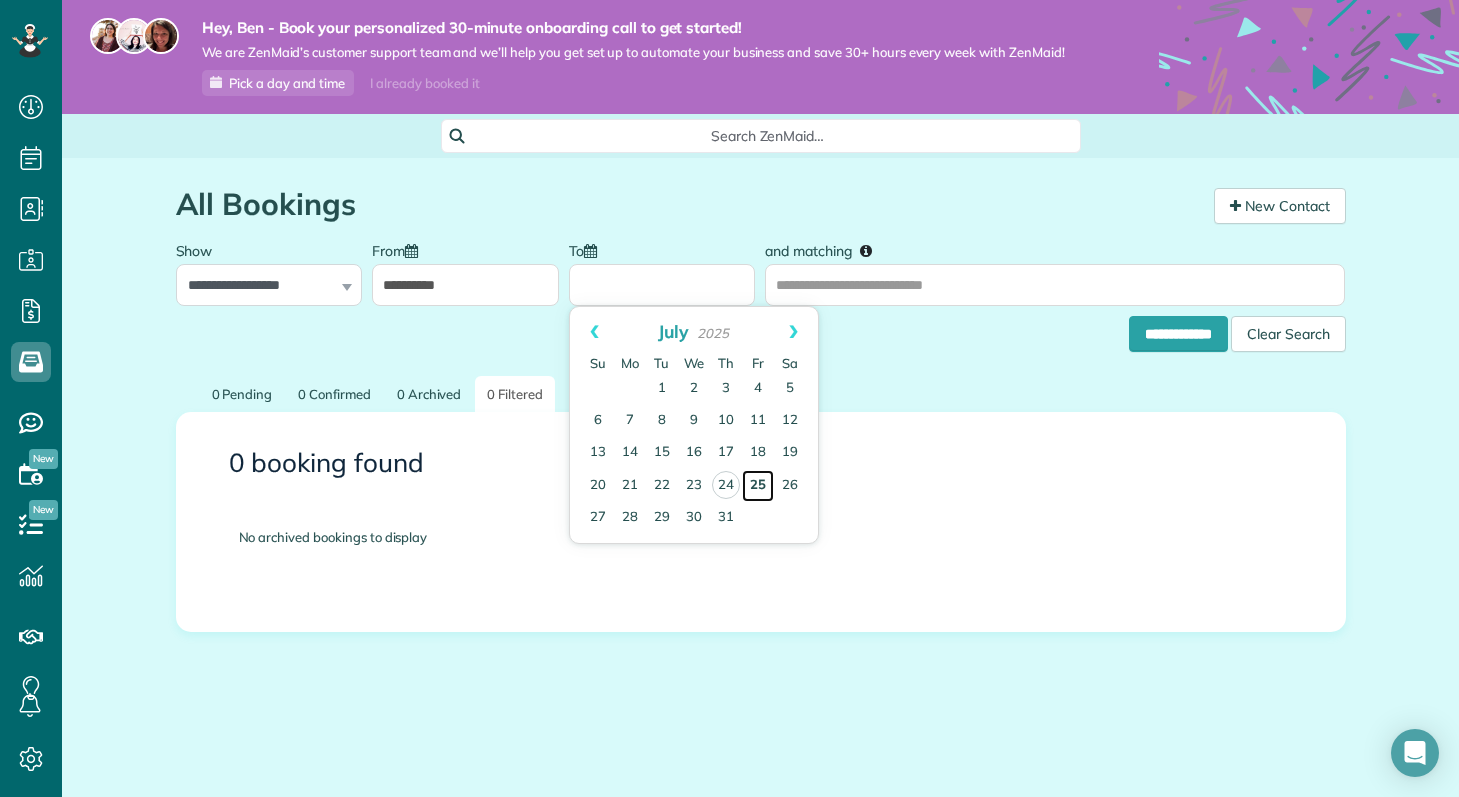 click on "25" at bounding box center [758, 486] 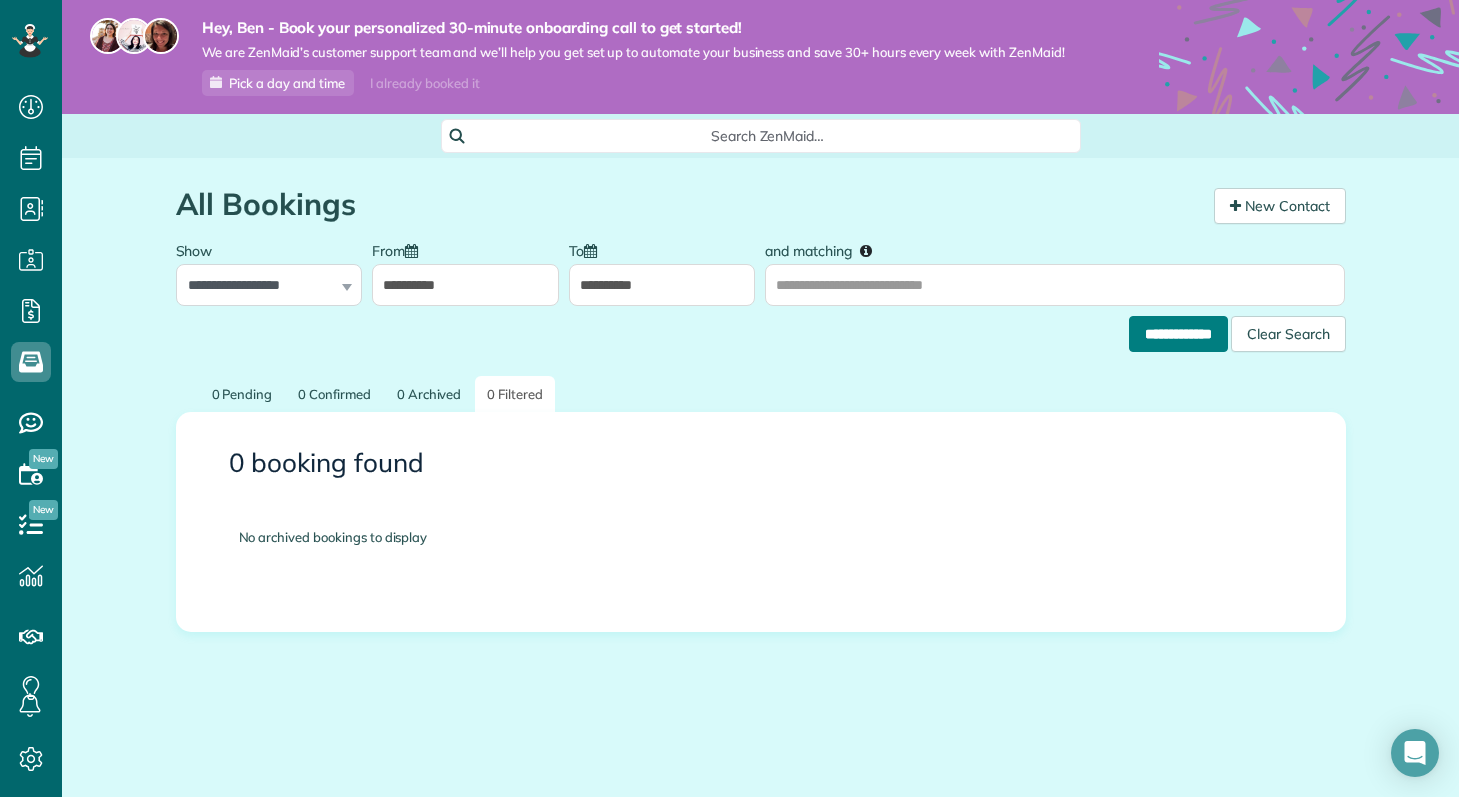 click on "**********" at bounding box center (1178, 334) 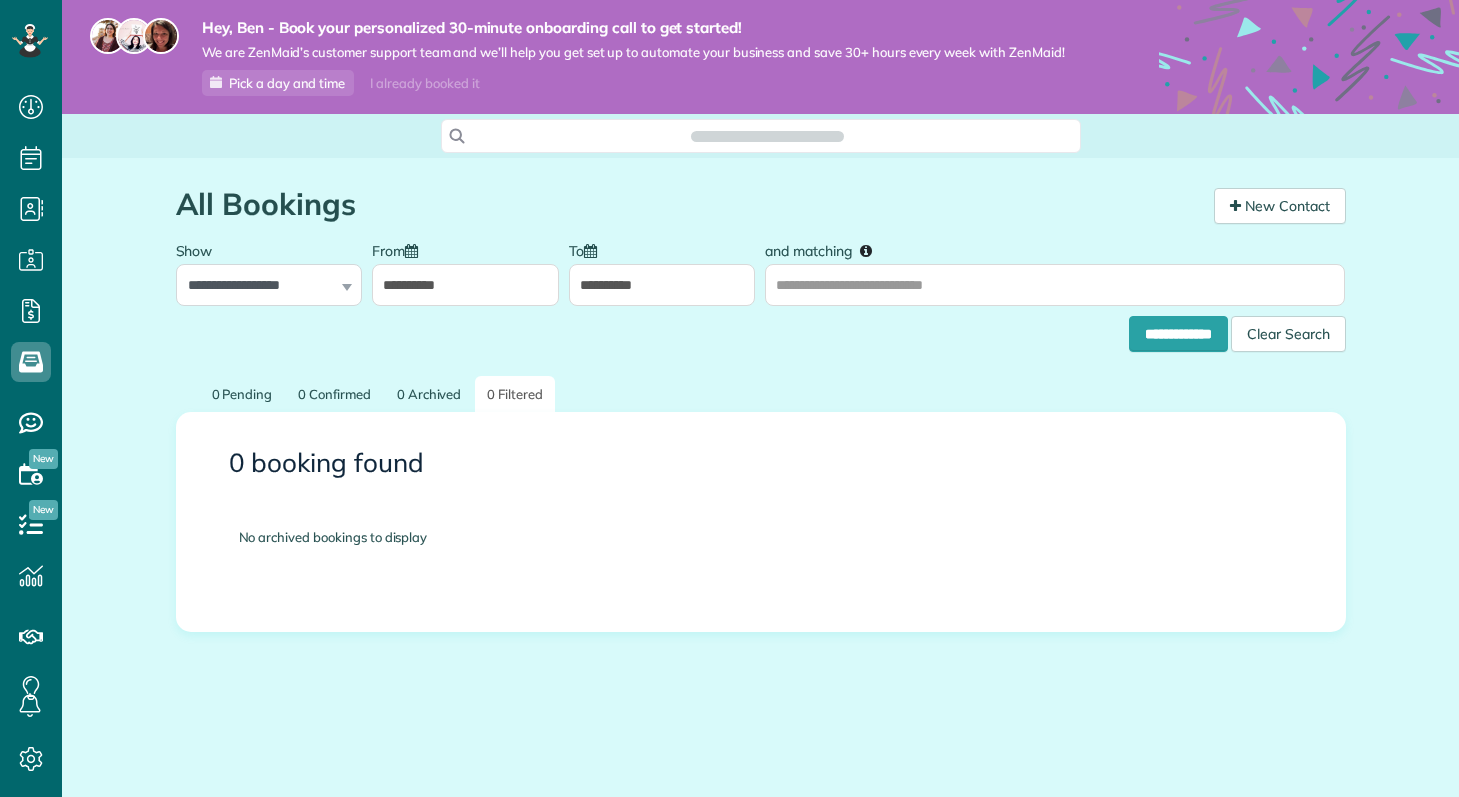 scroll, scrollTop: 0, scrollLeft: 0, axis: both 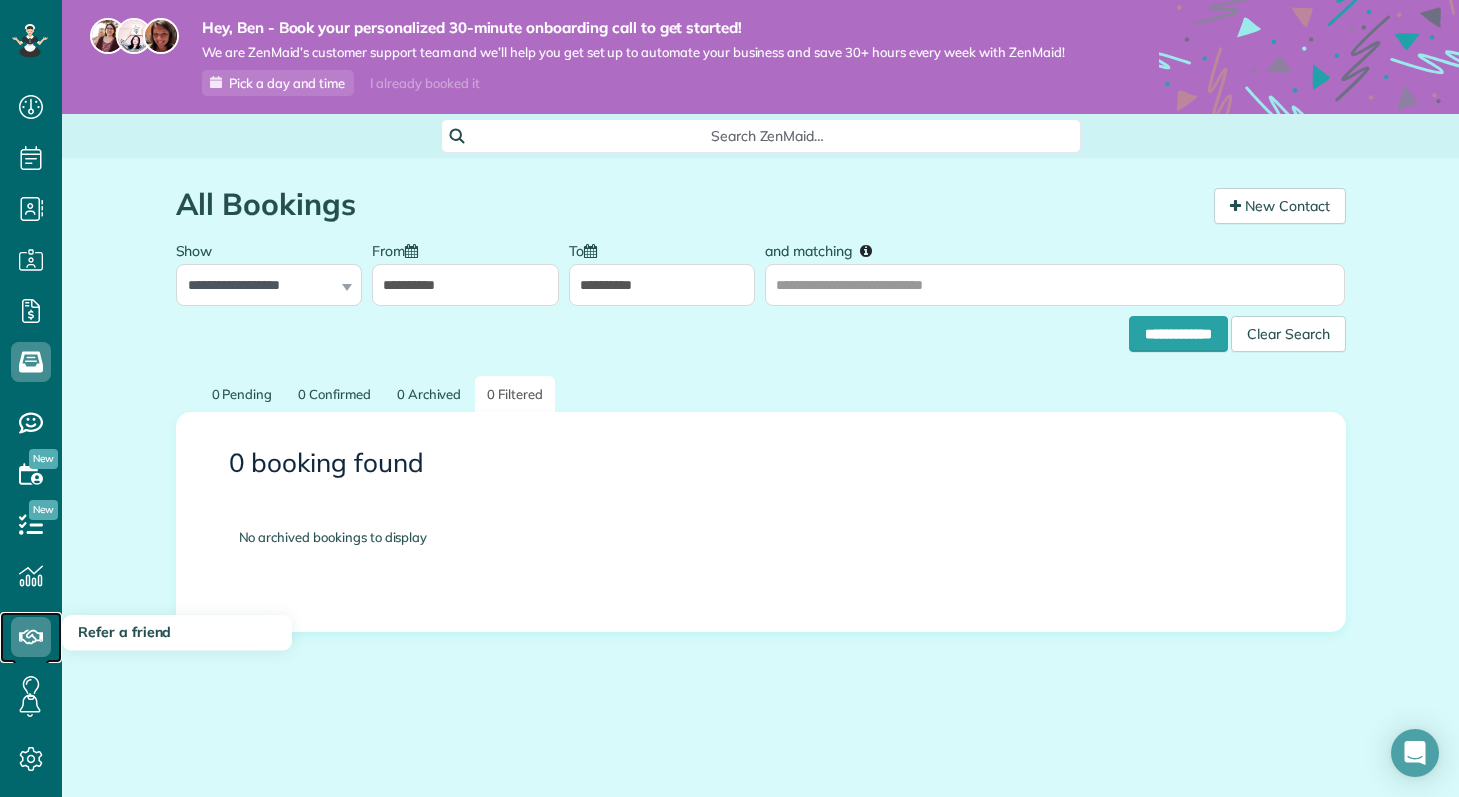 click 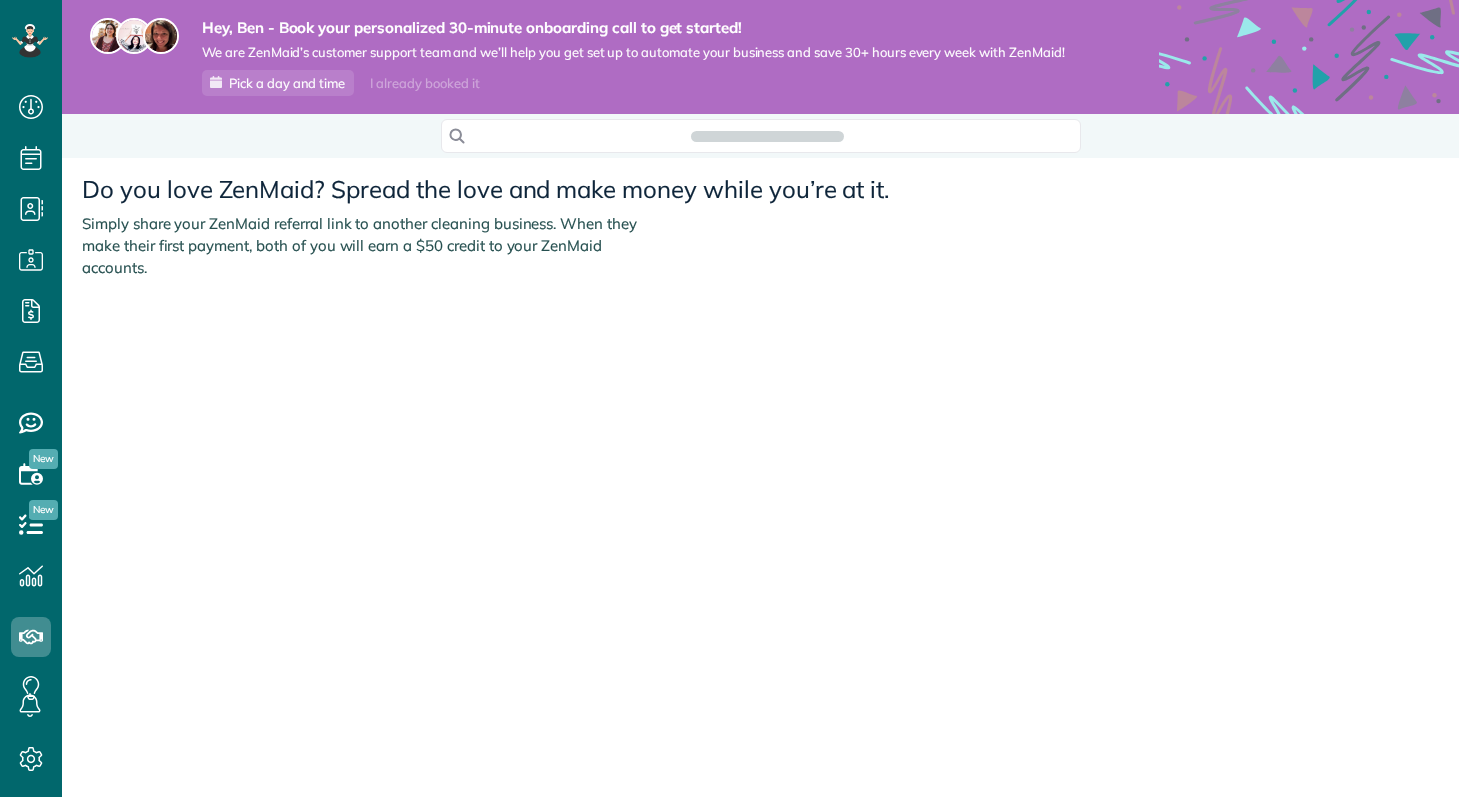scroll, scrollTop: 0, scrollLeft: 0, axis: both 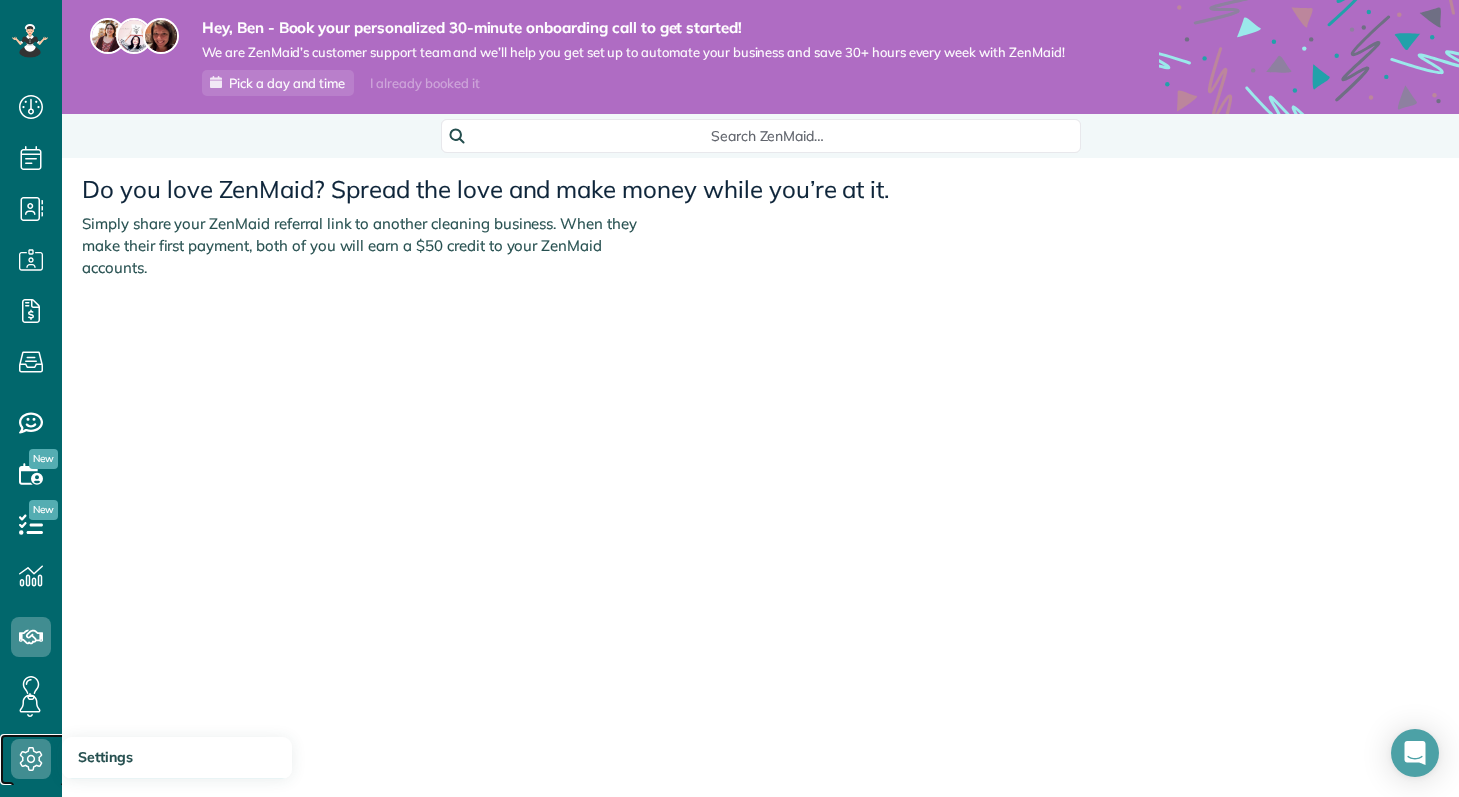click 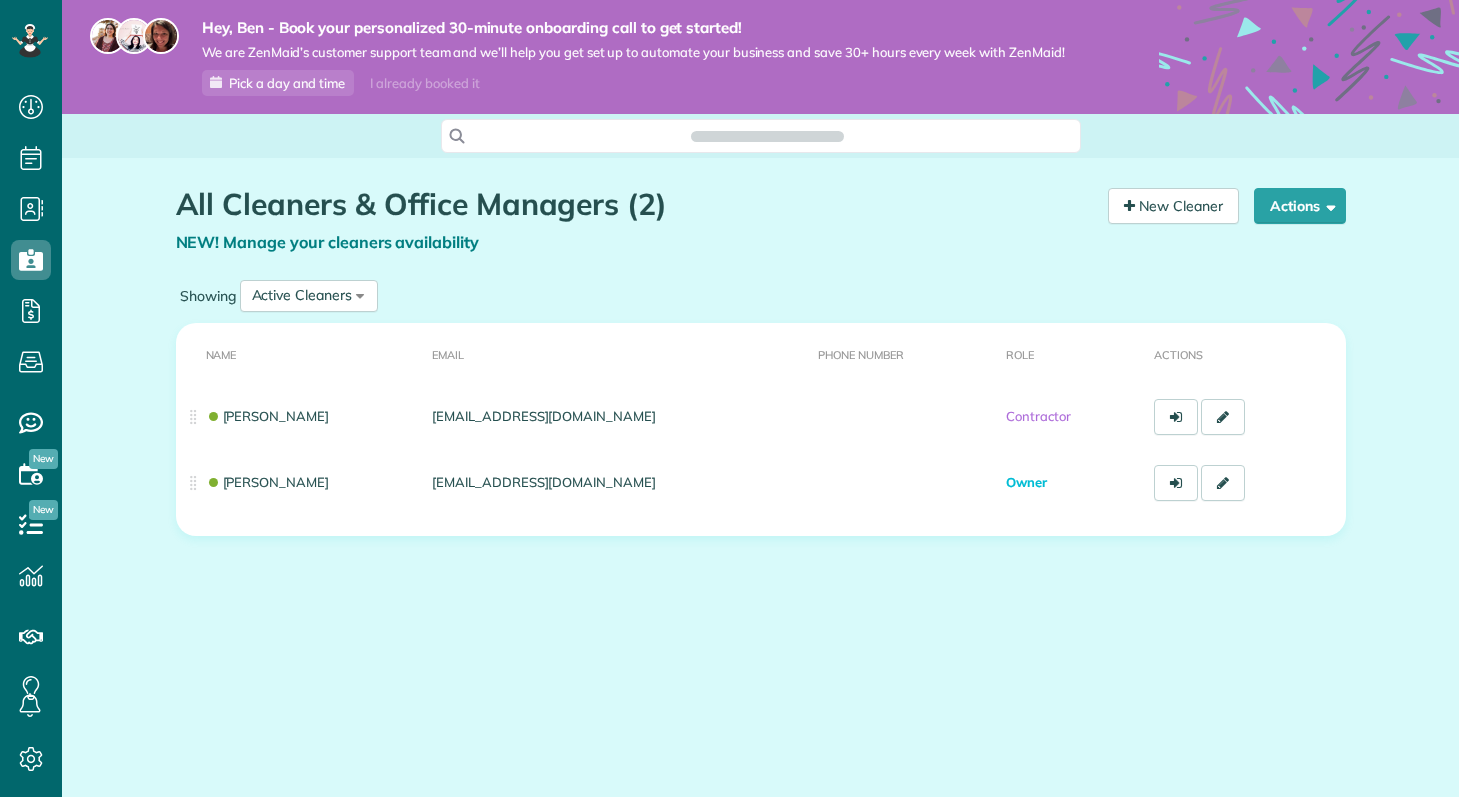 scroll, scrollTop: 0, scrollLeft: 0, axis: both 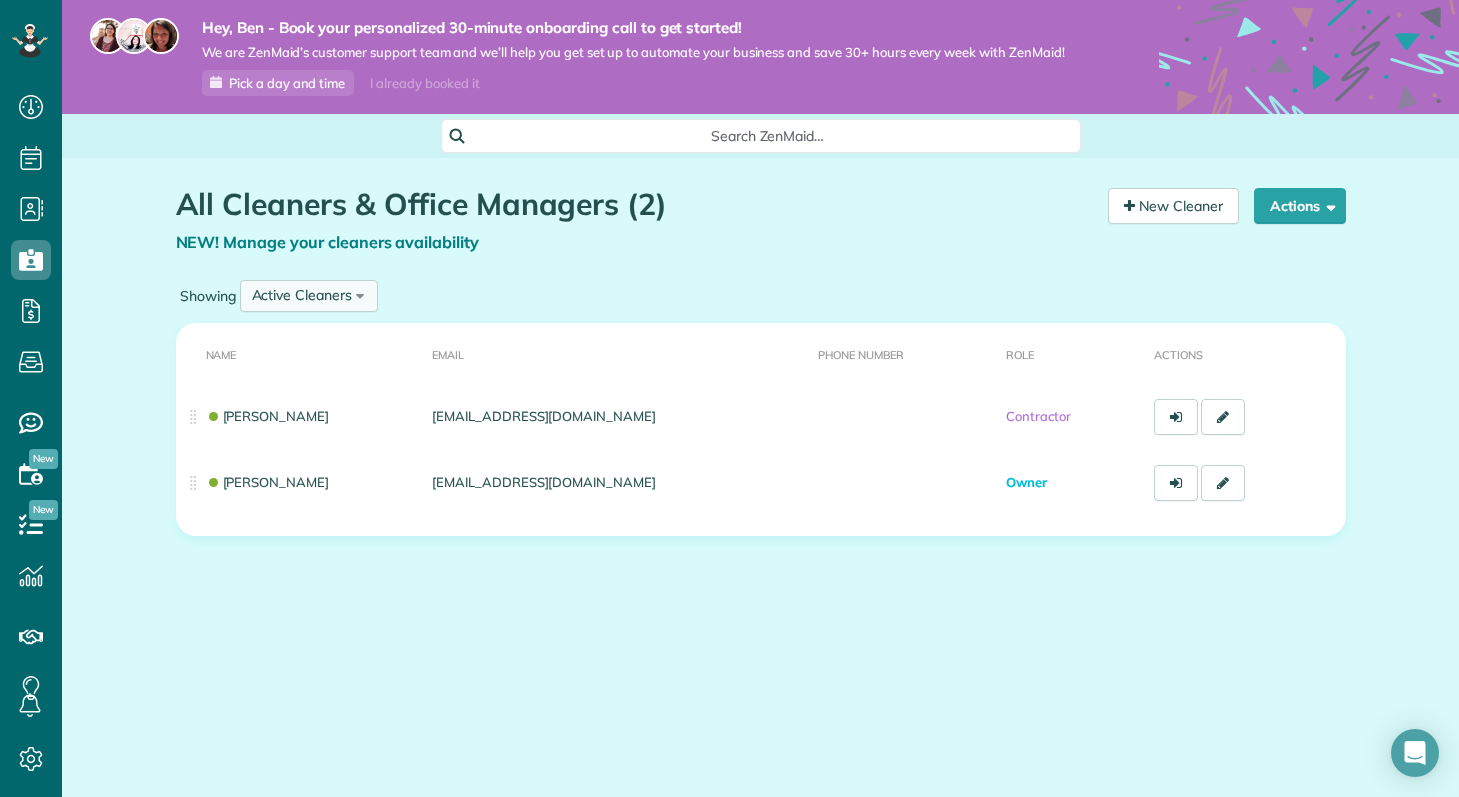 click on "Active Cleaners
All Cleaners
Active Cleaners
Inactive Cleaners" at bounding box center (309, 296) 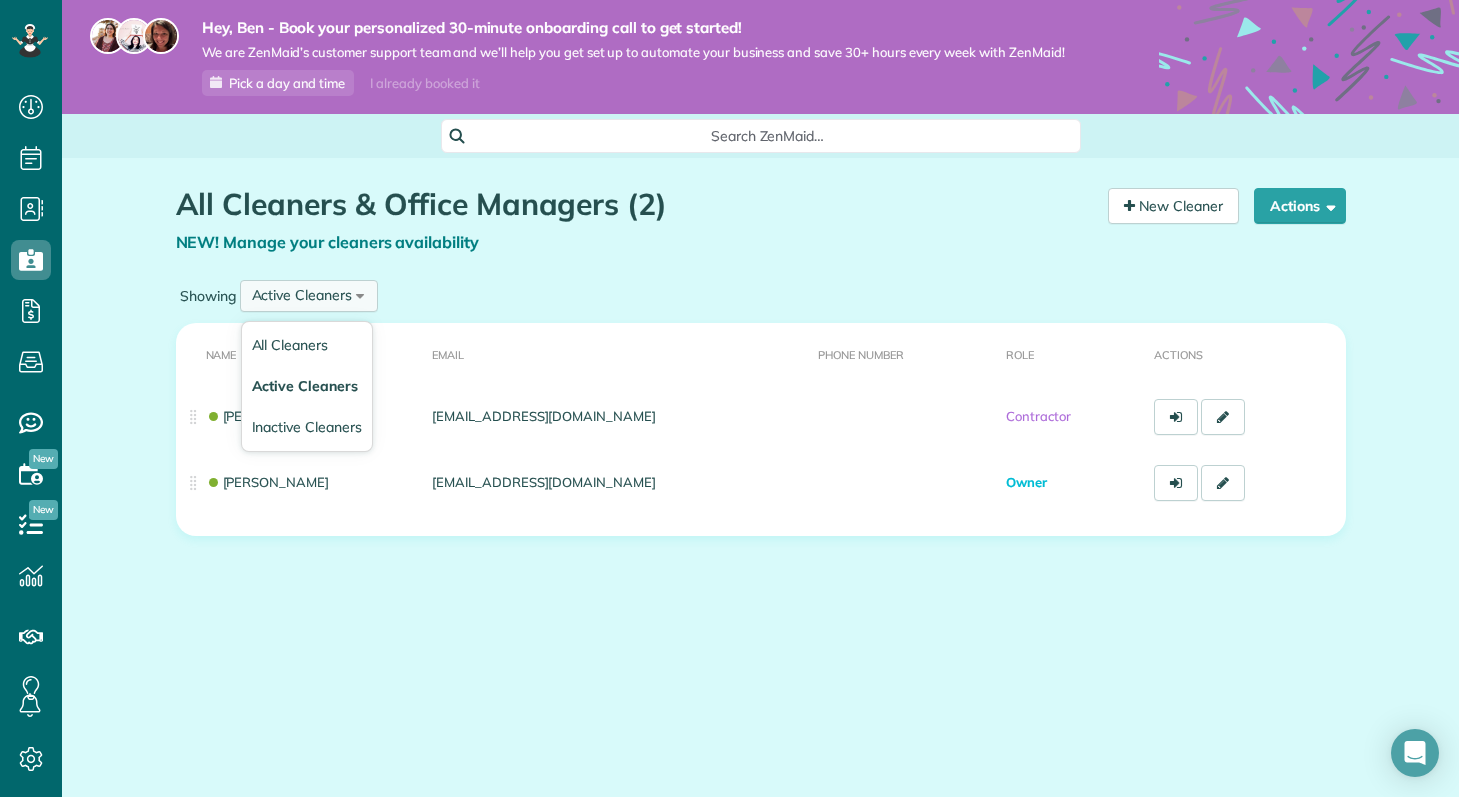 click on "Active Cleaners
All Cleaners
Active Cleaners
Inactive Cleaners" at bounding box center (309, 296) 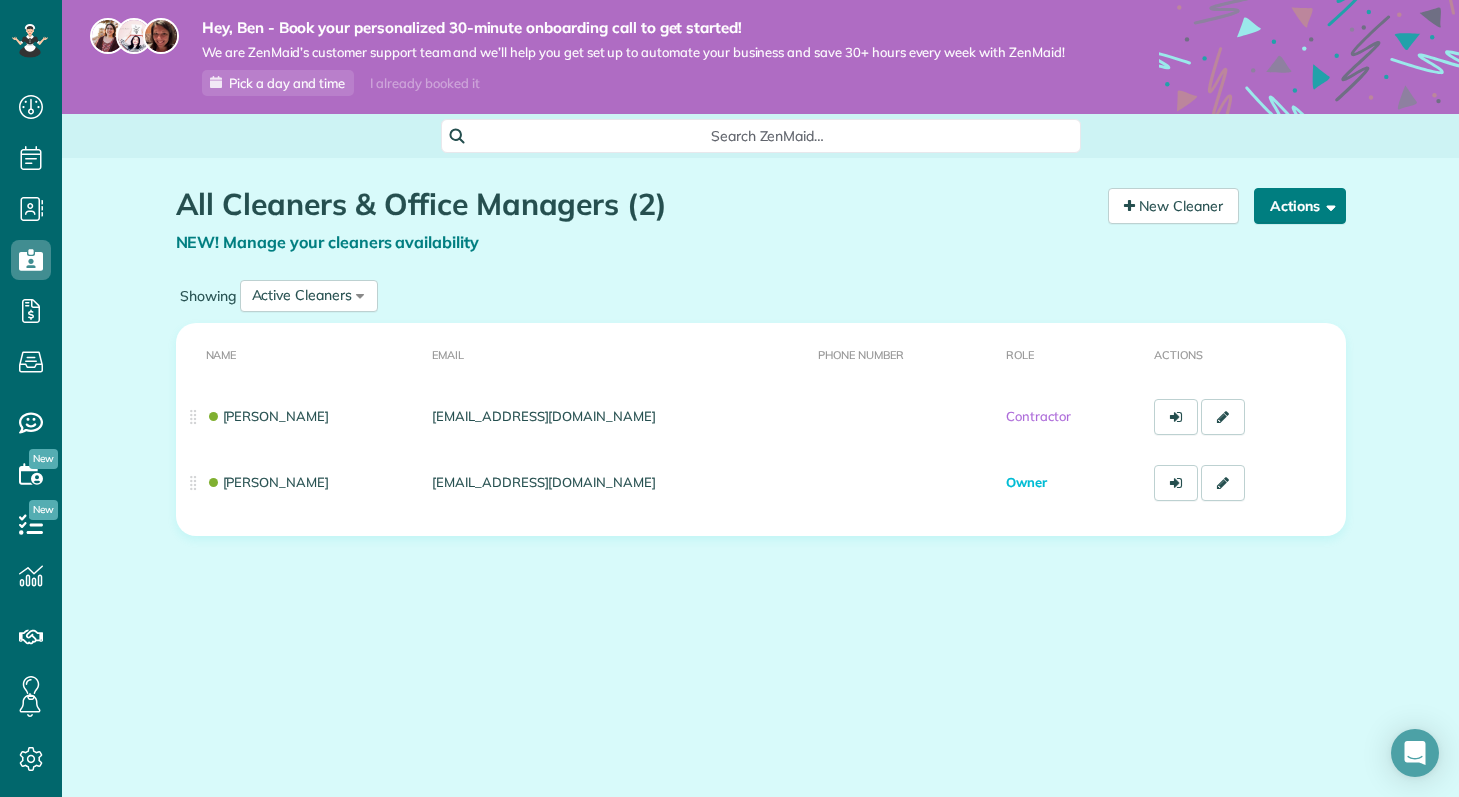 click on "Actions" at bounding box center (1300, 206) 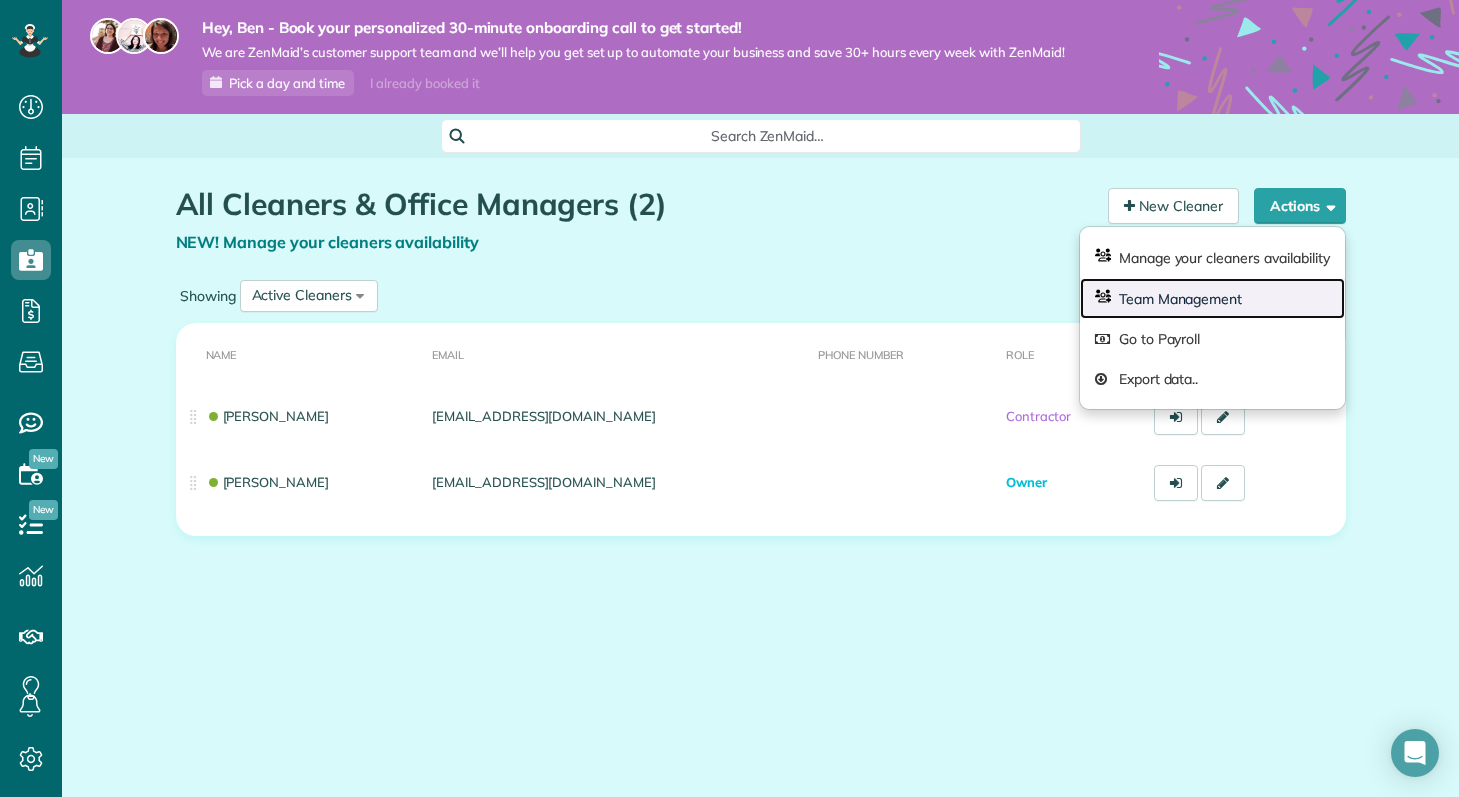 click on "Team Management" at bounding box center [1212, 298] 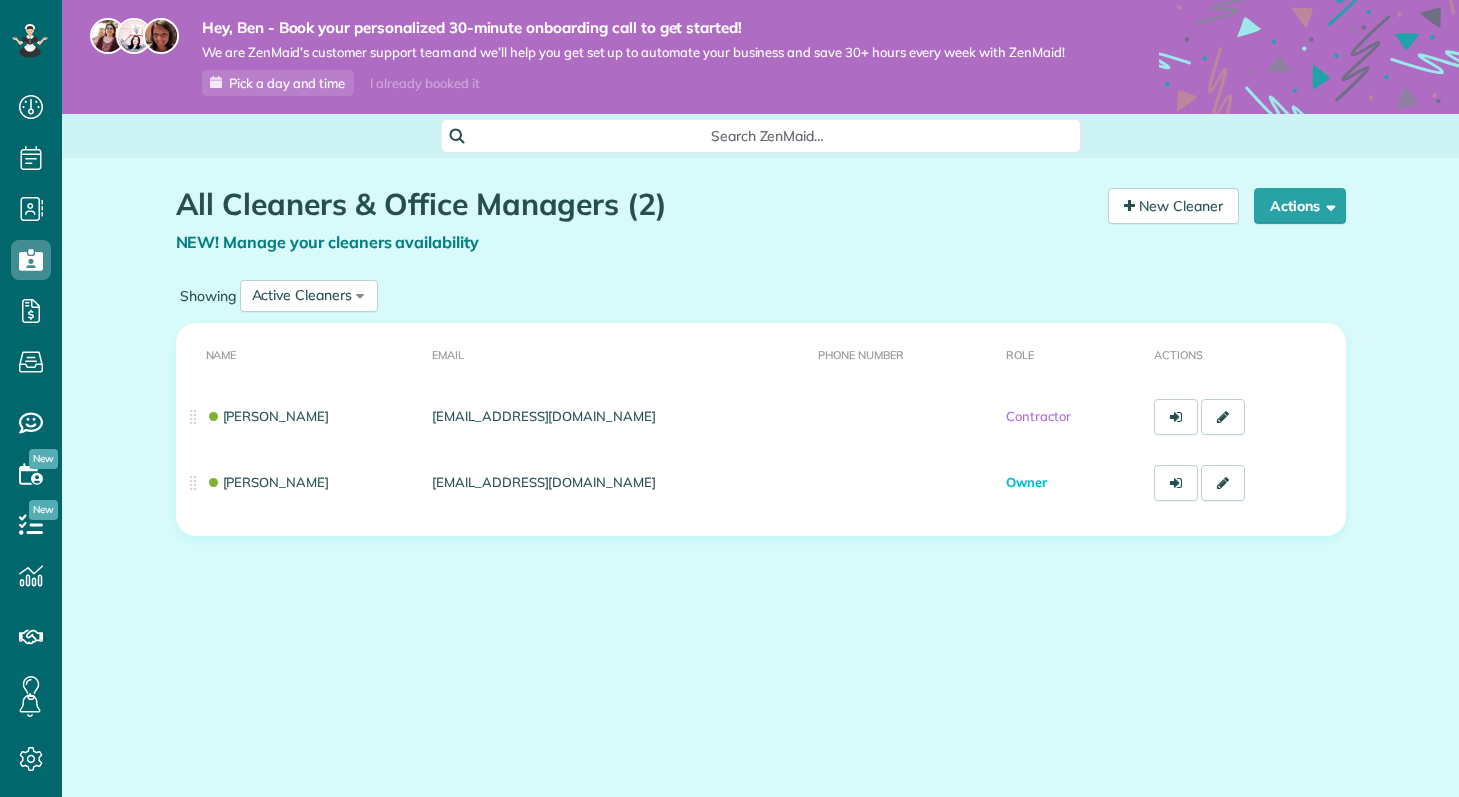 scroll, scrollTop: 0, scrollLeft: 0, axis: both 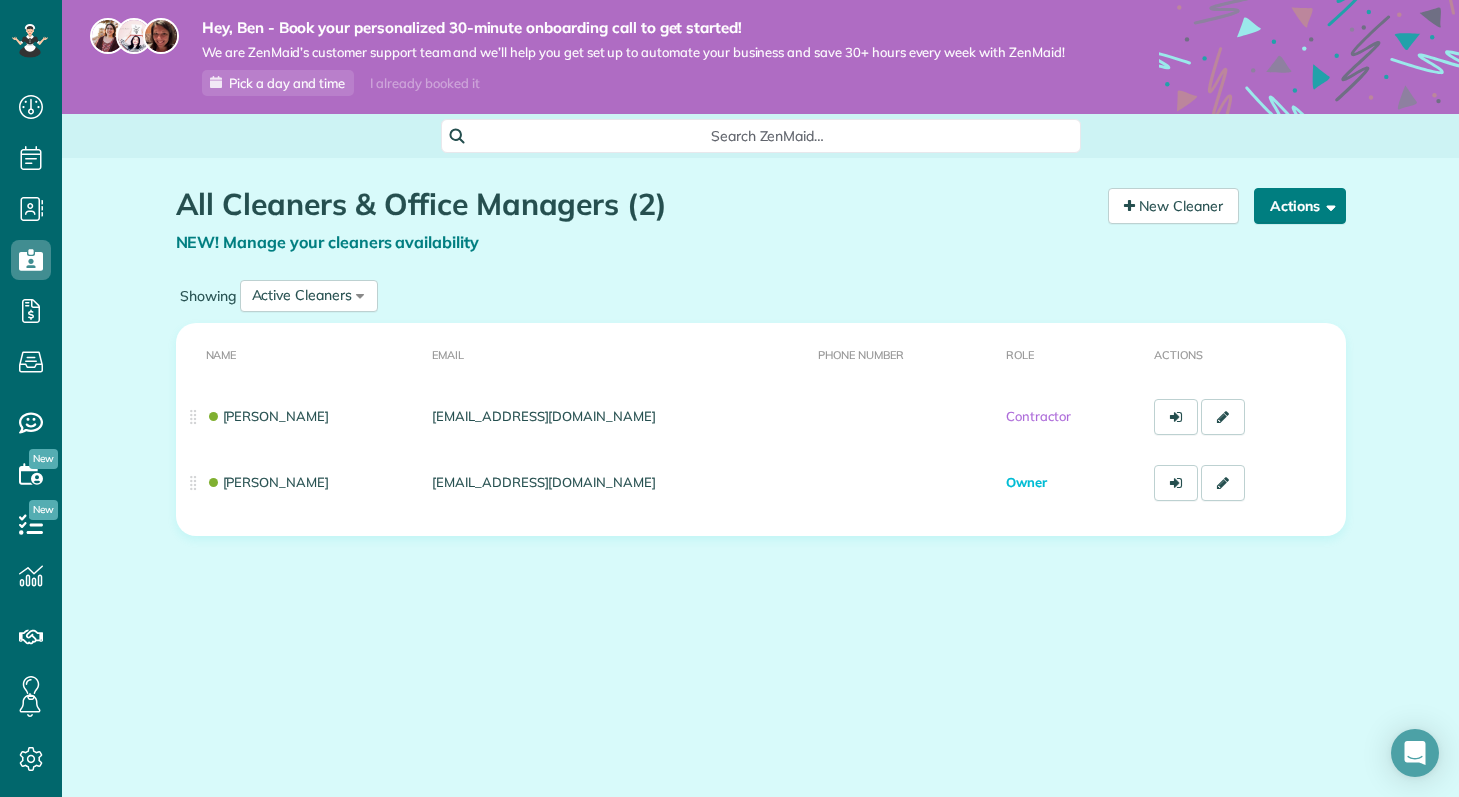 click on "Actions" at bounding box center [1300, 206] 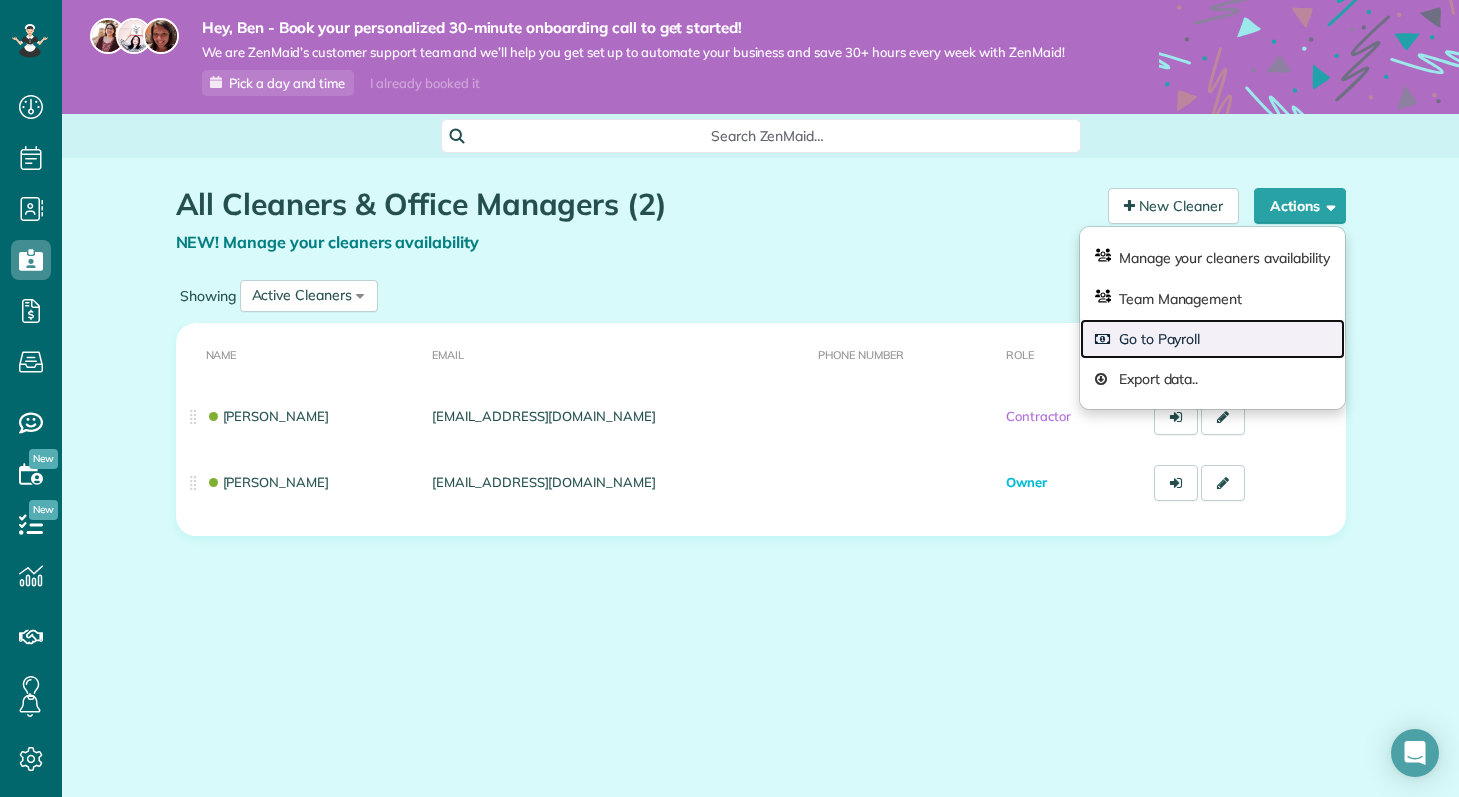 click on "Go to Payroll" at bounding box center [1212, 339] 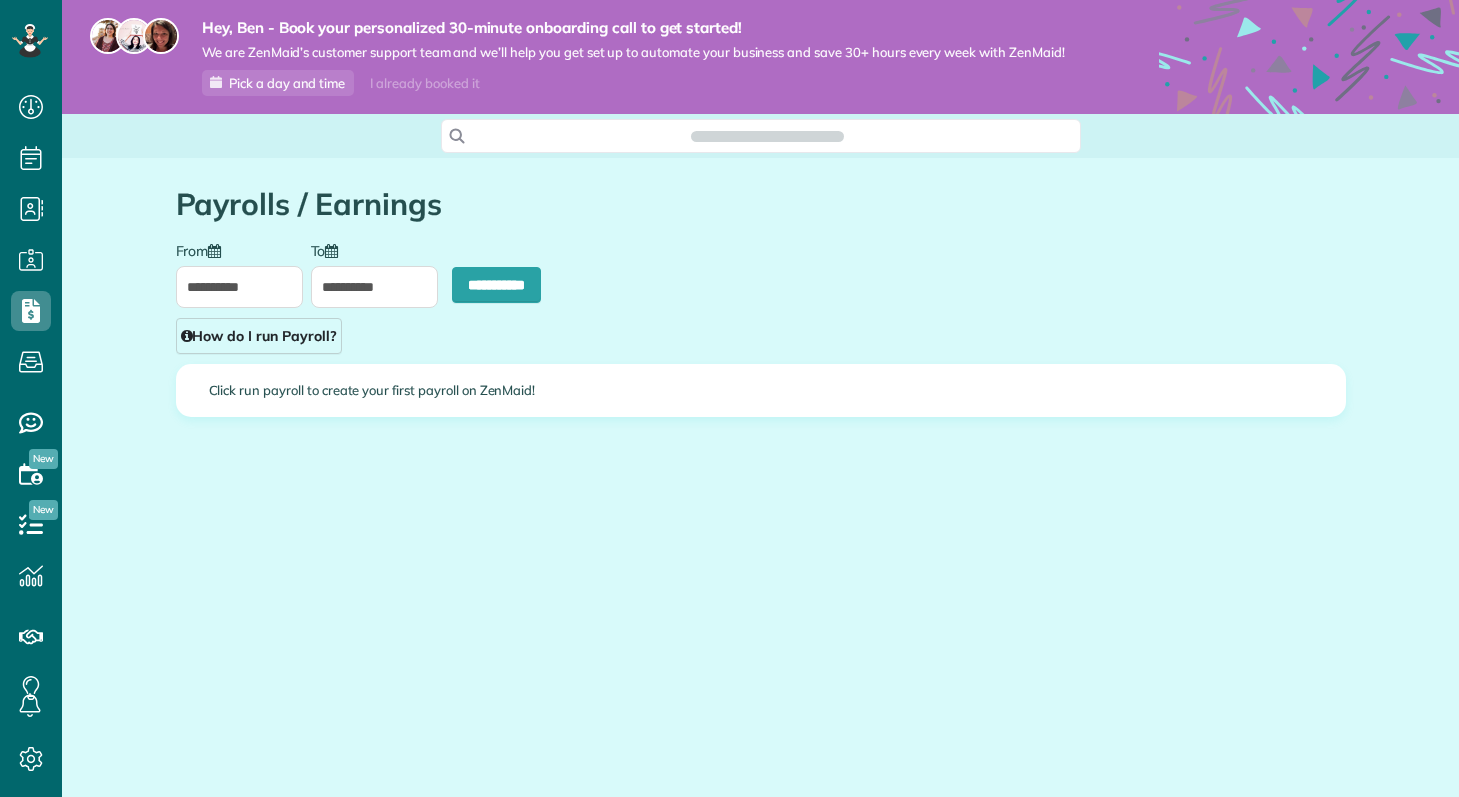 scroll, scrollTop: 0, scrollLeft: 0, axis: both 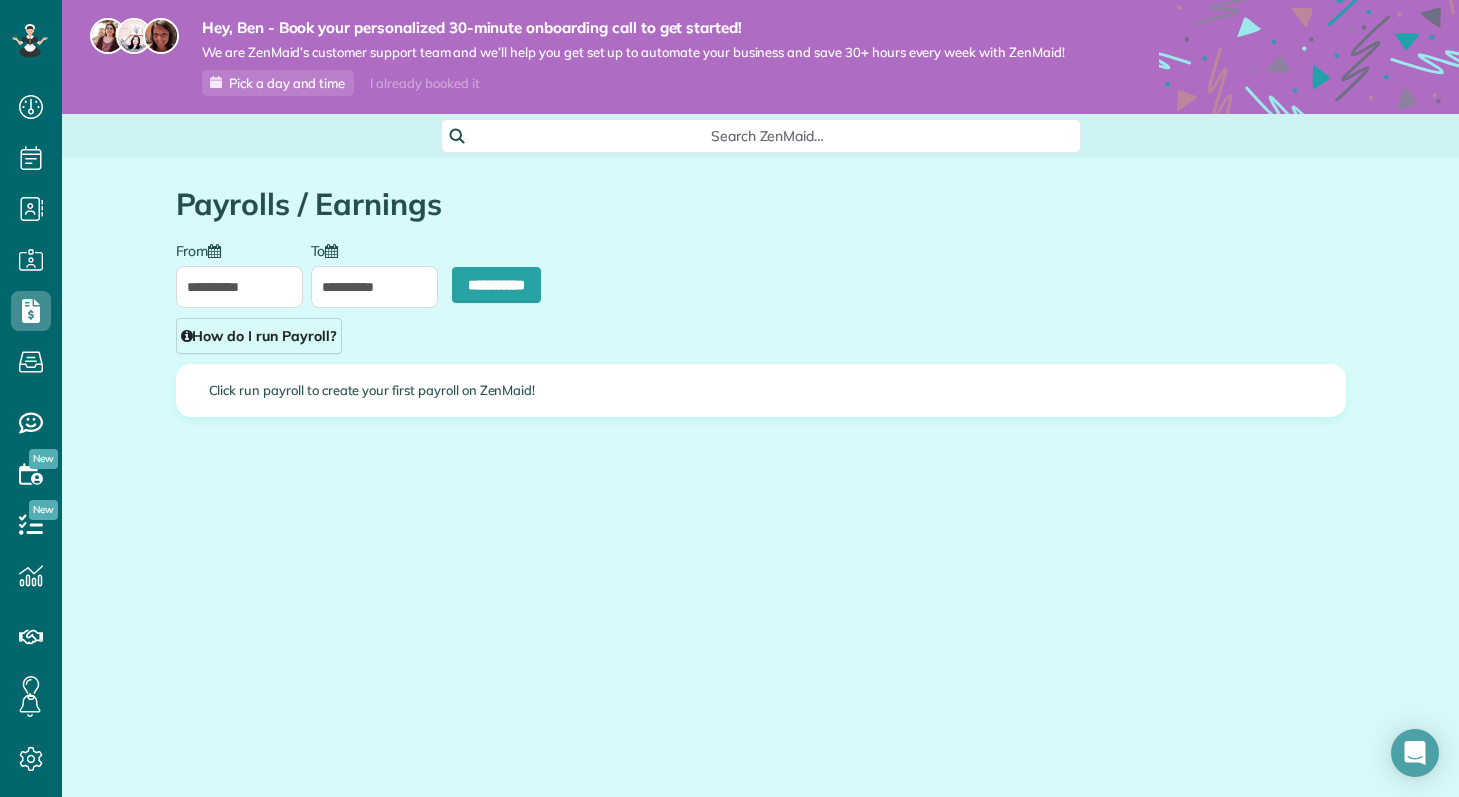 type on "**********" 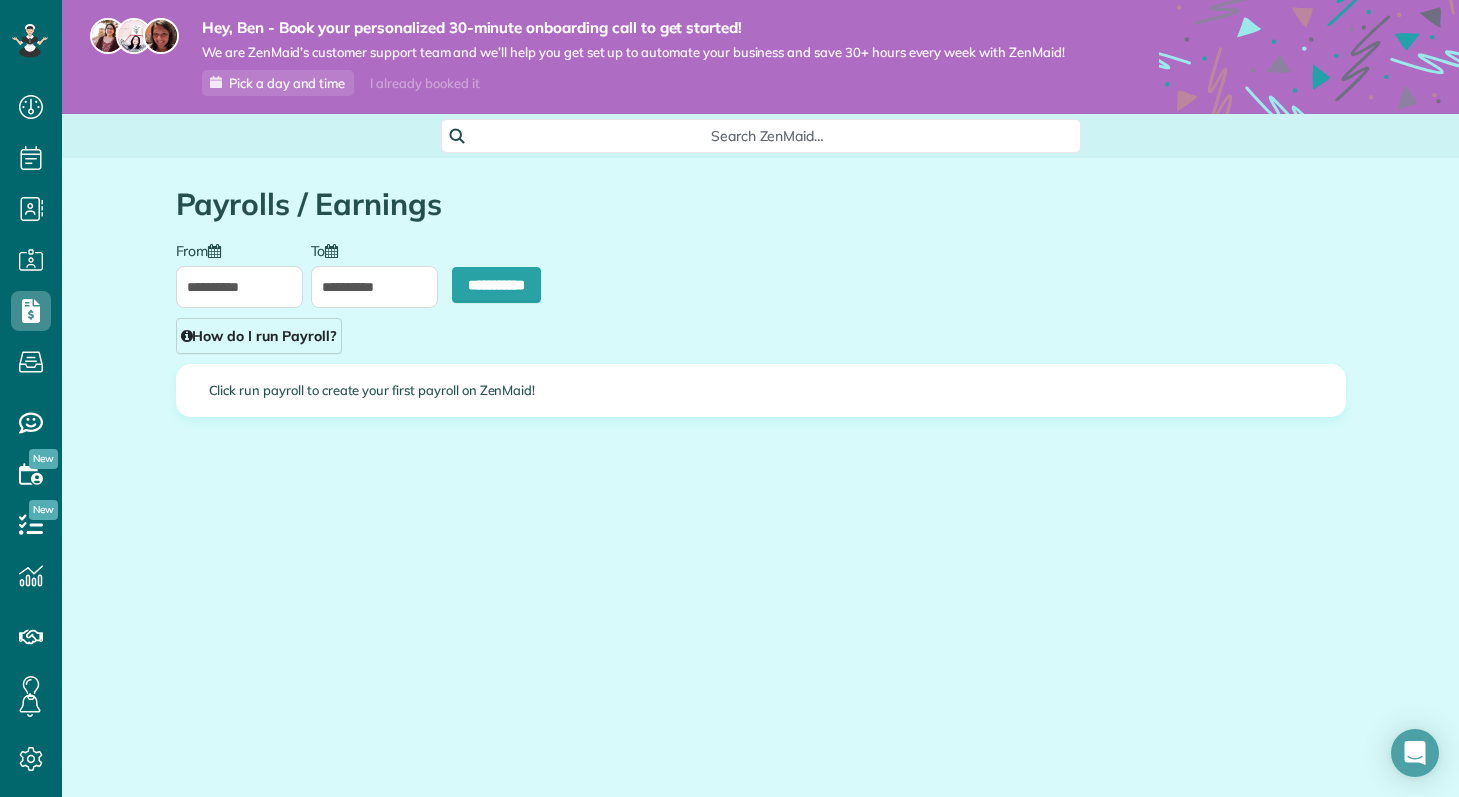 type on "**********" 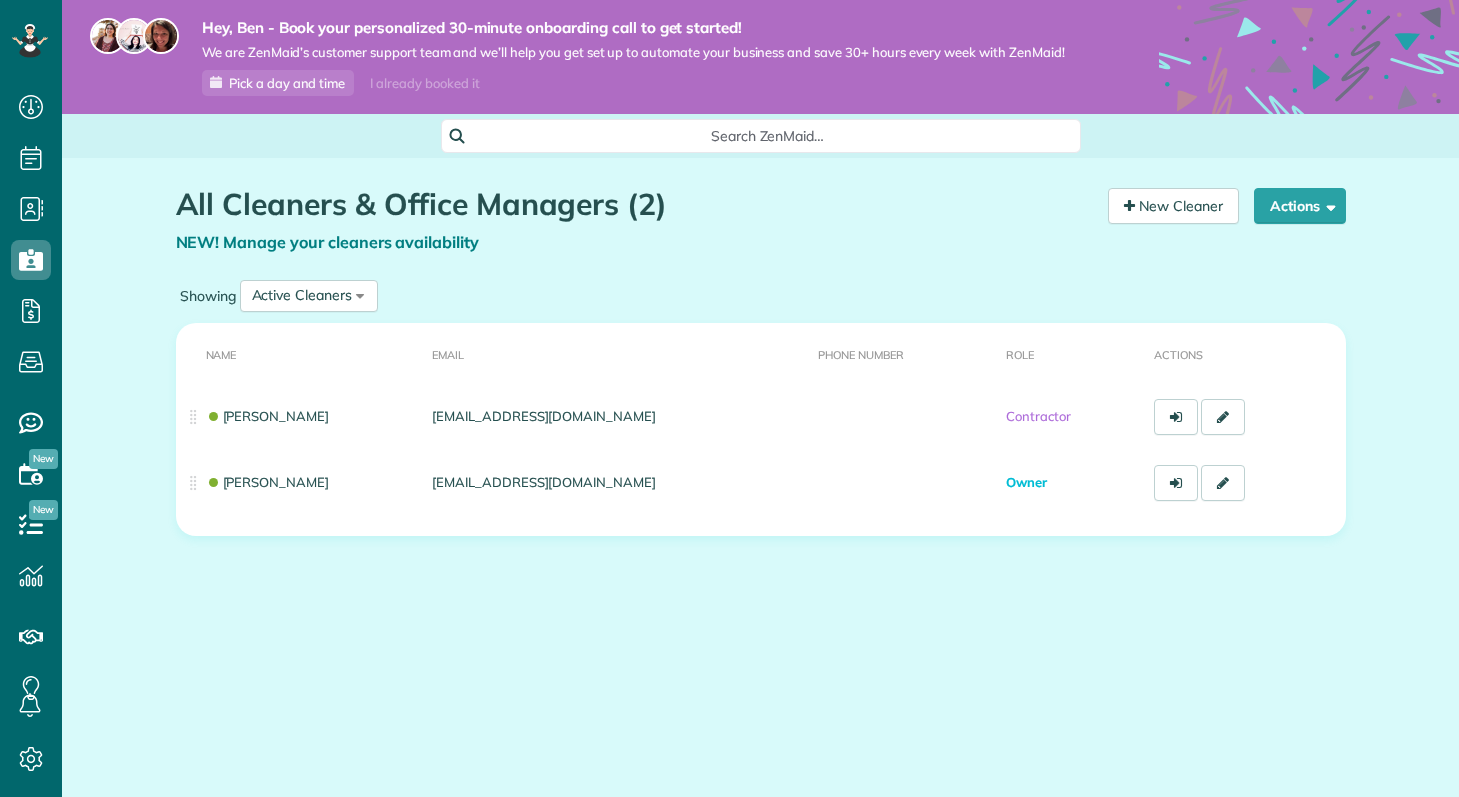 scroll, scrollTop: 0, scrollLeft: 0, axis: both 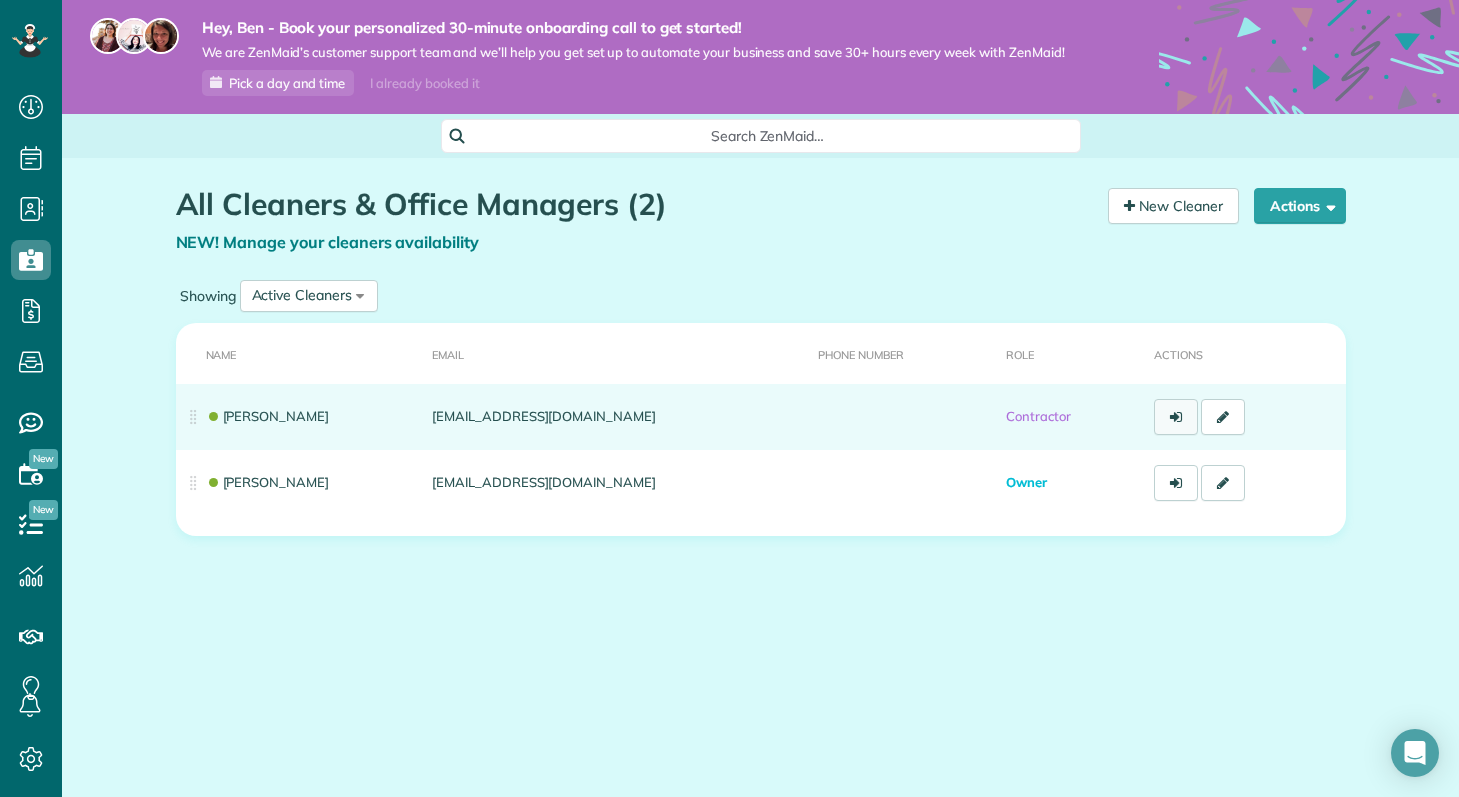 click at bounding box center [1176, 417] 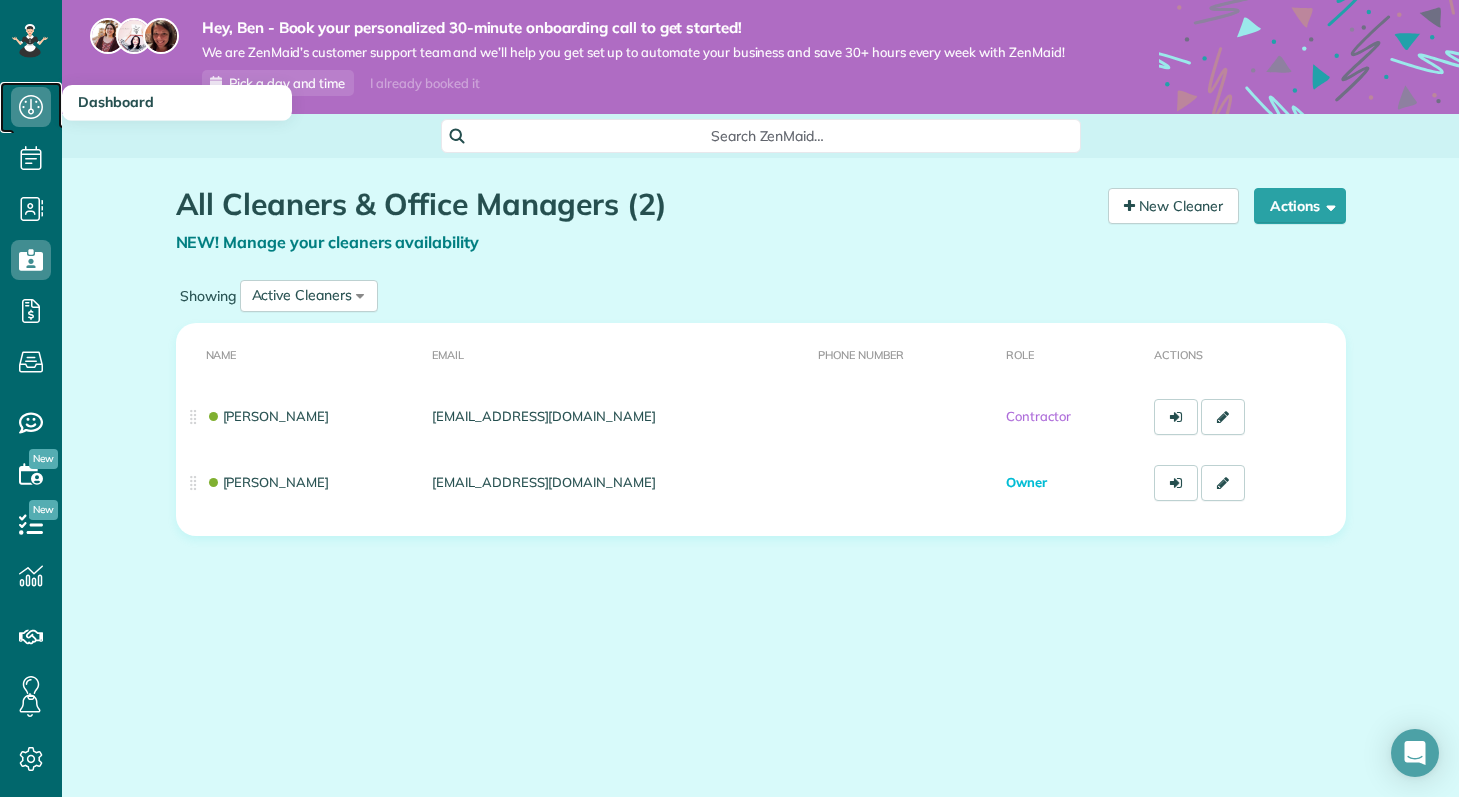 click 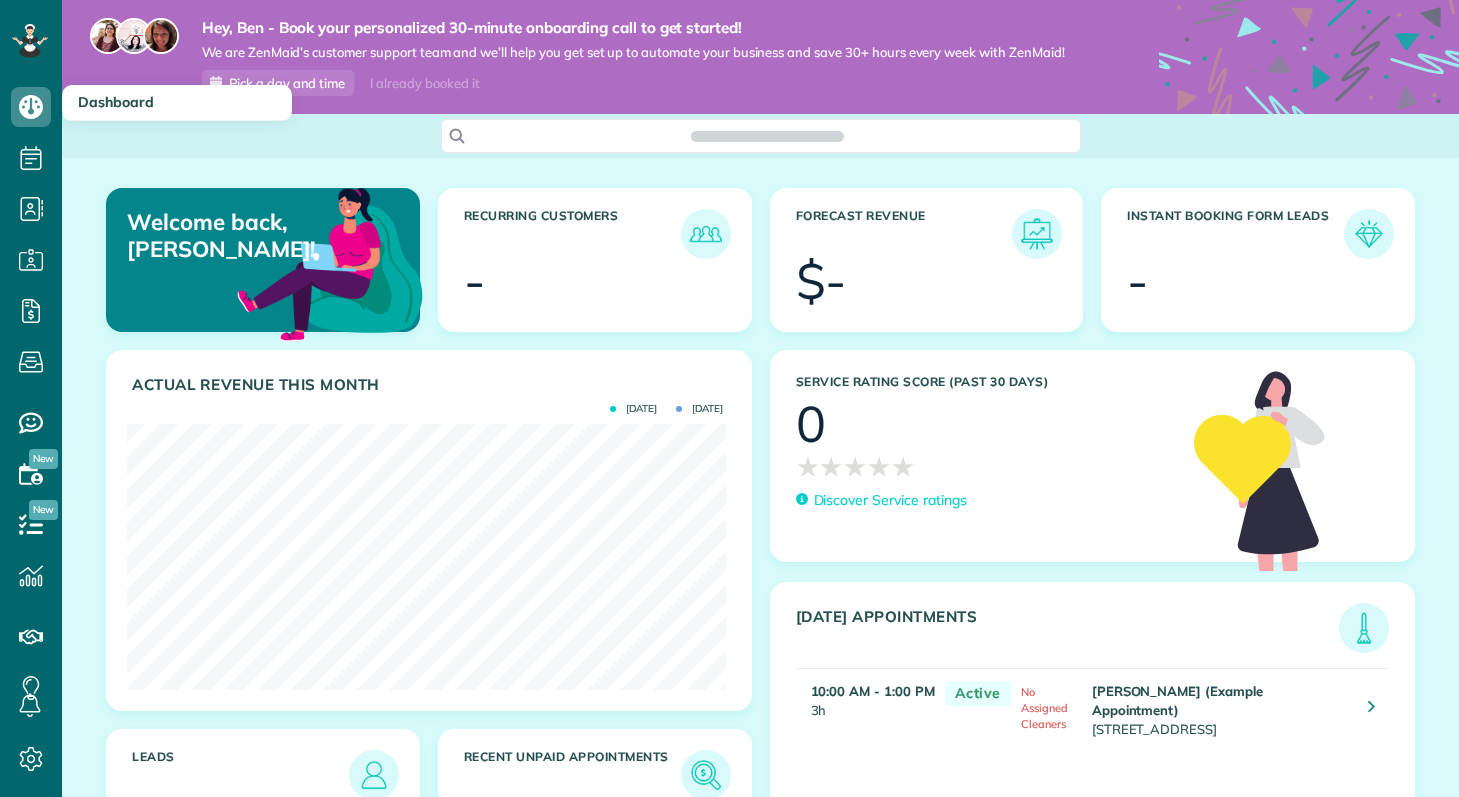 scroll, scrollTop: 0, scrollLeft: 0, axis: both 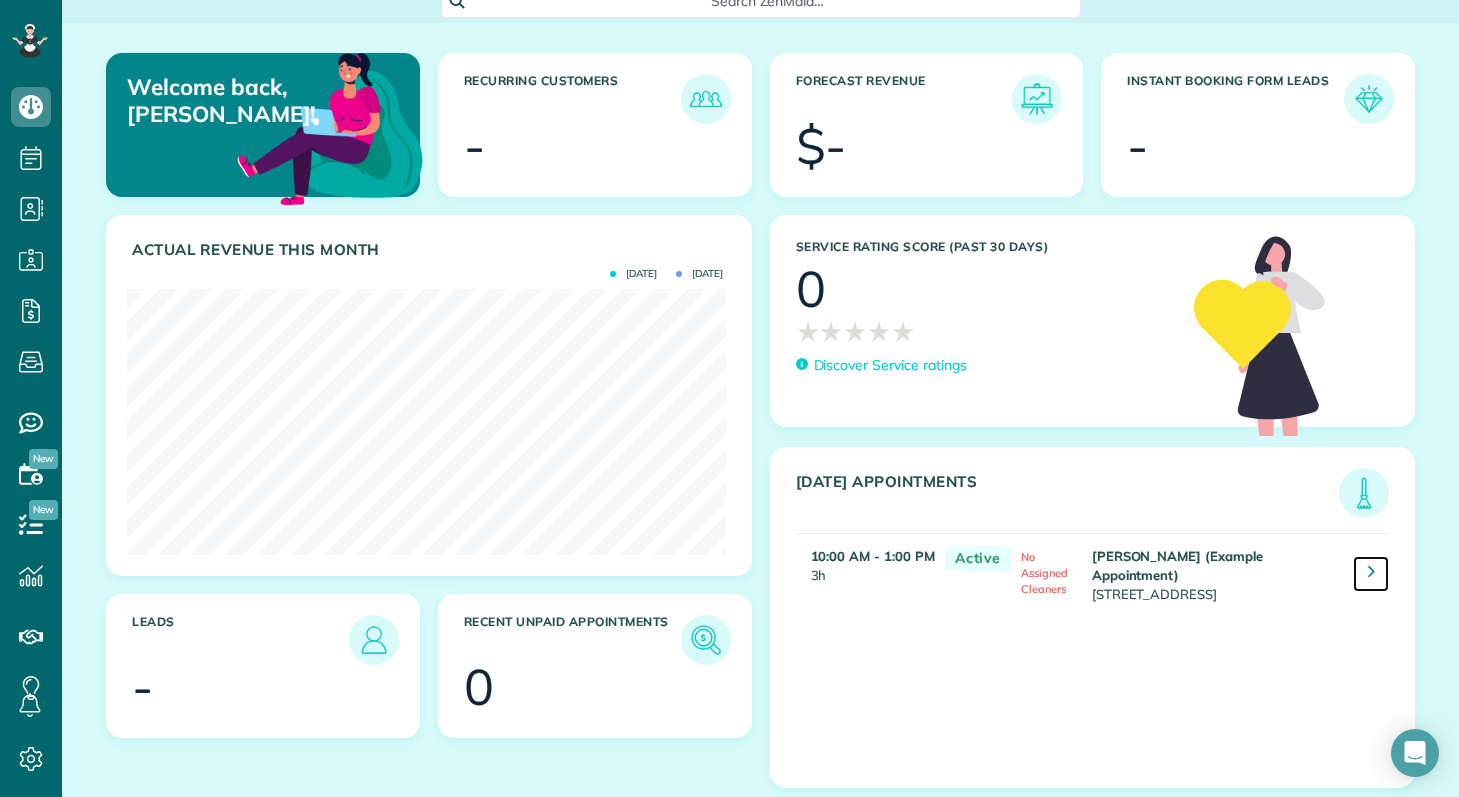 click at bounding box center [1371, 571] 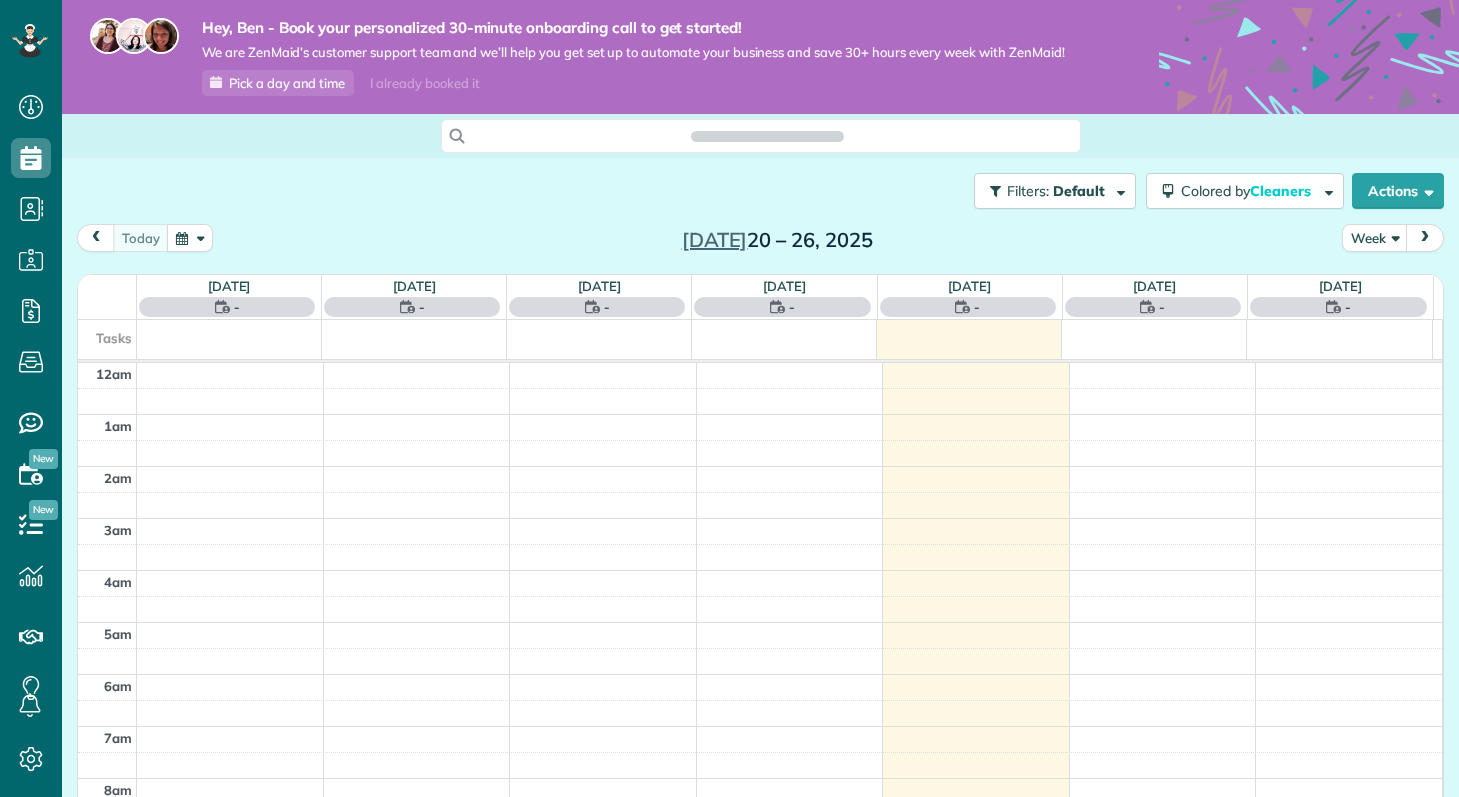 scroll, scrollTop: 0, scrollLeft: 0, axis: both 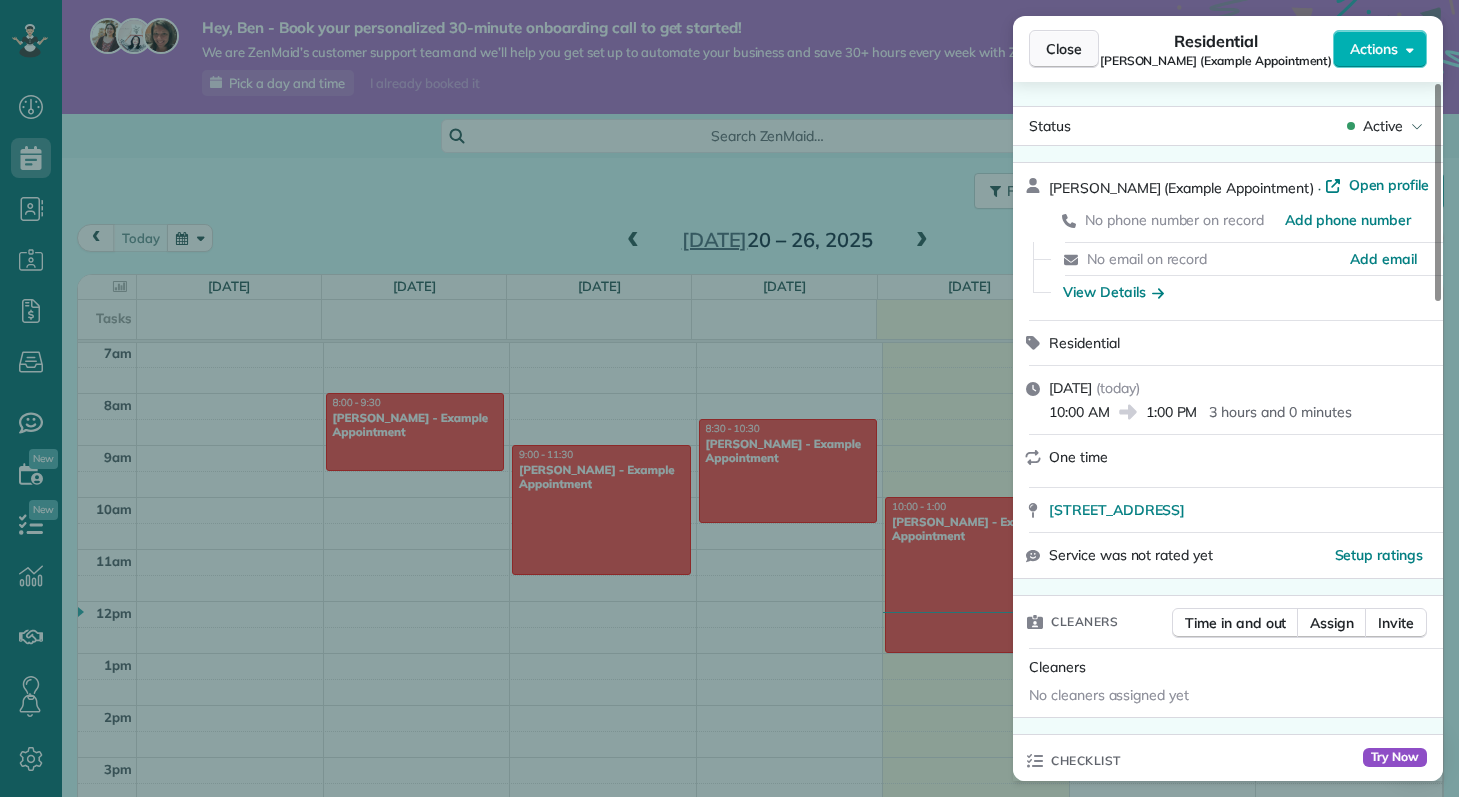 click on "Close" at bounding box center [1064, 49] 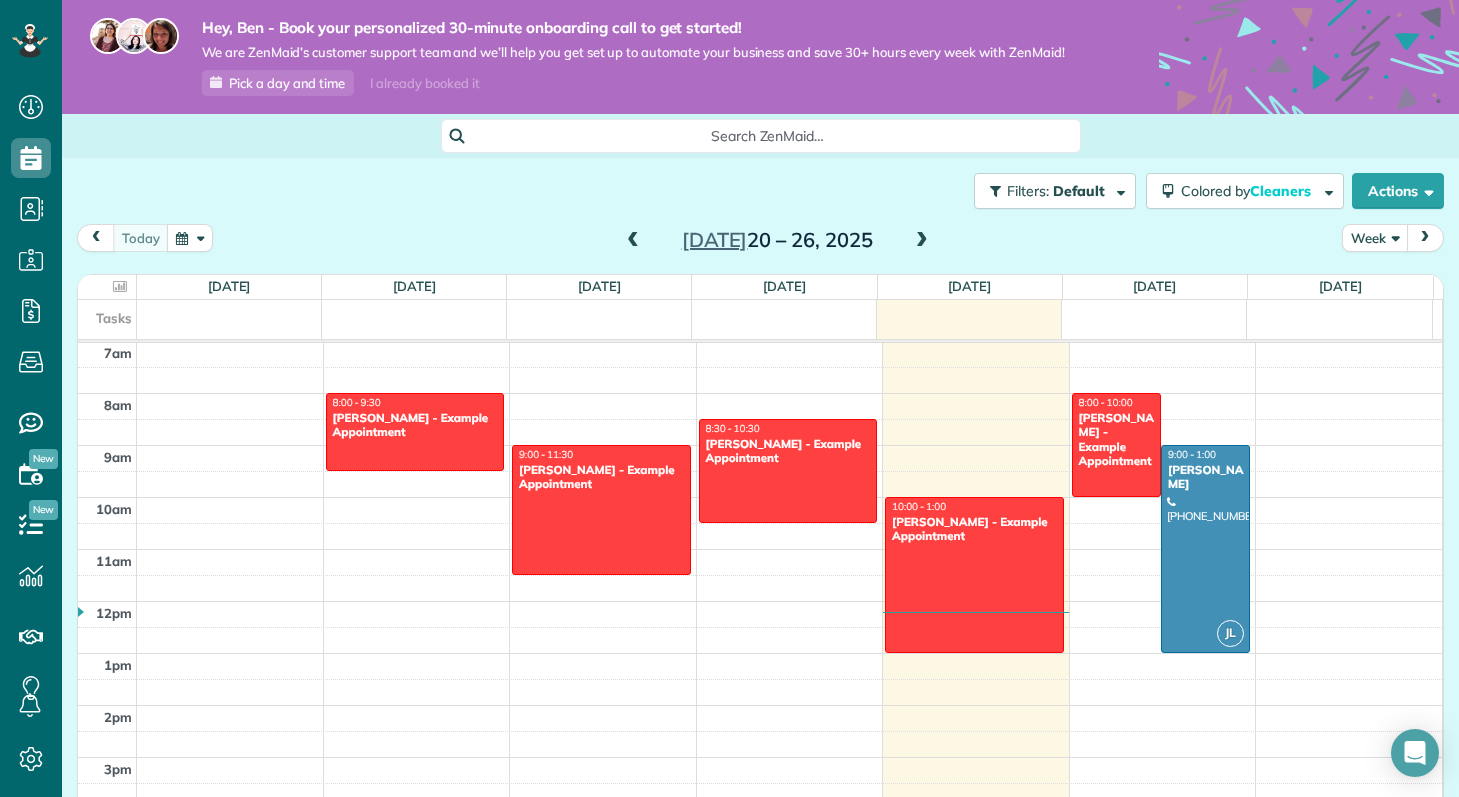 click on "Week" at bounding box center (1375, 237) 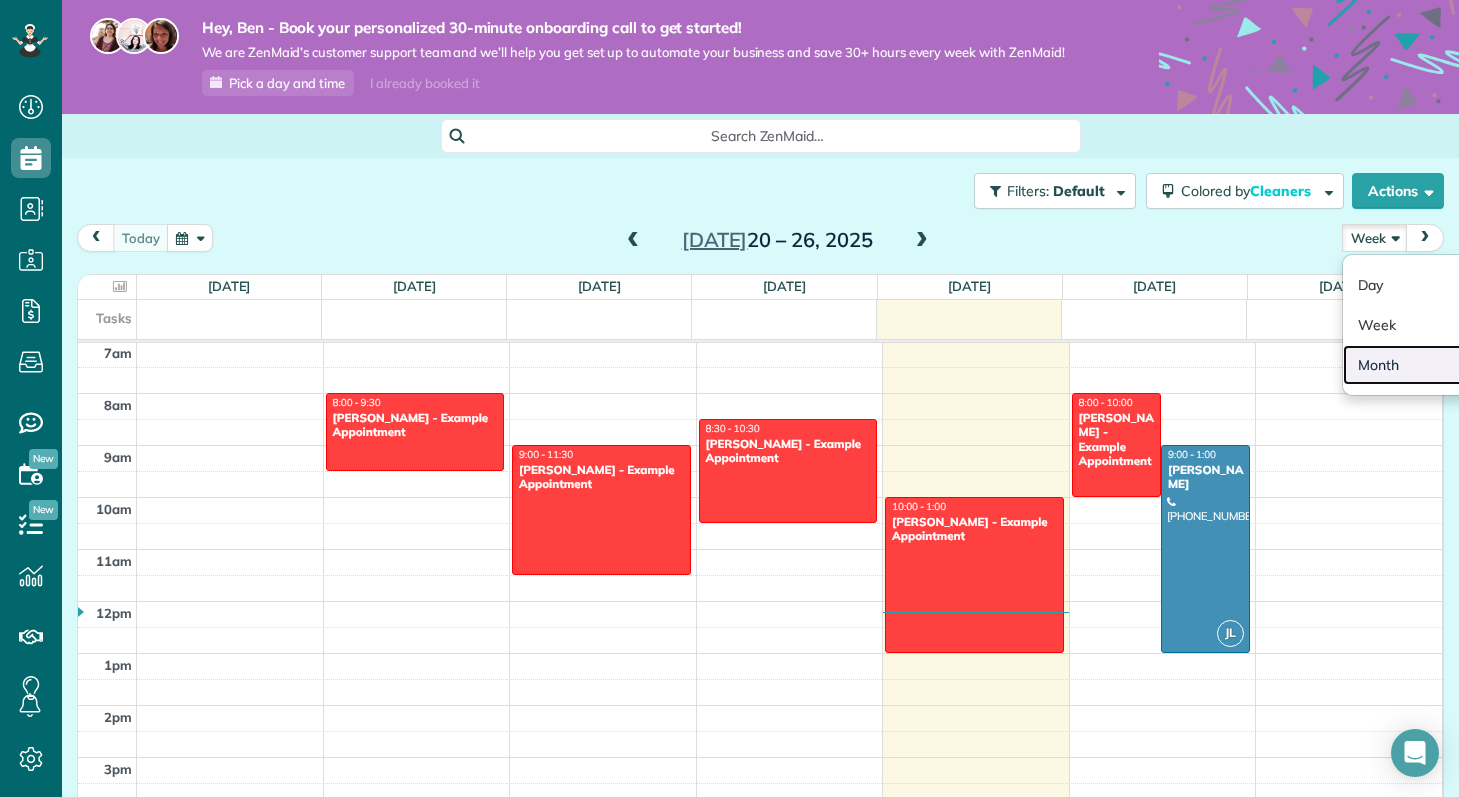 click on "Month" at bounding box center [1422, 365] 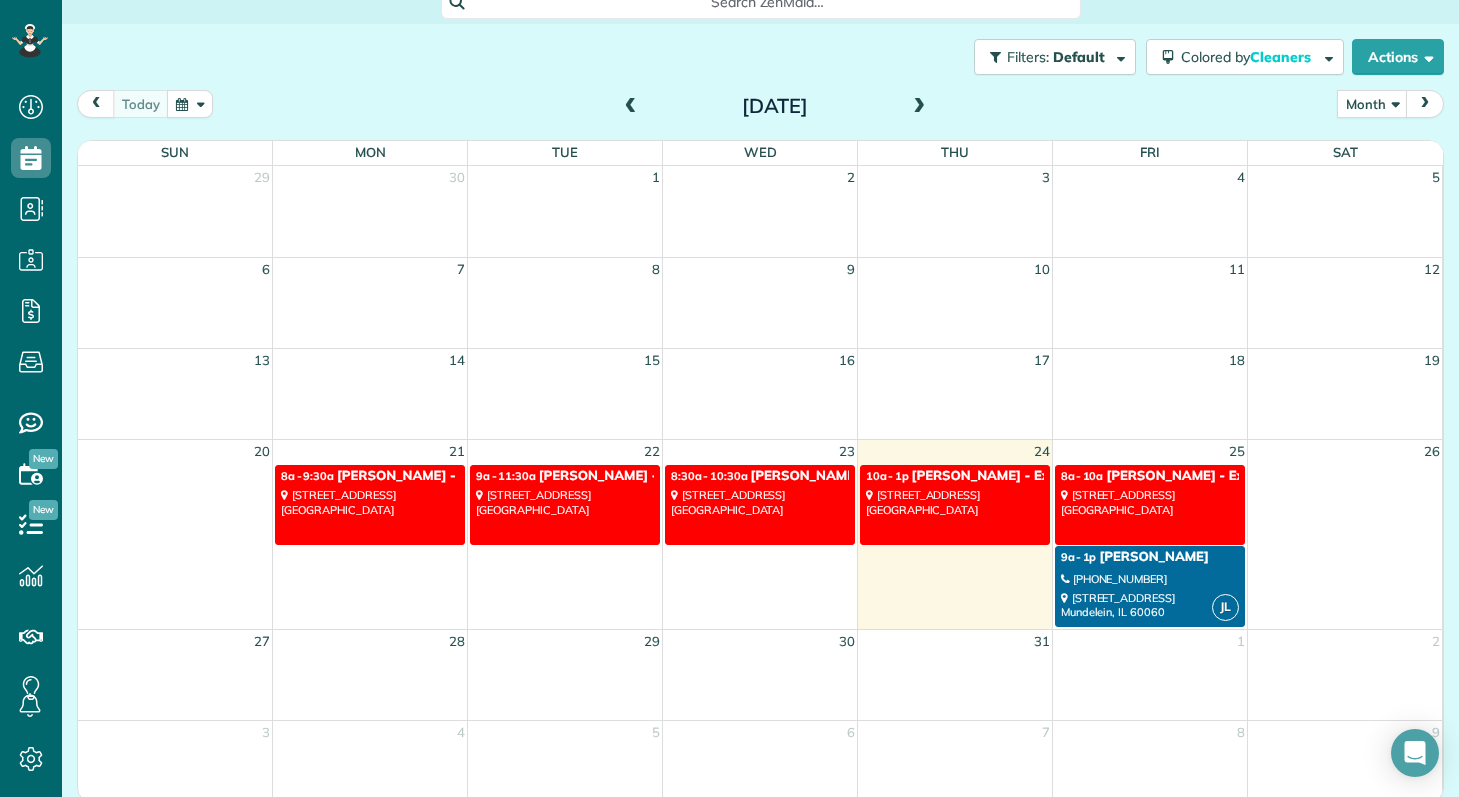 scroll, scrollTop: 140, scrollLeft: 0, axis: vertical 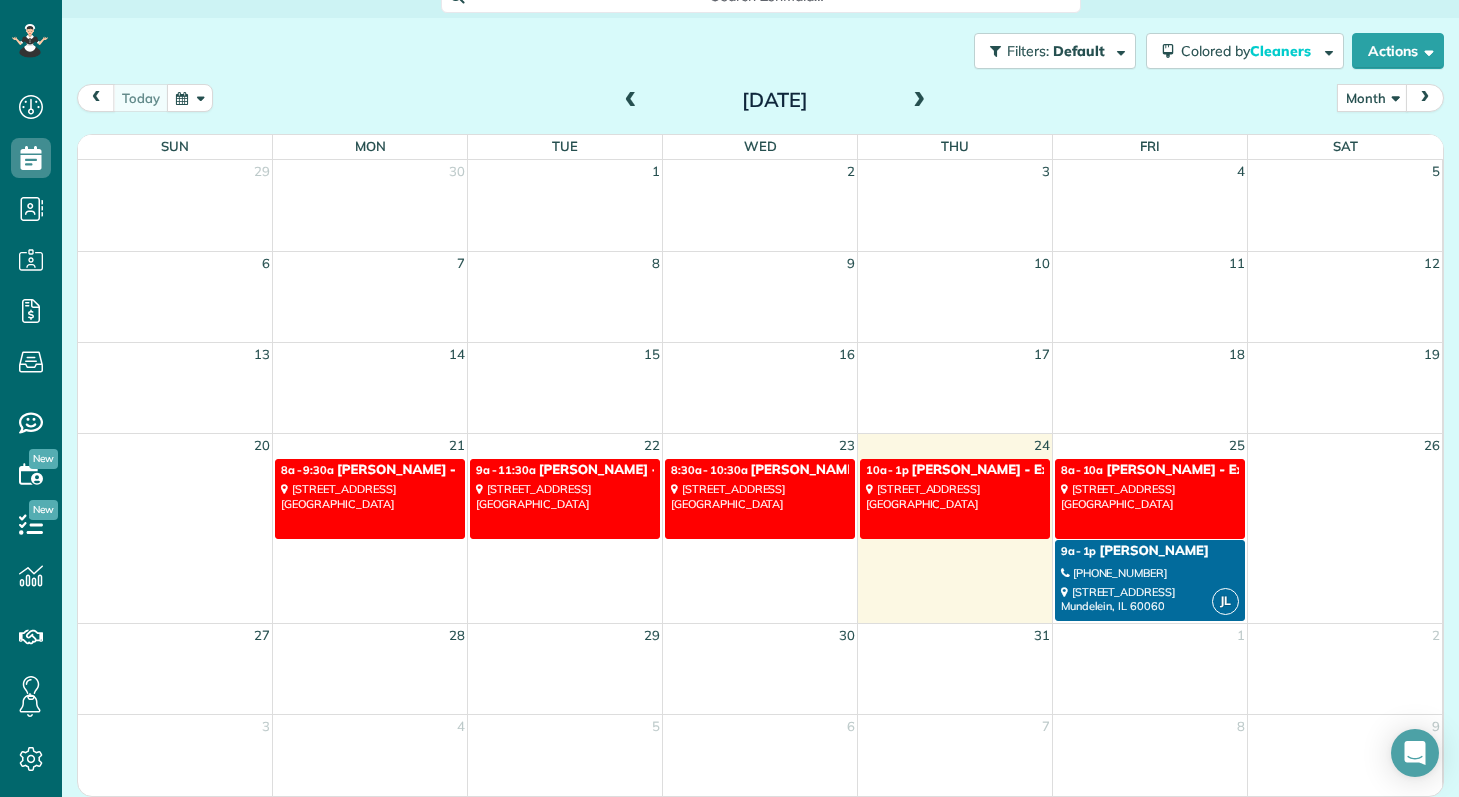 click on "8a - 10a   Chris Schwab - Example Appointment 8920 Wilshire Boulevard Beverly Hills, CA 90211" at bounding box center (1150, 499) 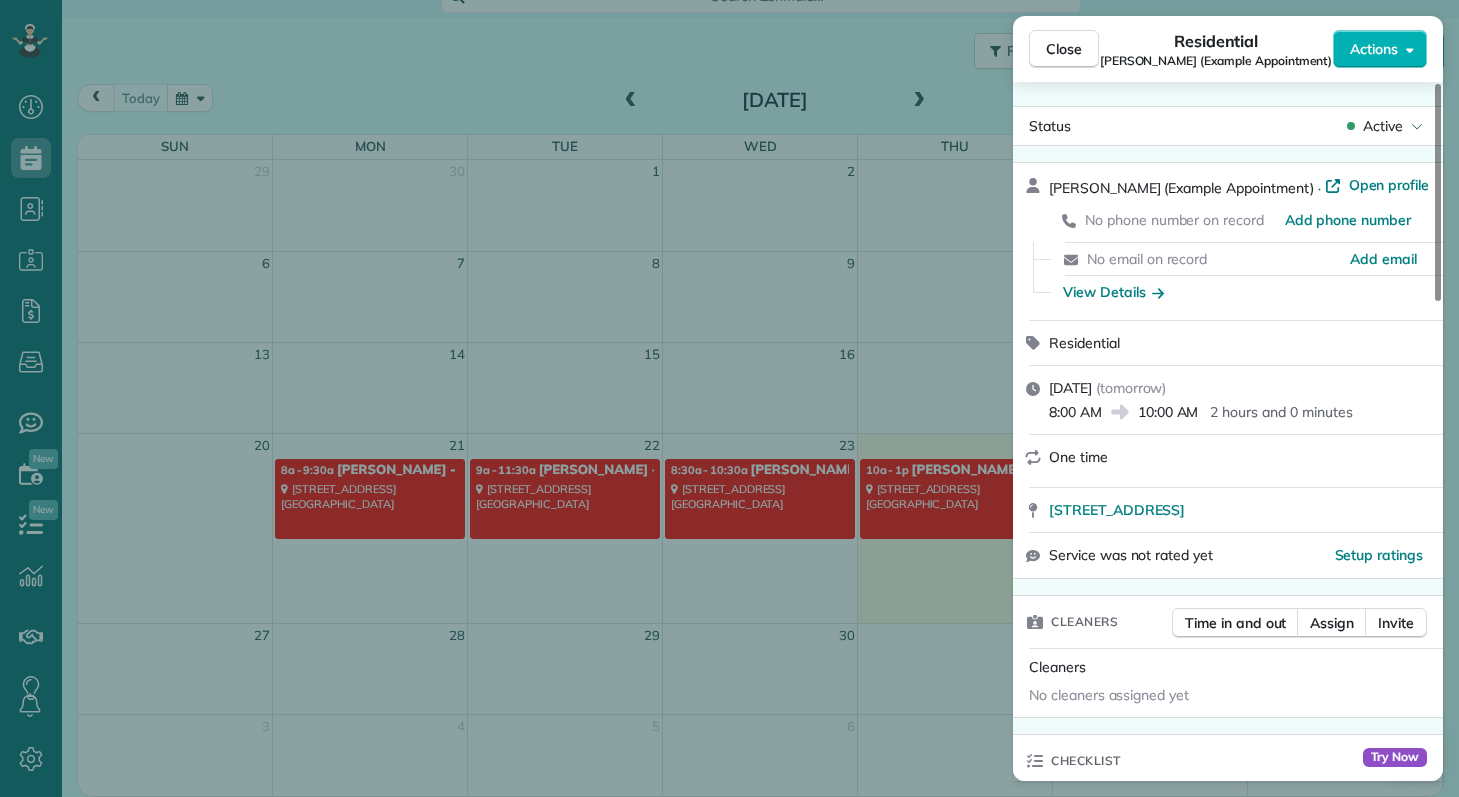 click on "Close Residential Chris Schwab (Example Appointment) Actions Status Active Chris Schwab (Example Appointment) · Open profile No phone number on record Add phone number No email on record Add email View Details Residential Friday, July 25, 2025 ( tomorrow ) 8:00 AM 10:00 AM 2 hours and 0 minutes One time 8920 Wilshire Boulevard Beverly Hills CA 90211 Service was not rated yet Setup ratings Cleaners Time in and out Assign Invite Cleaners No cleaners assigned yet Checklist Try Now Keep this appointment up to your standards. Stay on top of every detail, keep your cleaners organised, and your client happy. Assign a checklist Watch a 5 min demo Billing Billing actions Price $0.00 Overcharge $0.00 Discount $0.00 Coupon discount - Primary tax - Secondary tax - Total appointment price $0.00 Tips collected New feature! $0.00 Mark as paid Total including tip $0.00 Get paid online in no-time! Send an invoice and reward your cleaners with tips Charge customer credit card Appointment custom fields Work items Notes 1 0 ( )" at bounding box center (729, 398) 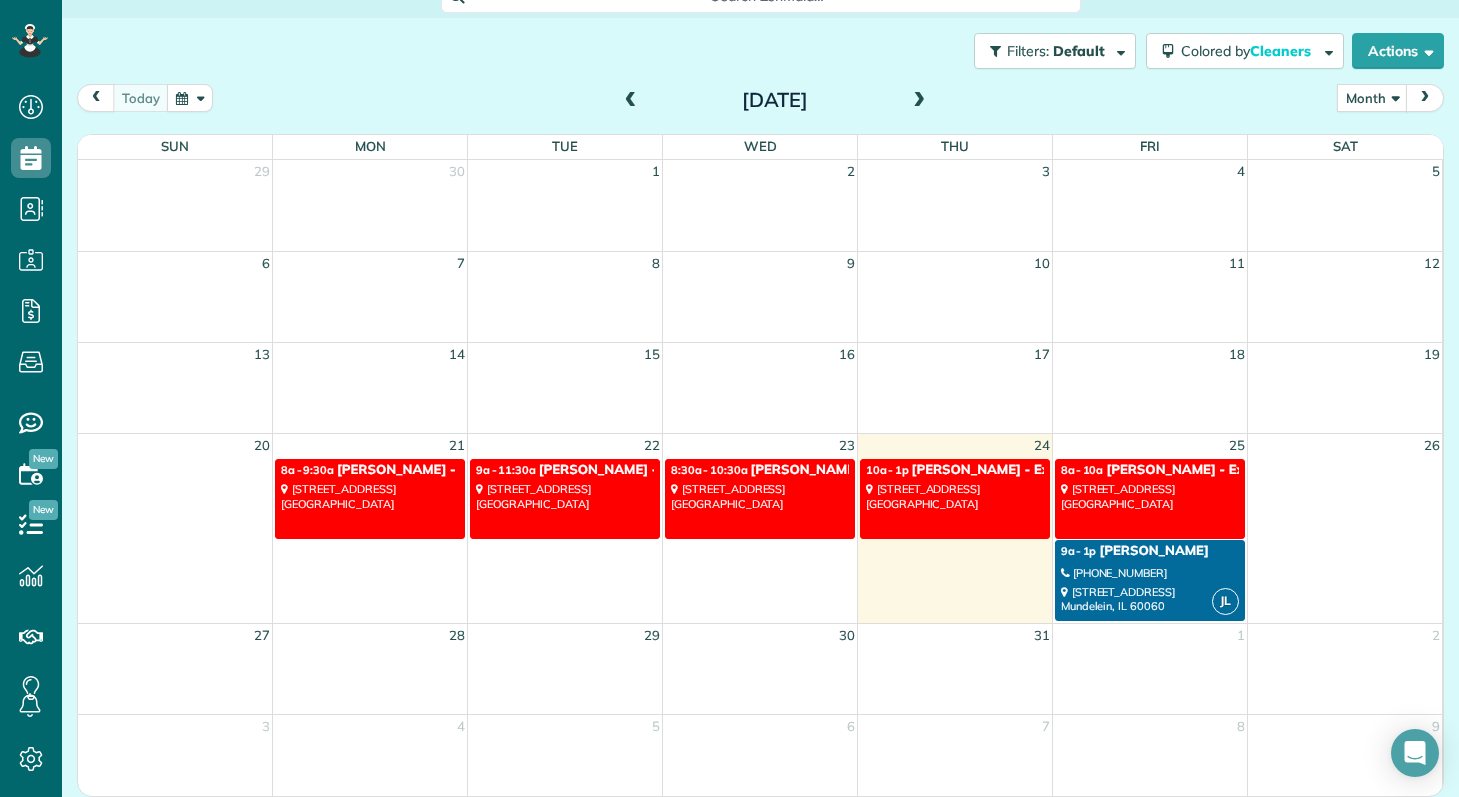 click on "JL 9a - 1p   Ben Leven (847) 651-0972 1514 Lake Ridge Court Mundelein, IL 60060" at bounding box center [1150, 580] 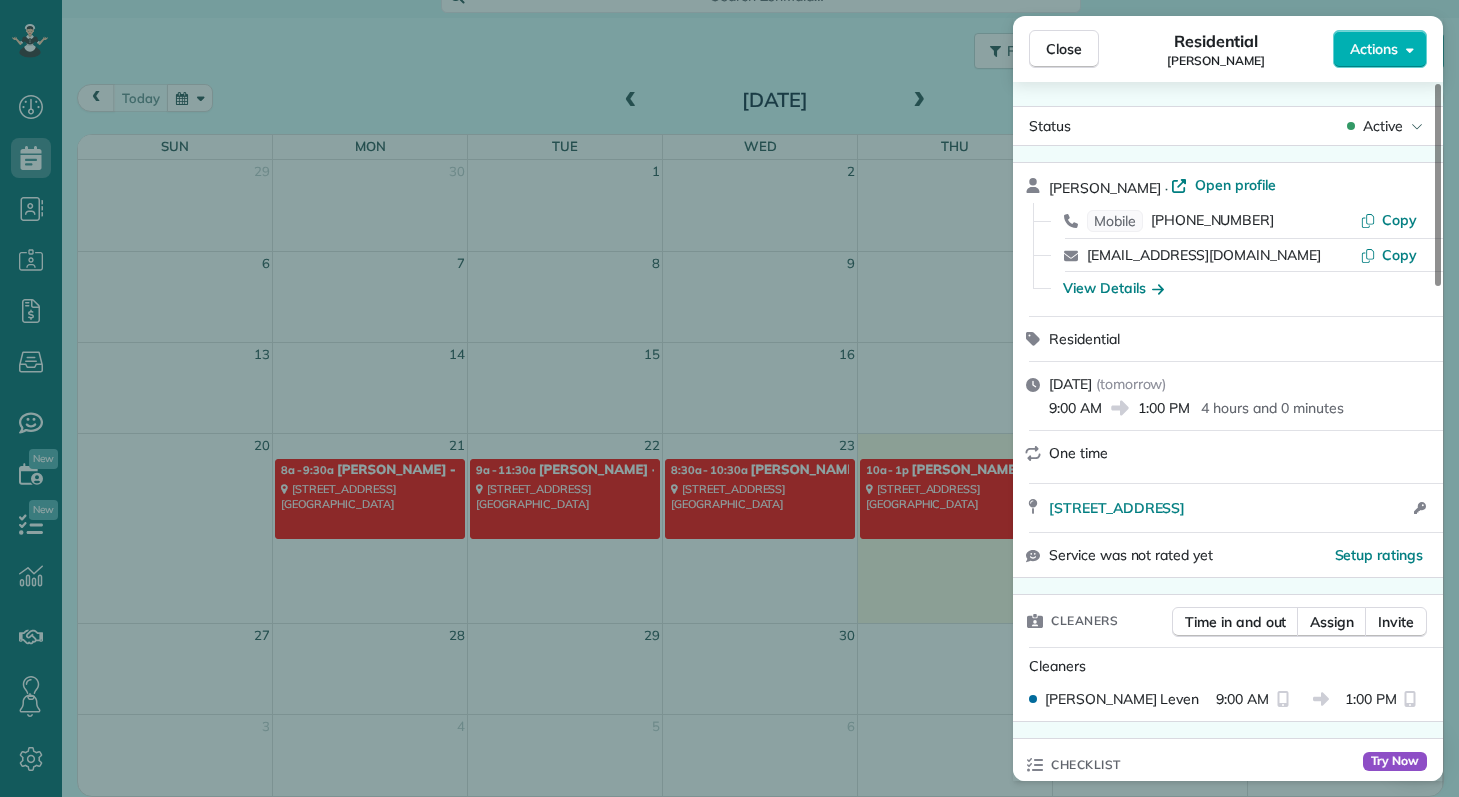click on "Mobile (847) 651-0972" at bounding box center [1223, 221] 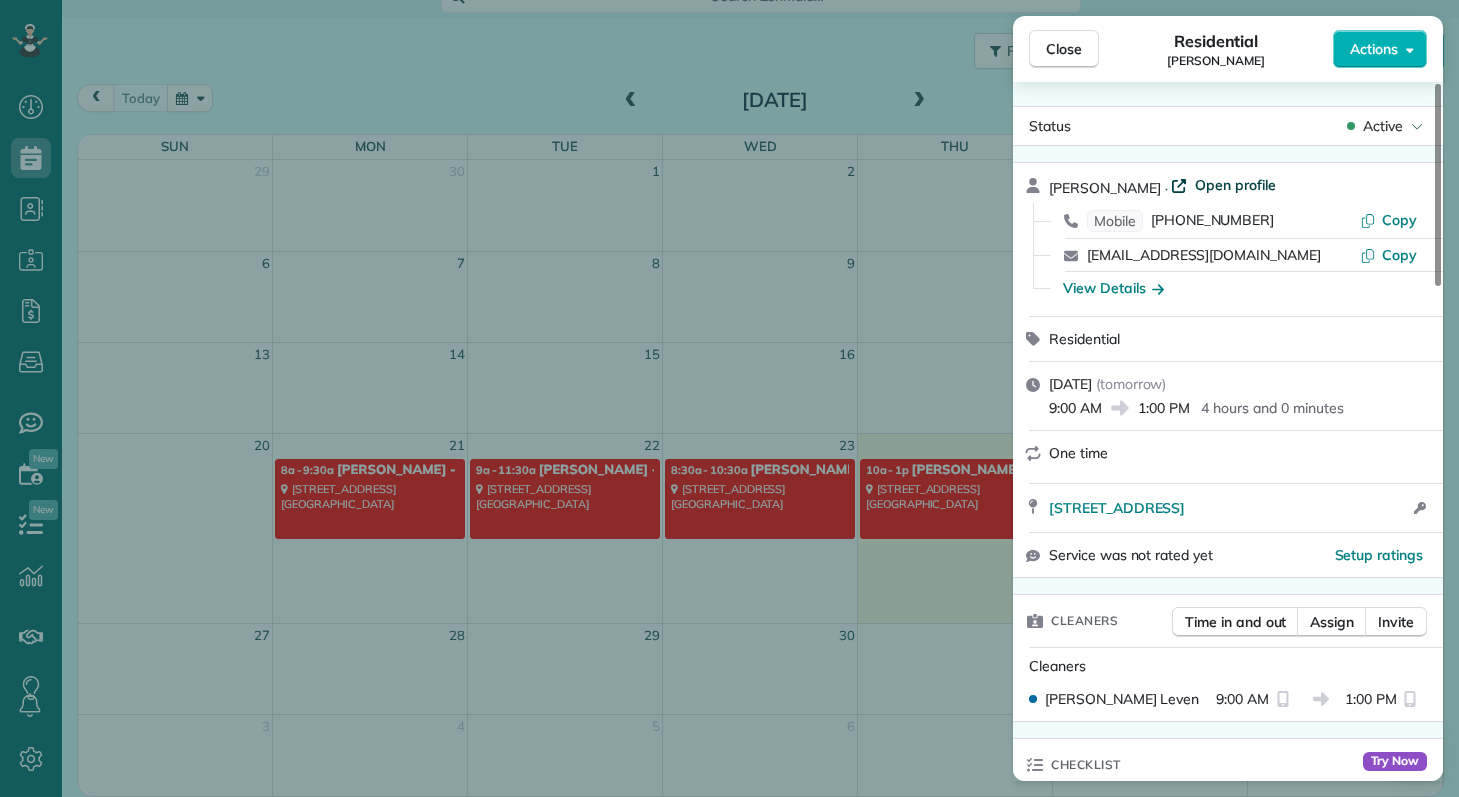 click on "Open profile" at bounding box center [1235, 185] 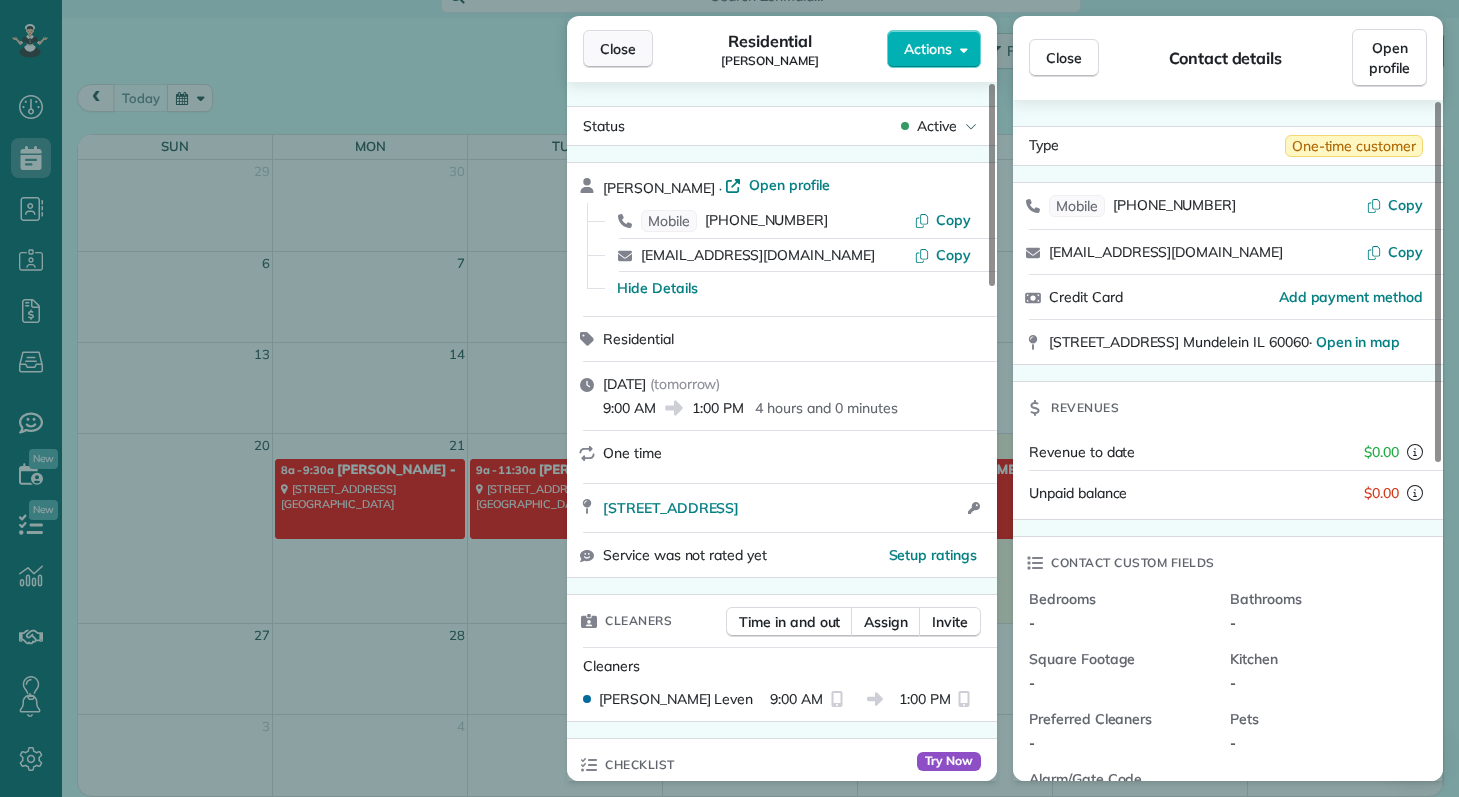 click on "Close" at bounding box center (618, 49) 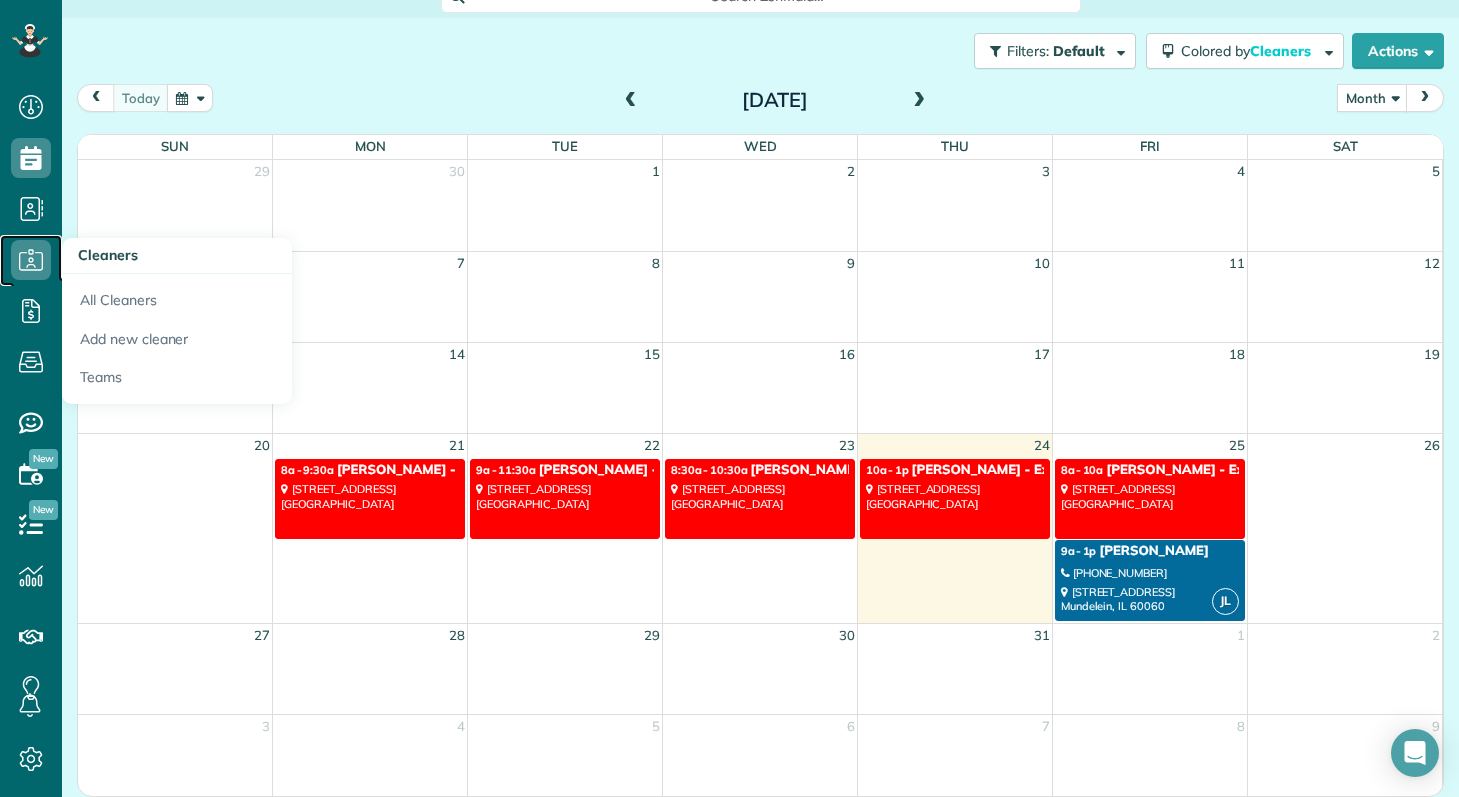 click 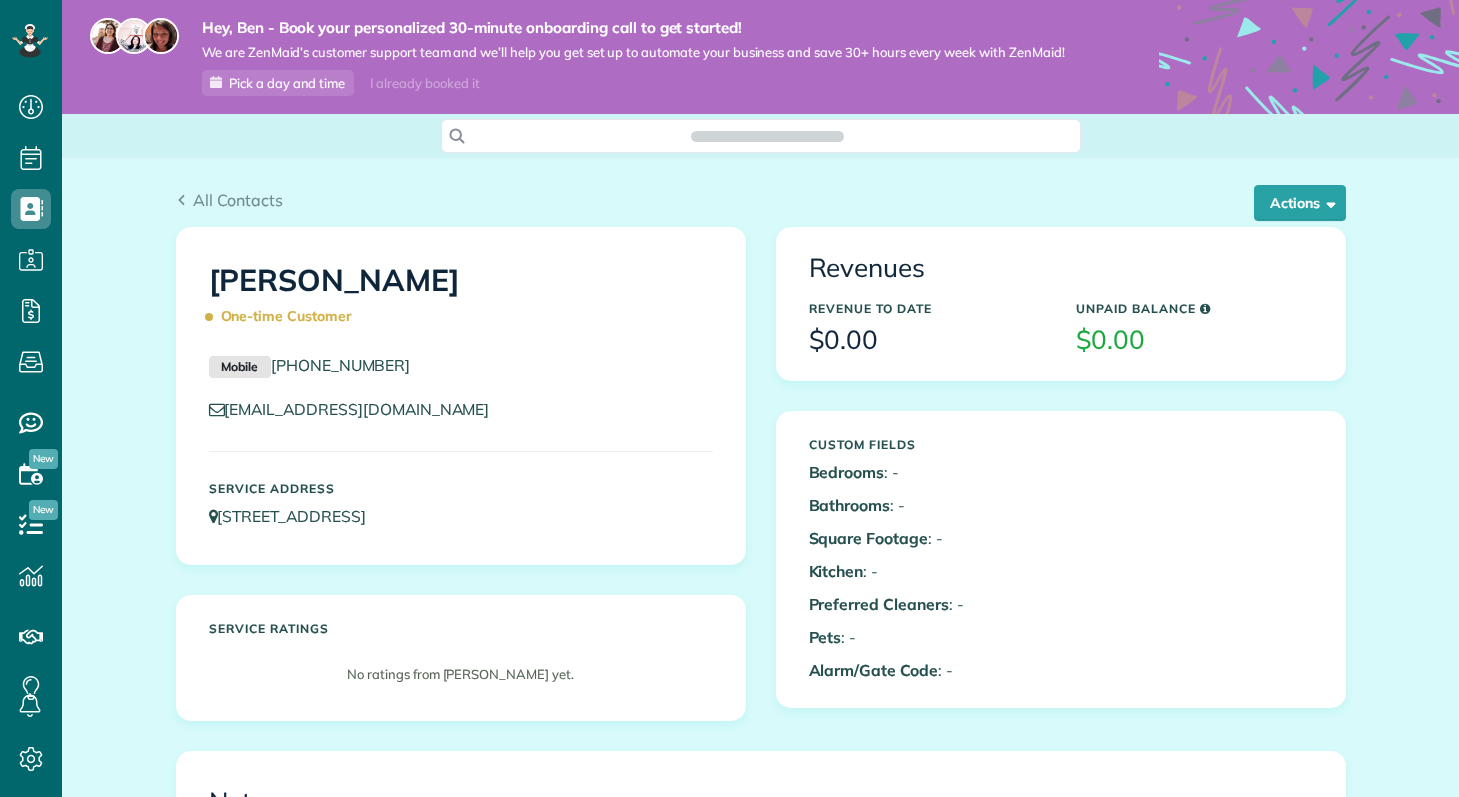 scroll, scrollTop: 0, scrollLeft: 0, axis: both 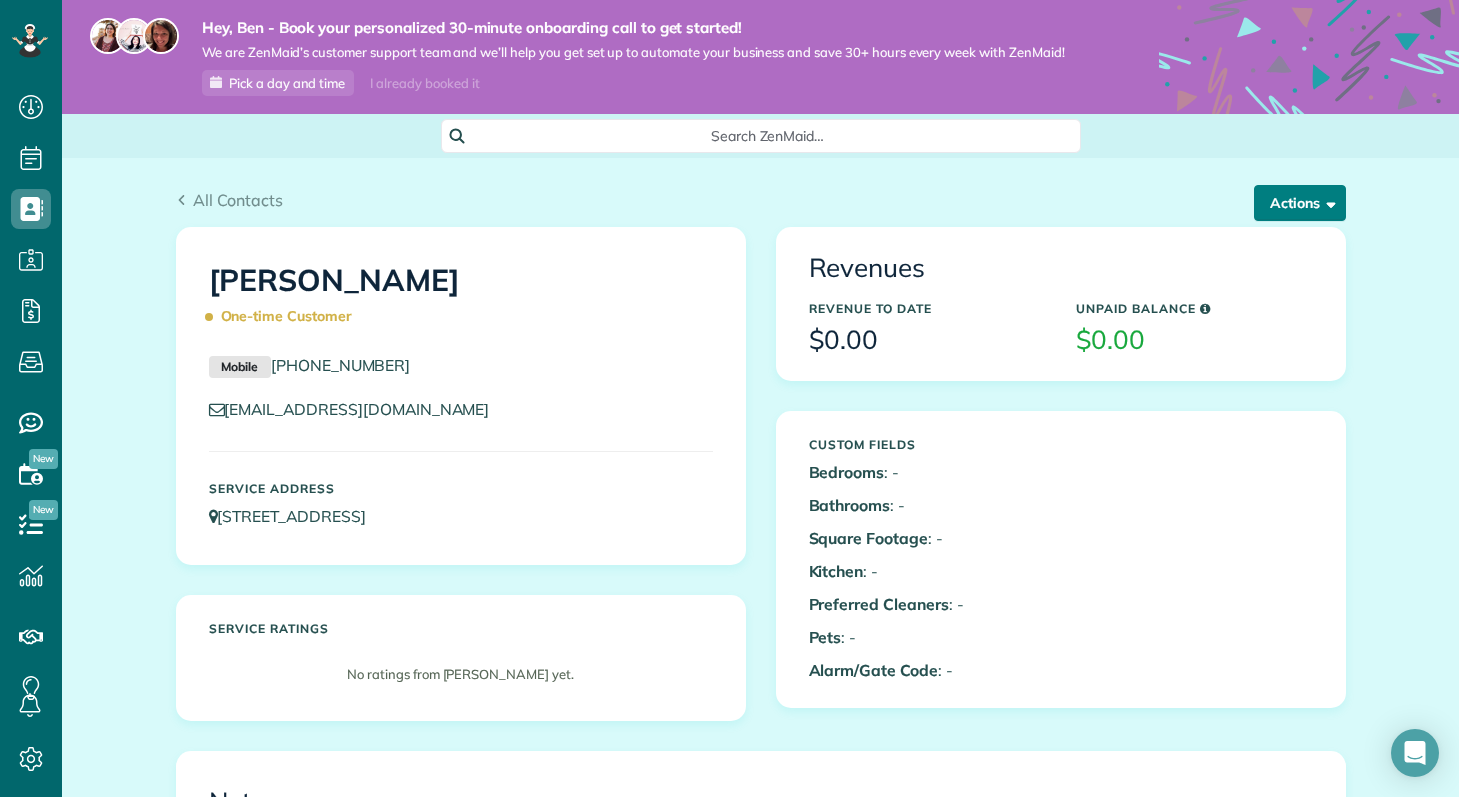 click on "Actions" at bounding box center [1300, 203] 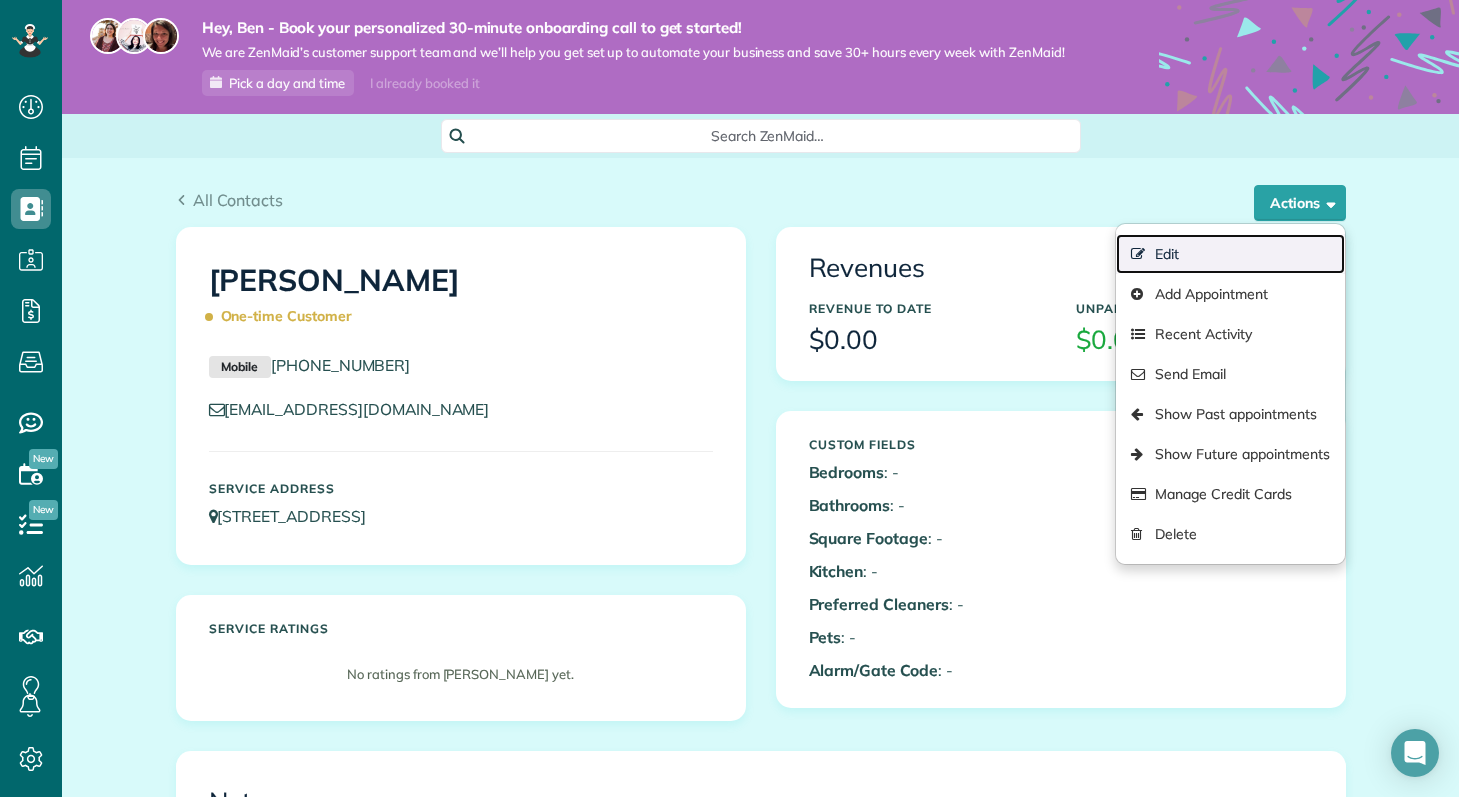 click on "Edit" at bounding box center (1230, 254) 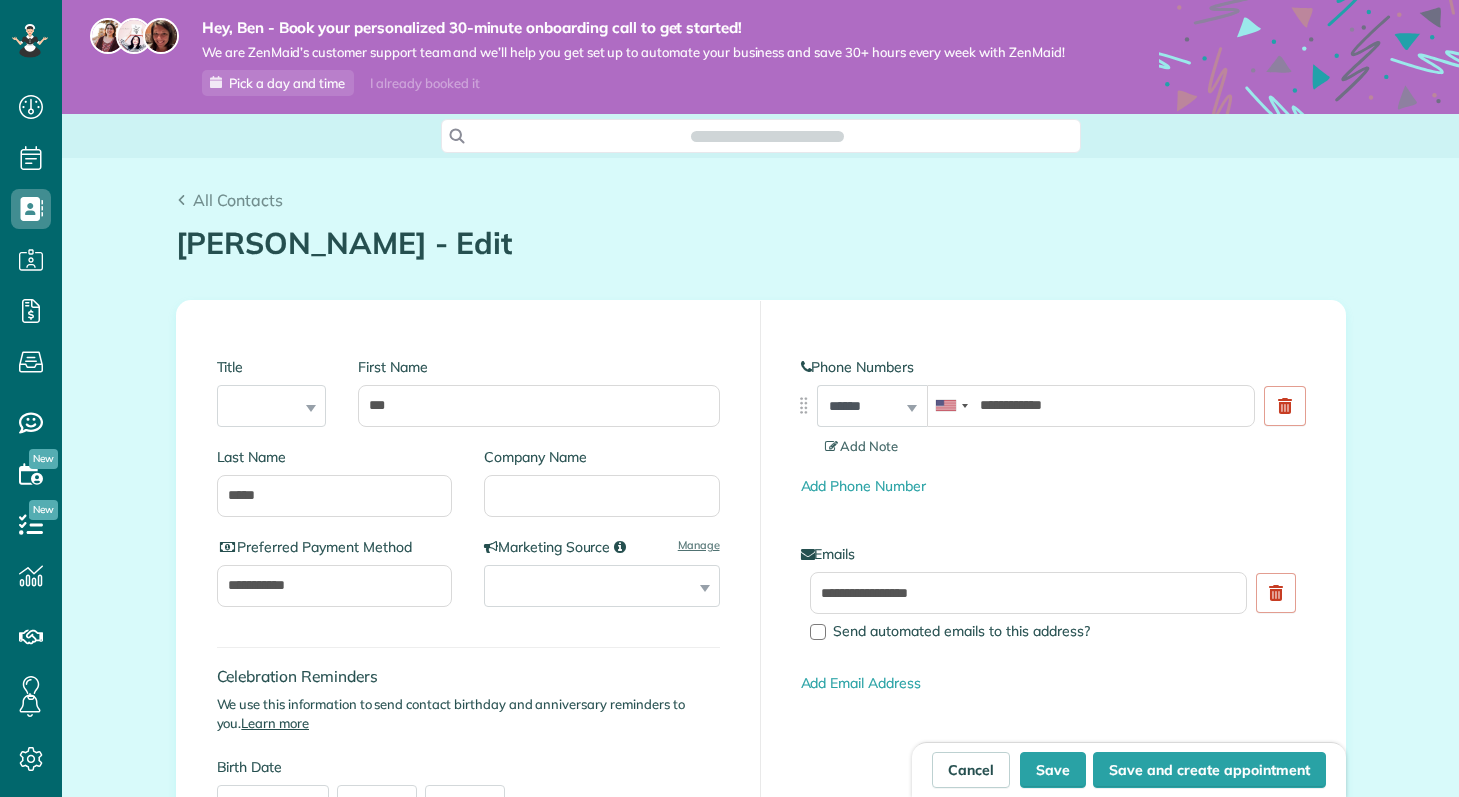 scroll, scrollTop: 0, scrollLeft: 0, axis: both 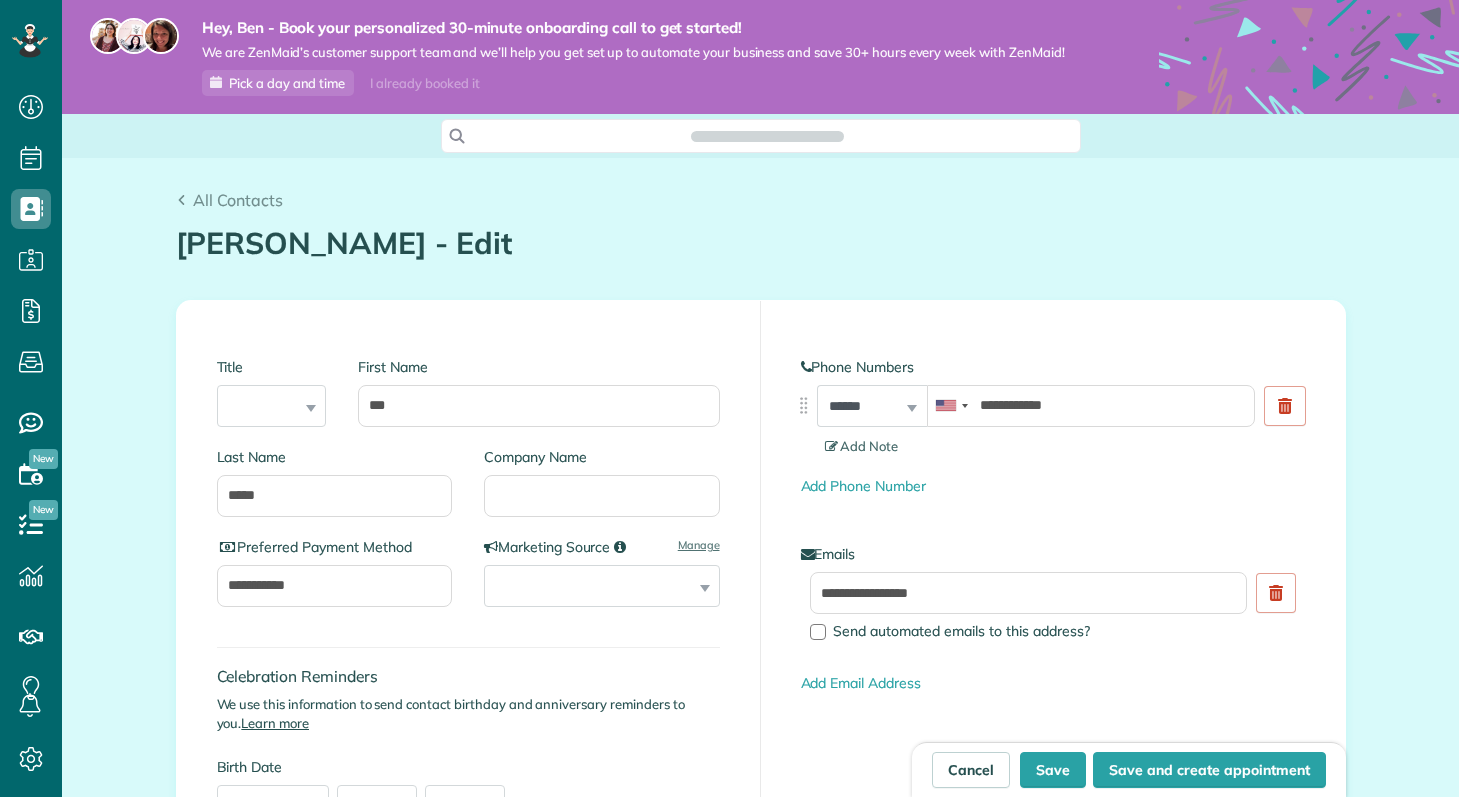 type on "**********" 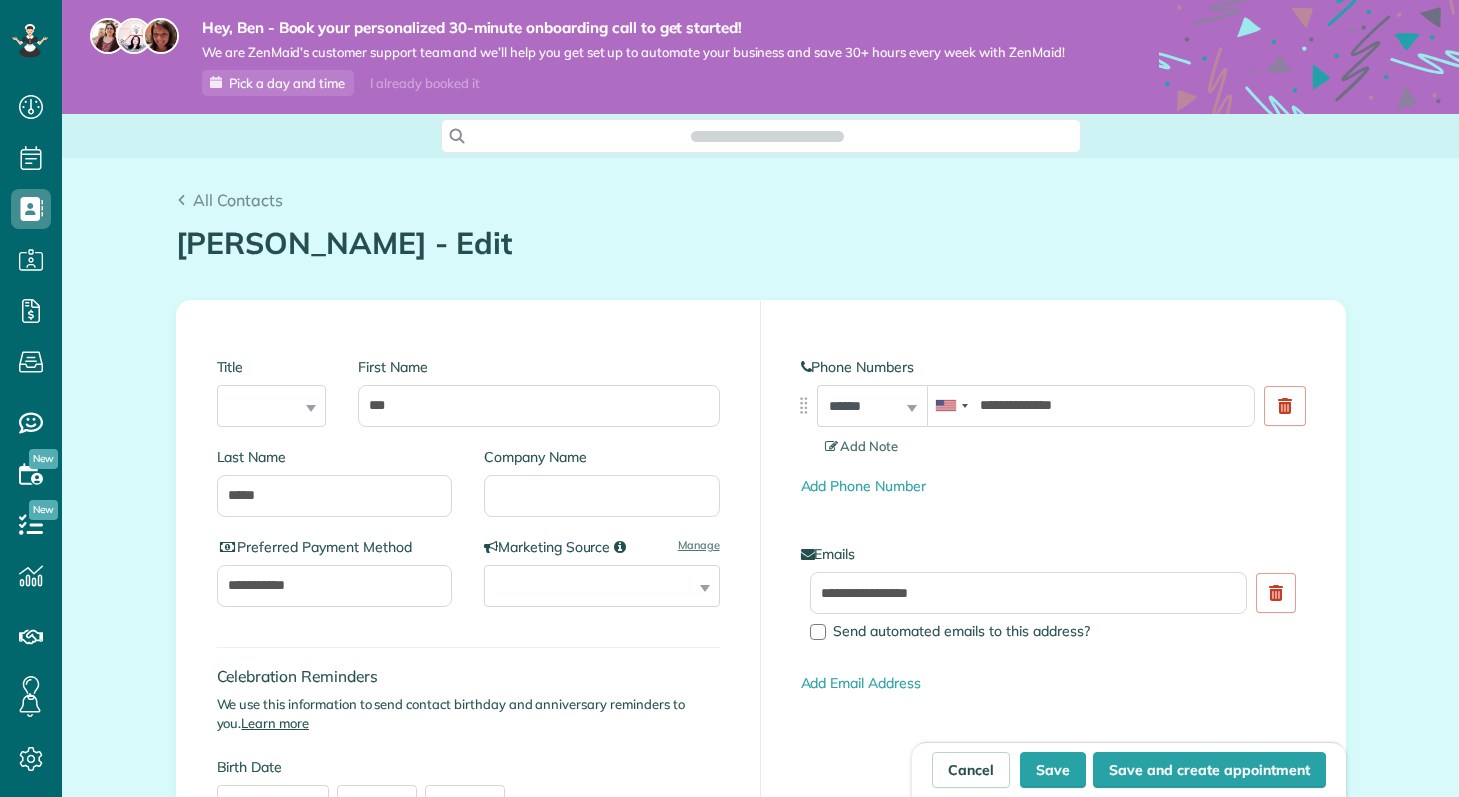 scroll, scrollTop: 797, scrollLeft: 62, axis: both 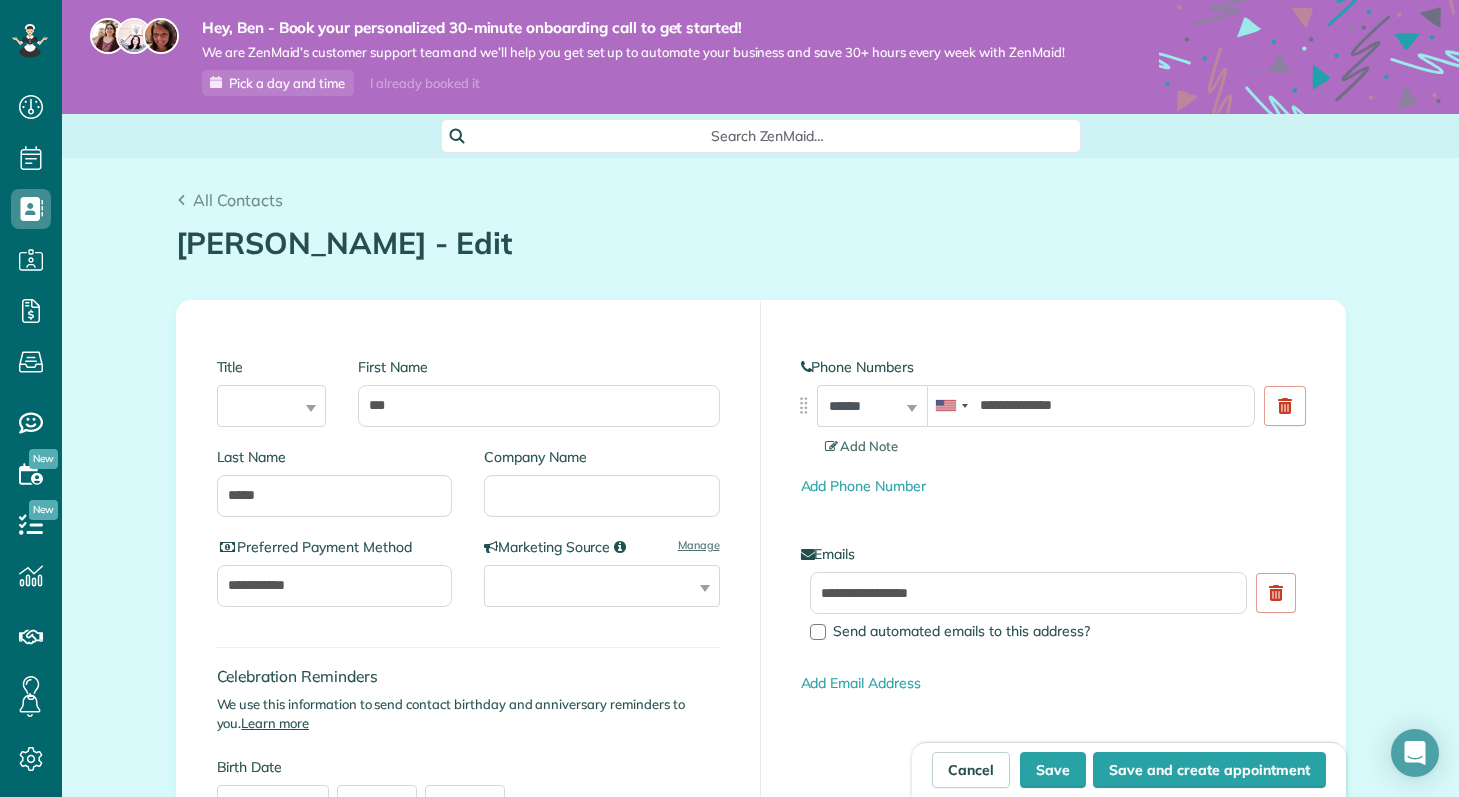 click on "**********" at bounding box center [1095, 411] 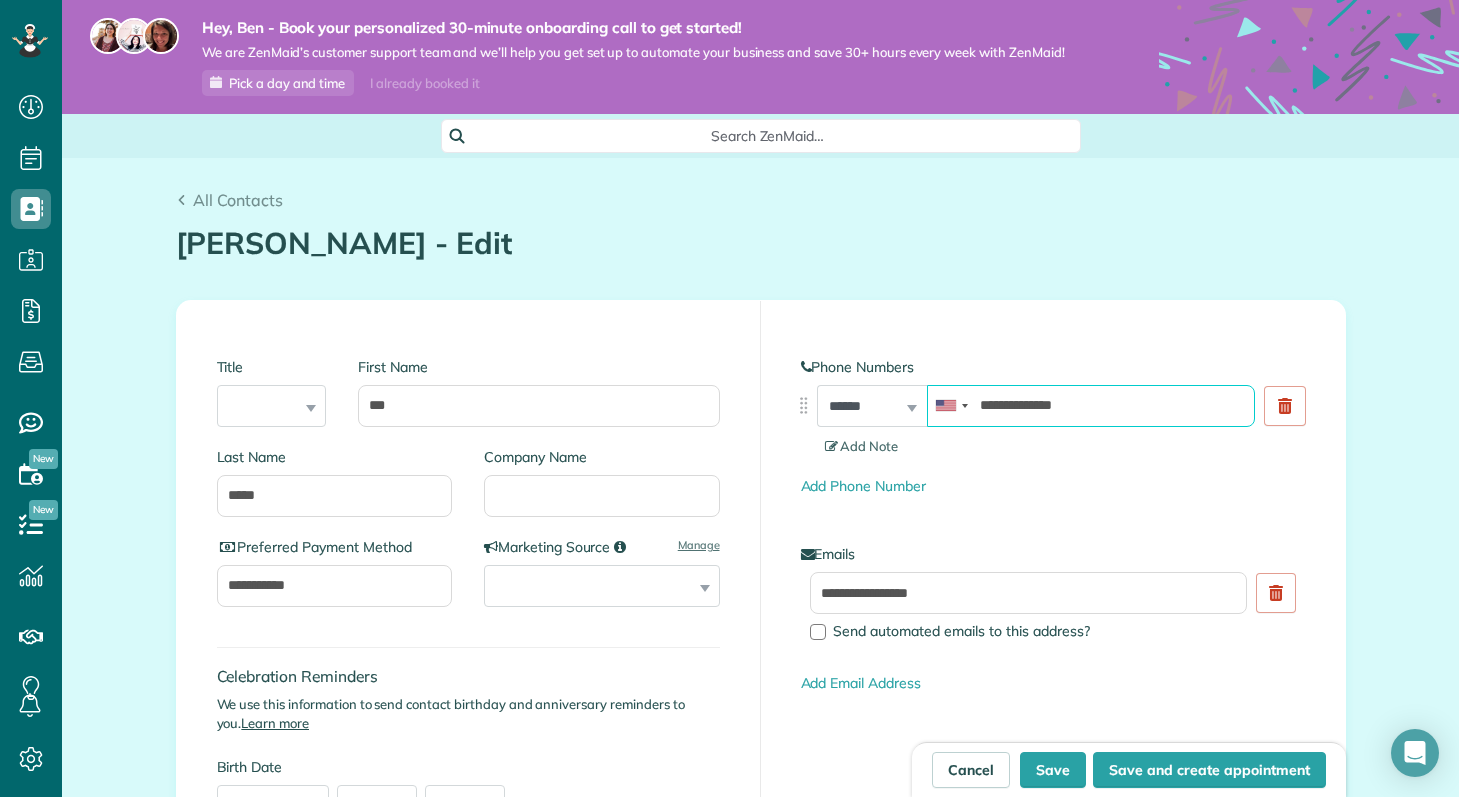 click on "**********" at bounding box center (1091, 406) 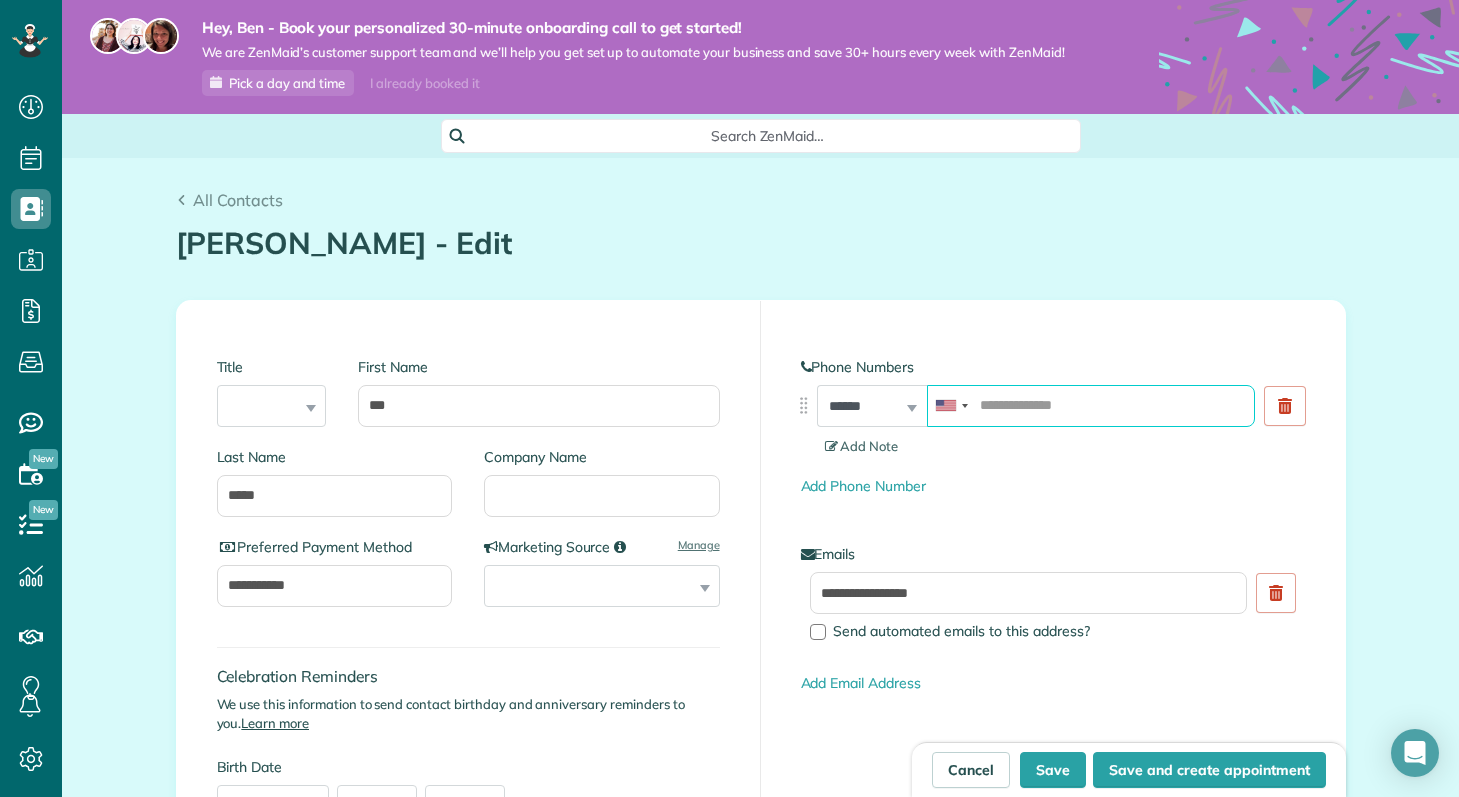 type 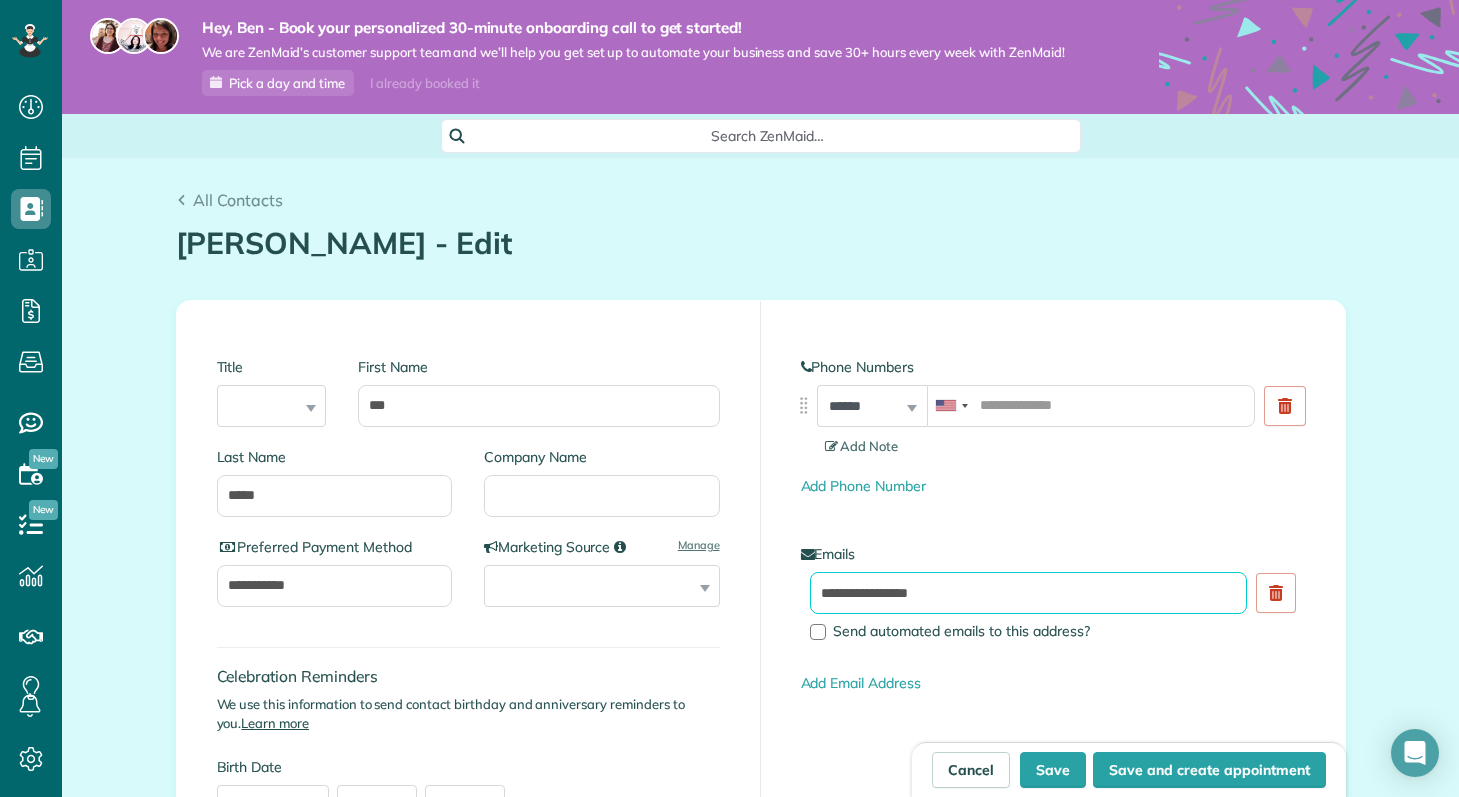 drag, startPoint x: 961, startPoint y: 594, endPoint x: 749, endPoint y: 578, distance: 212.60292 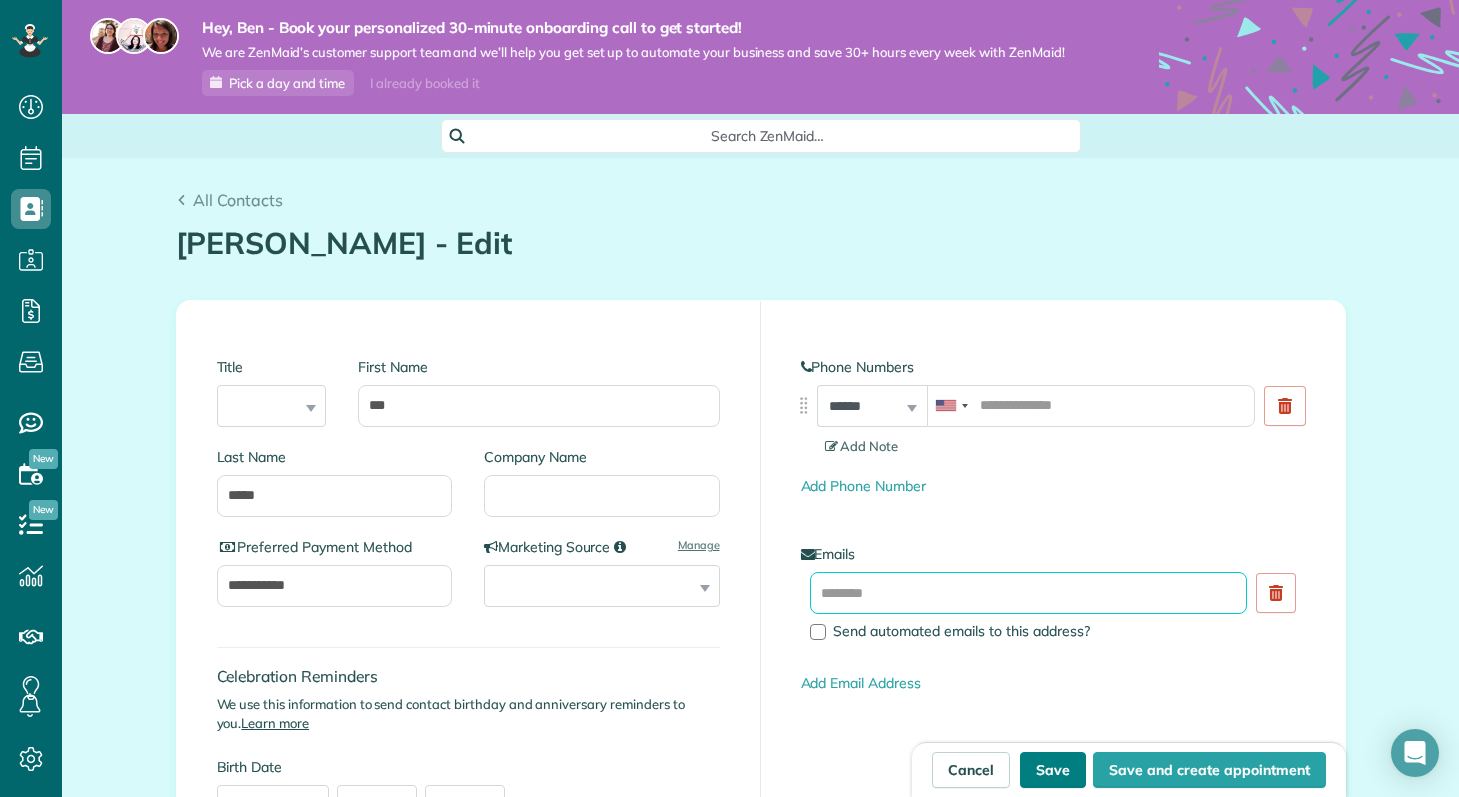 type 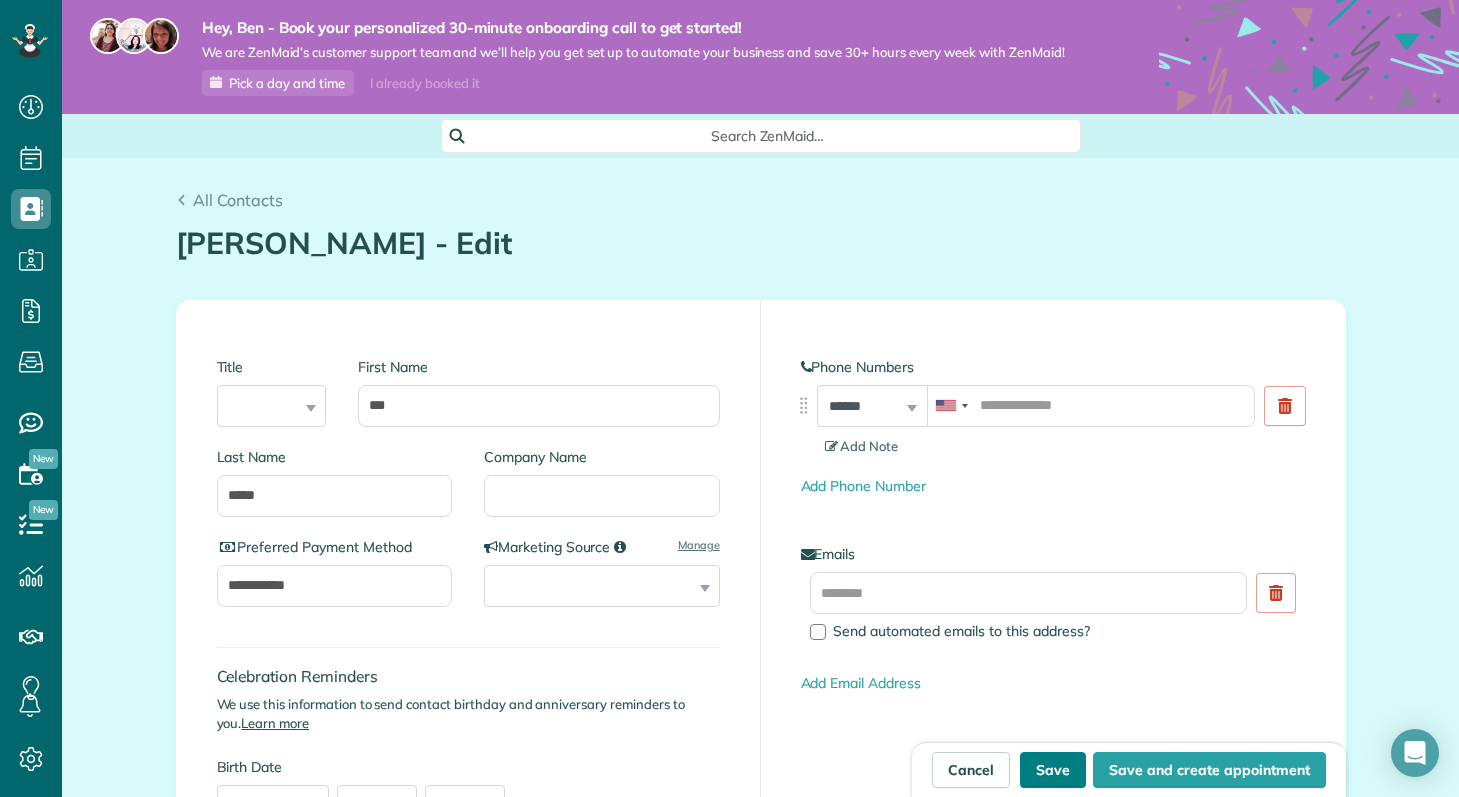 click on "Save" at bounding box center (1053, 770) 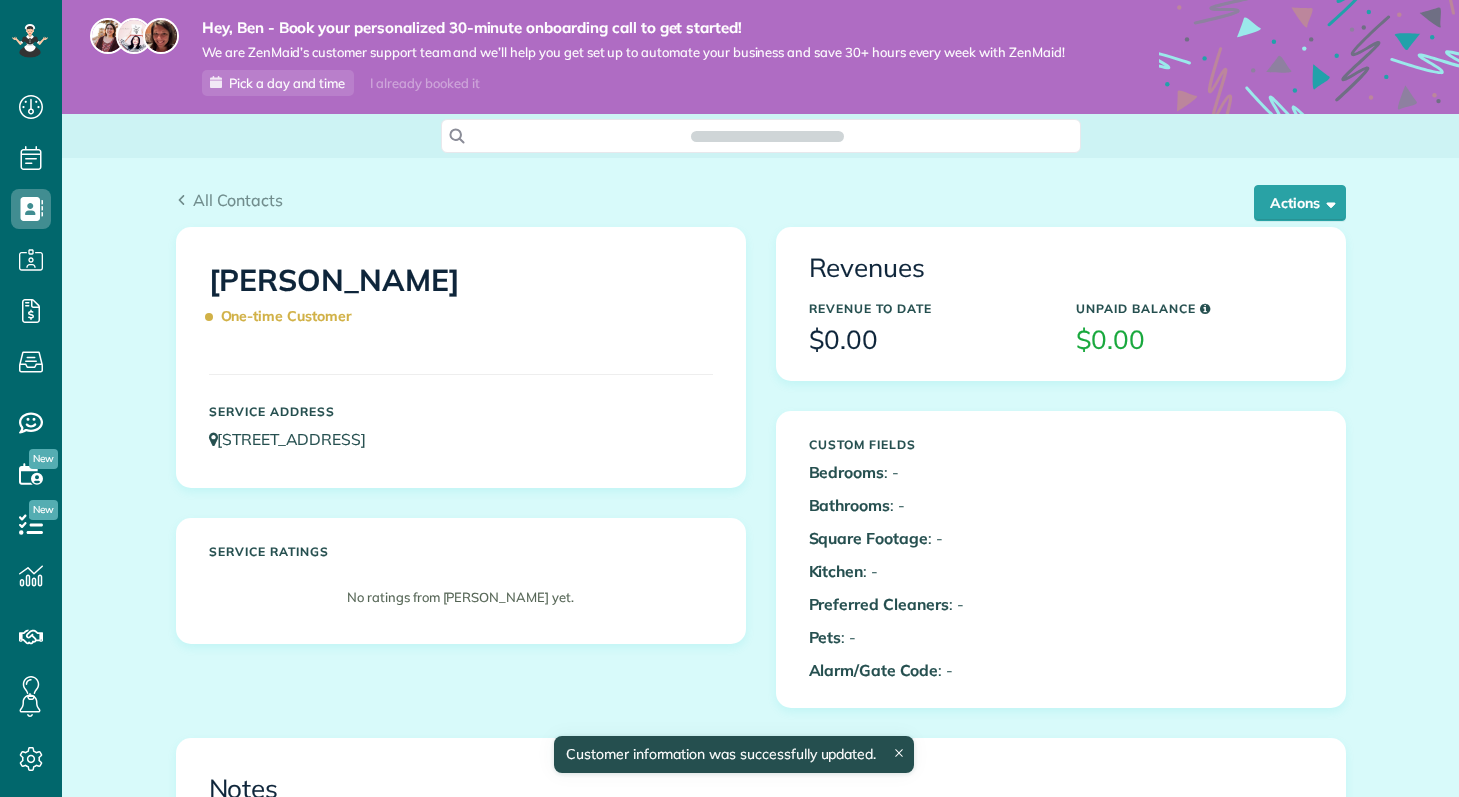 scroll, scrollTop: 0, scrollLeft: 0, axis: both 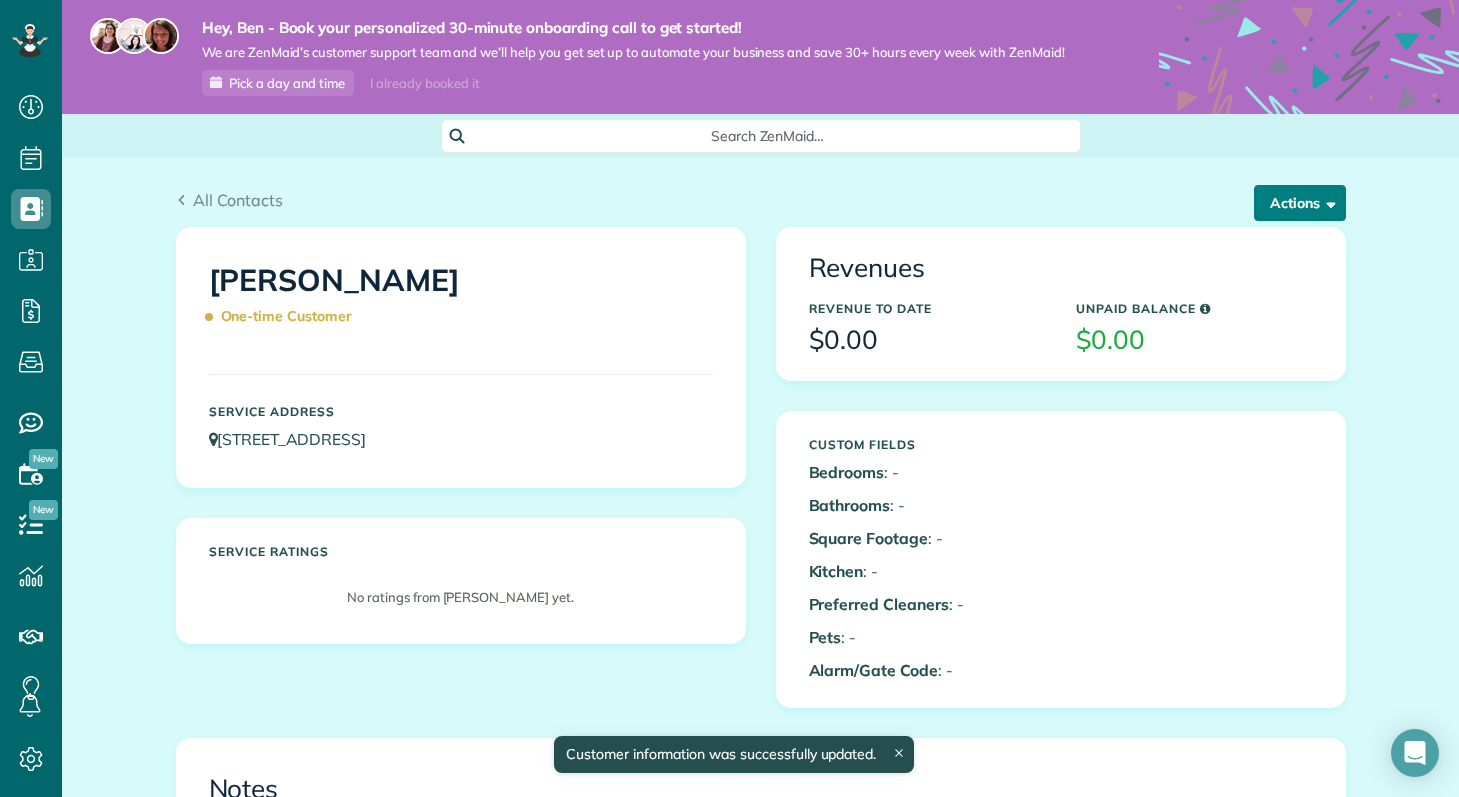 click at bounding box center (1327, 202) 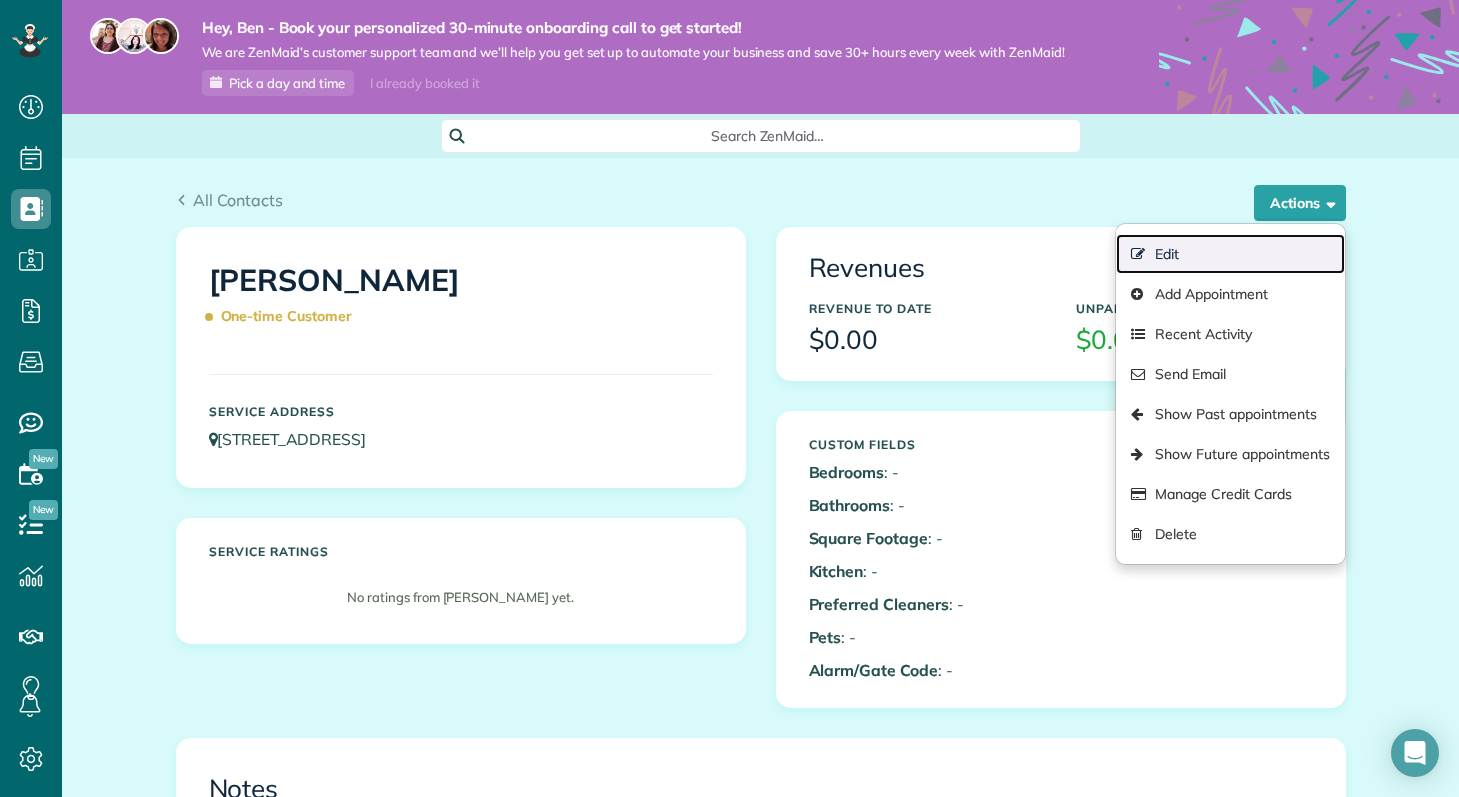 click on "Edit" at bounding box center (1230, 254) 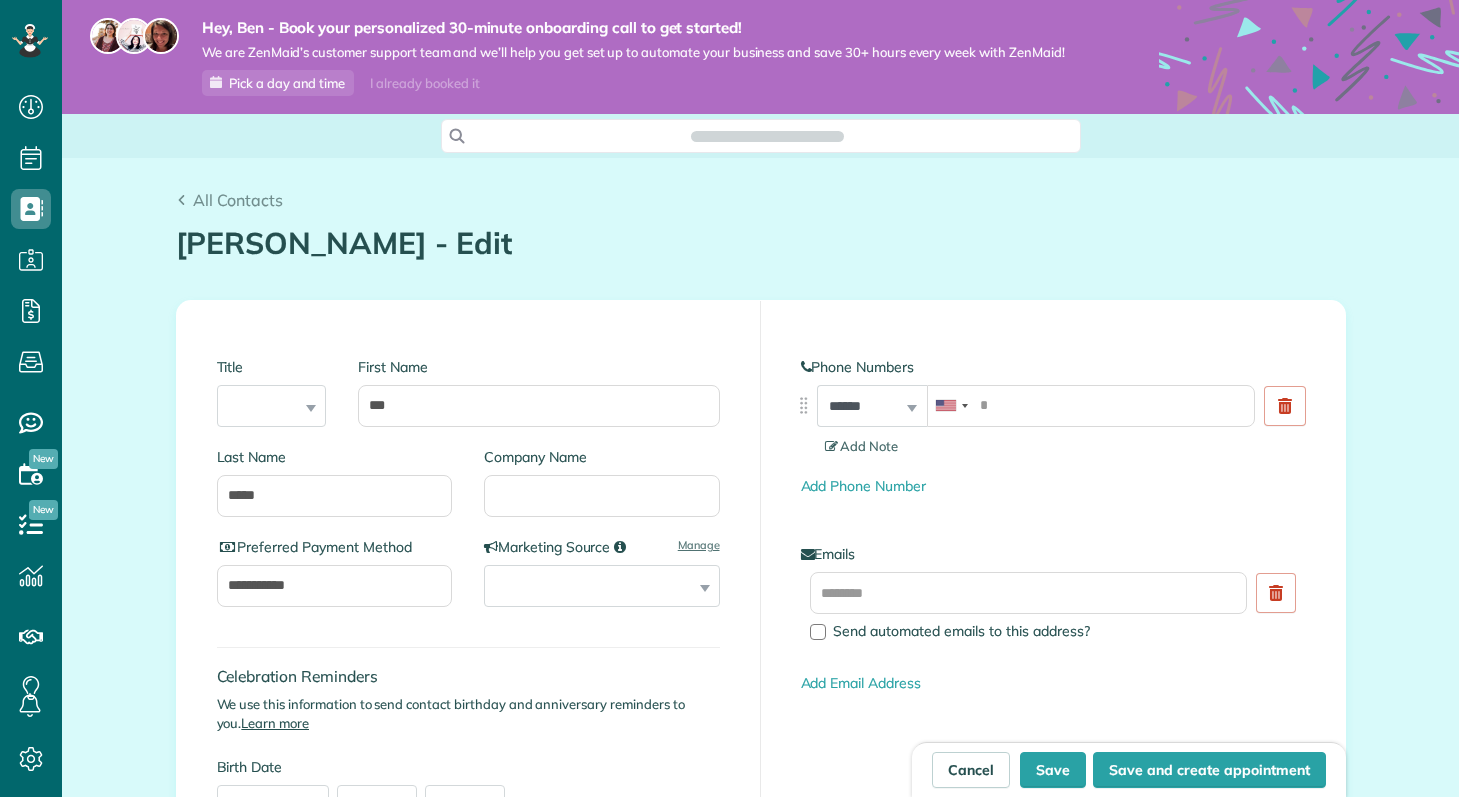 scroll, scrollTop: 0, scrollLeft: 0, axis: both 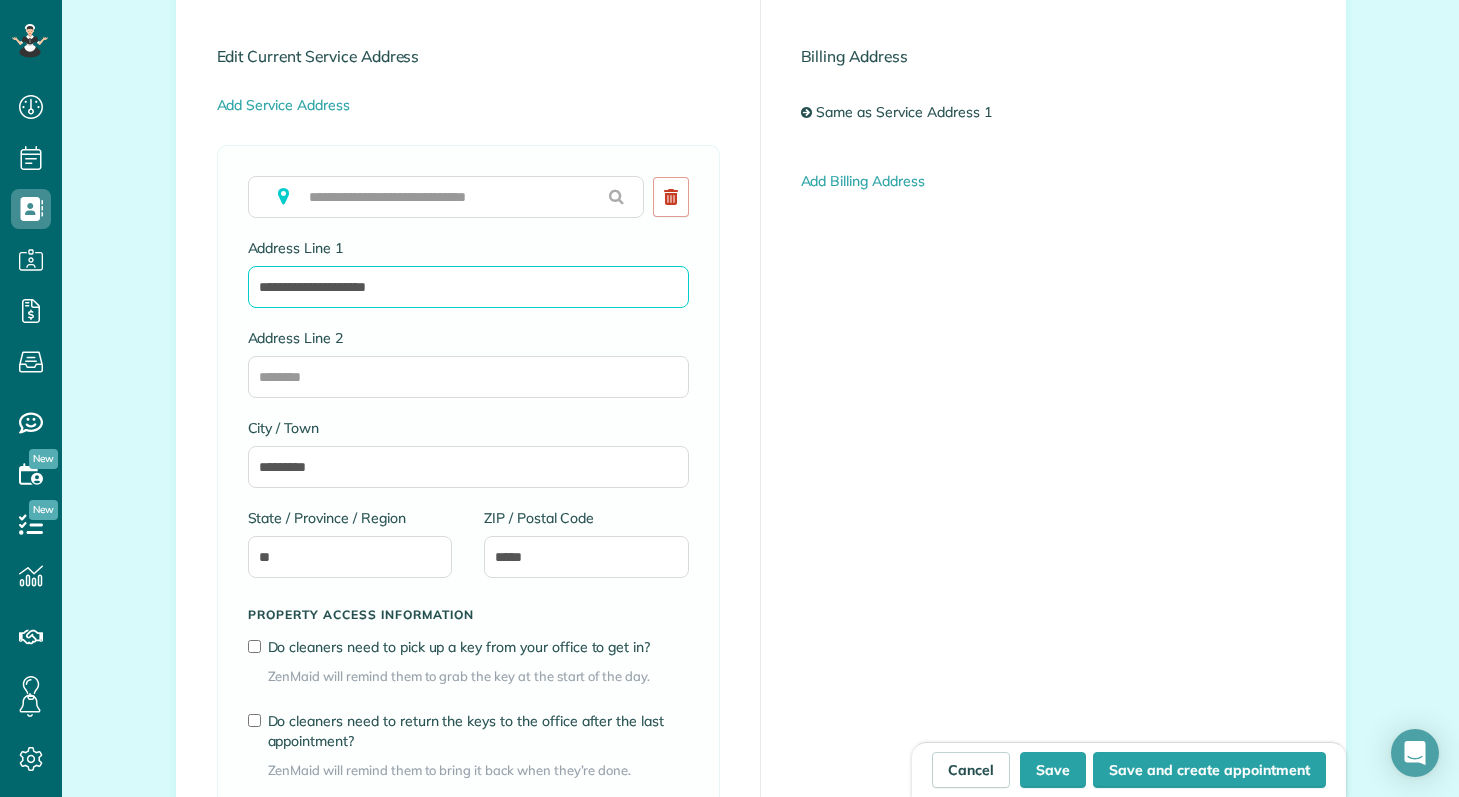 drag, startPoint x: 264, startPoint y: 288, endPoint x: 276, endPoint y: 289, distance: 12.0415945 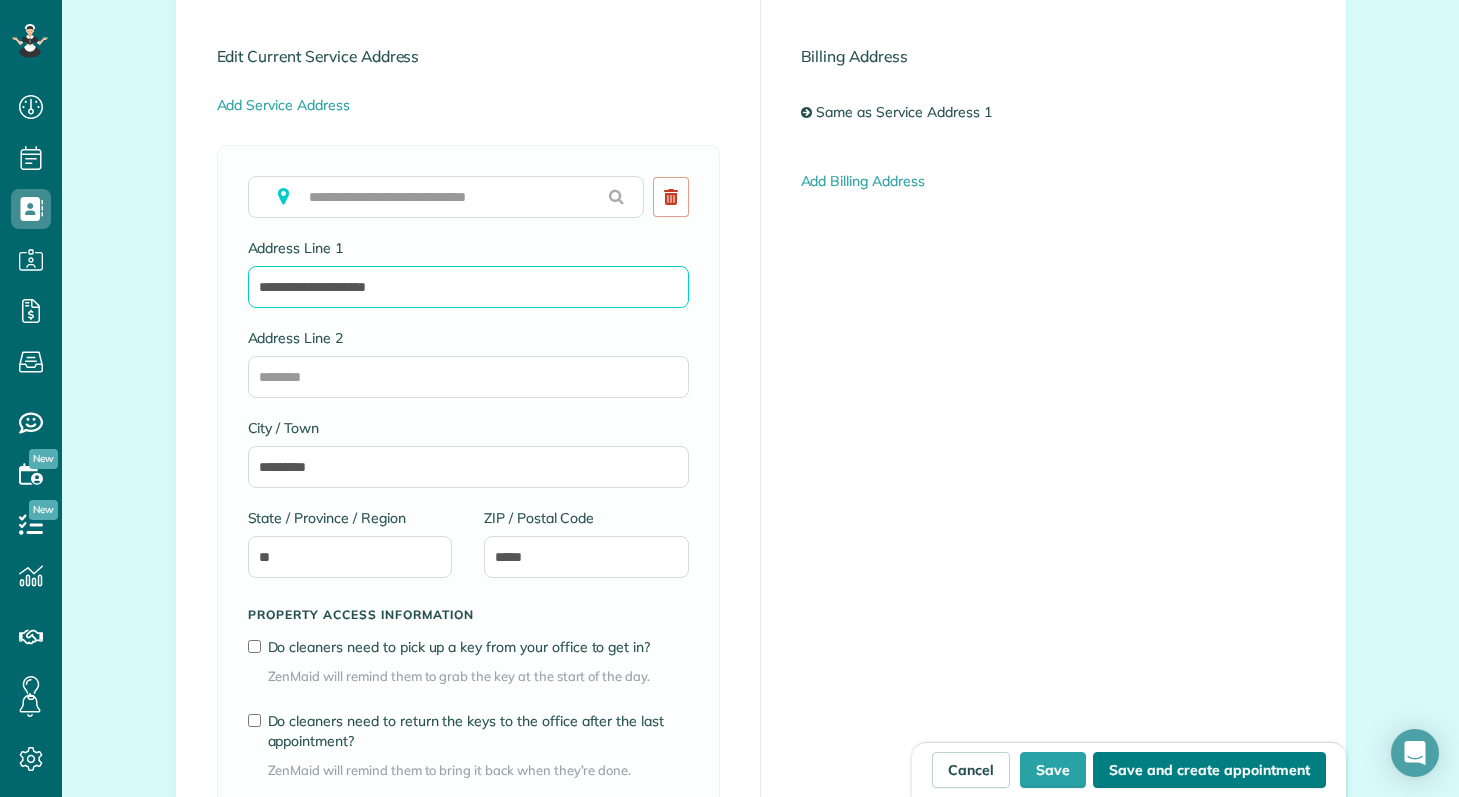 type on "**********" 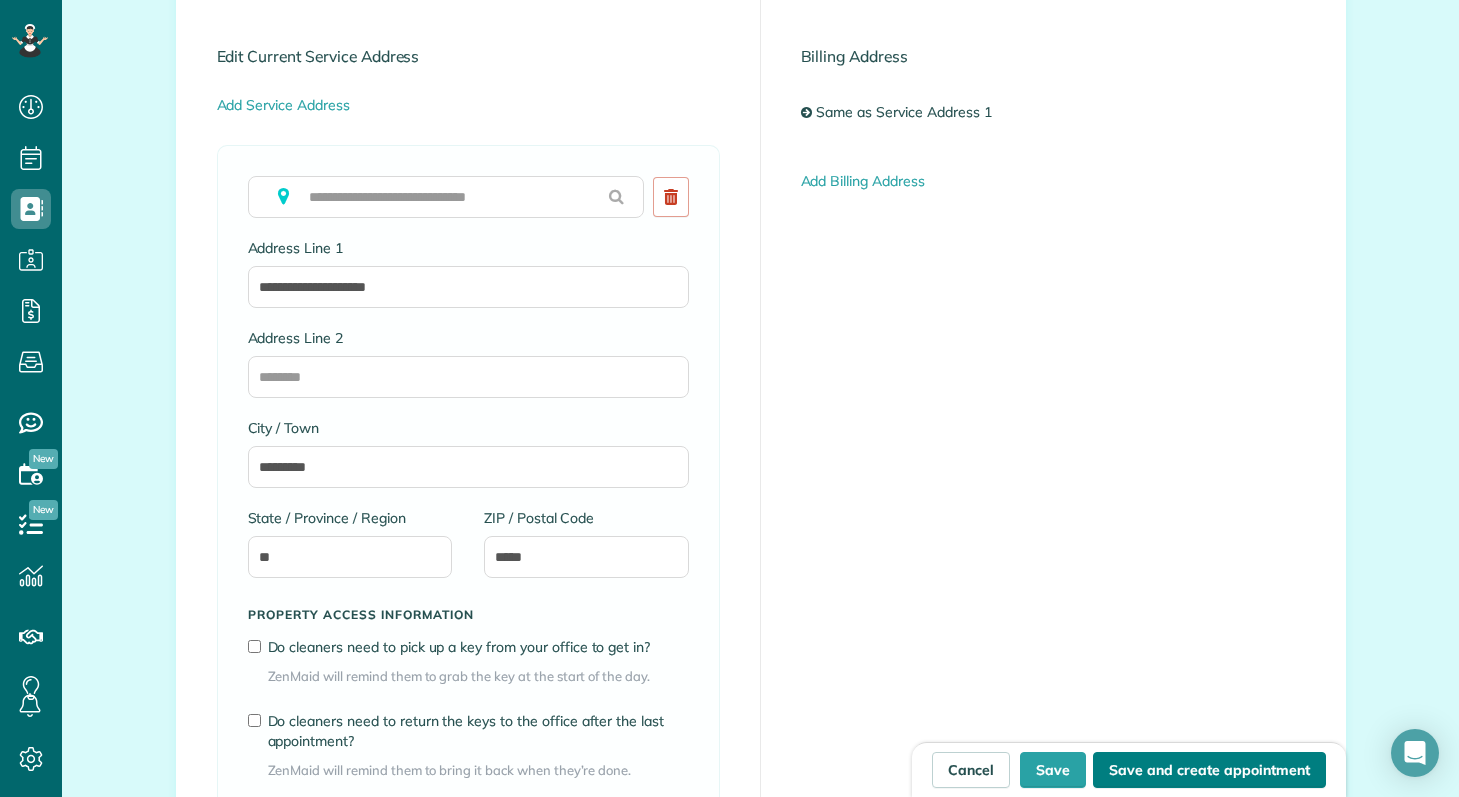 click on "Save and create appointment" at bounding box center (1209, 770) 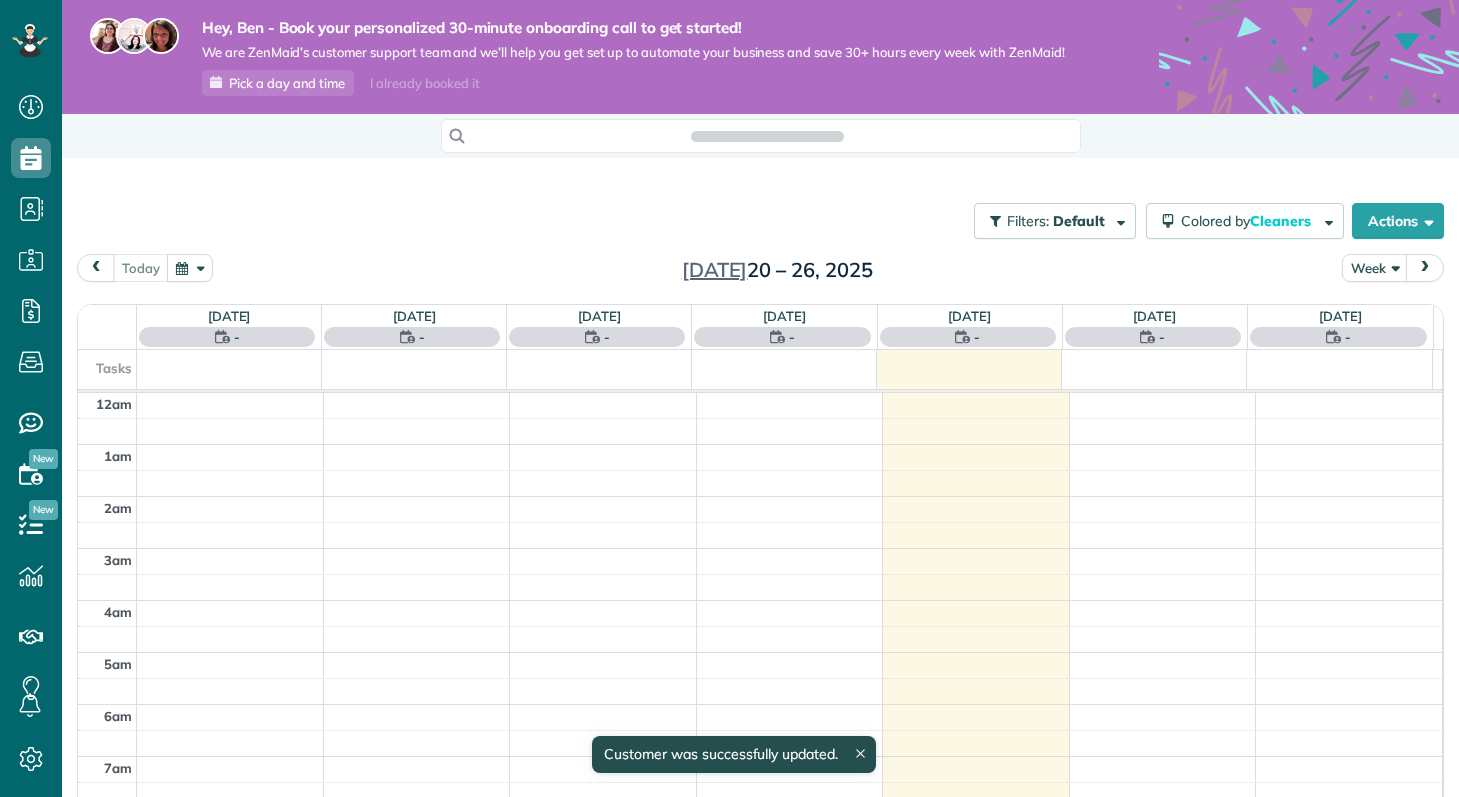 scroll, scrollTop: 0, scrollLeft: 0, axis: both 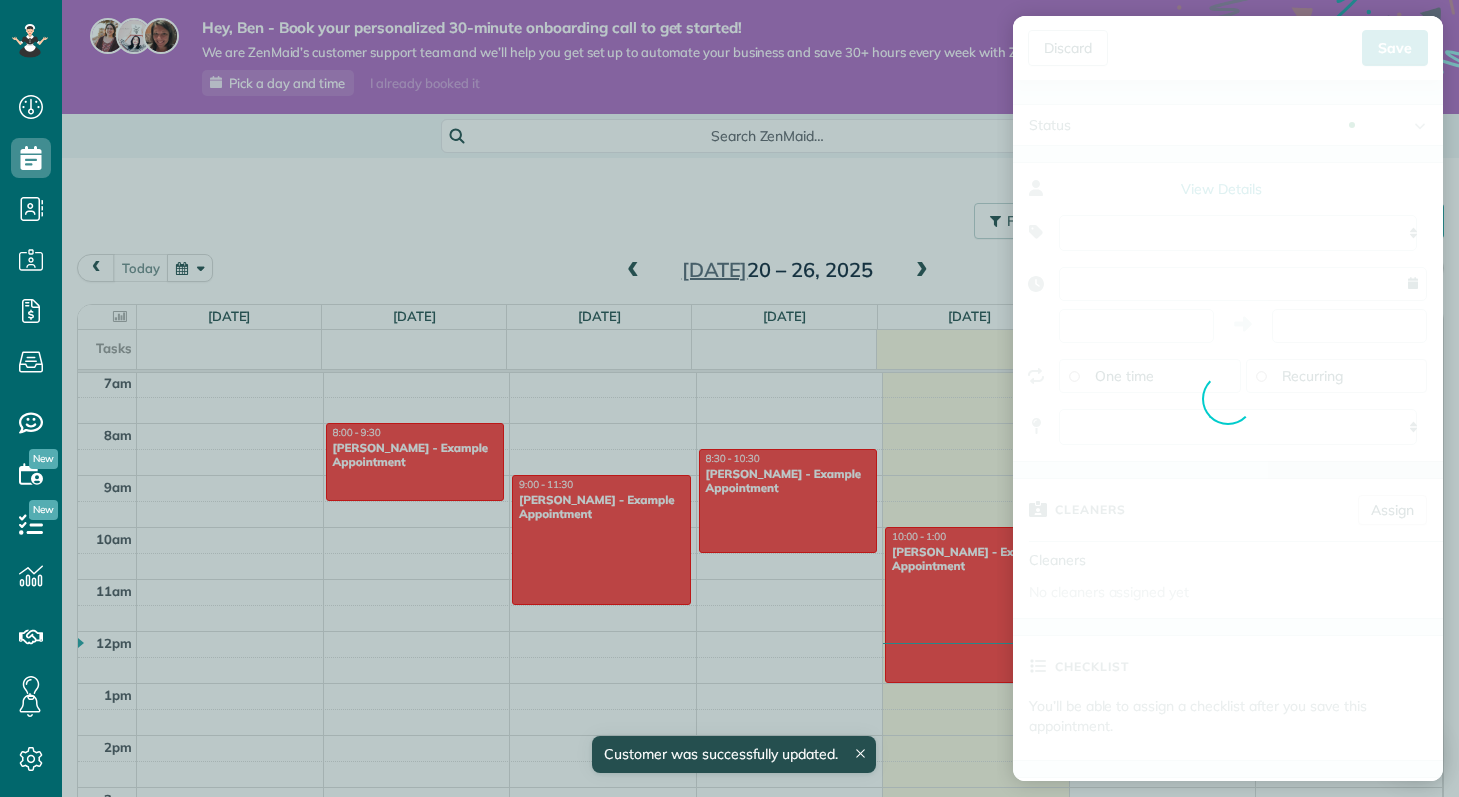 click on "Discard
New appointment
Ben Leven
Save
Status
Active
Active
Estimate
Stand-By" at bounding box center [729, 398] 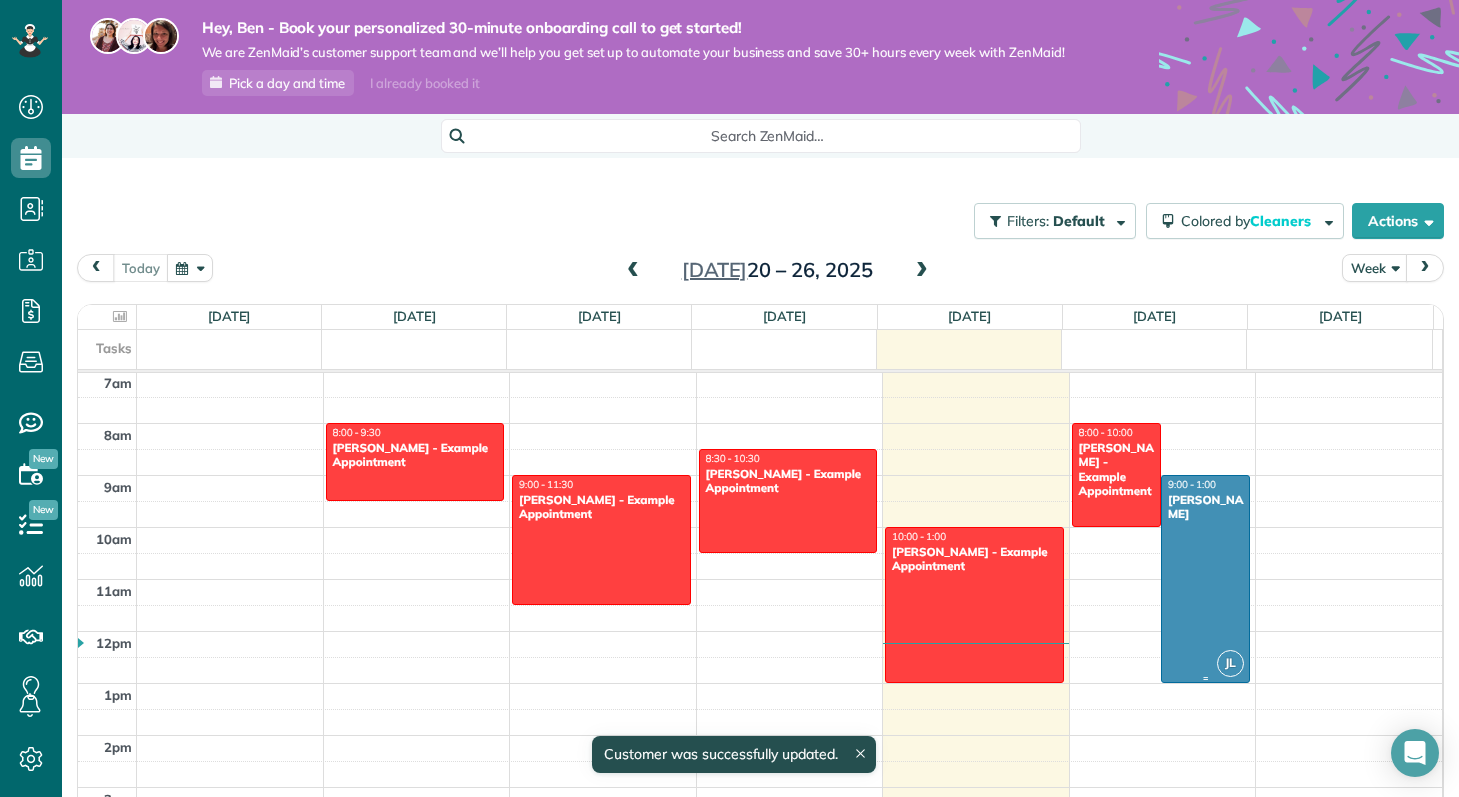 click at bounding box center (1205, 579) 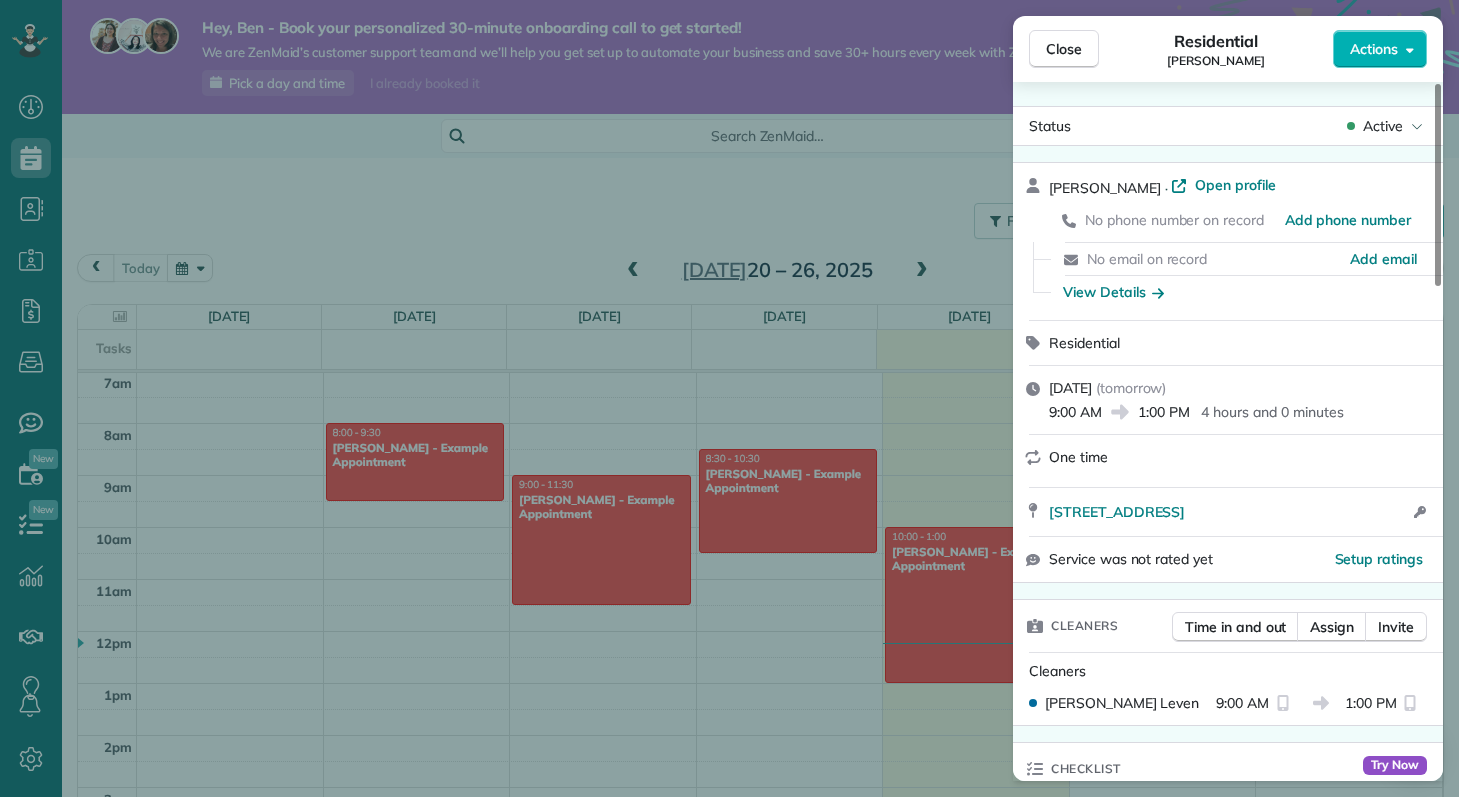 click on "One time" at bounding box center [1240, 457] 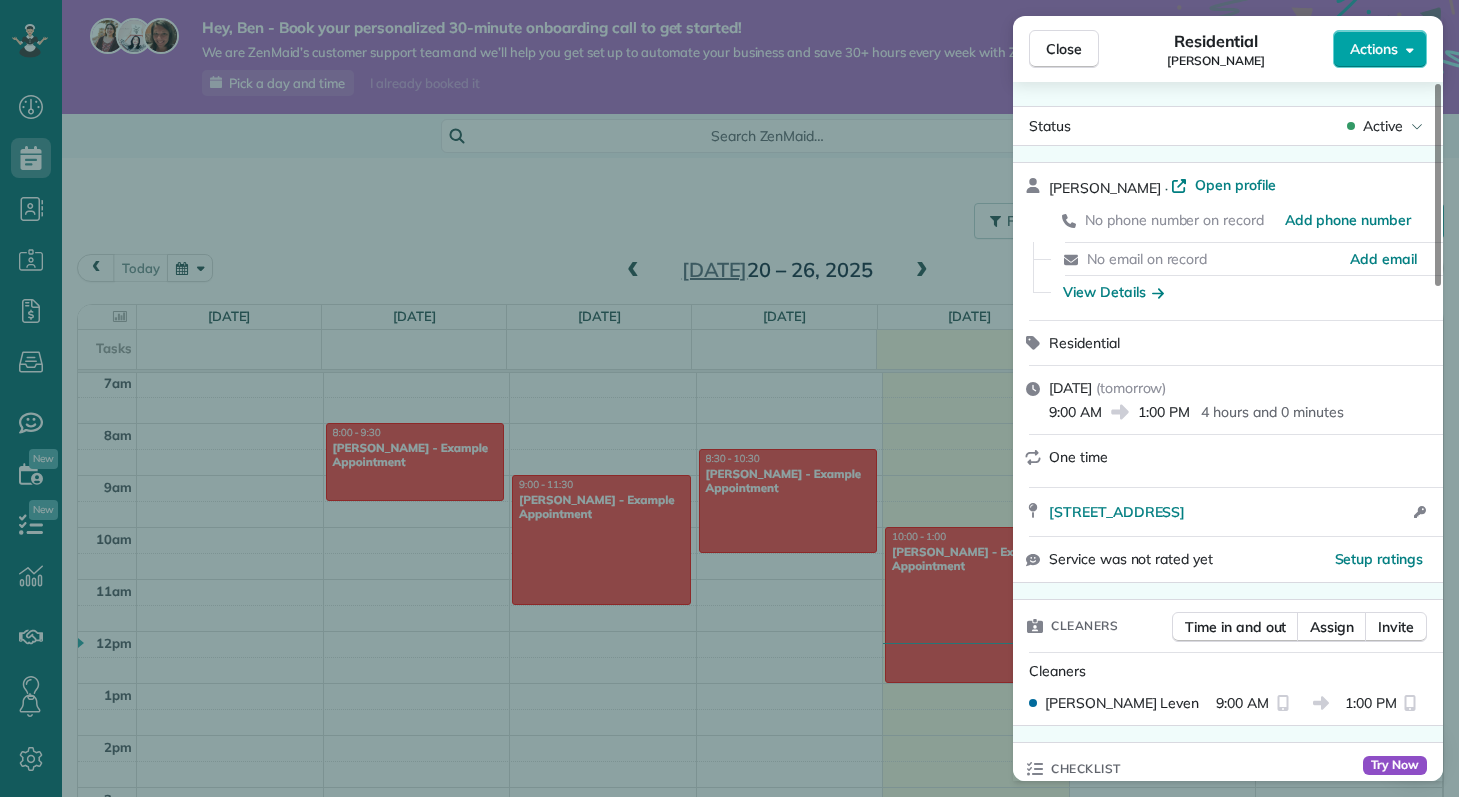 click on "Actions" at bounding box center [1374, 49] 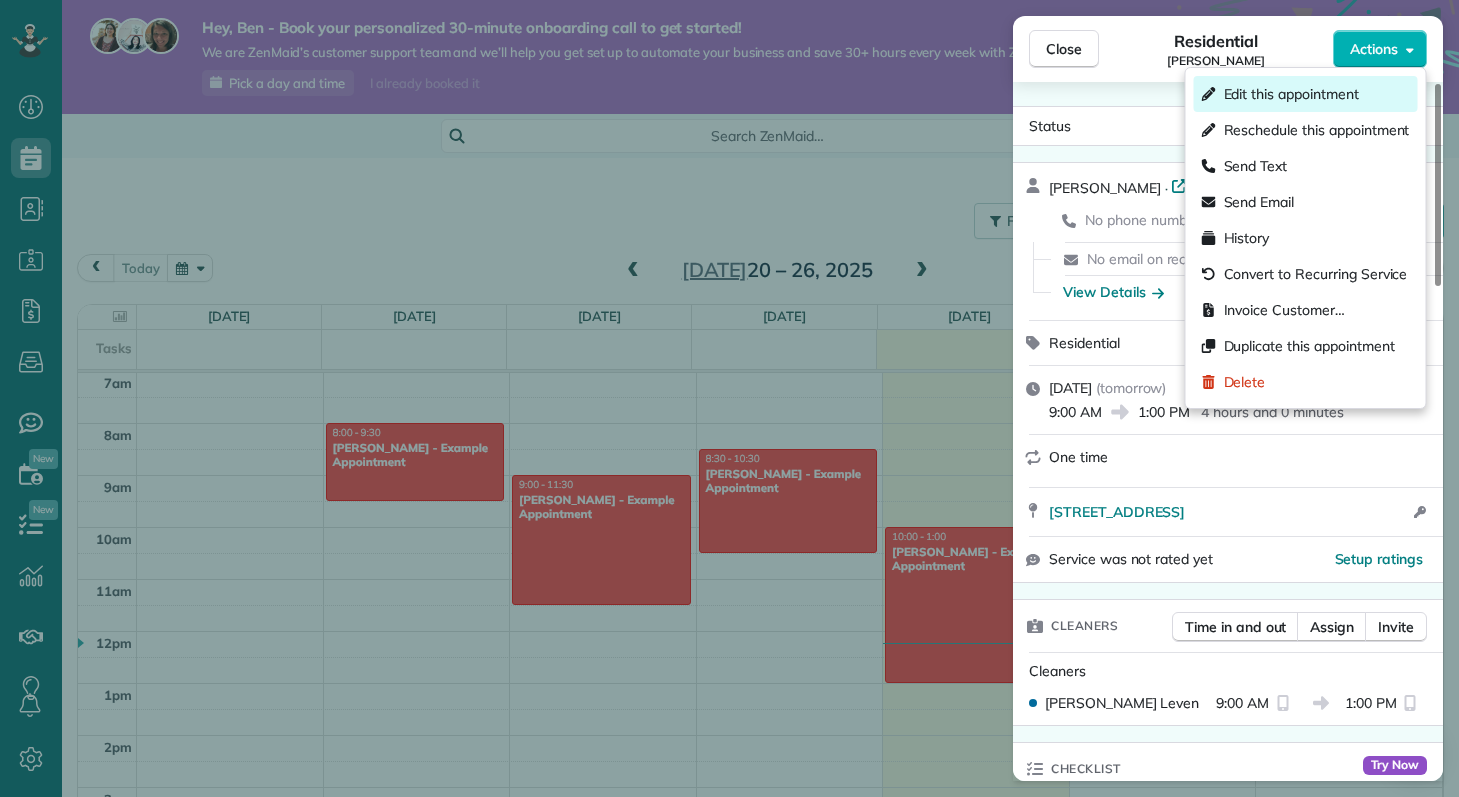 click on "Edit this appointment" at bounding box center [1291, 94] 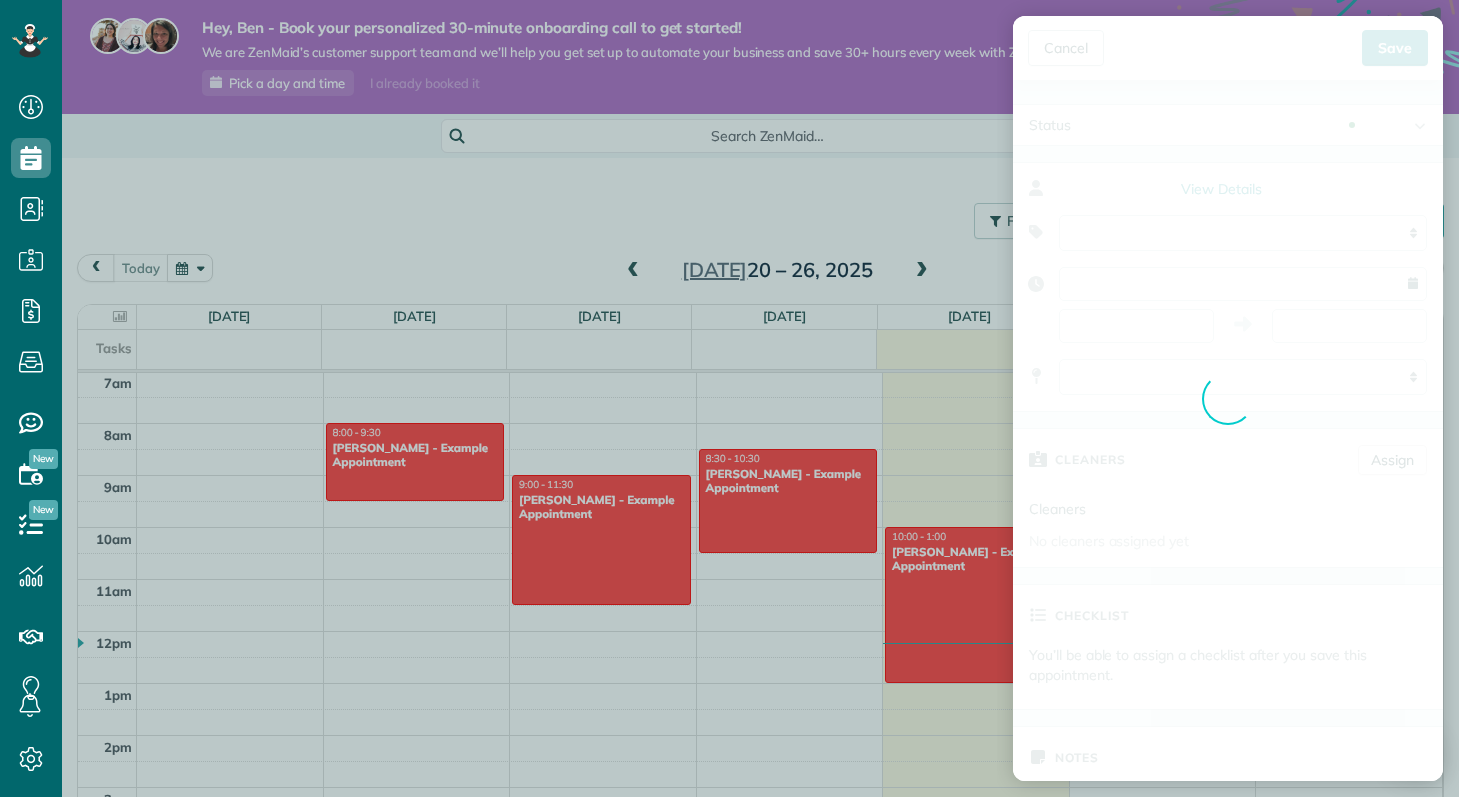 type on "**********" 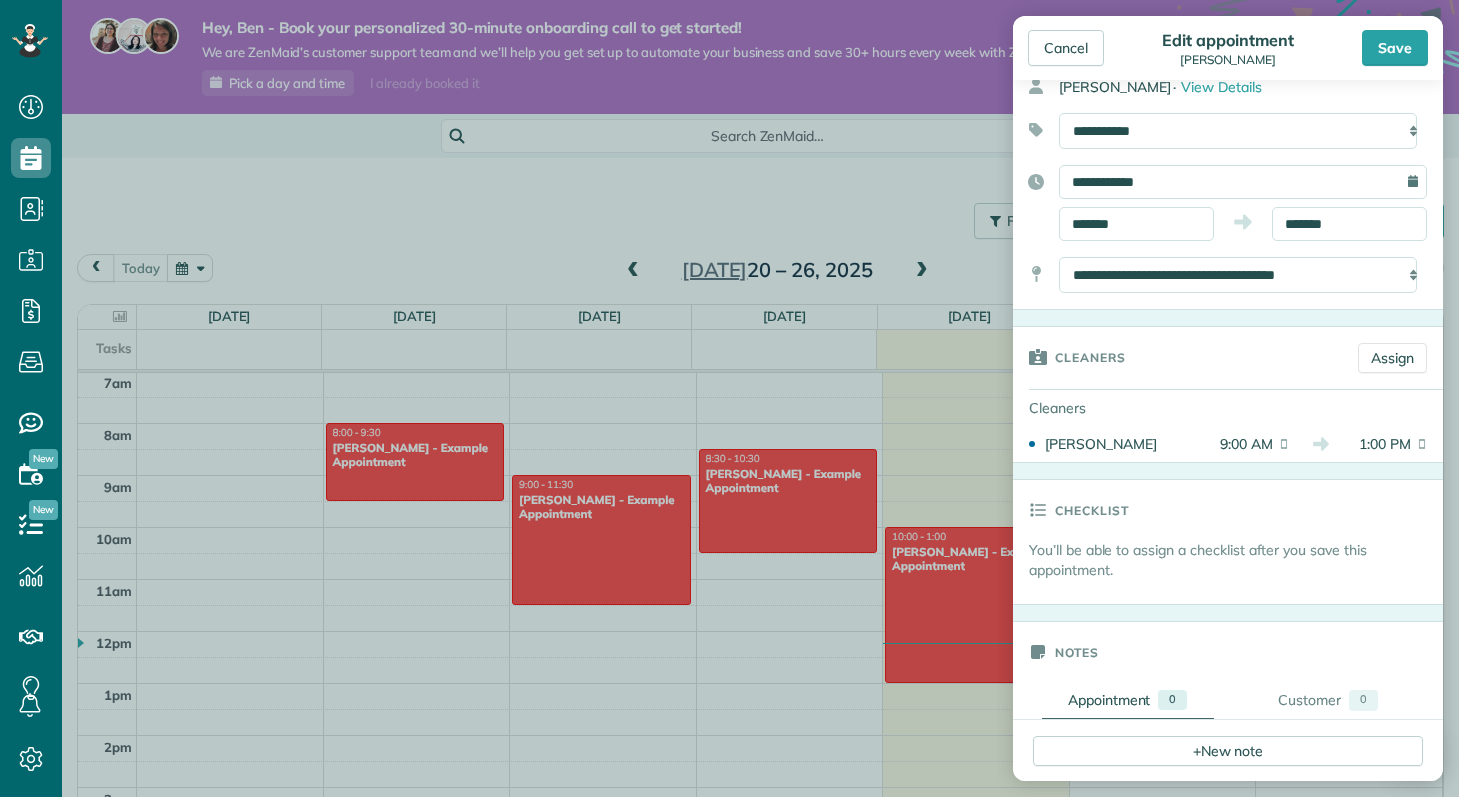 scroll, scrollTop: 0, scrollLeft: 0, axis: both 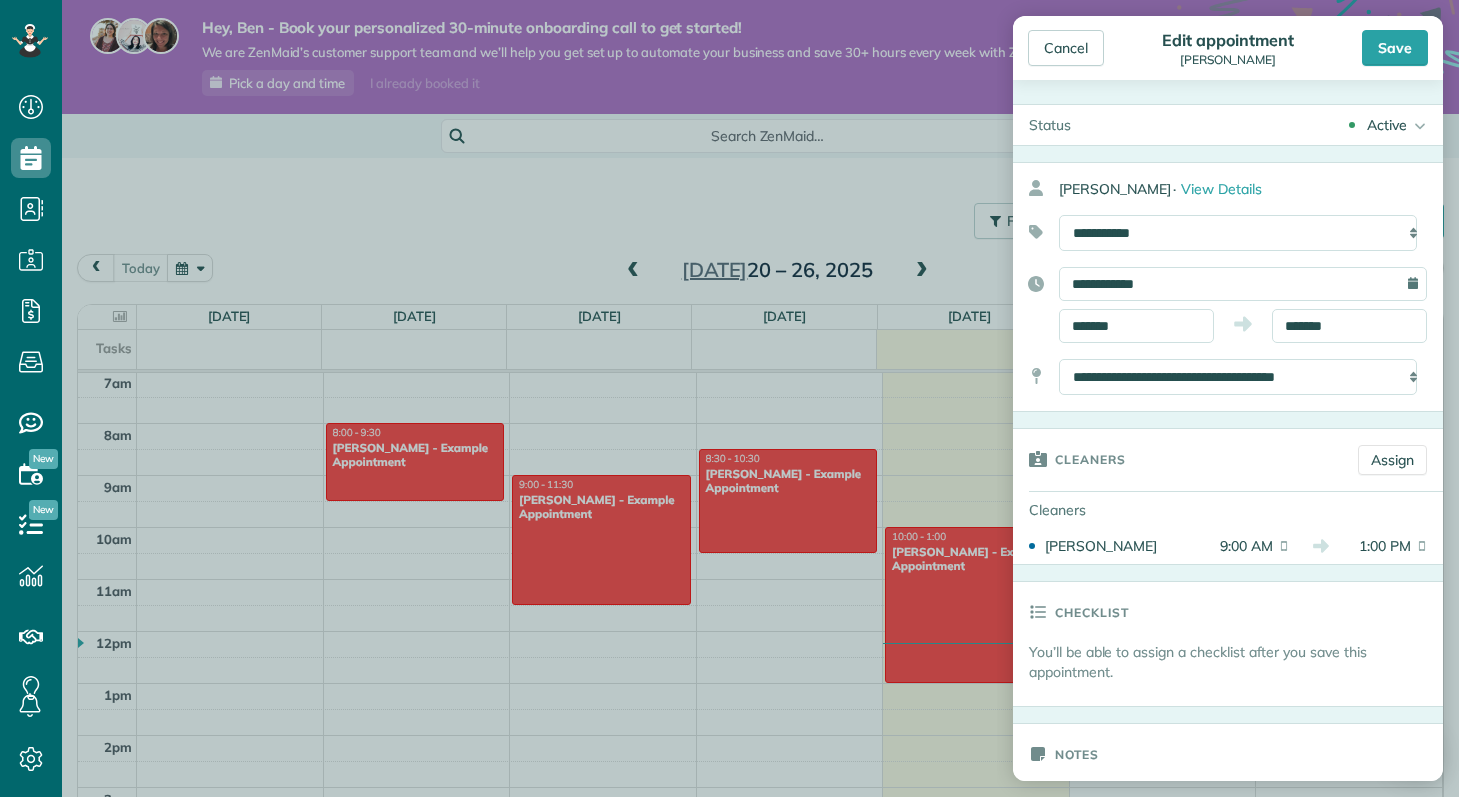 click on "Active" at bounding box center (1387, 125) 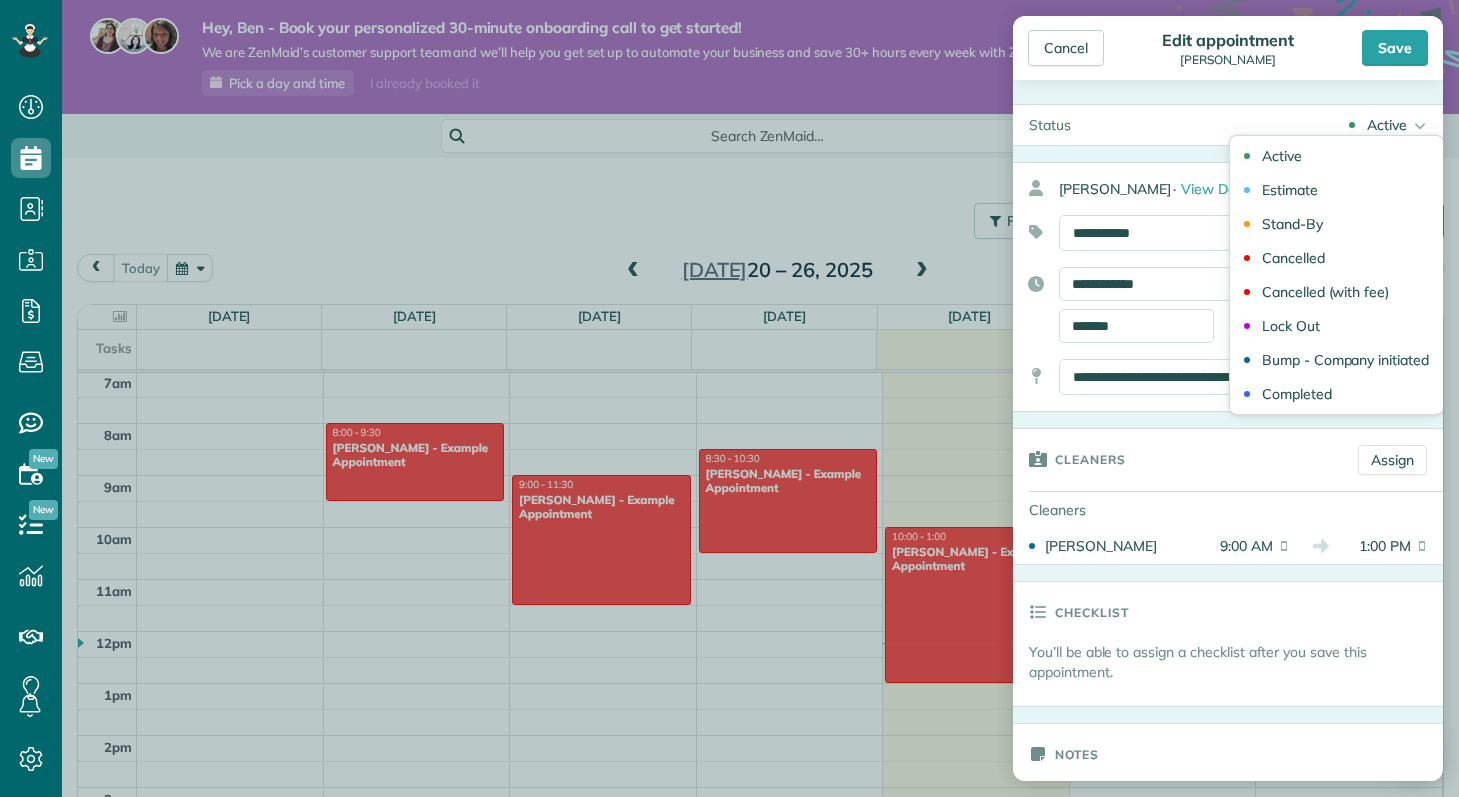 click on "Active" at bounding box center [1387, 125] 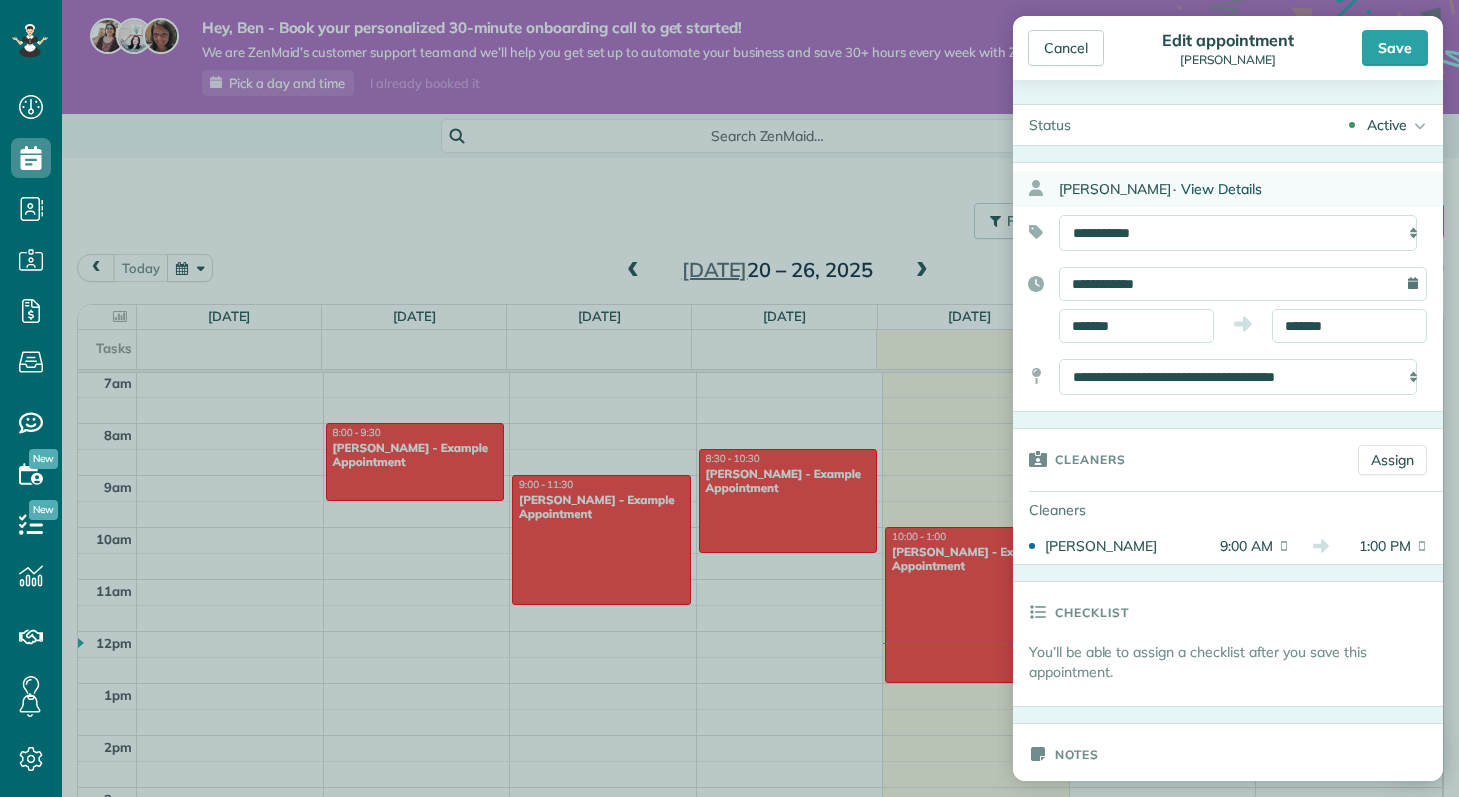 click on "View Details" at bounding box center (1221, 189) 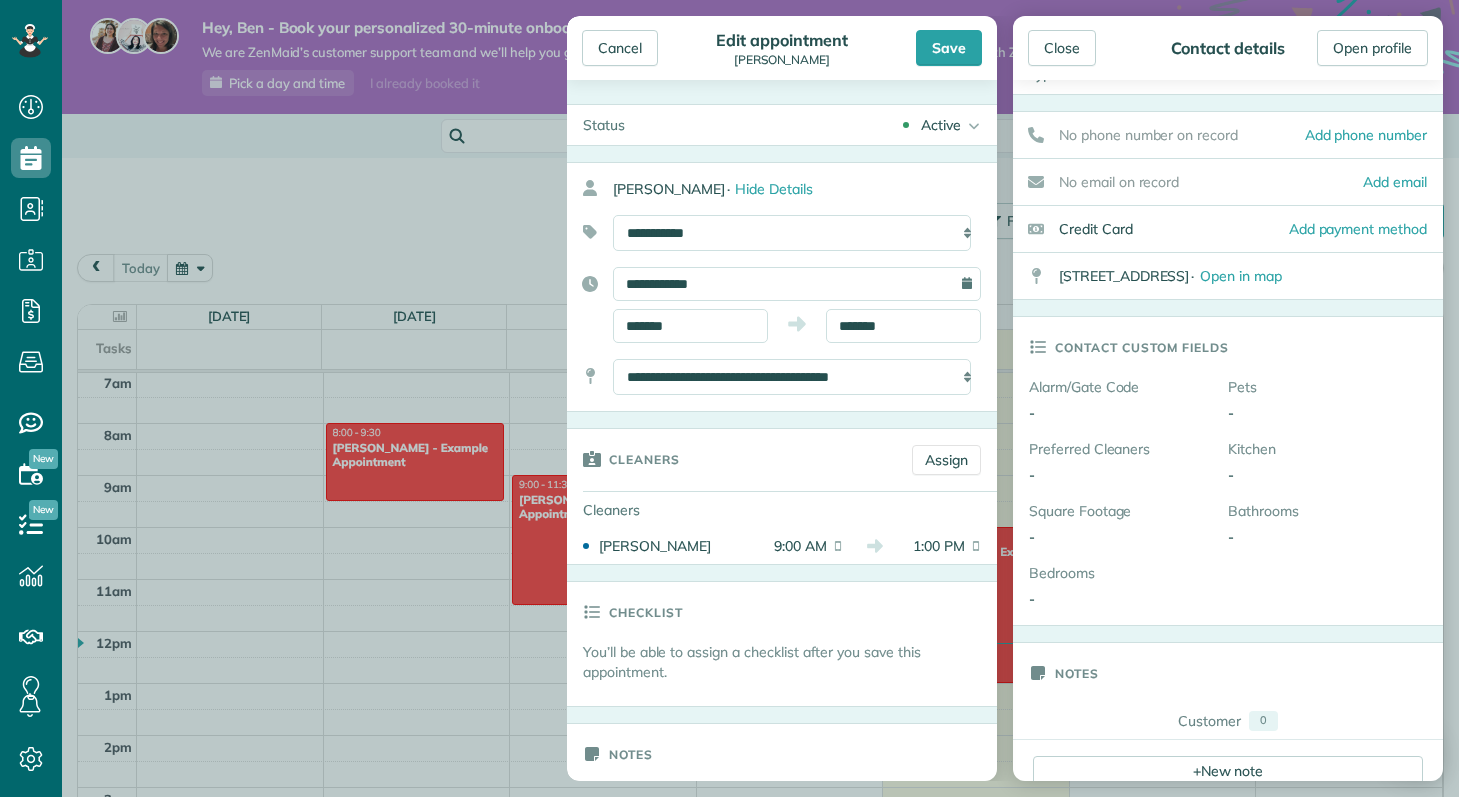 scroll, scrollTop: 0, scrollLeft: 0, axis: both 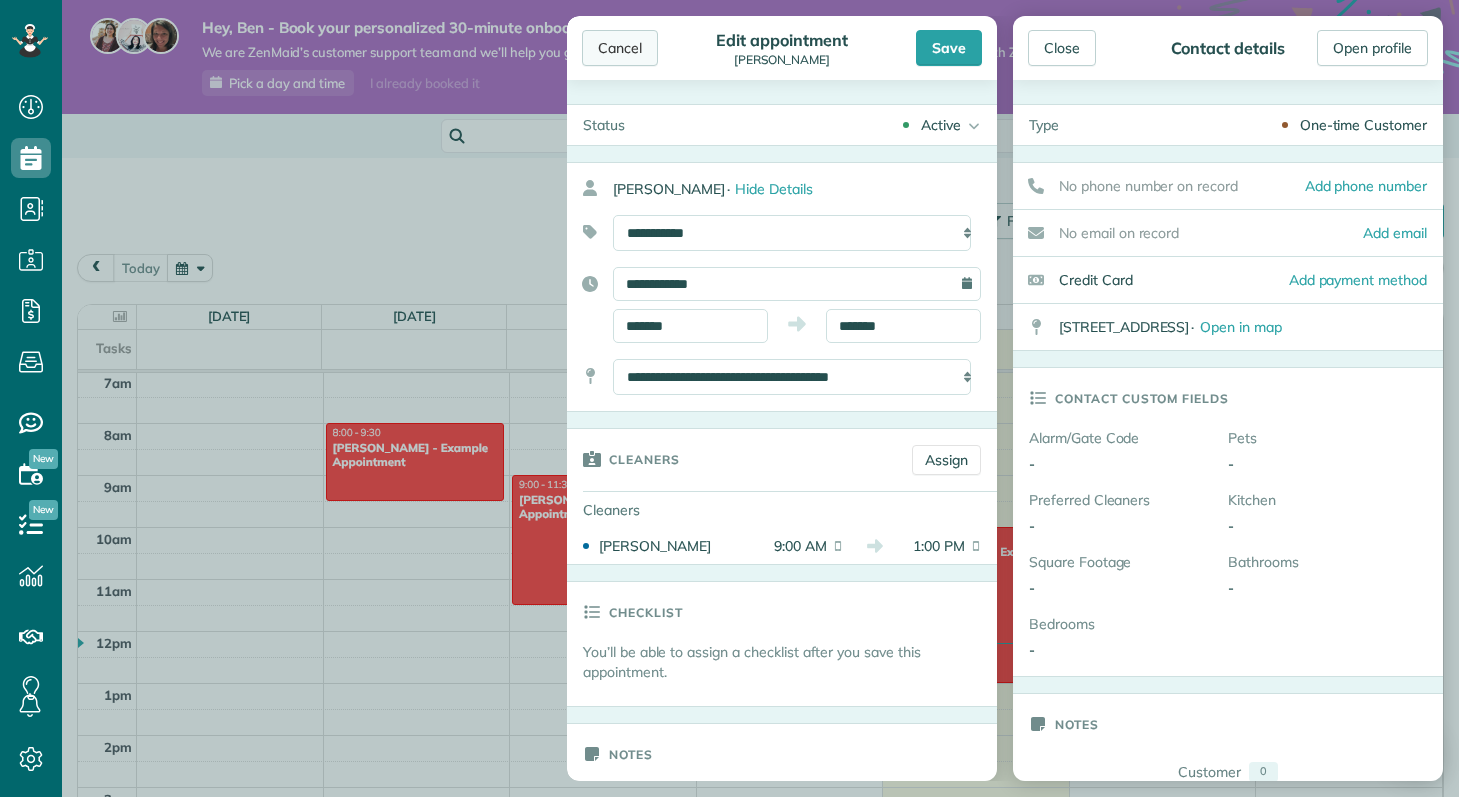 click on "Cancel" at bounding box center (620, 48) 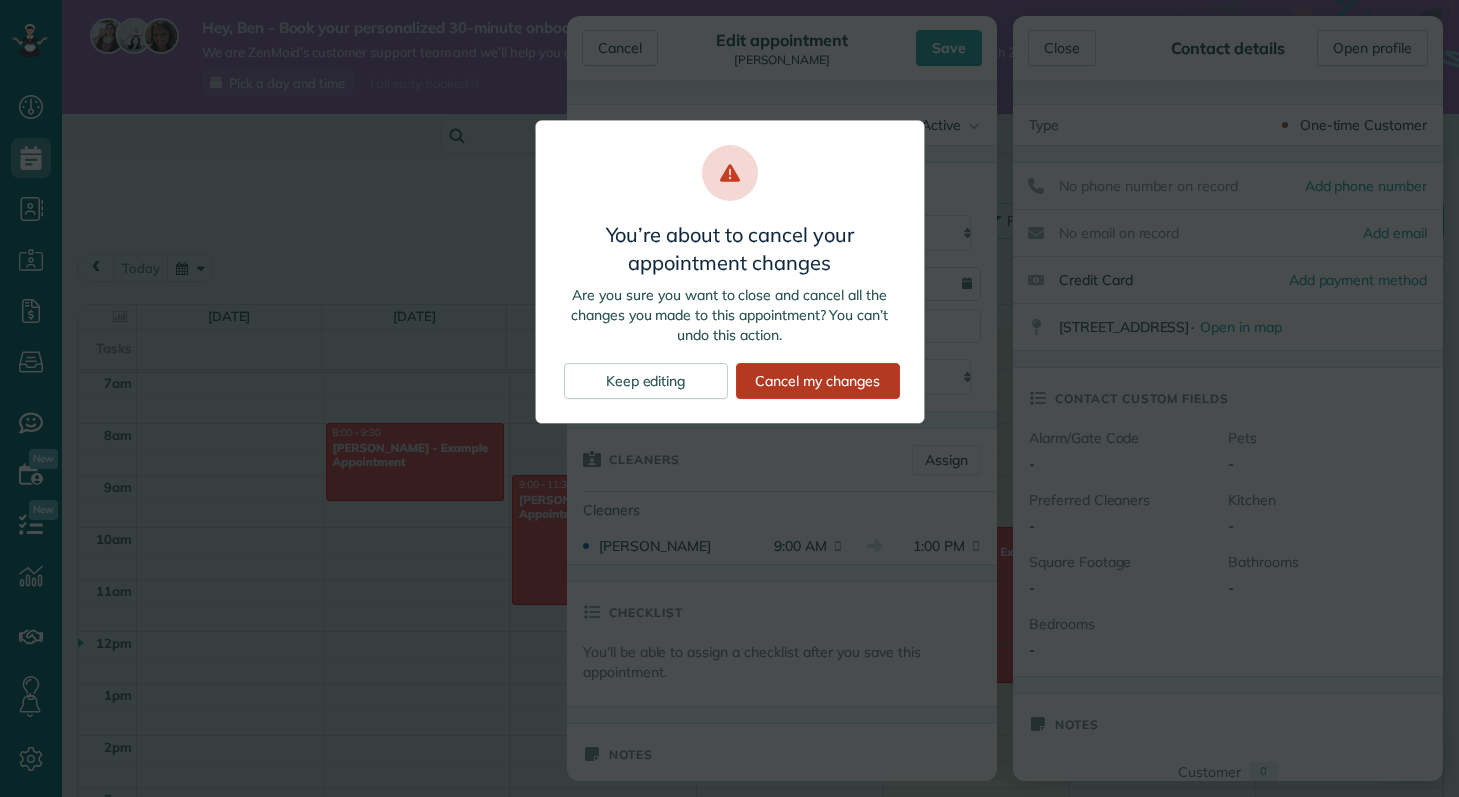 click on "Cancel my changes" at bounding box center (818, 381) 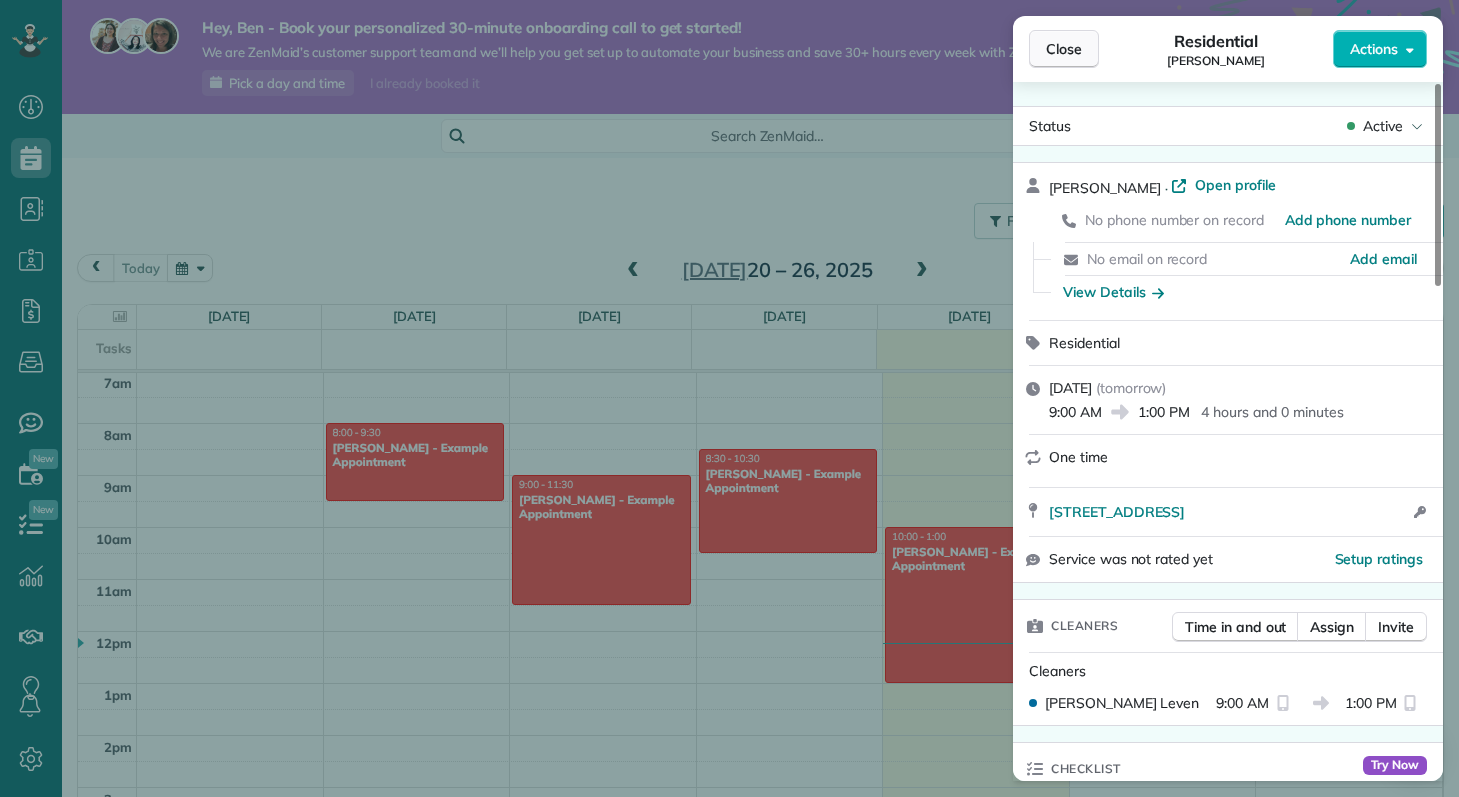 click on "Close" at bounding box center (1064, 49) 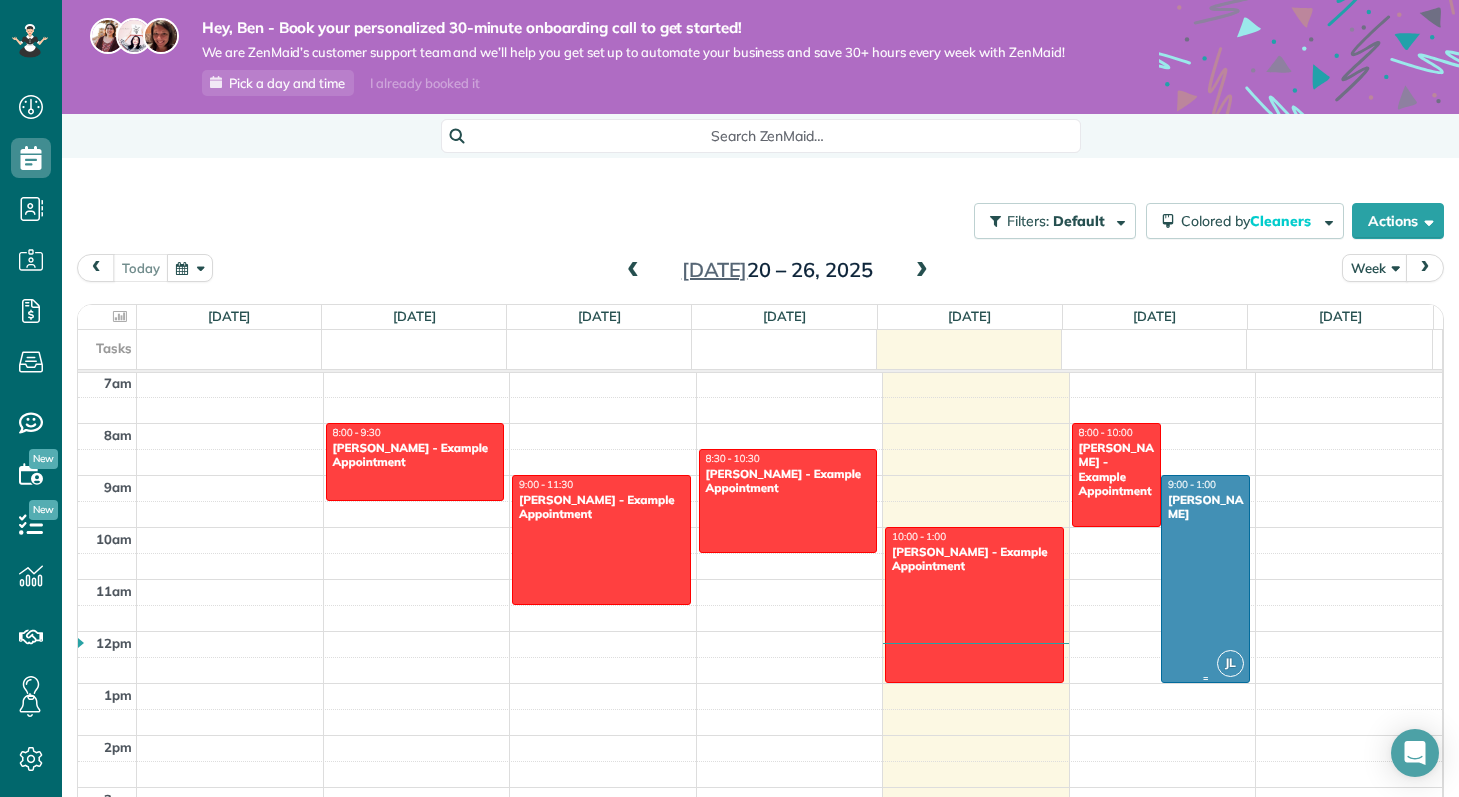 click at bounding box center [1205, 579] 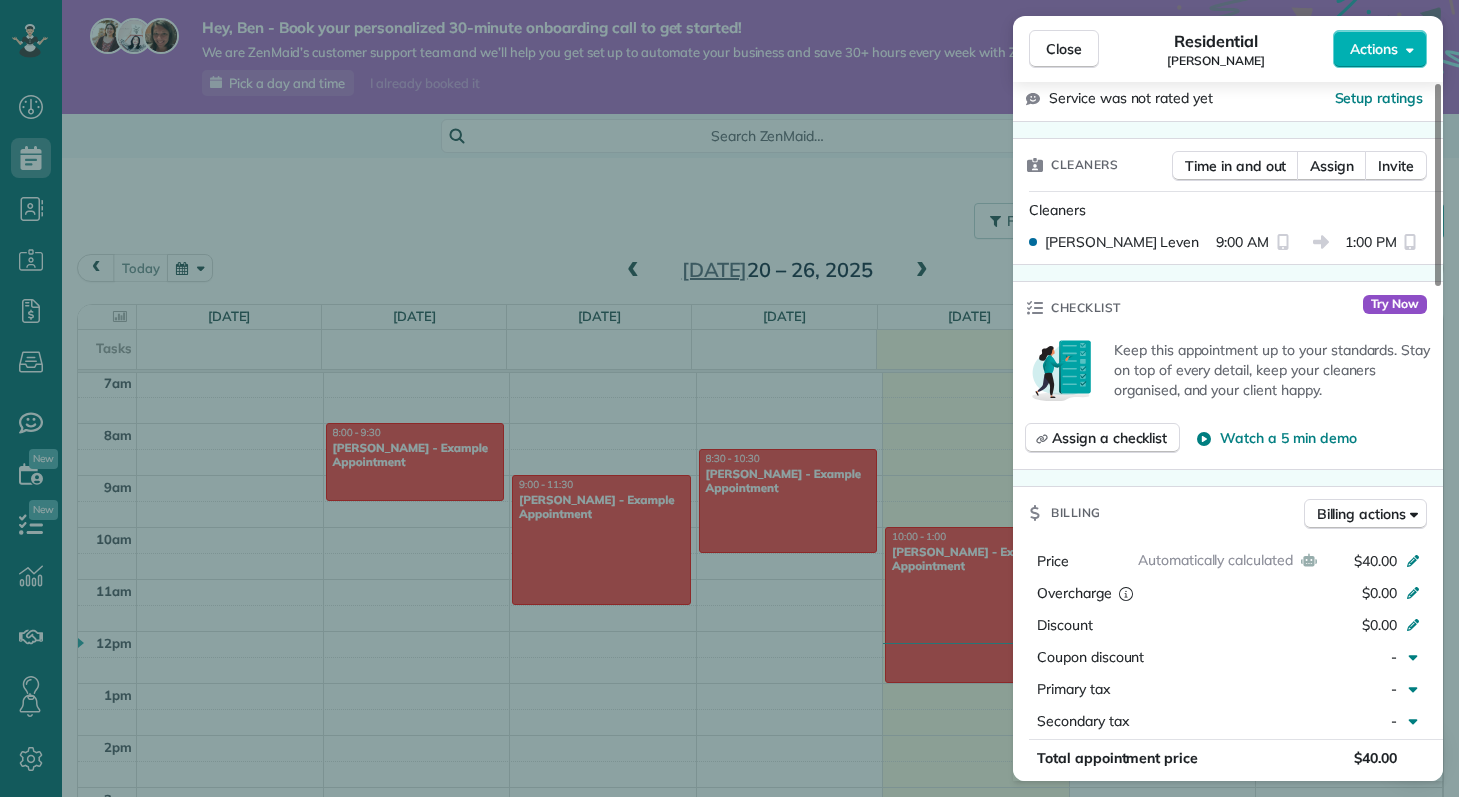 scroll, scrollTop: 0, scrollLeft: 0, axis: both 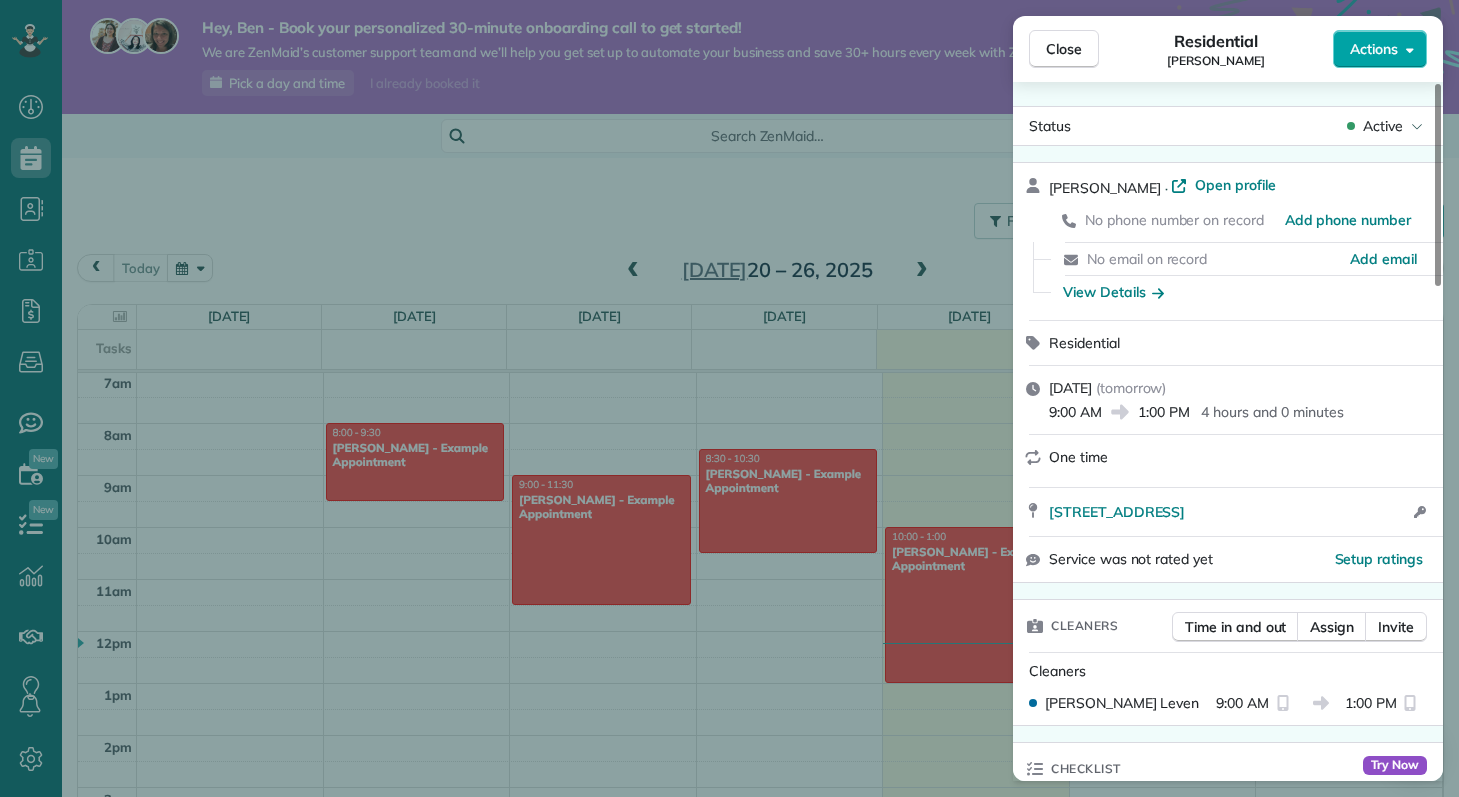 click on "Actions" at bounding box center [1374, 49] 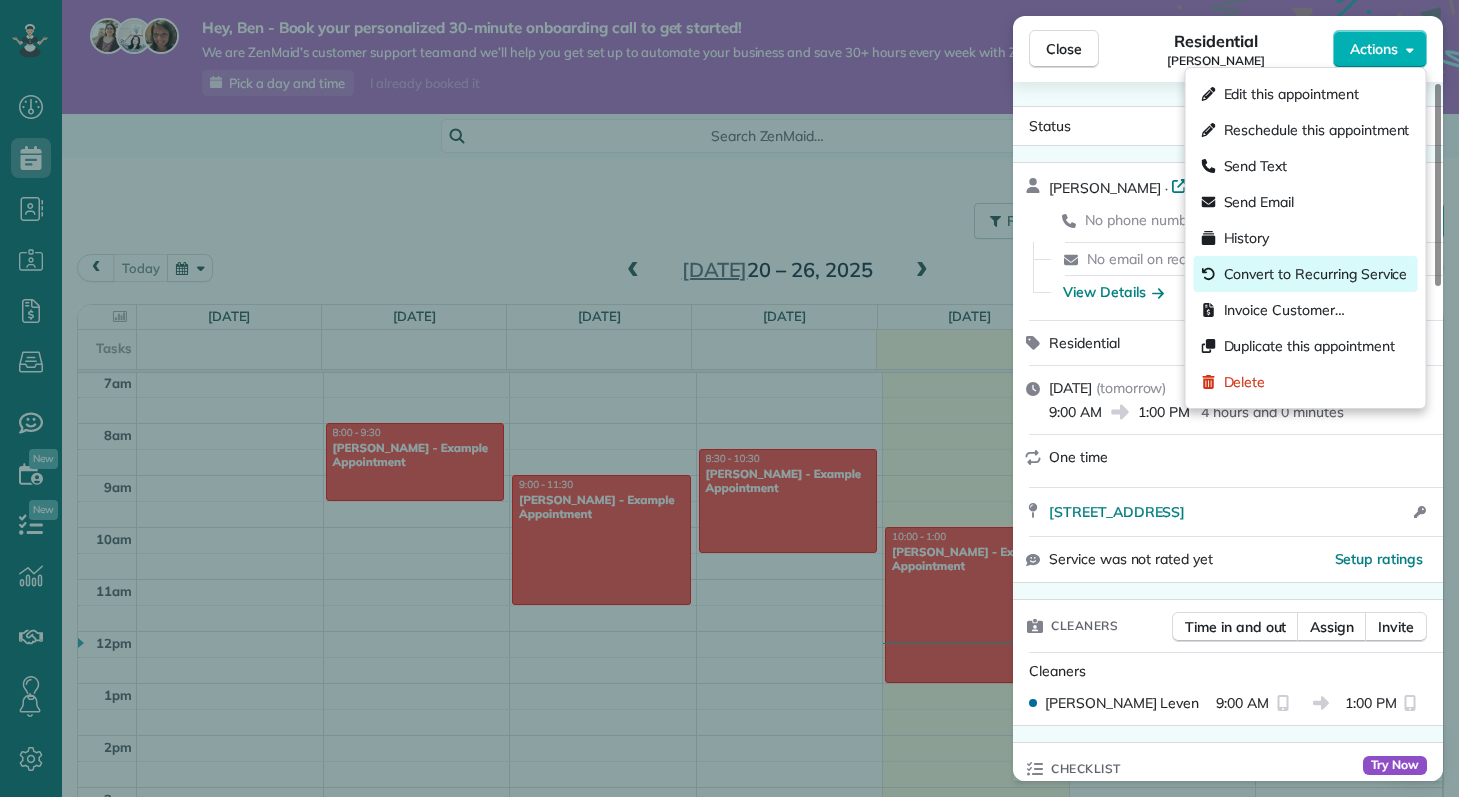 click on "Convert to Recurring Service" at bounding box center [1316, 274] 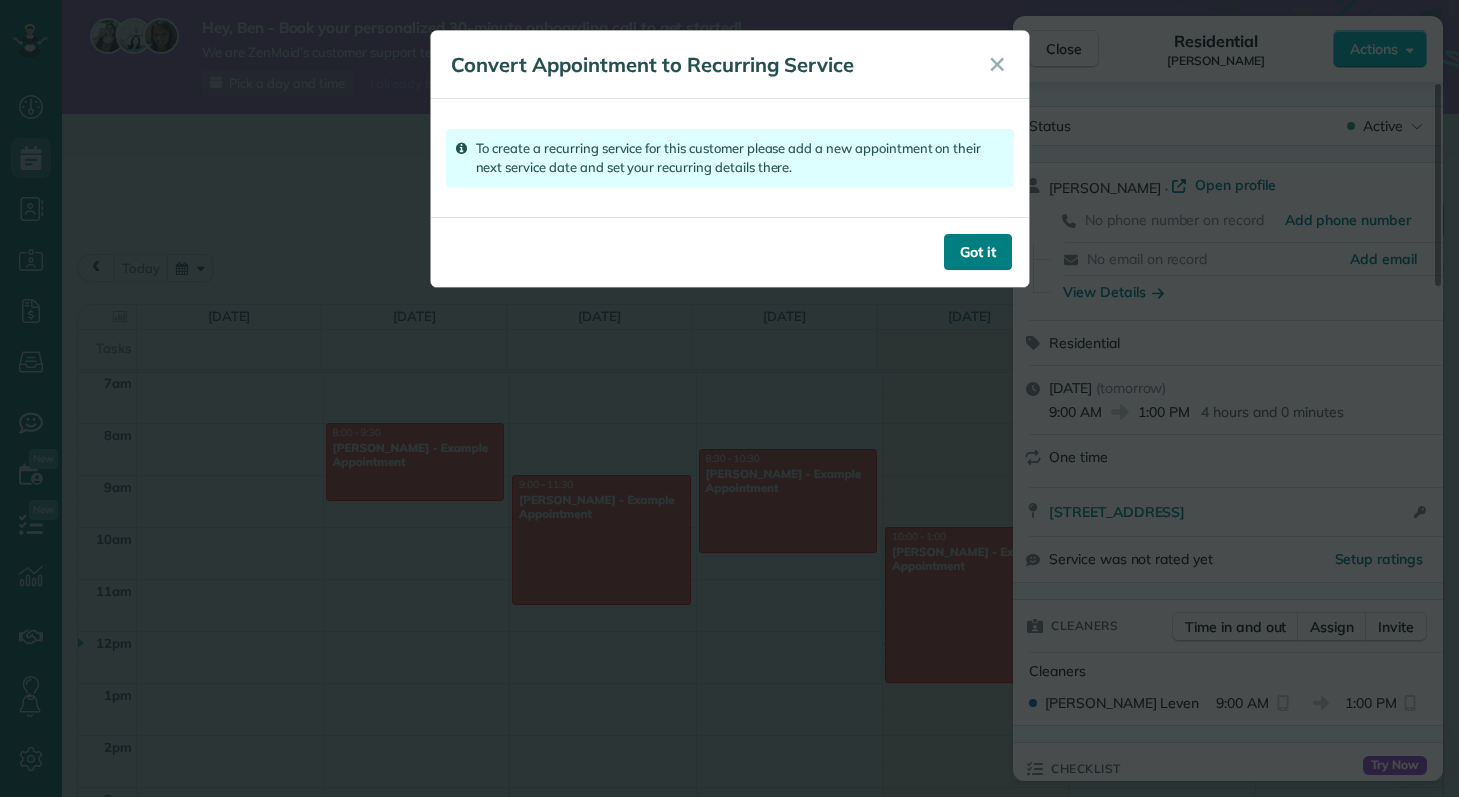click on "Got it" at bounding box center (978, 252) 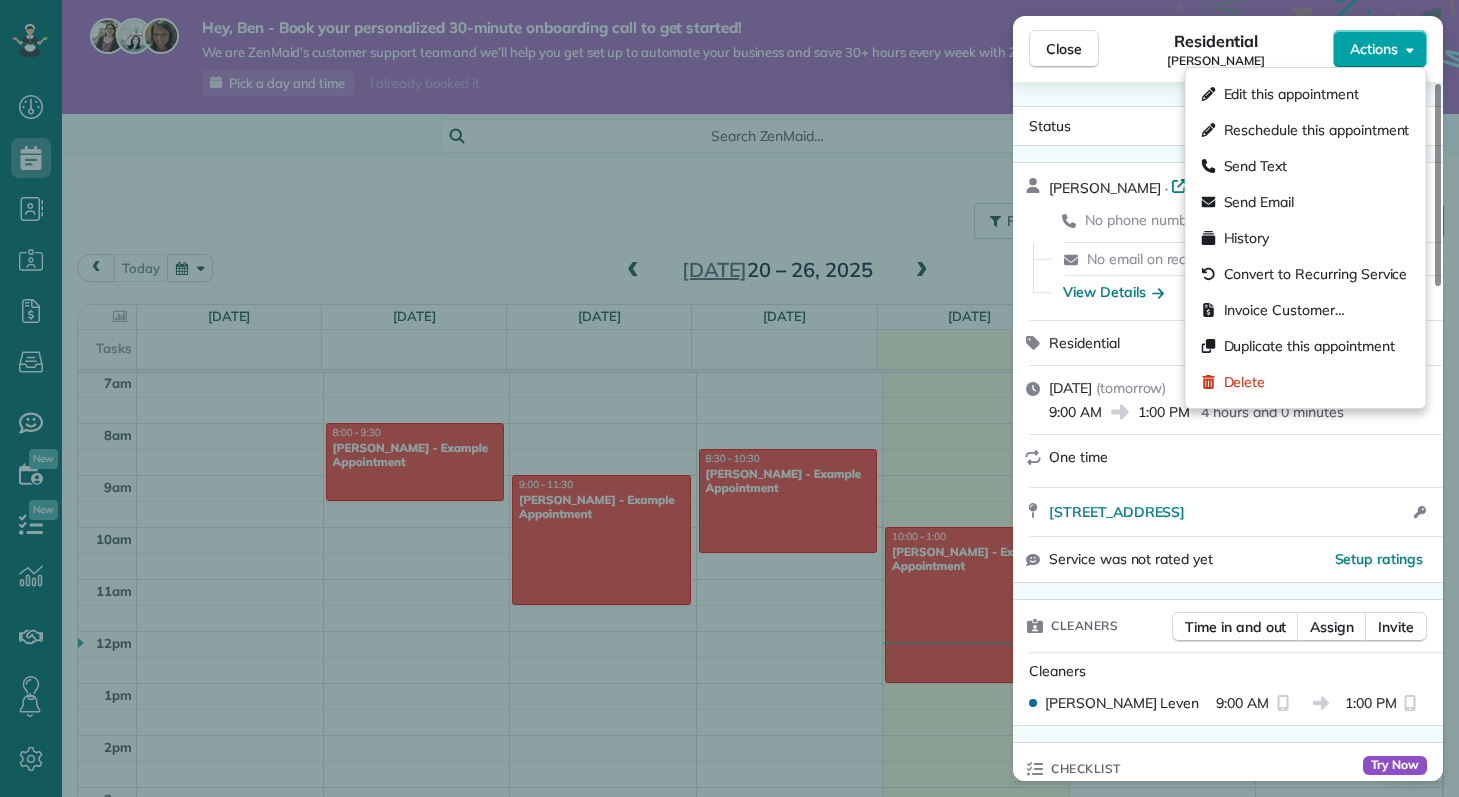 click on "Actions" at bounding box center (1380, 49) 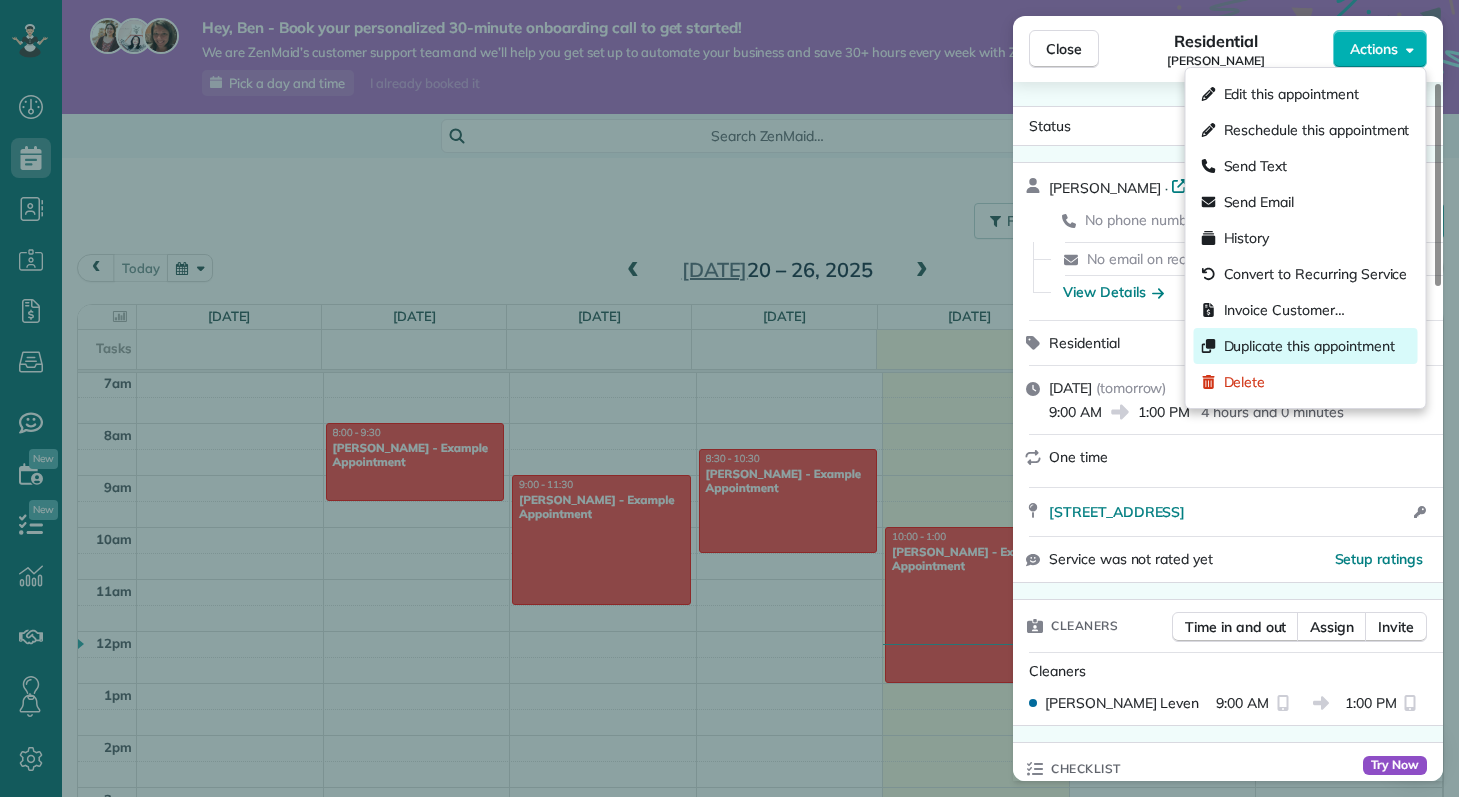 click on "Duplicate this appointment" at bounding box center (1309, 346) 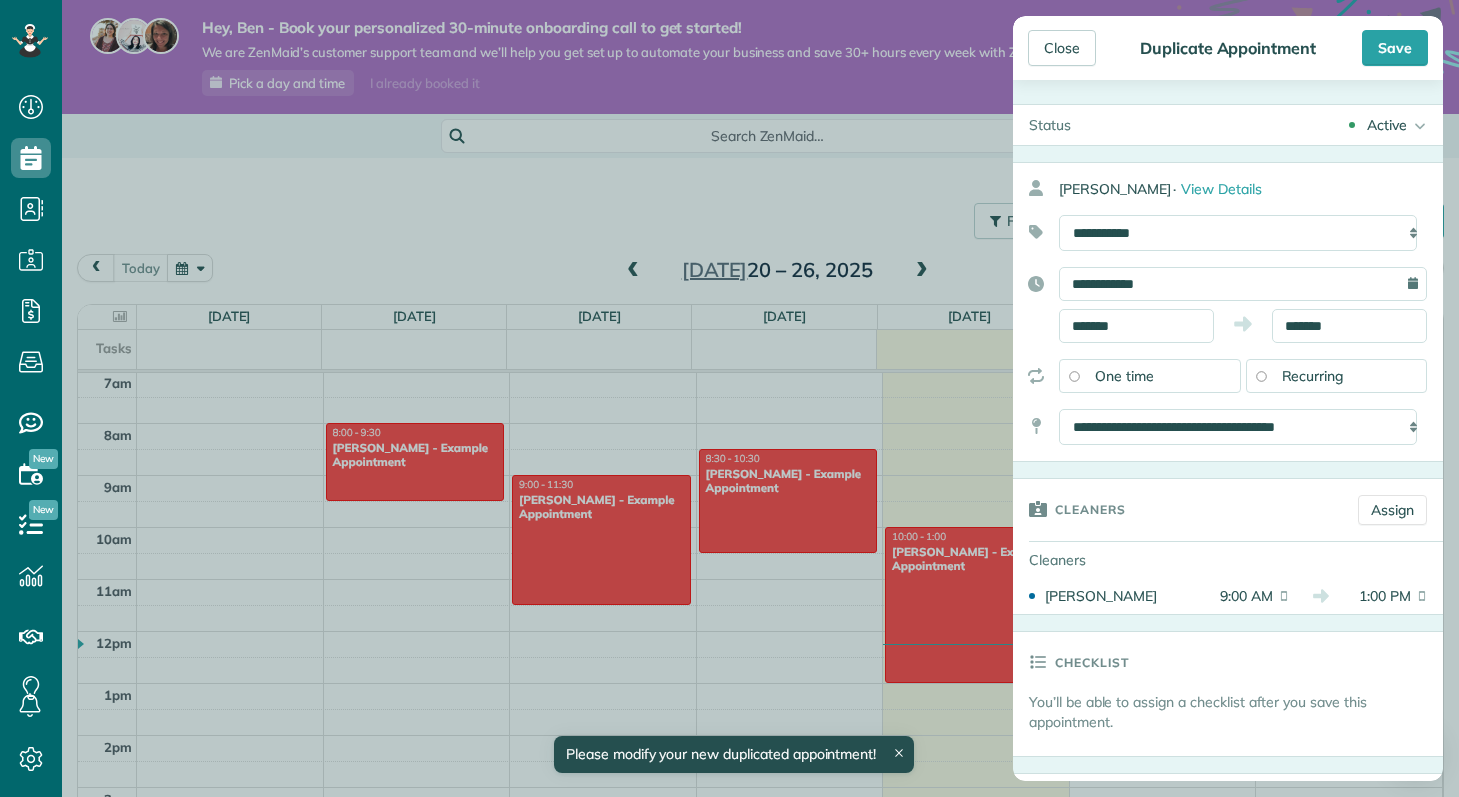 click on "Recurring" at bounding box center [1337, 376] 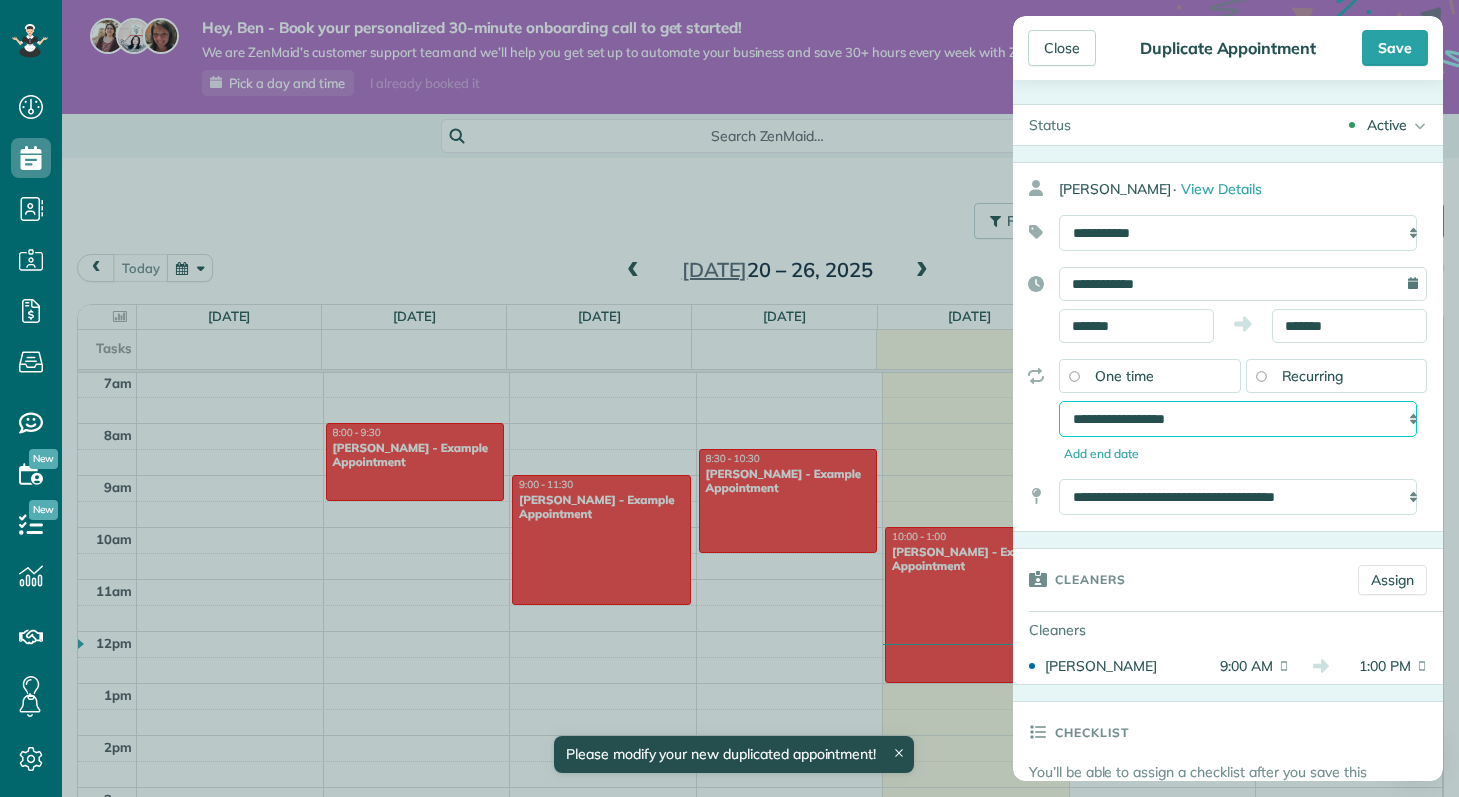 click on "**********" at bounding box center [1238, 419] 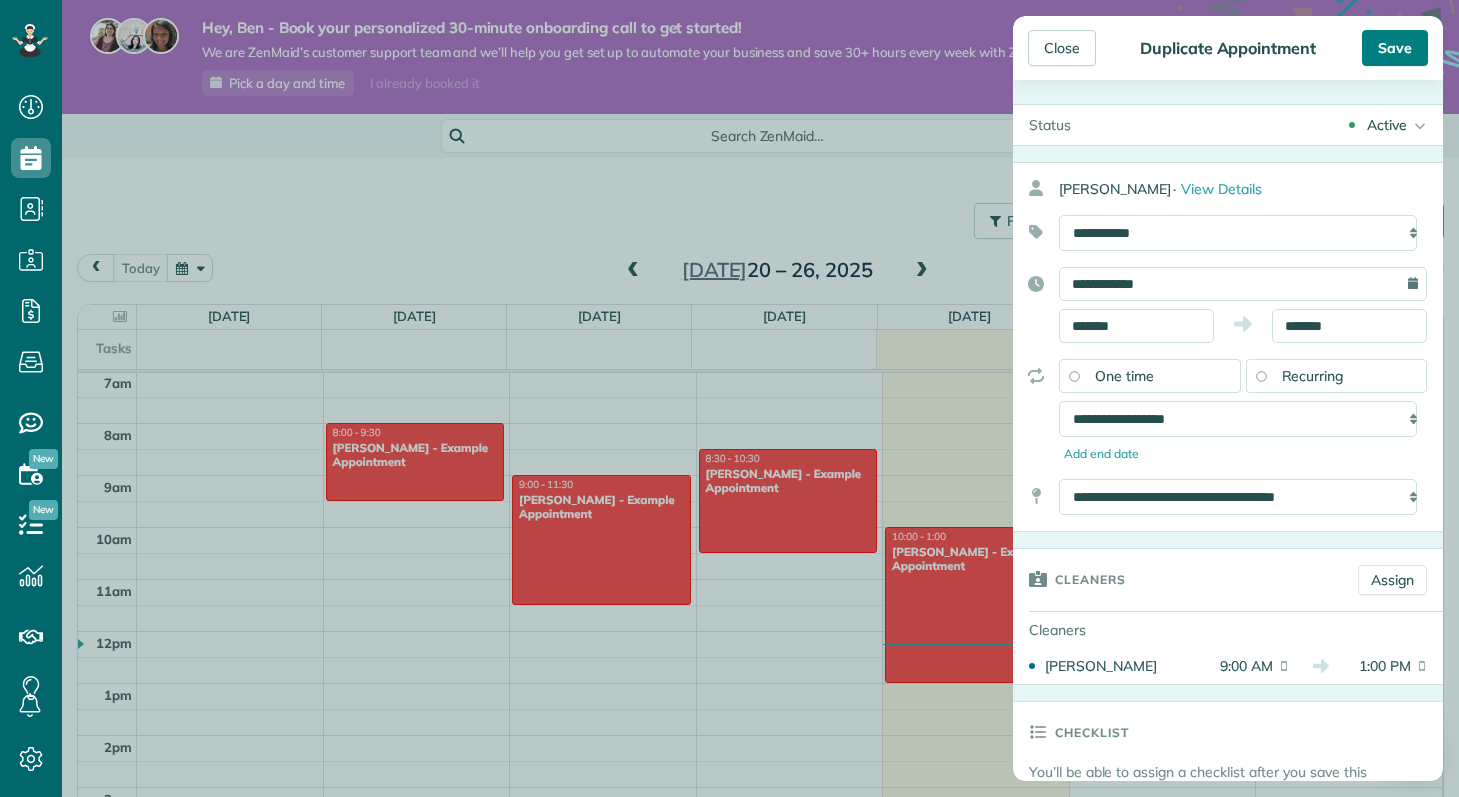 click on "Save" at bounding box center [1395, 48] 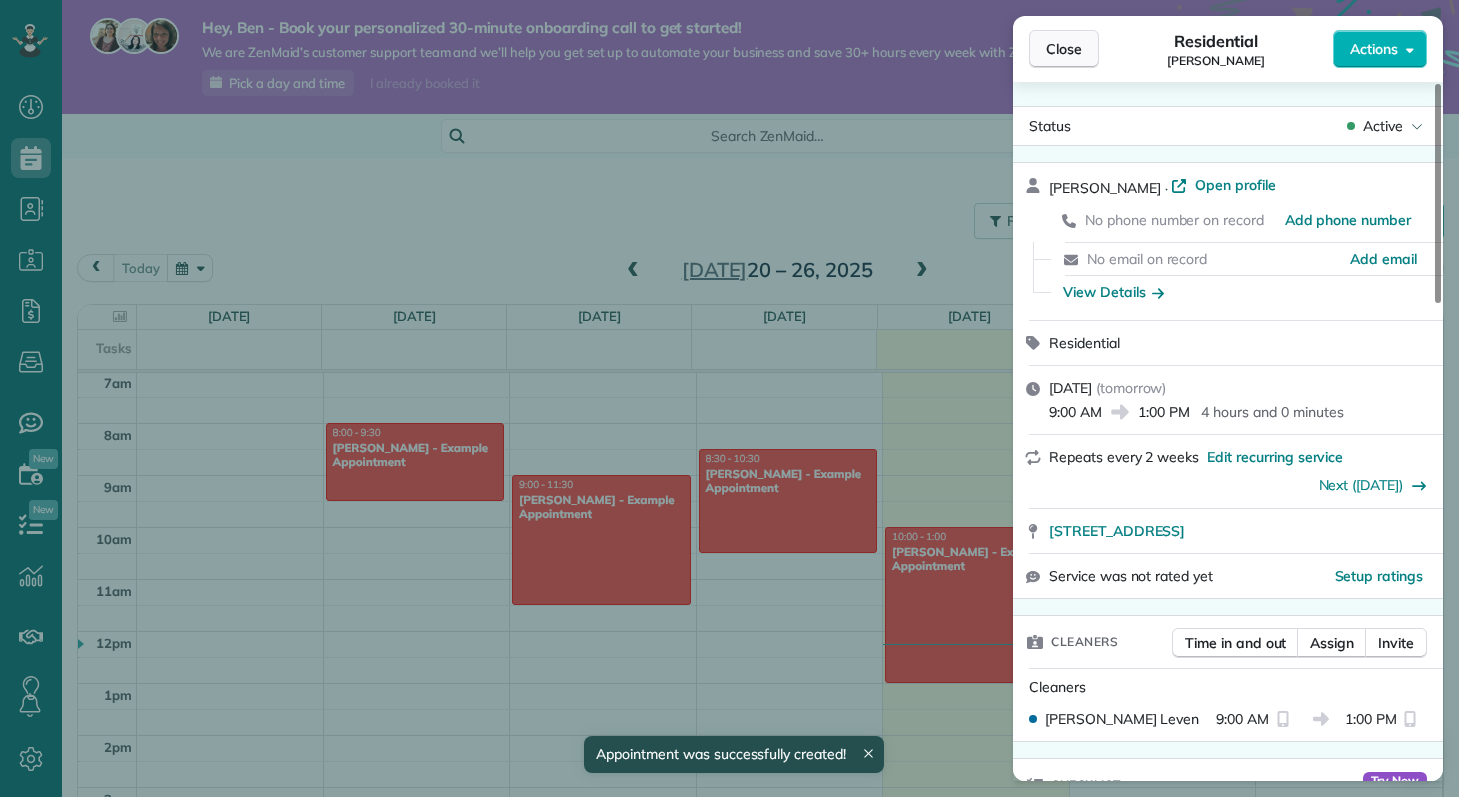 click on "Close" at bounding box center (1064, 49) 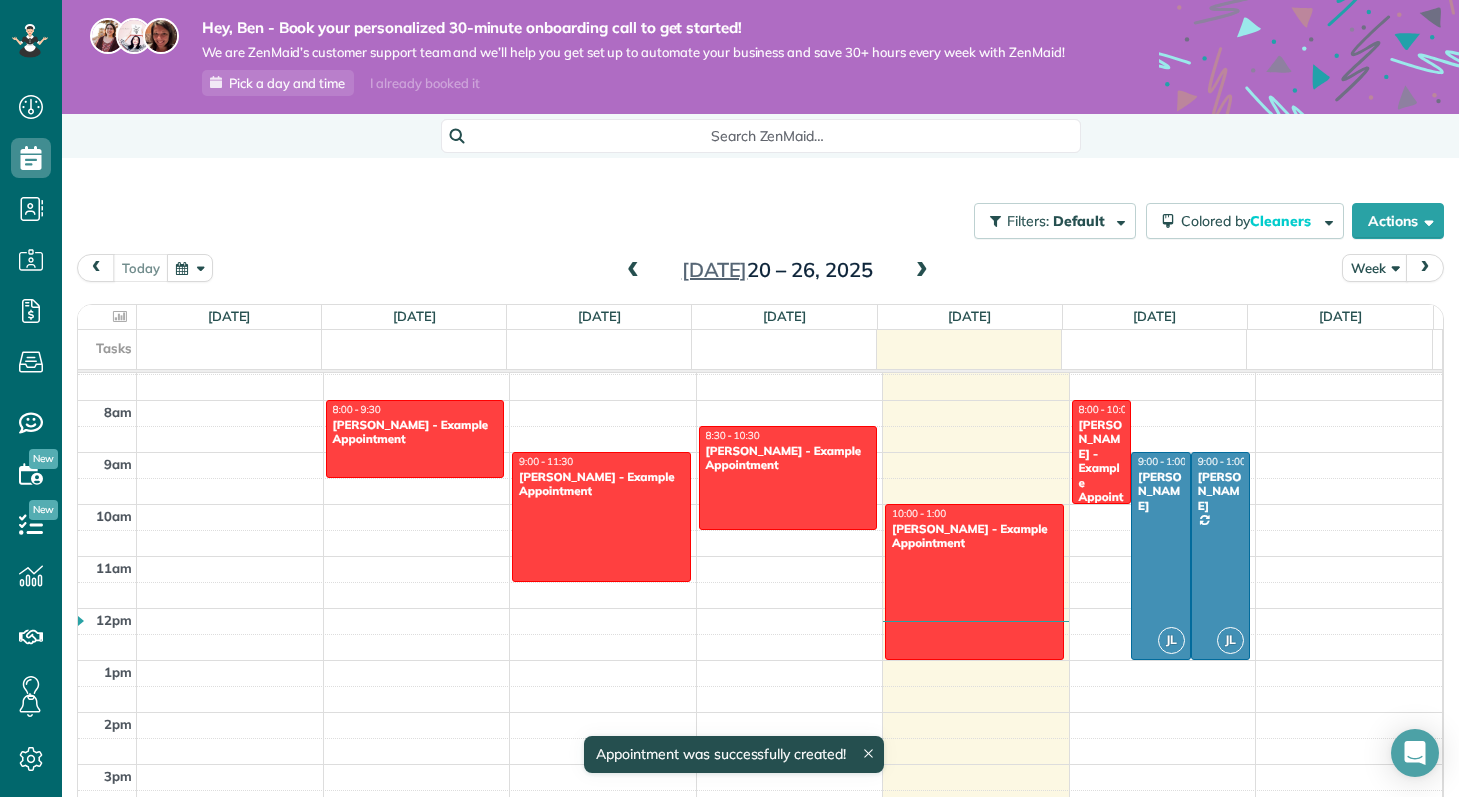 scroll, scrollTop: 173, scrollLeft: 0, axis: vertical 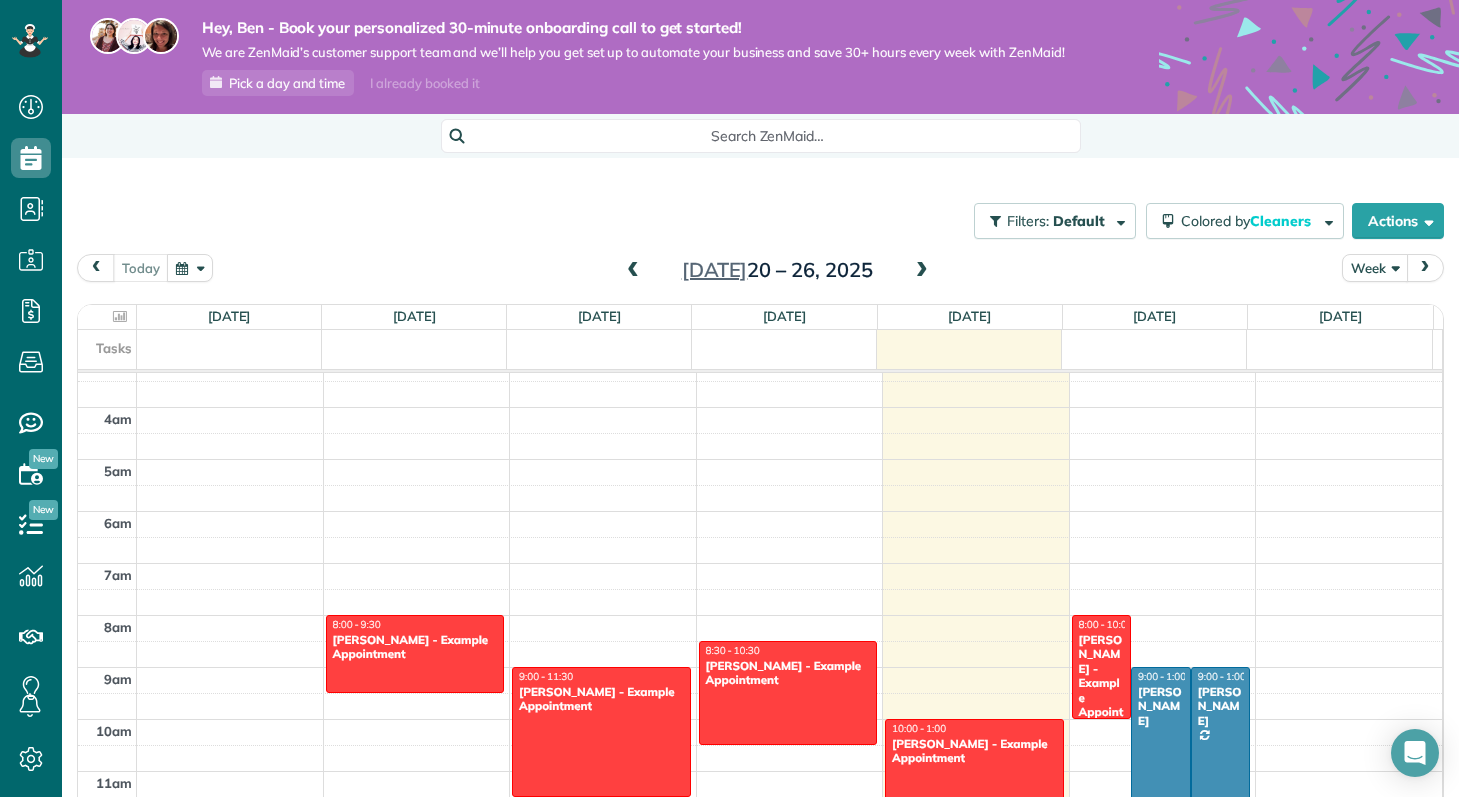 click on "Week" at bounding box center (1375, 267) 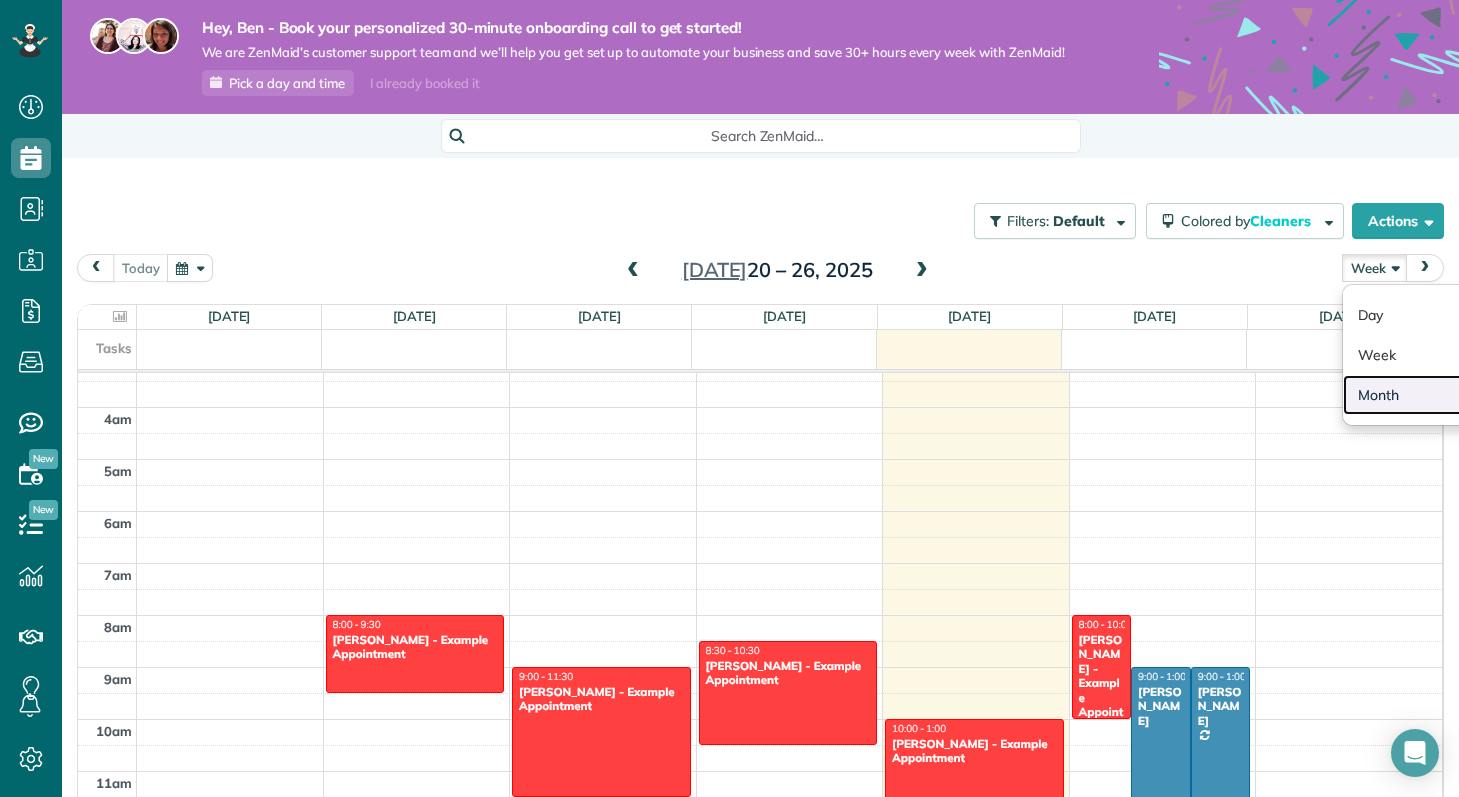 click on "Month" at bounding box center (1422, 395) 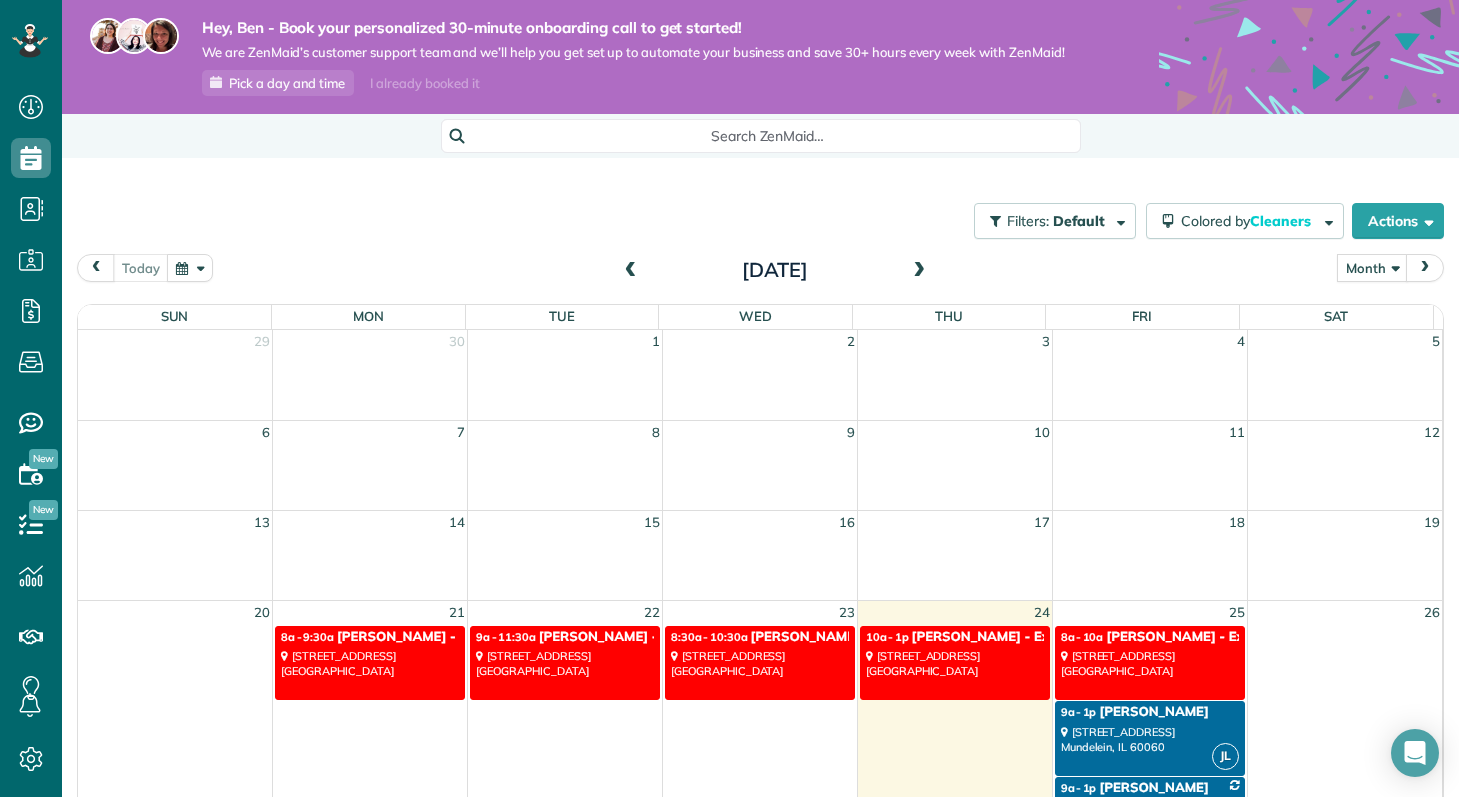 scroll, scrollTop: 49, scrollLeft: 0, axis: vertical 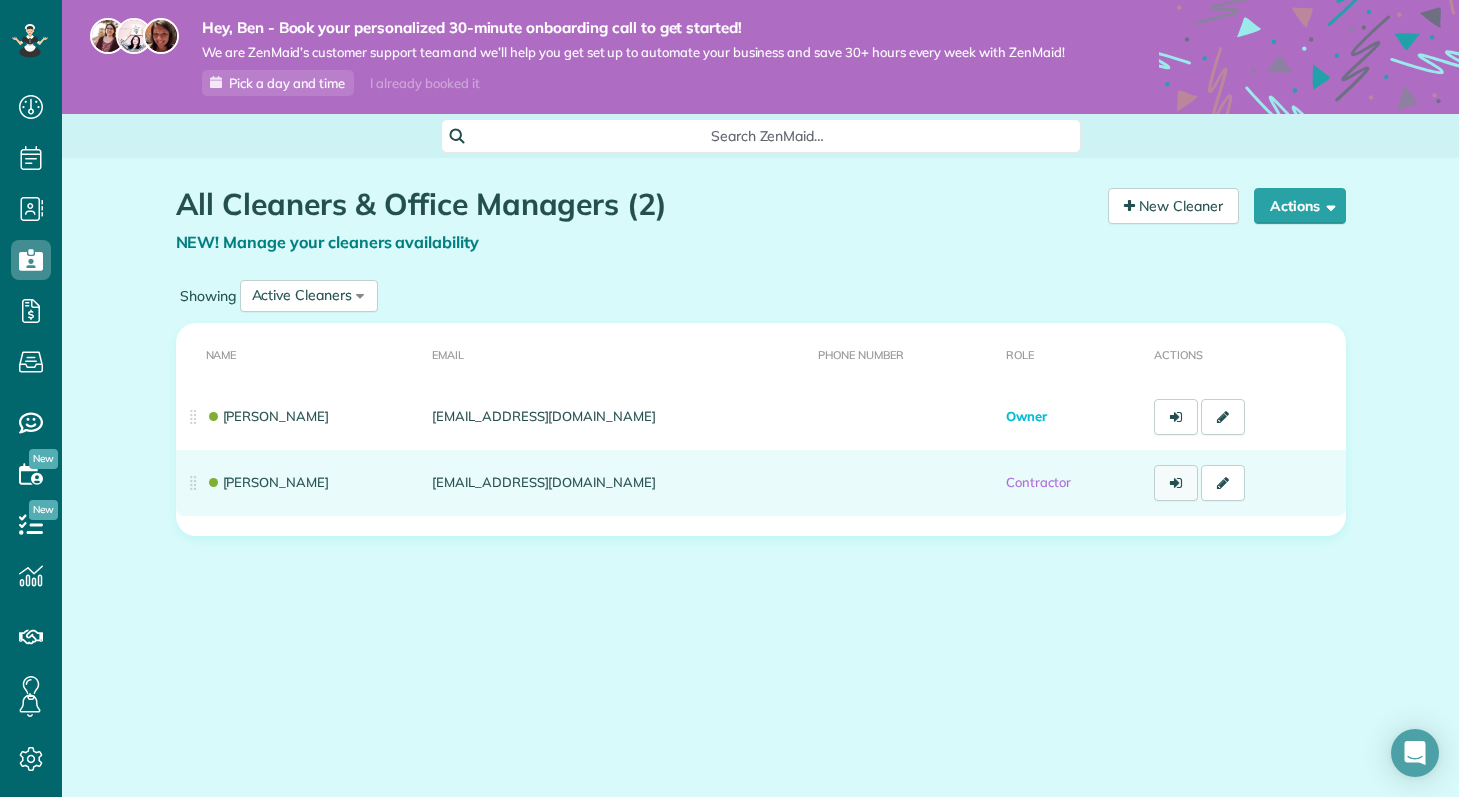 click at bounding box center [1176, 483] 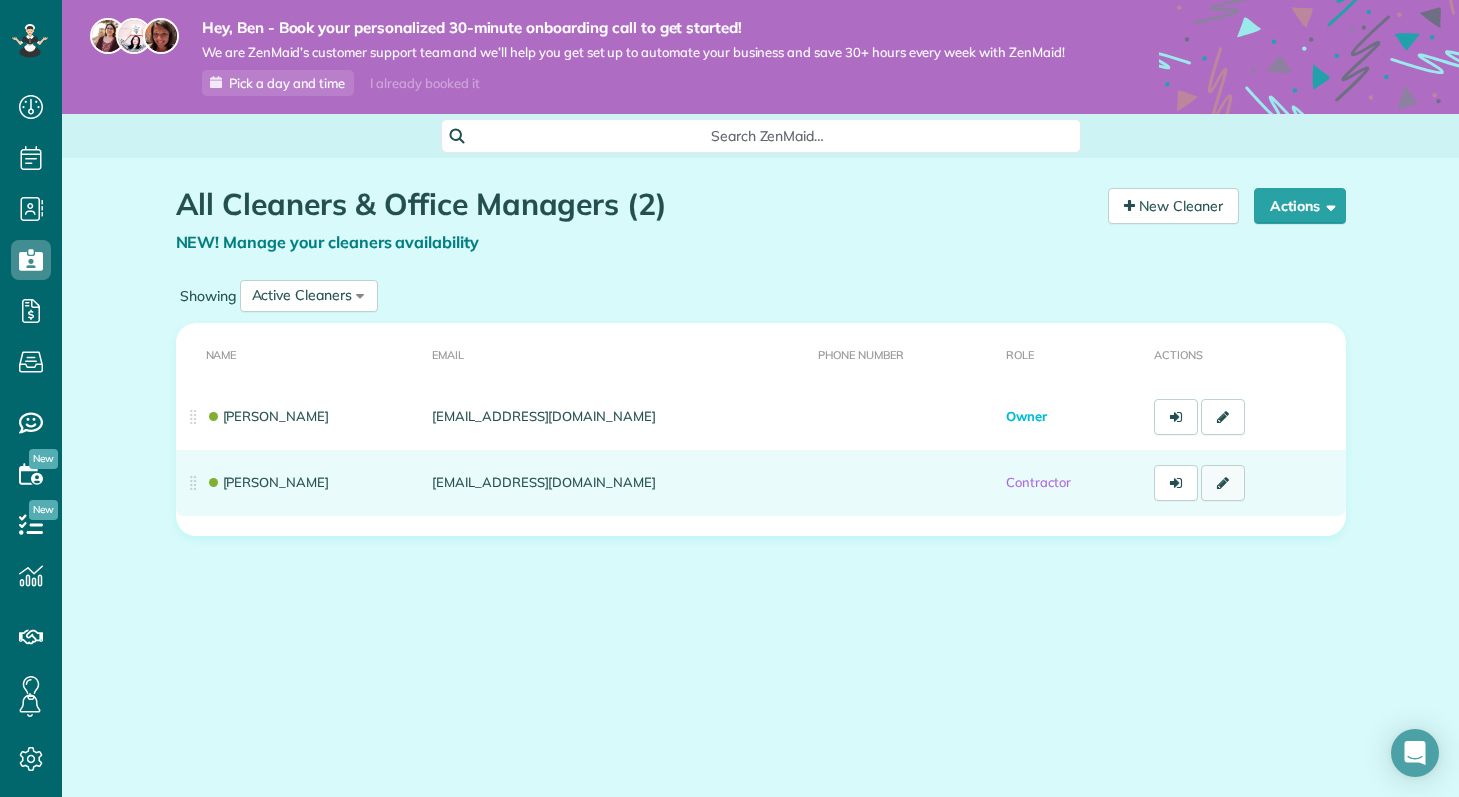 click at bounding box center (1223, 483) 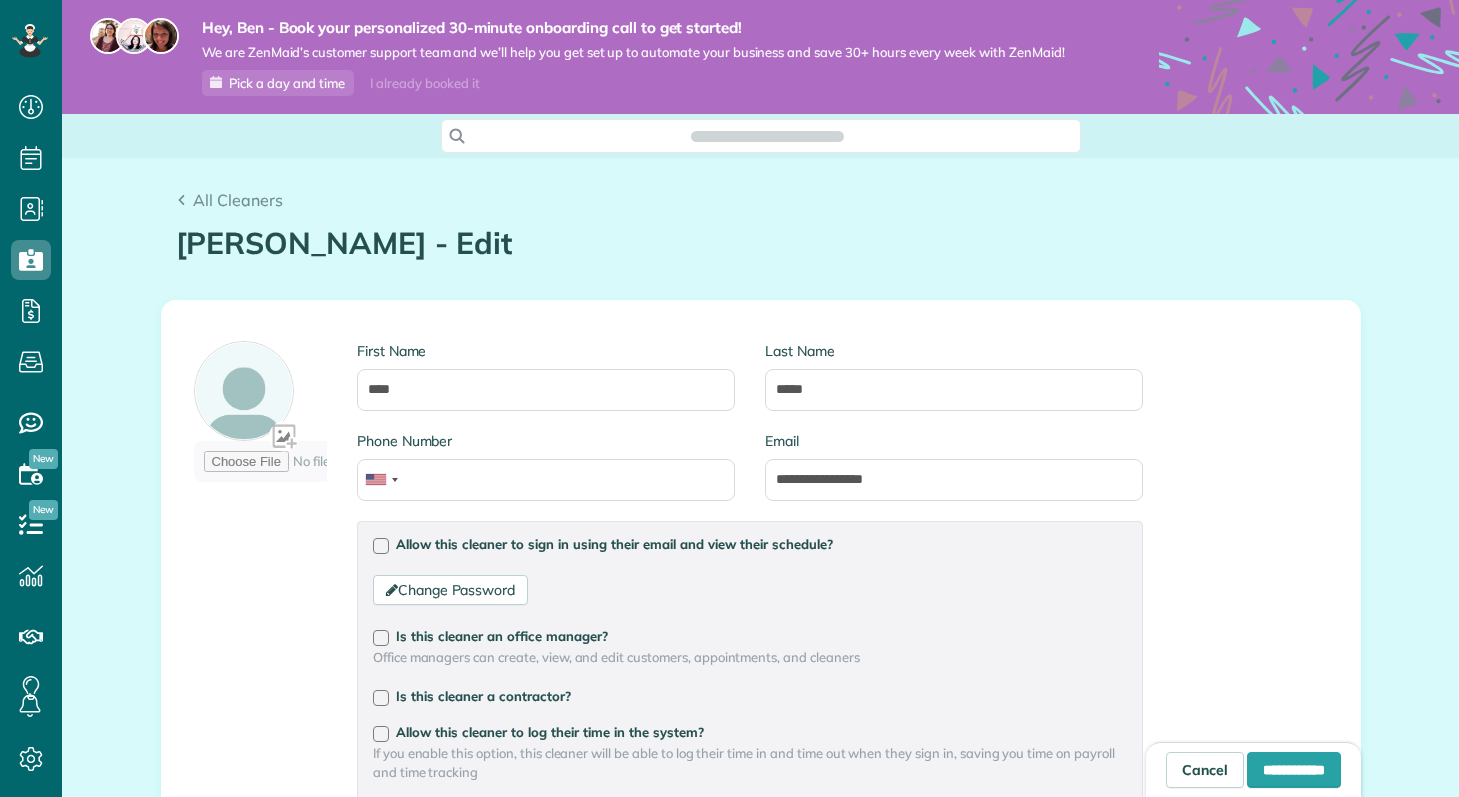 scroll, scrollTop: 0, scrollLeft: 0, axis: both 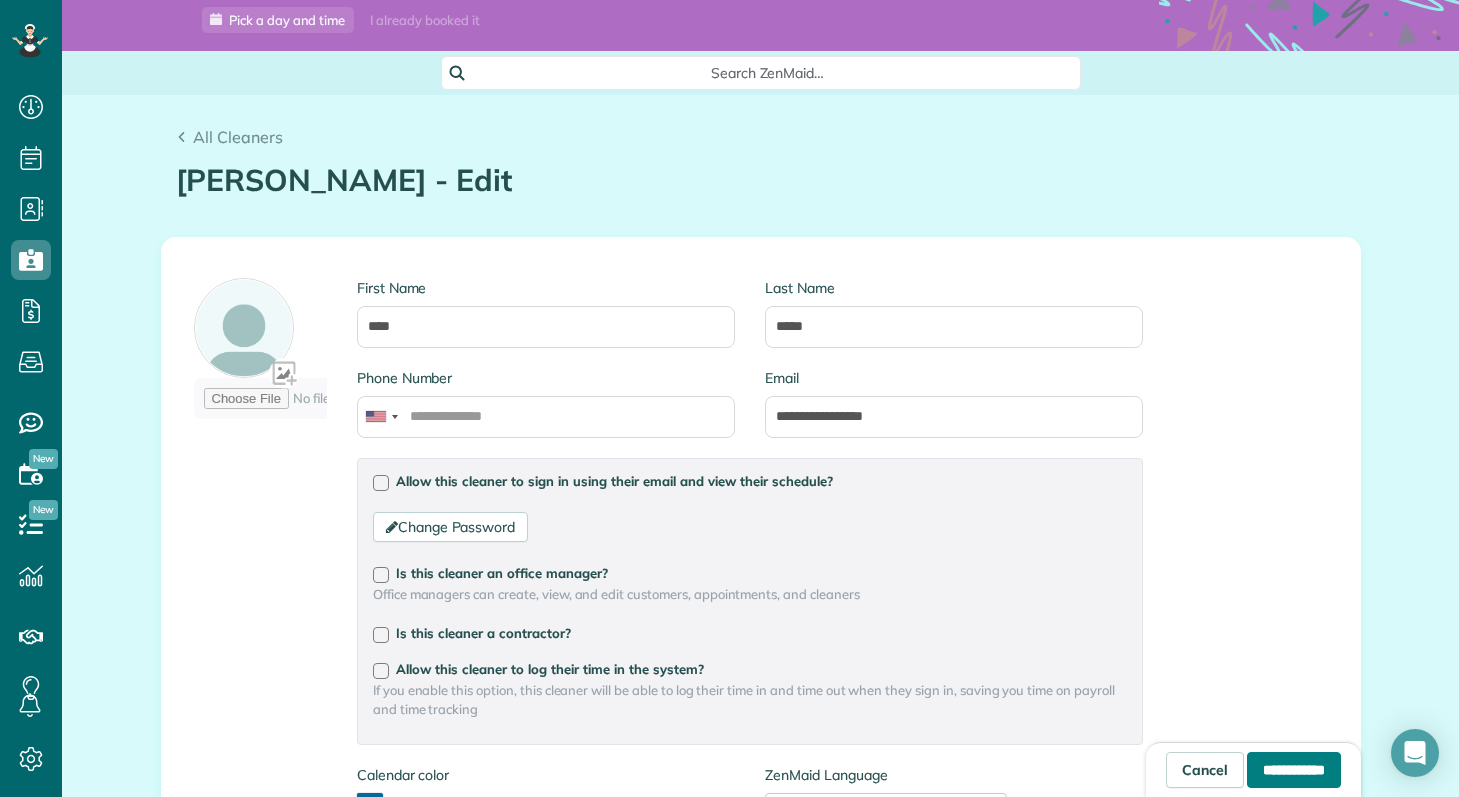 click on "**********" at bounding box center (1294, 770) 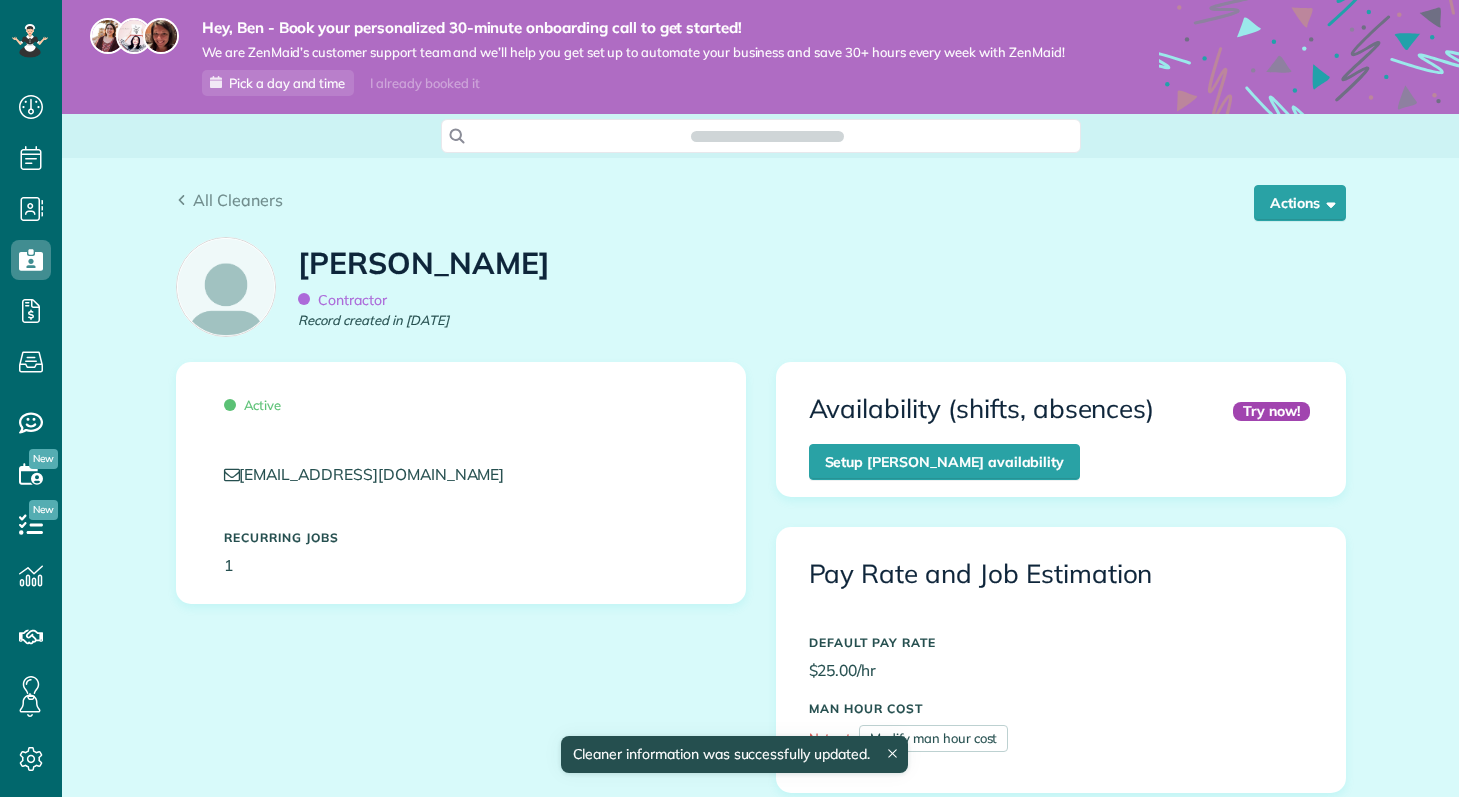 scroll, scrollTop: 0, scrollLeft: 0, axis: both 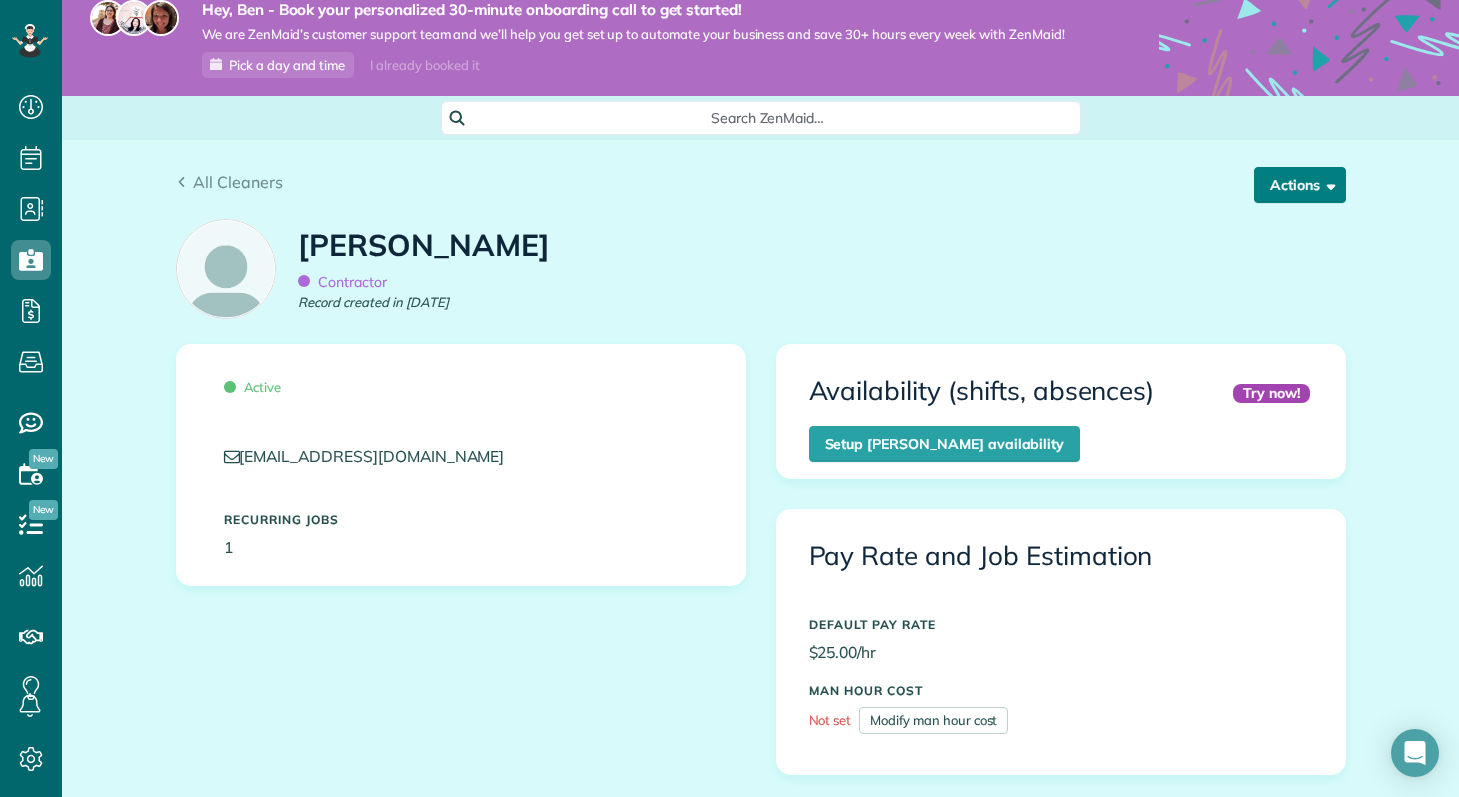 click at bounding box center [1327, 184] 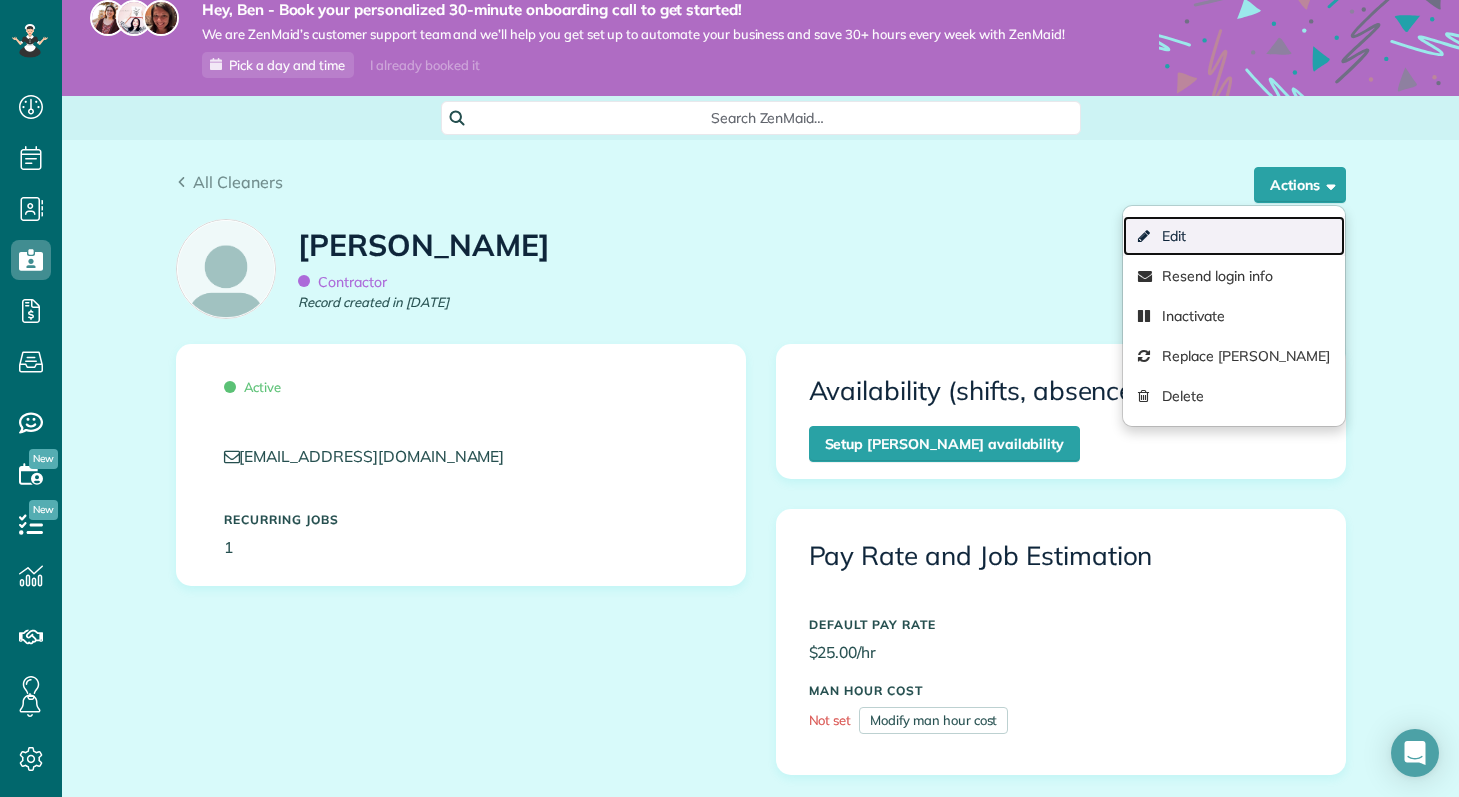 click on "Edit" at bounding box center [1233, 236] 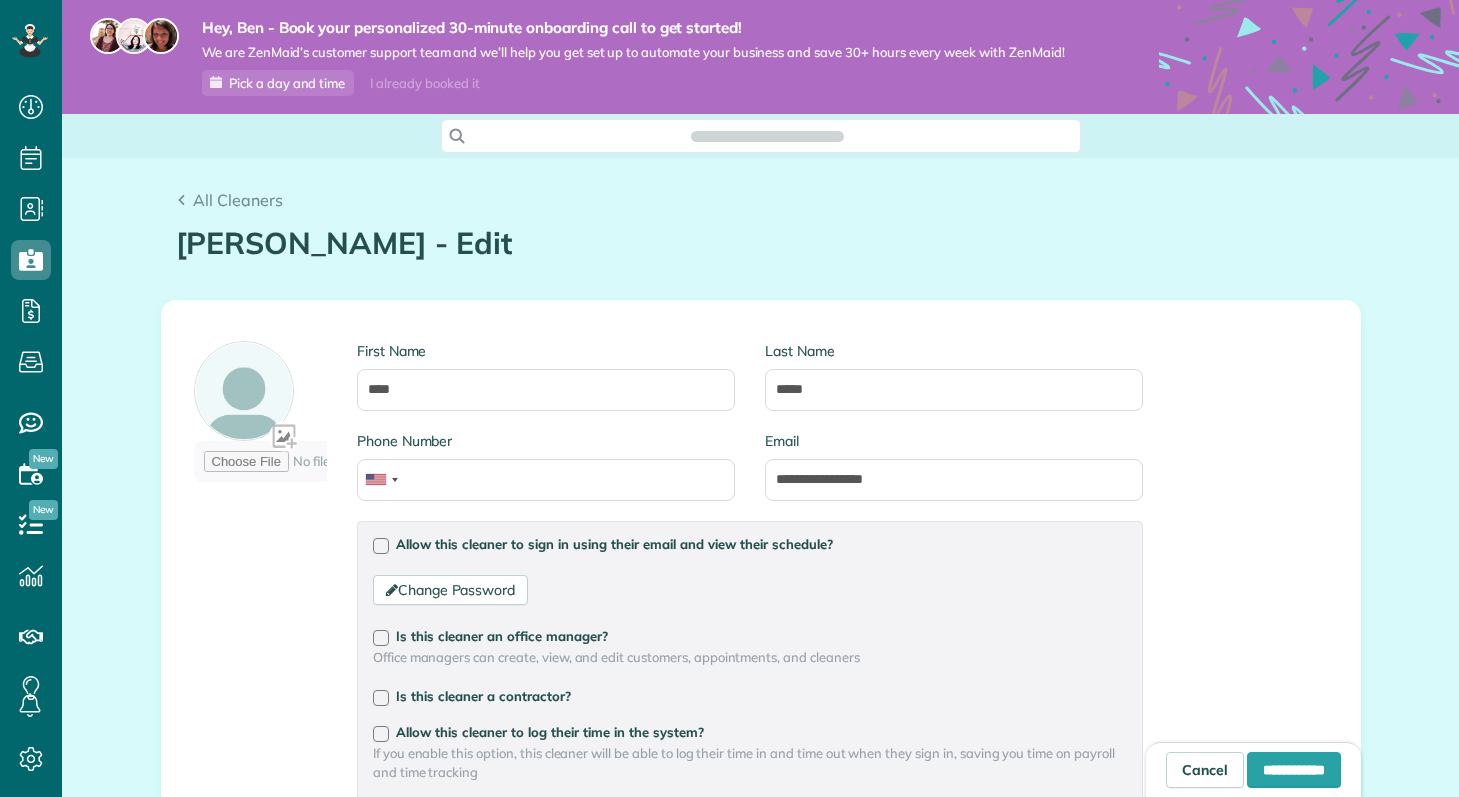 scroll, scrollTop: 0, scrollLeft: 0, axis: both 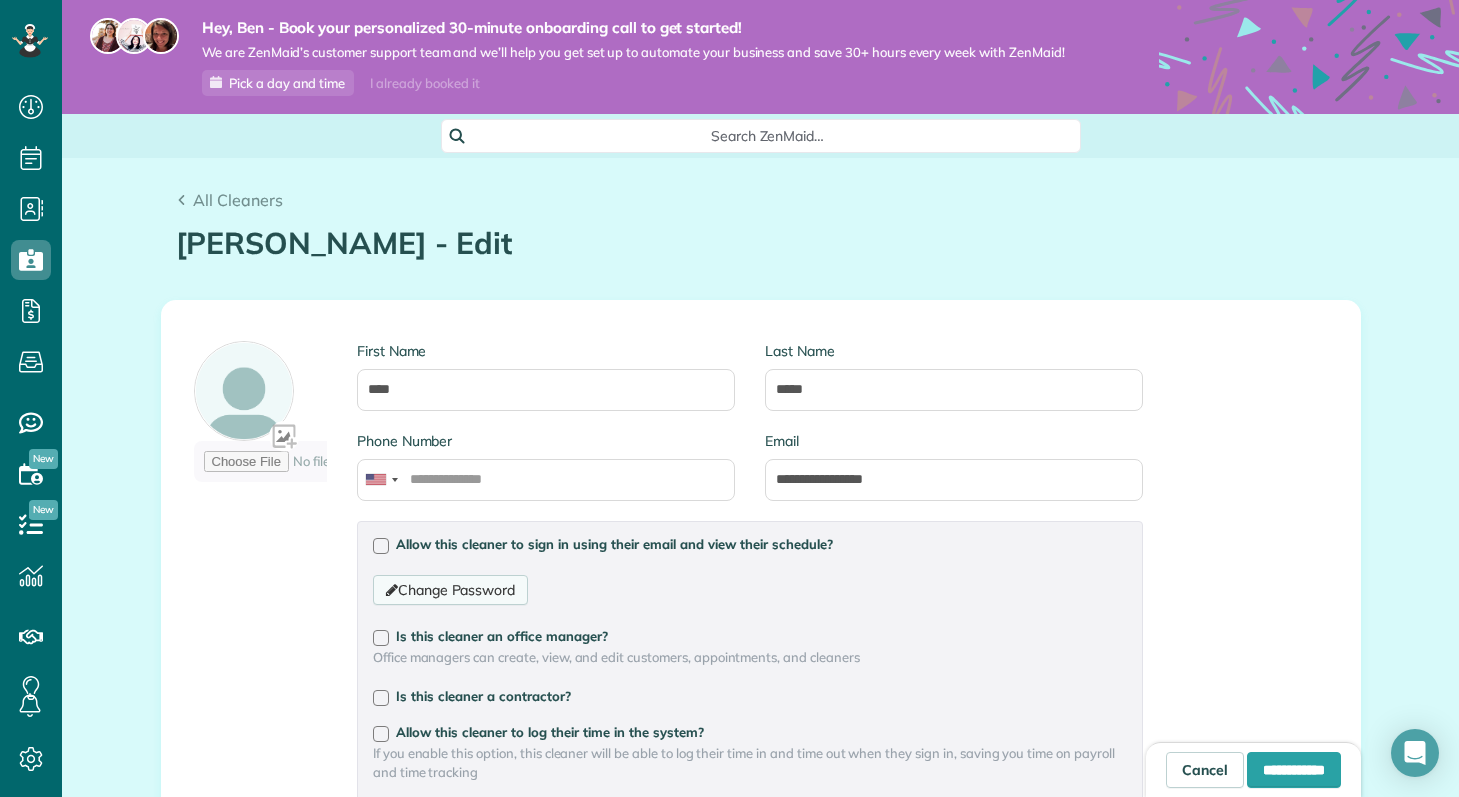 click on "Change Password" at bounding box center [450, 590] 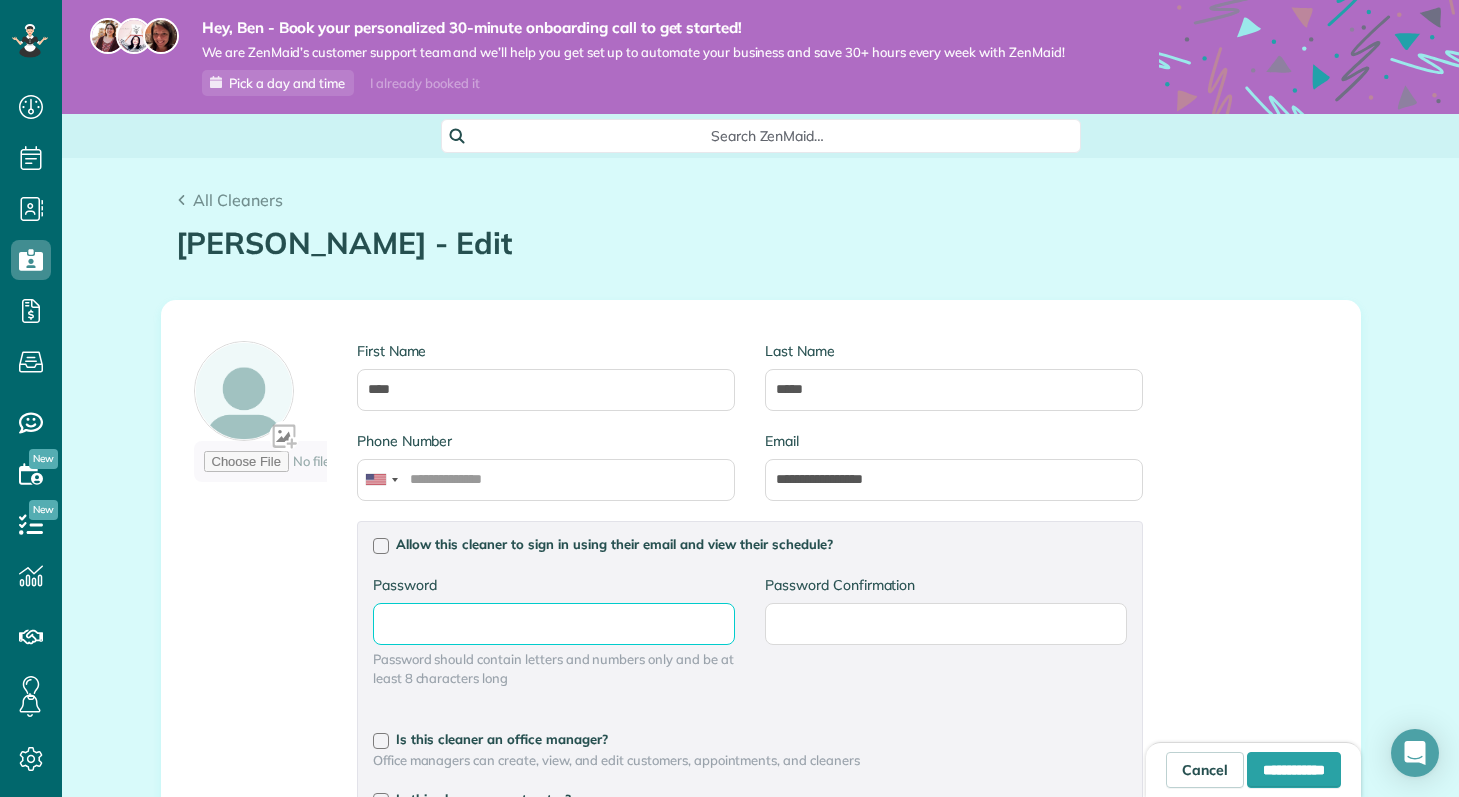 click on "Password" at bounding box center (0, 0) 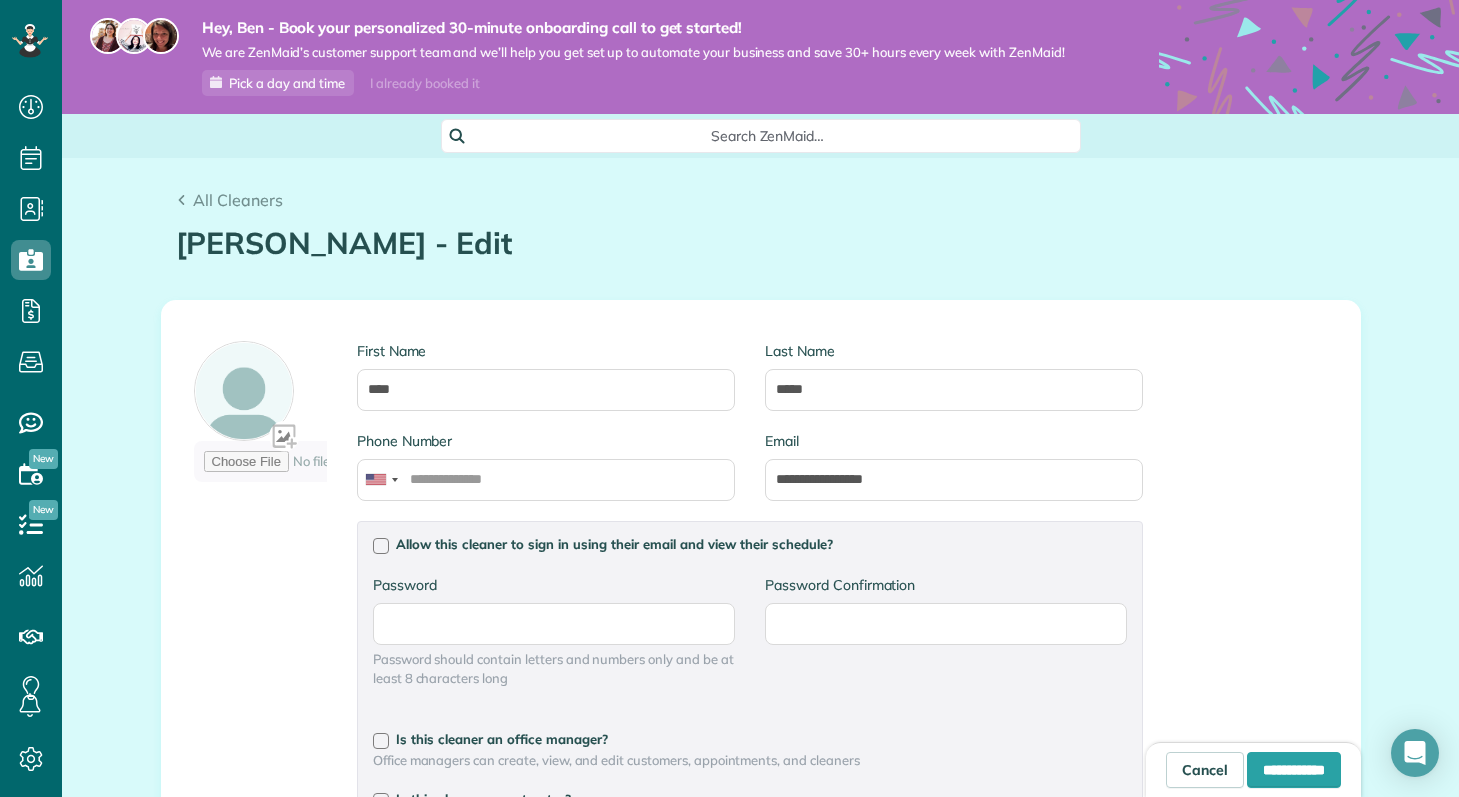 click on "Password
Password Confirmation
Password Password should contain letters and numbers only and be at least 8 characters long
Password Confirmation" at bounding box center [750, 641] 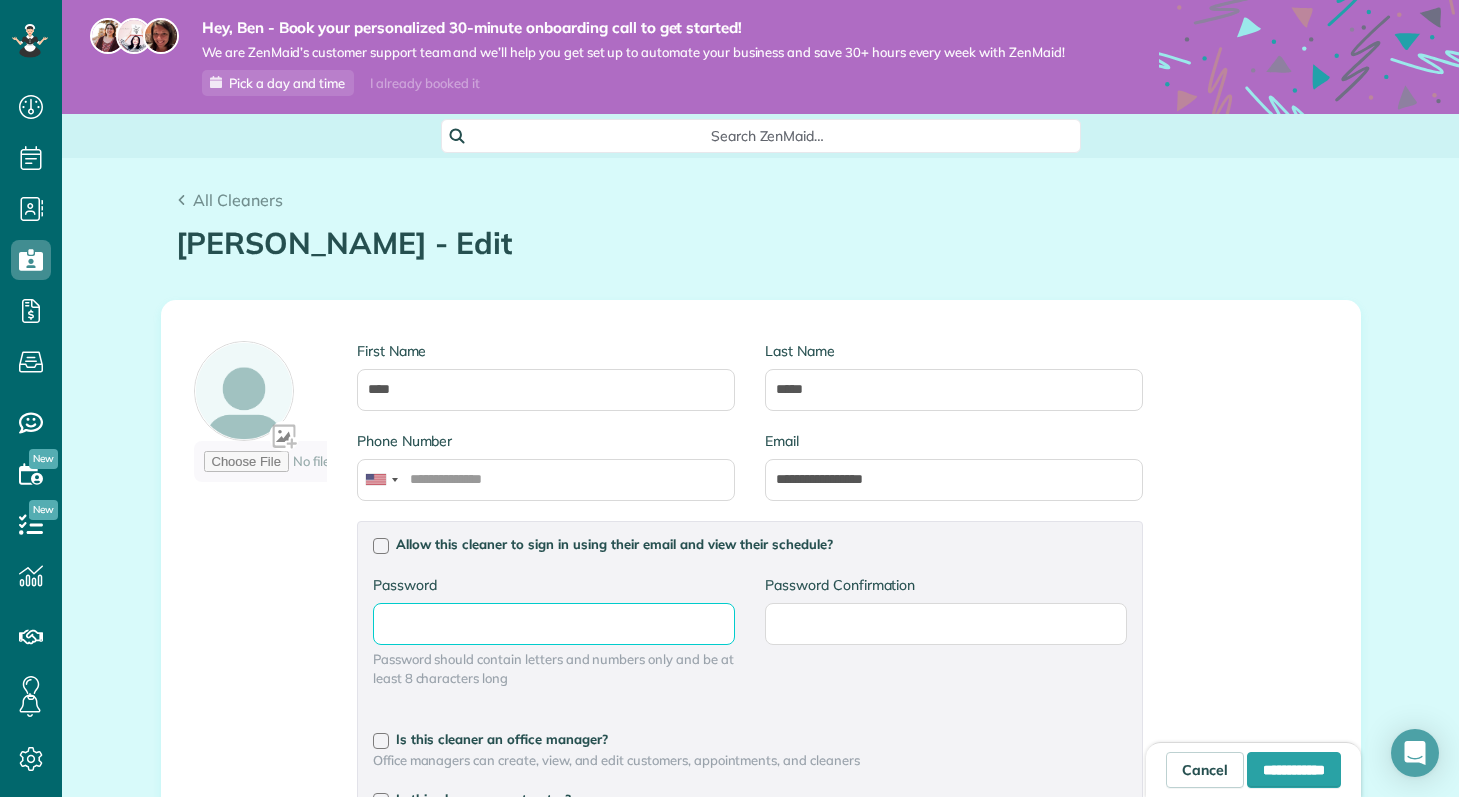 click on "Password" at bounding box center [0, 0] 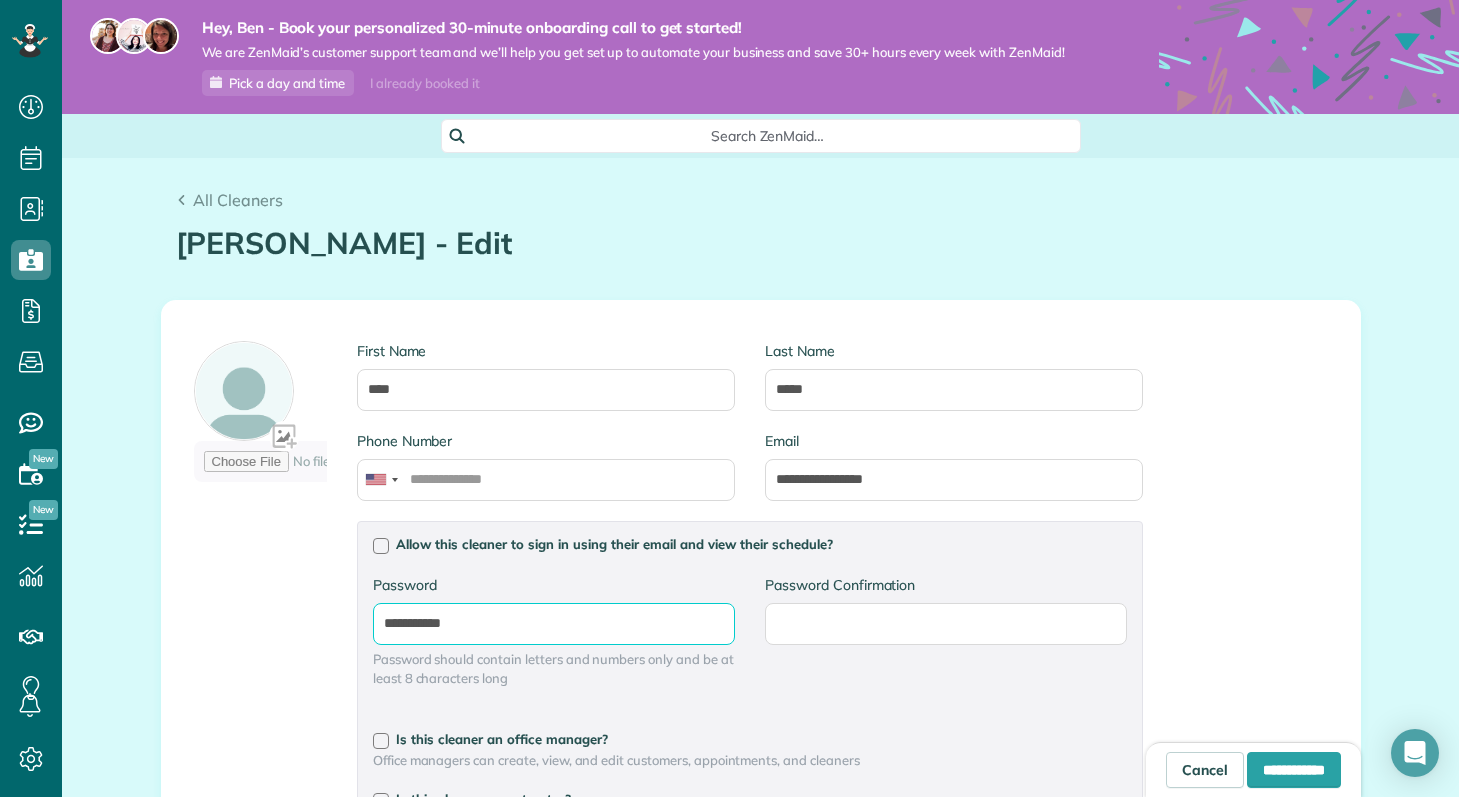 type on "**********" 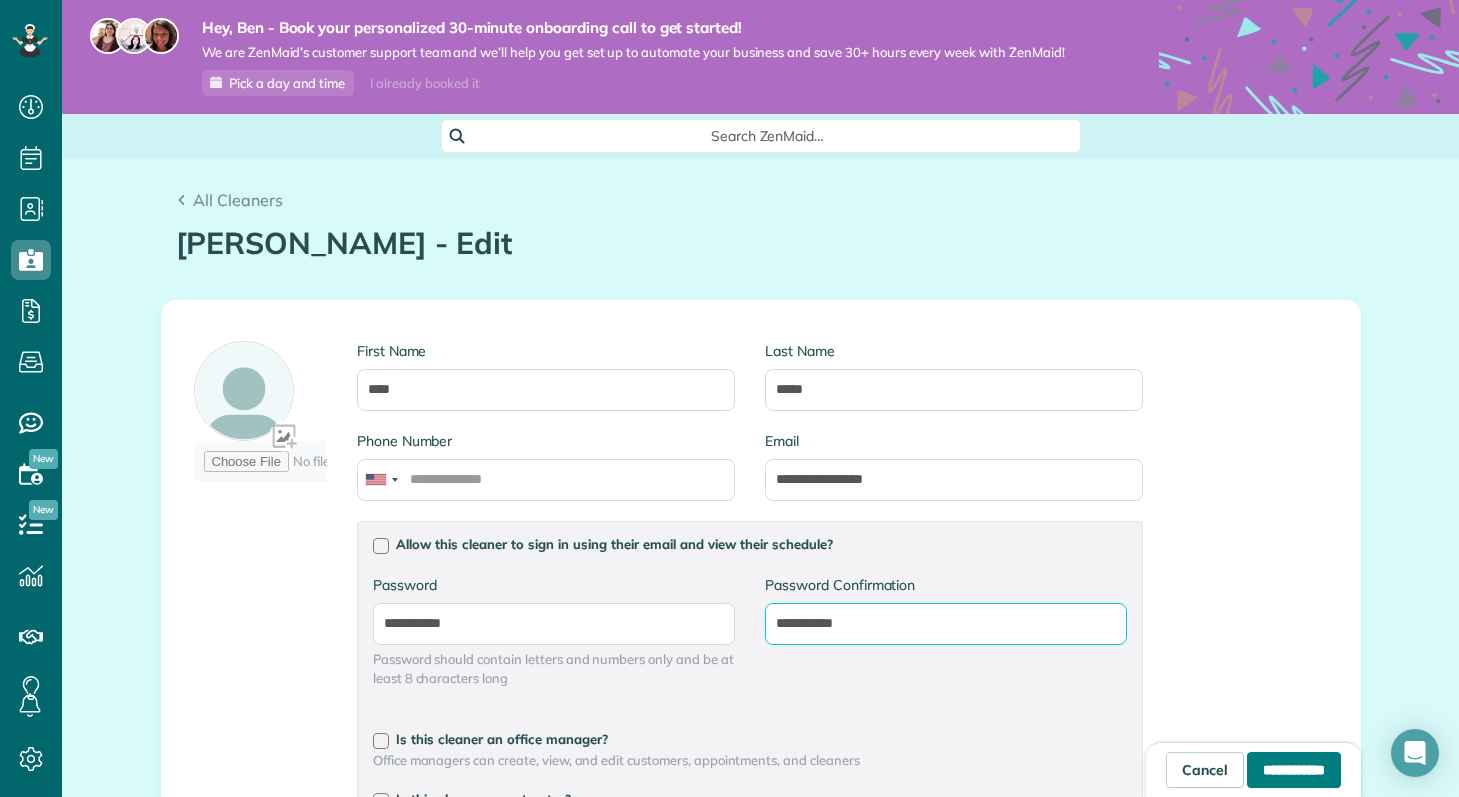 type on "**********" 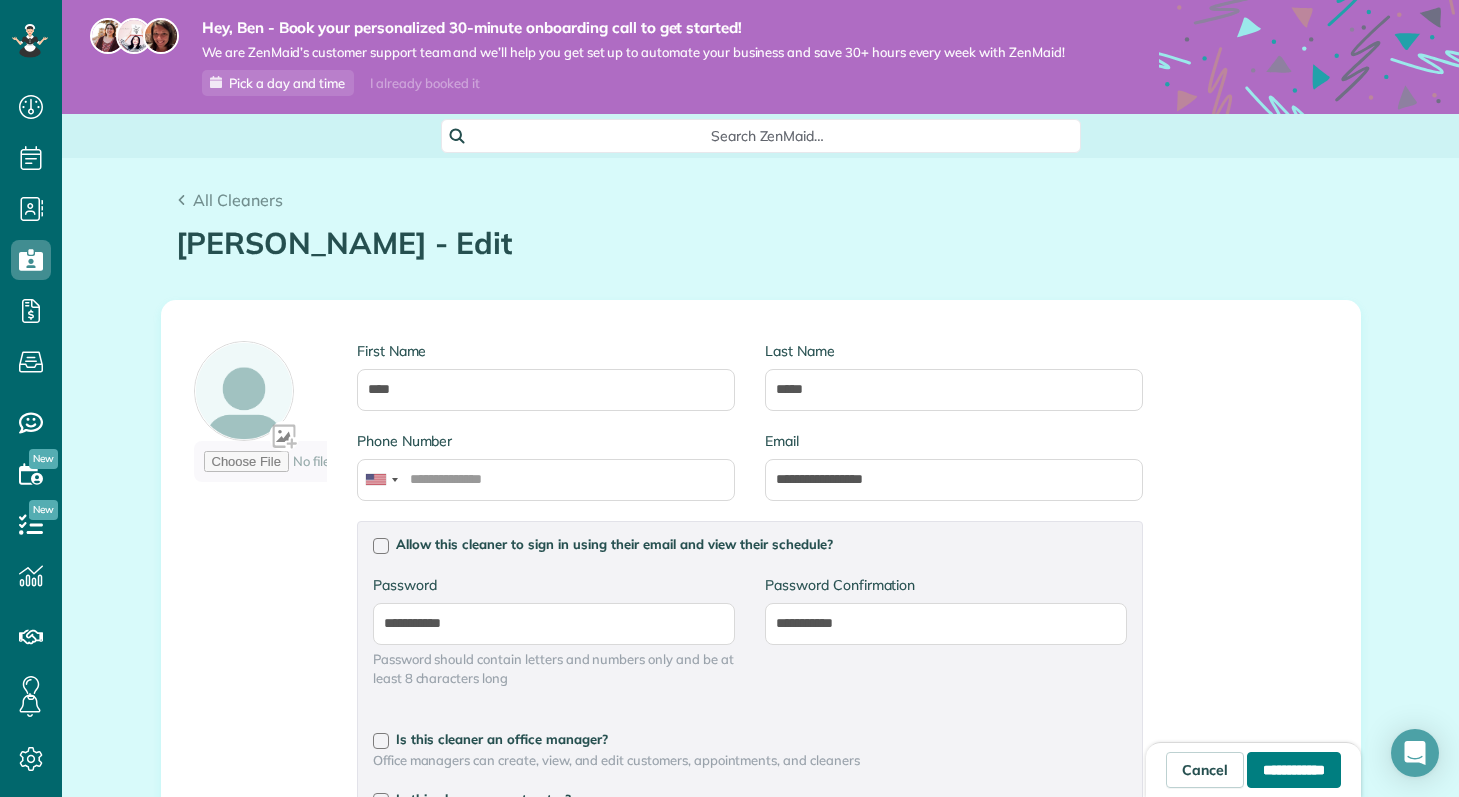click on "**********" at bounding box center (1294, 770) 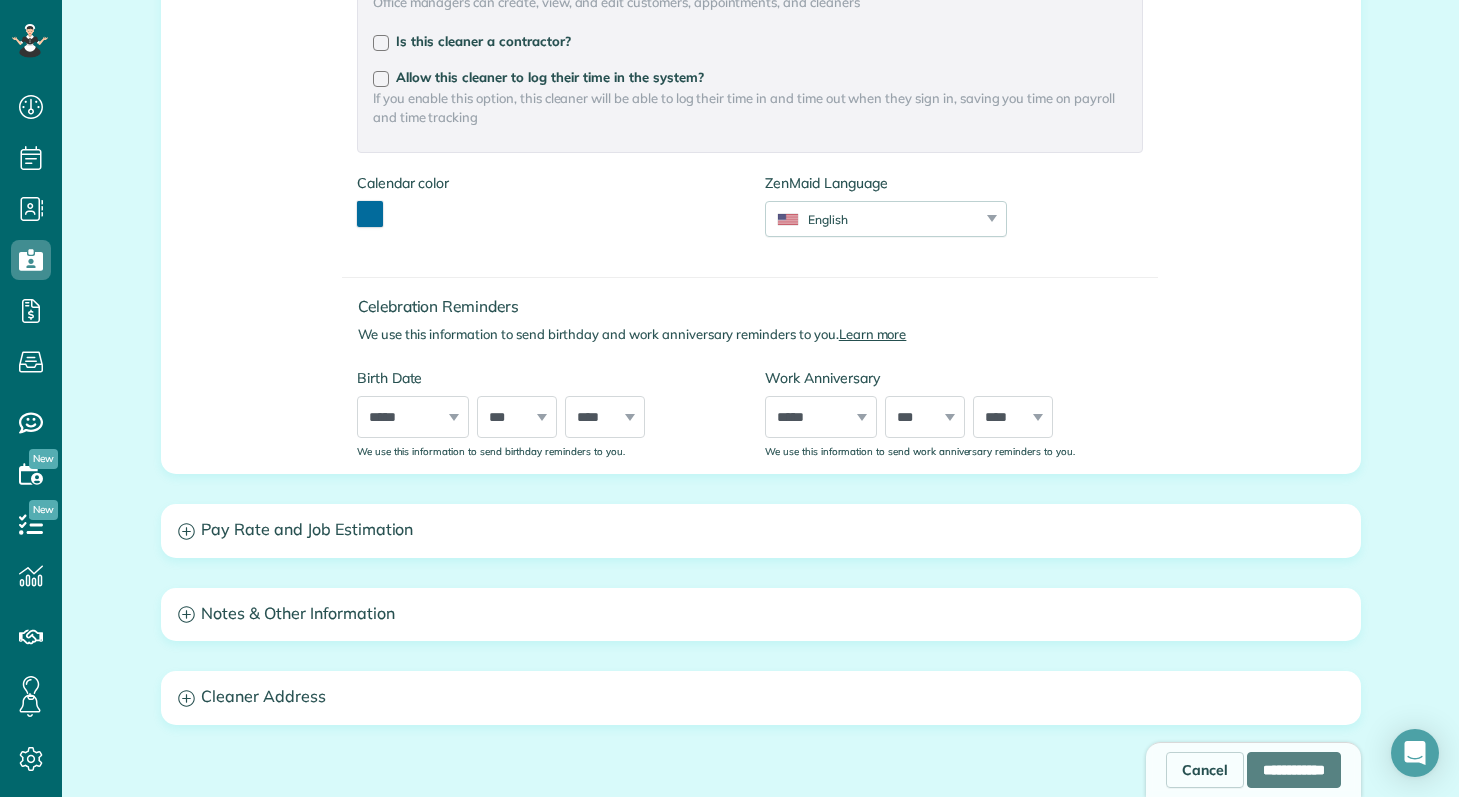 scroll, scrollTop: 766, scrollLeft: 0, axis: vertical 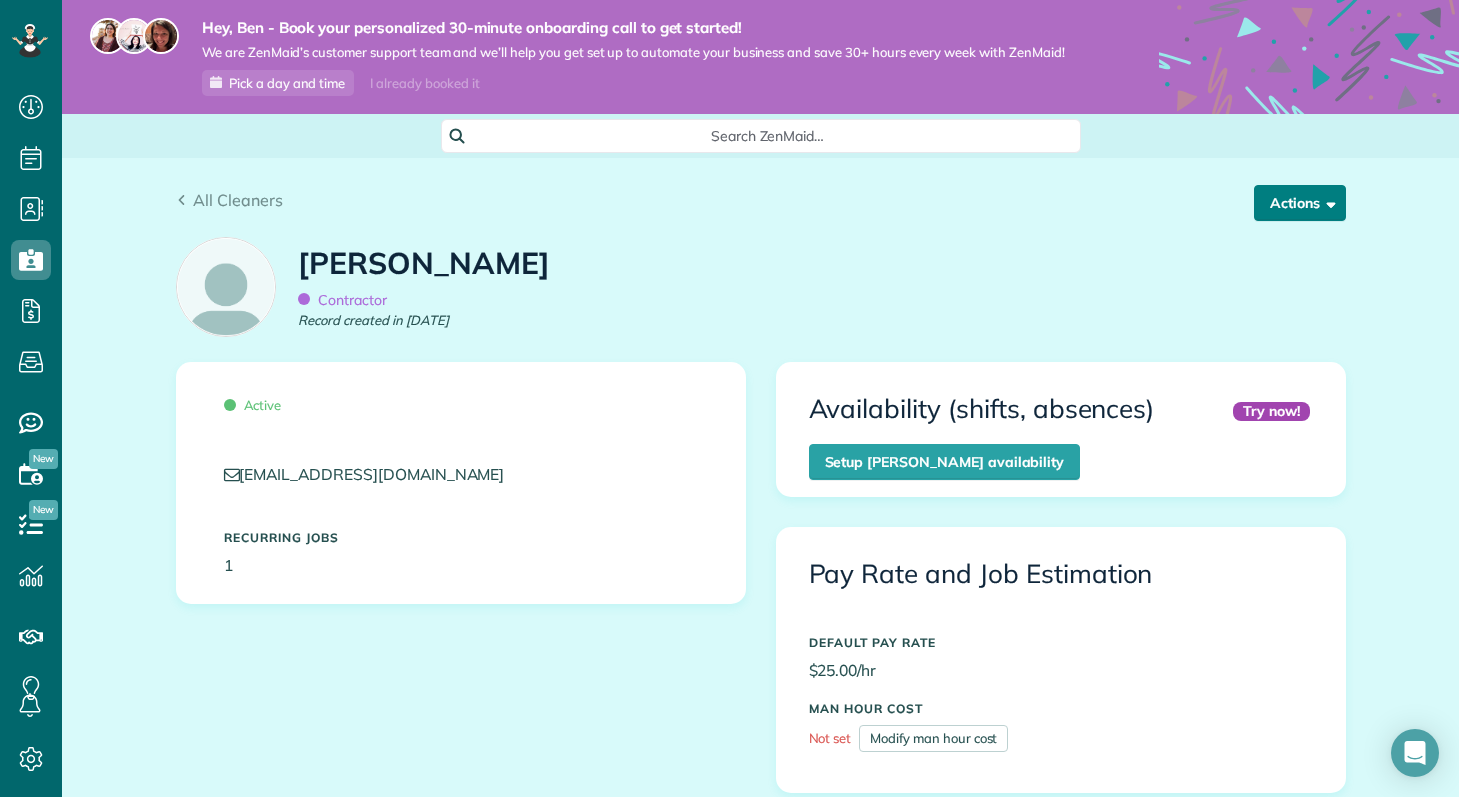 click on "Actions" at bounding box center (1300, 203) 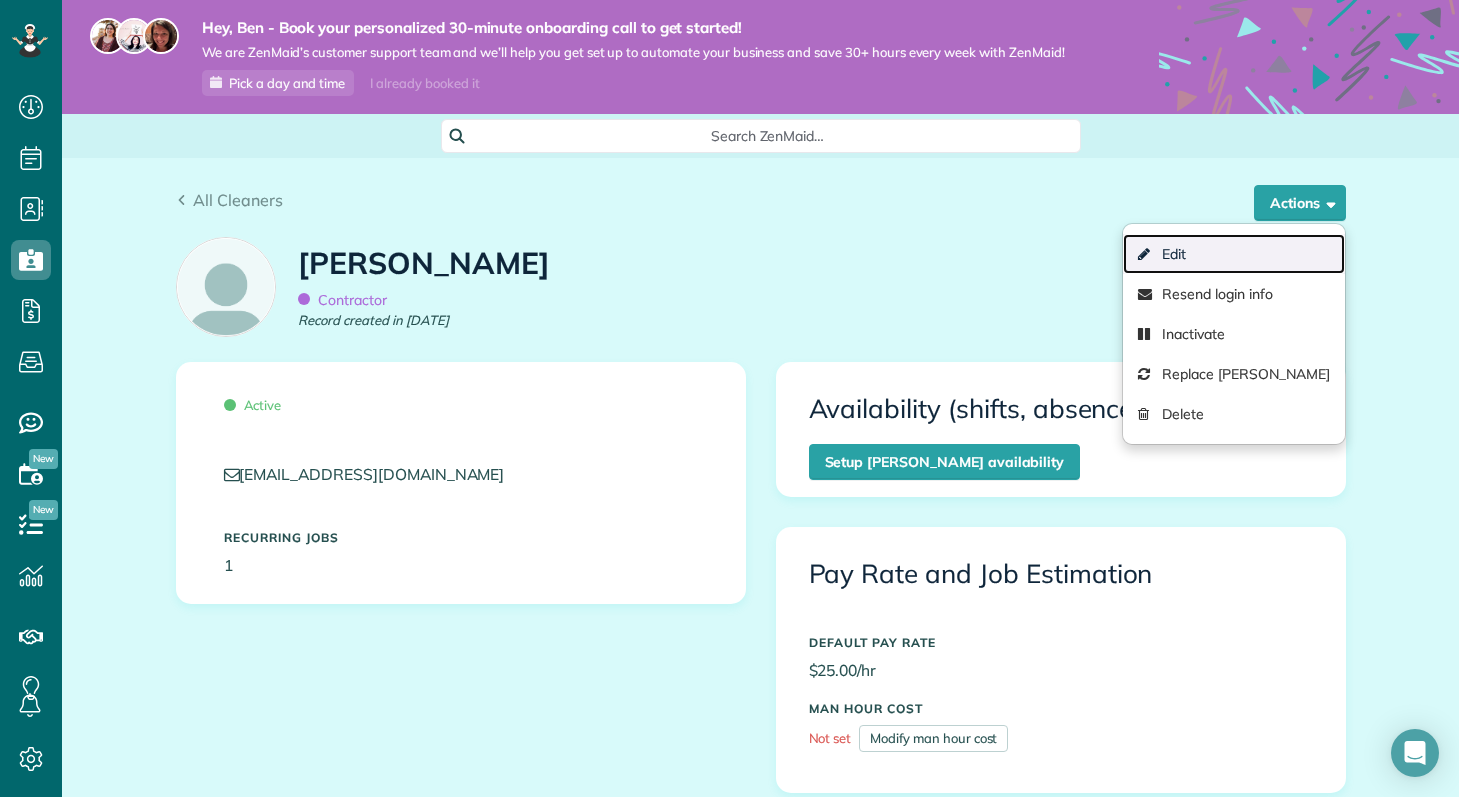 click on "Edit" at bounding box center (1233, 254) 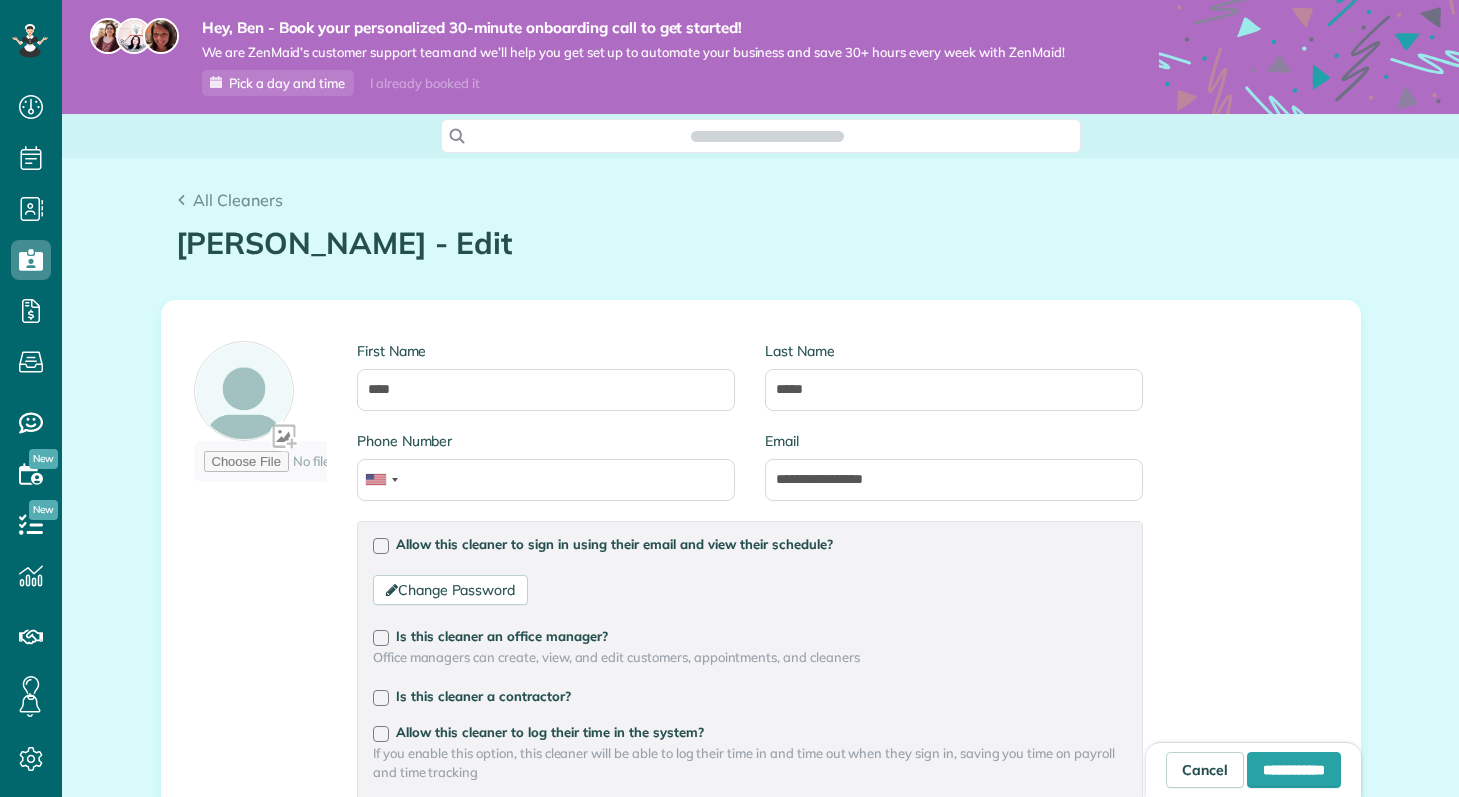 scroll, scrollTop: 0, scrollLeft: 0, axis: both 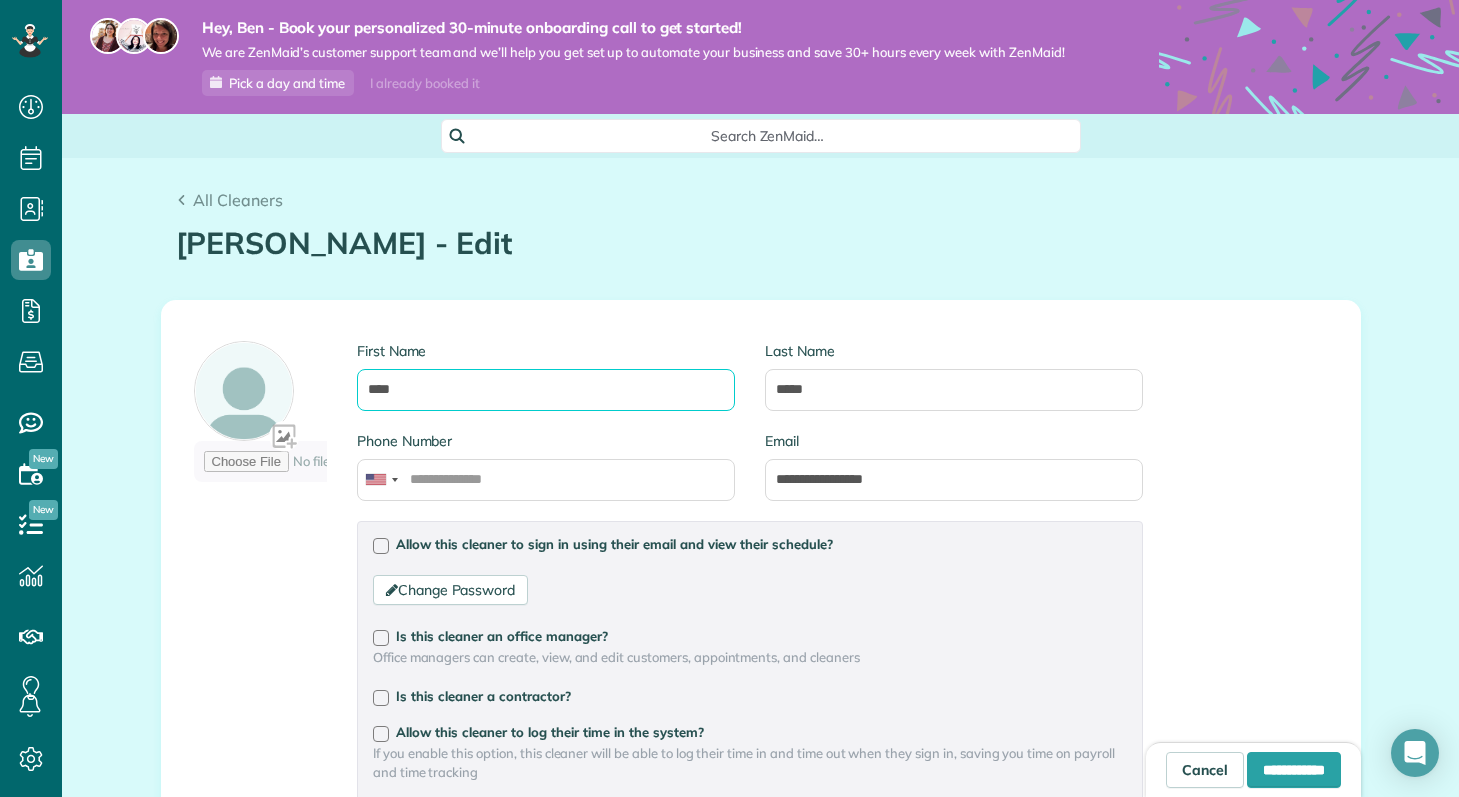 drag, startPoint x: 459, startPoint y: 384, endPoint x: 282, endPoint y: 393, distance: 177.22867 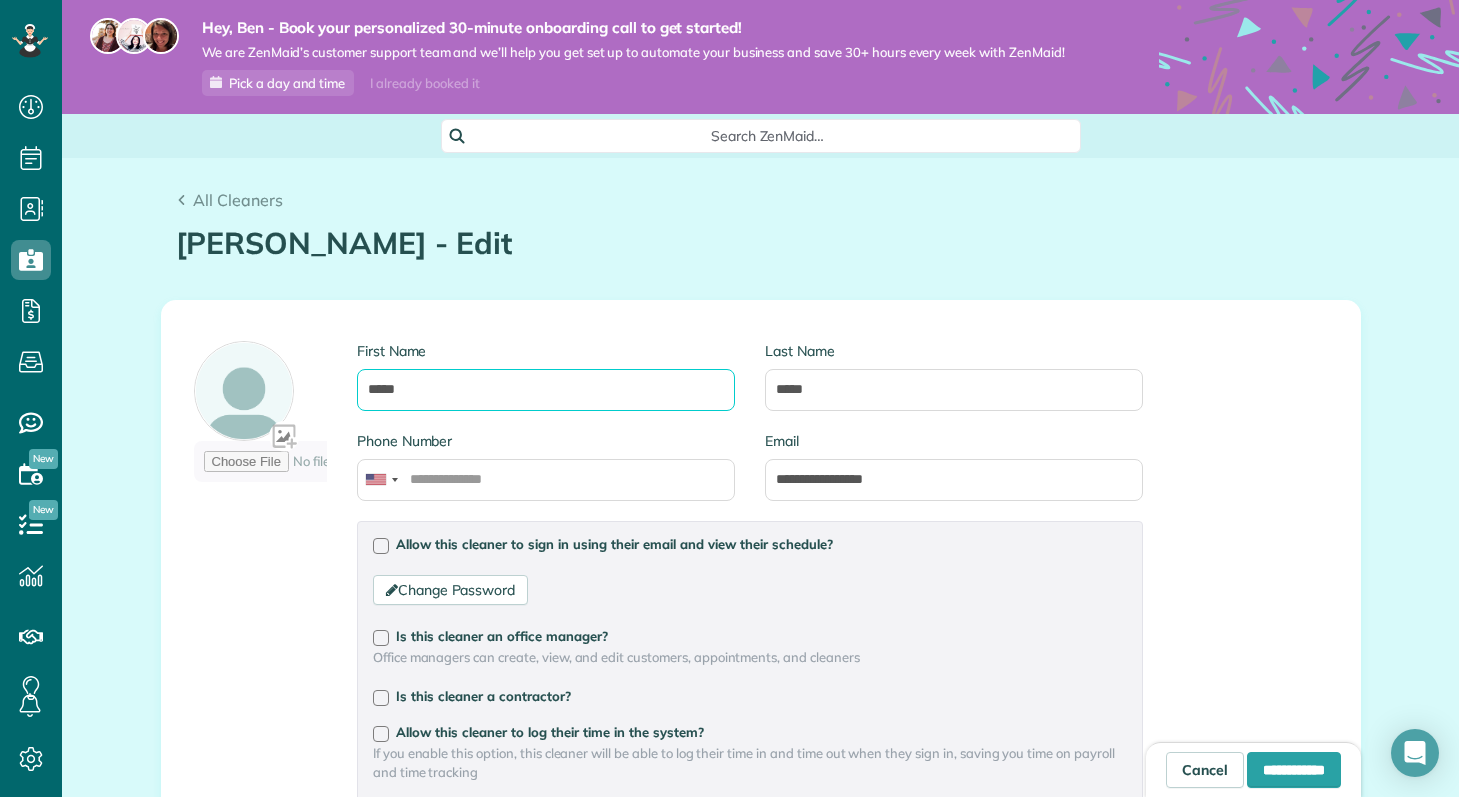 type on "*****" 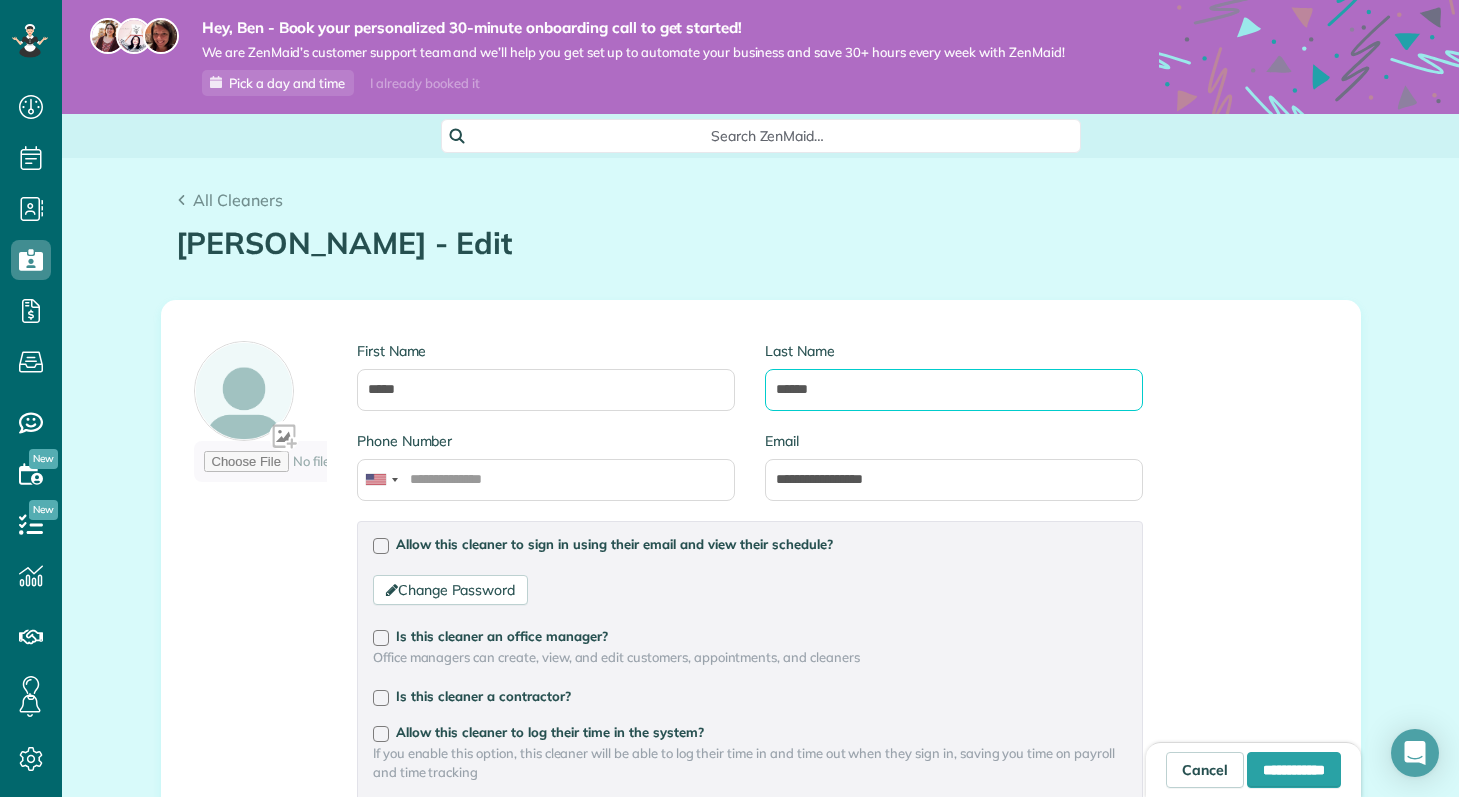 type on "******" 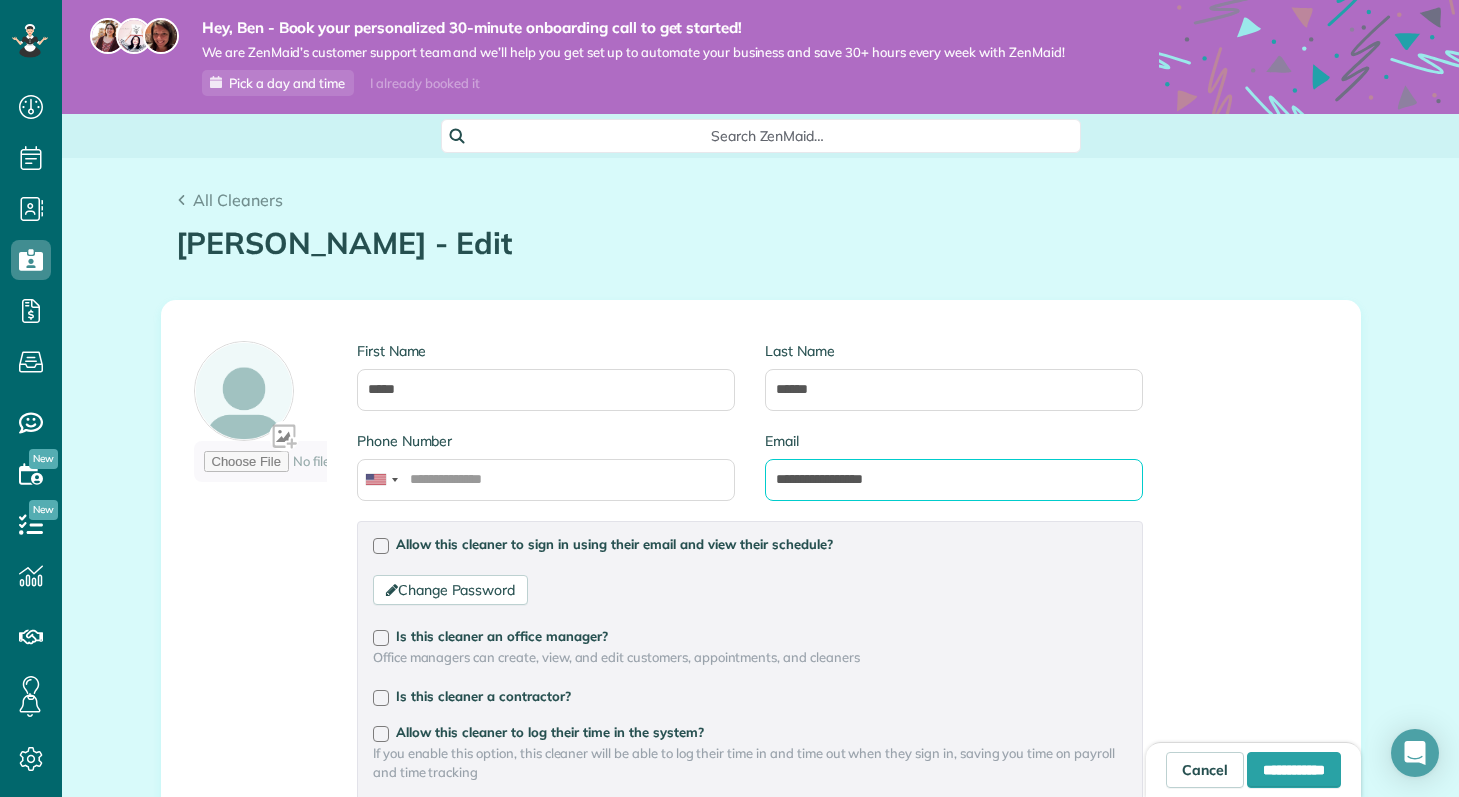 drag, startPoint x: 904, startPoint y: 480, endPoint x: 761, endPoint y: 476, distance: 143.05594 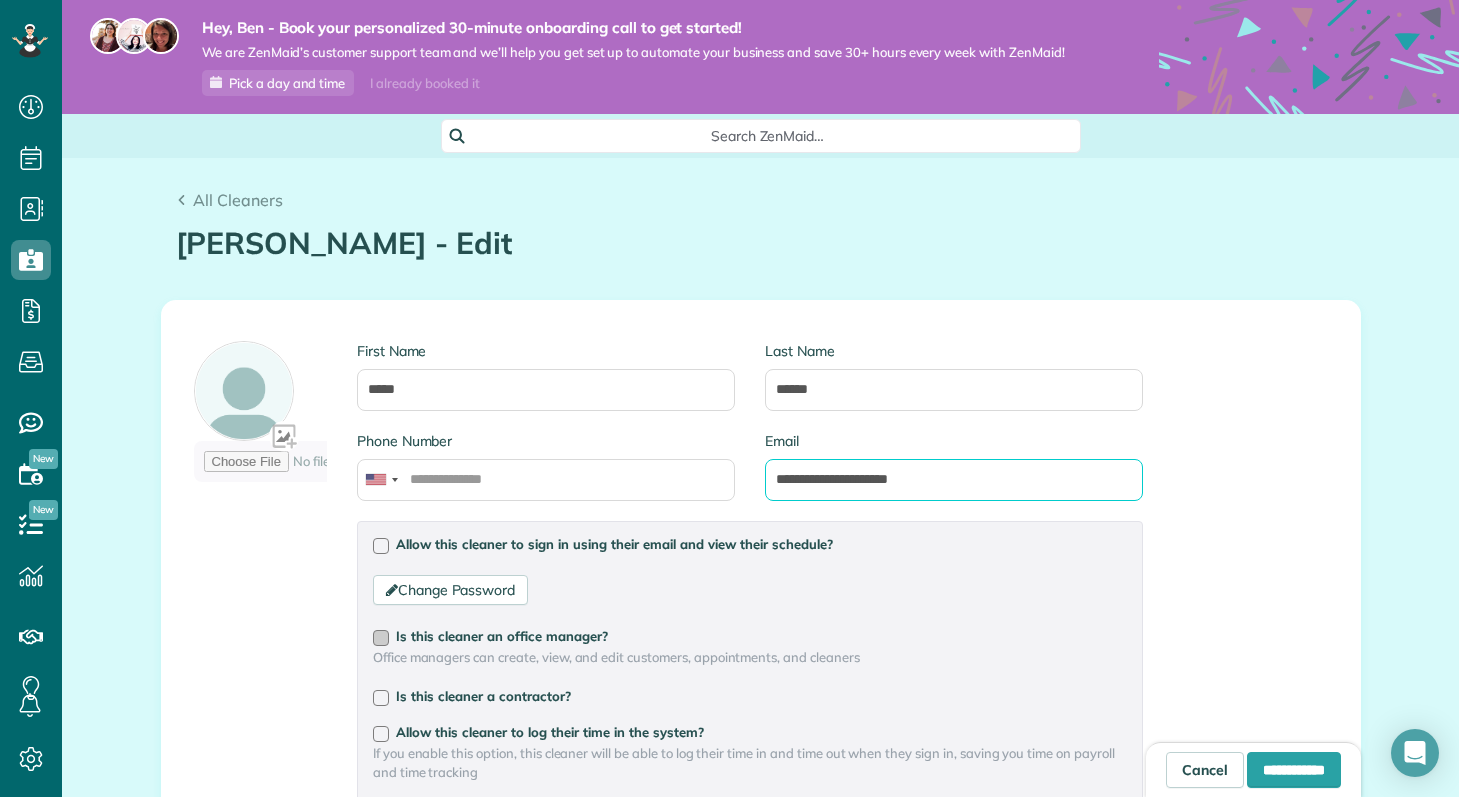 type on "**********" 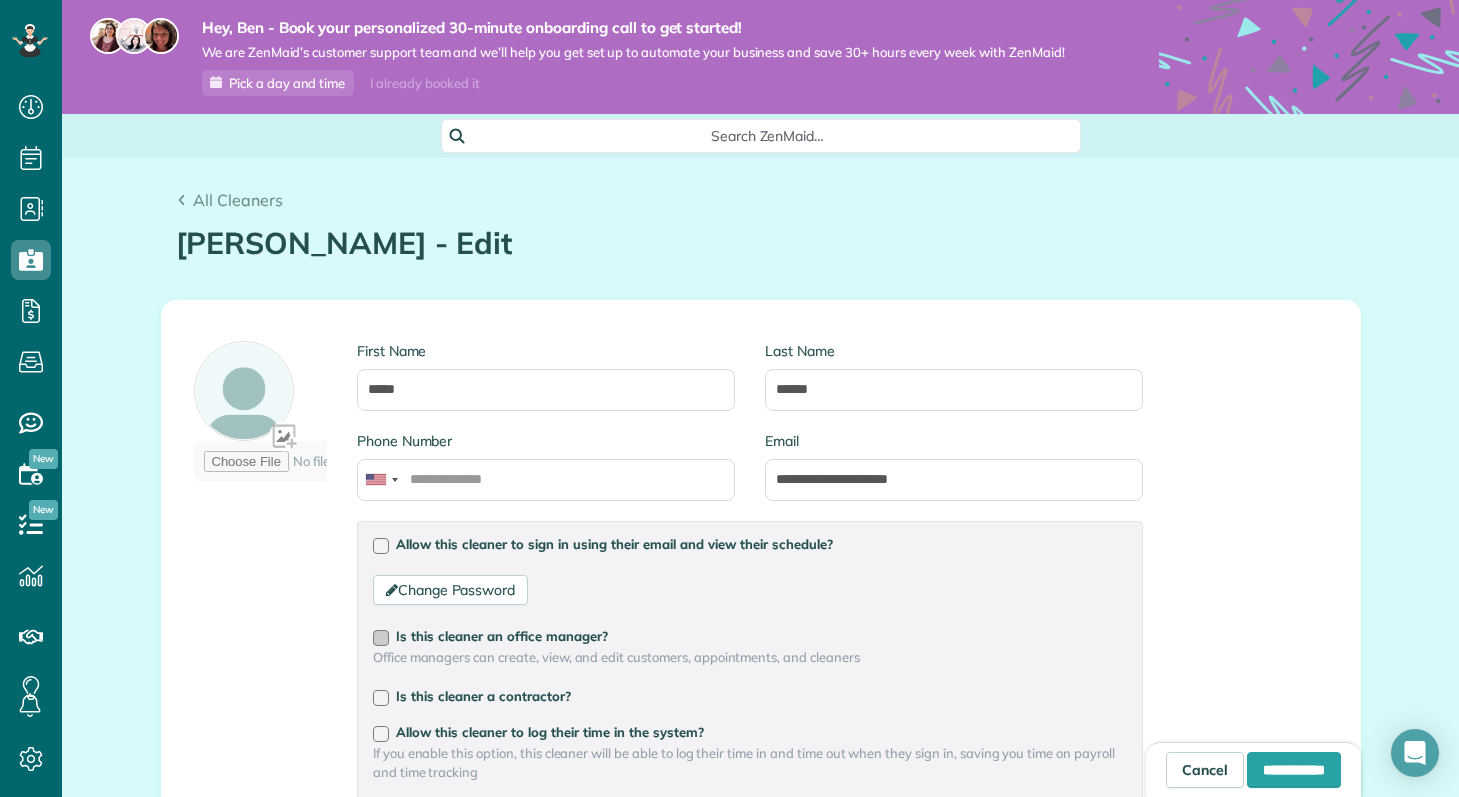 click at bounding box center [381, 638] 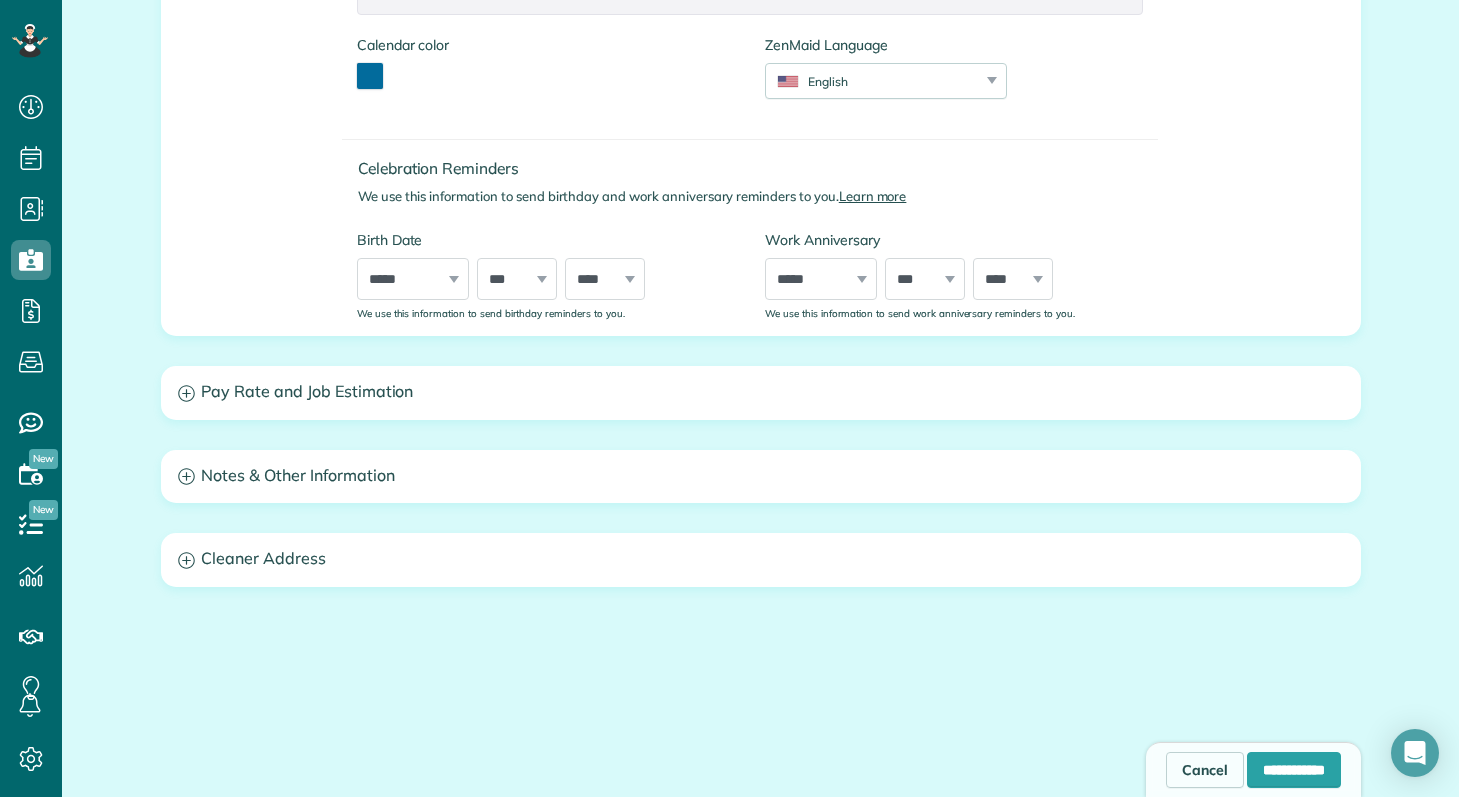 scroll, scrollTop: 796, scrollLeft: 0, axis: vertical 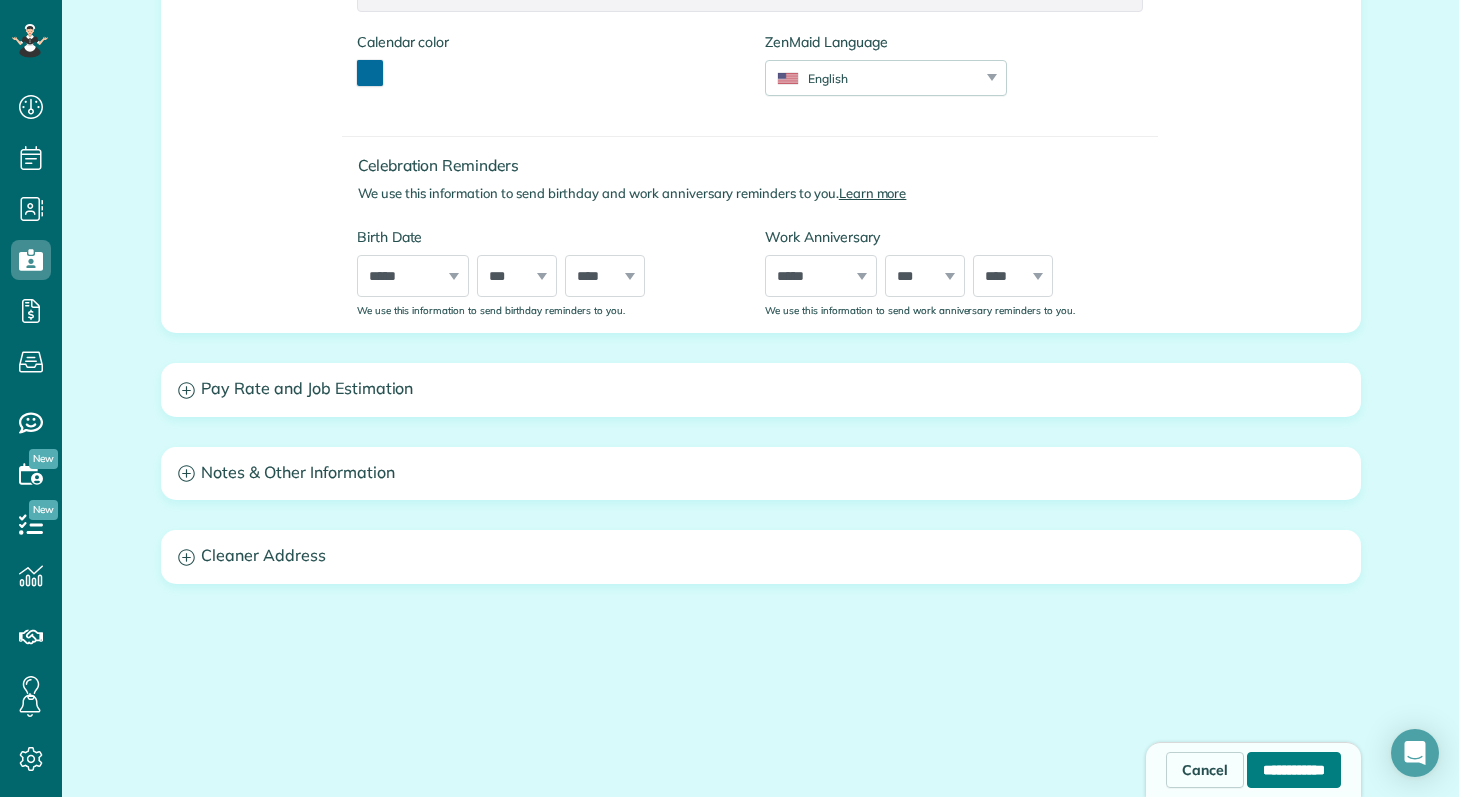 click on "**********" at bounding box center [1294, 770] 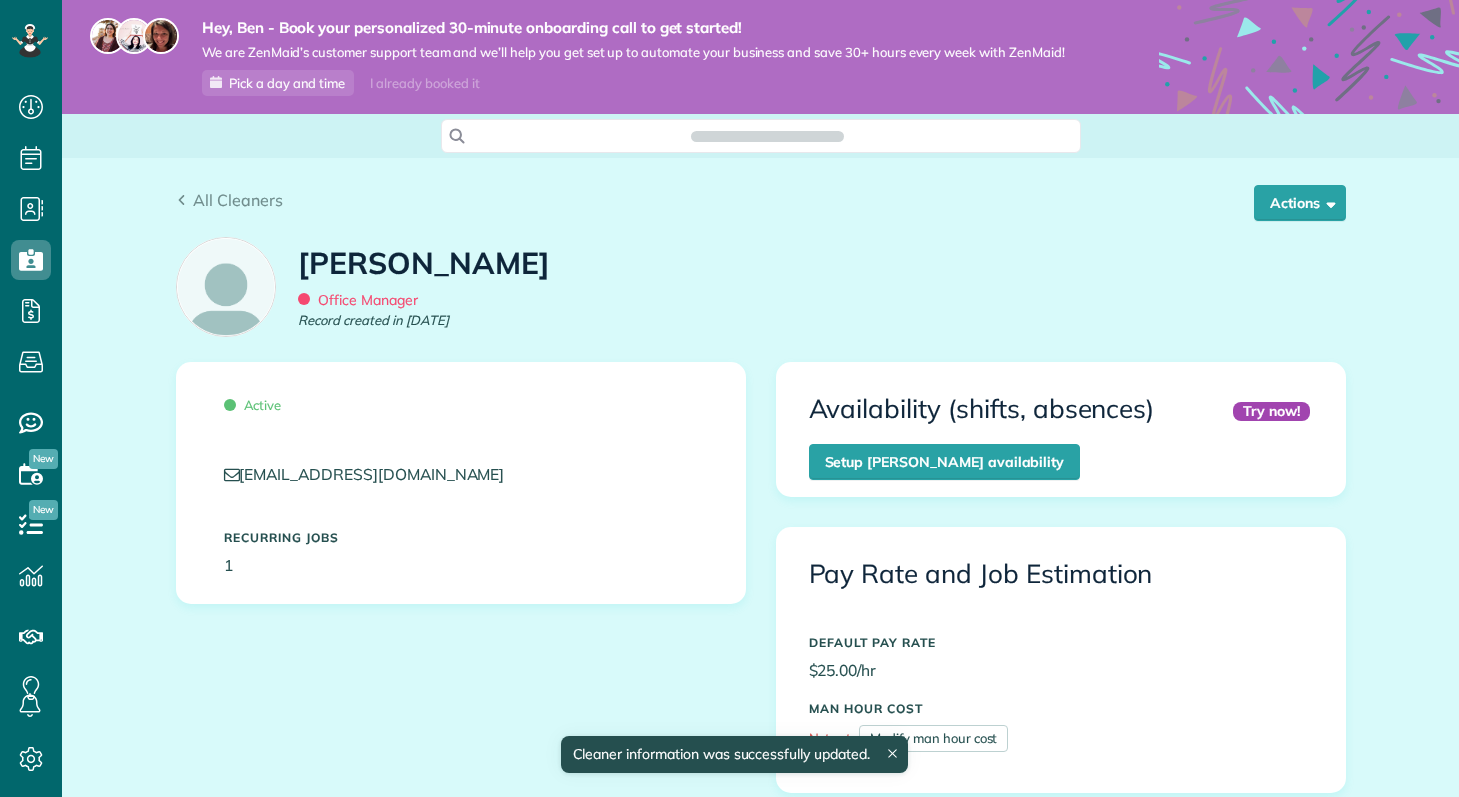 scroll, scrollTop: 0, scrollLeft: 0, axis: both 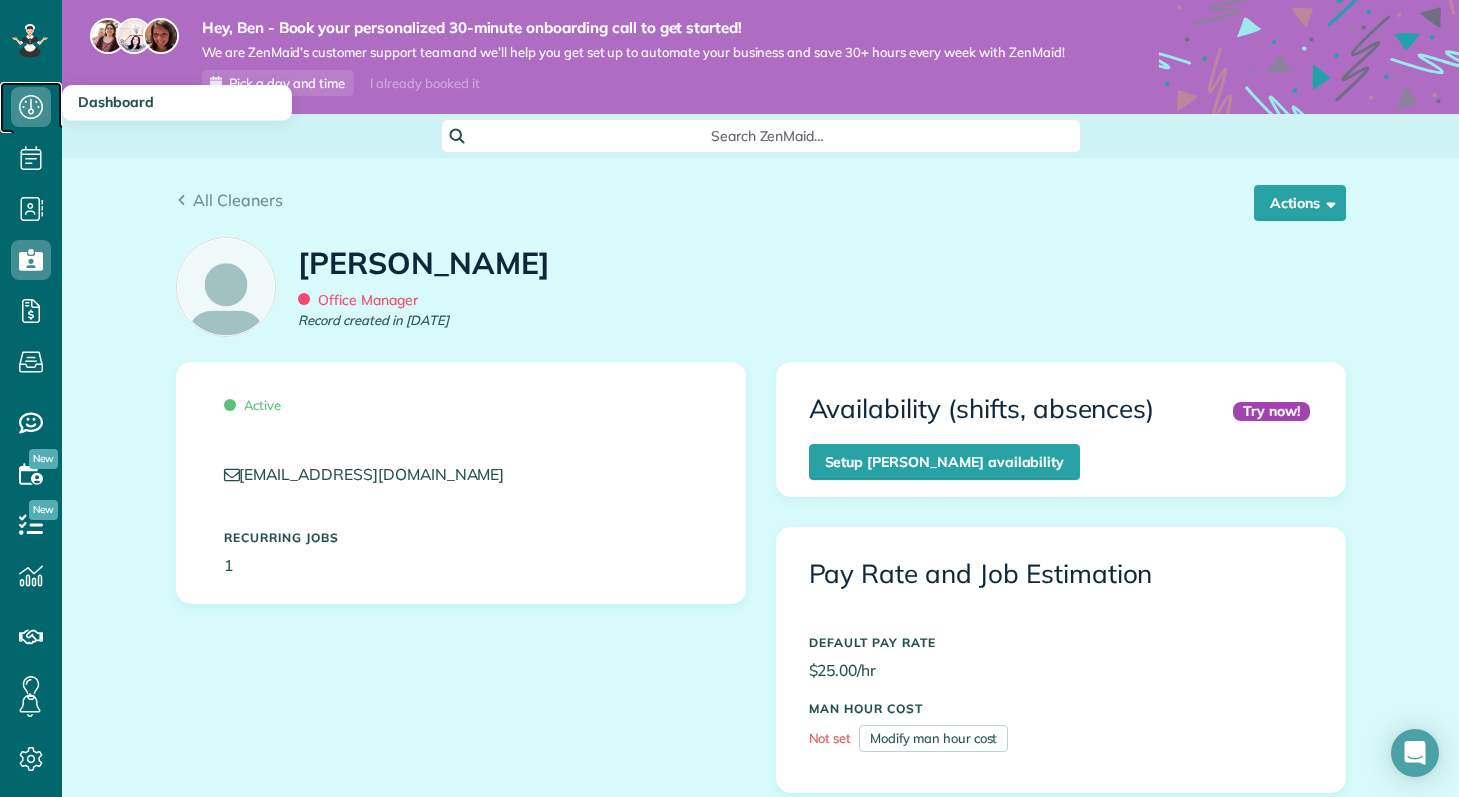 click 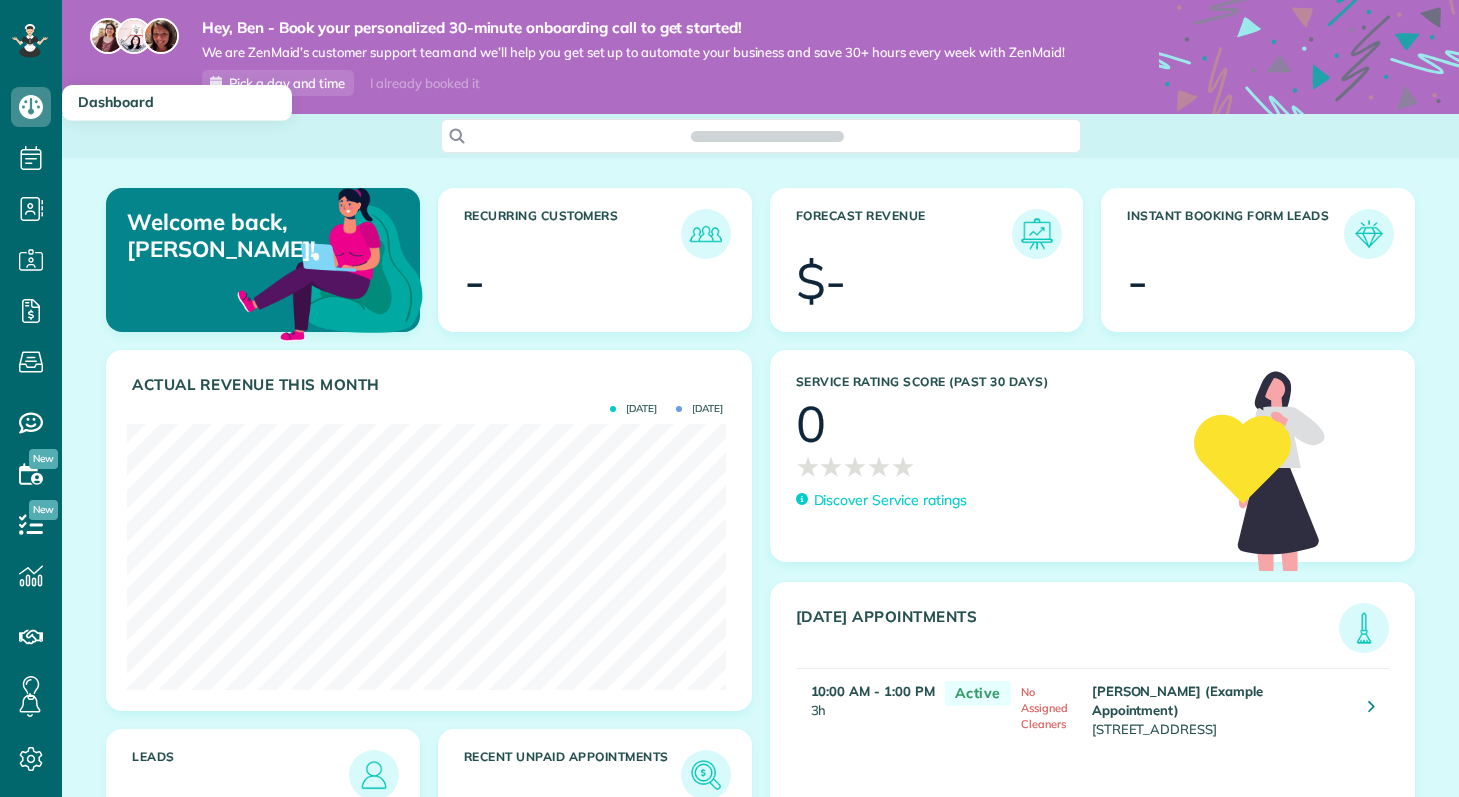 scroll, scrollTop: 0, scrollLeft: 0, axis: both 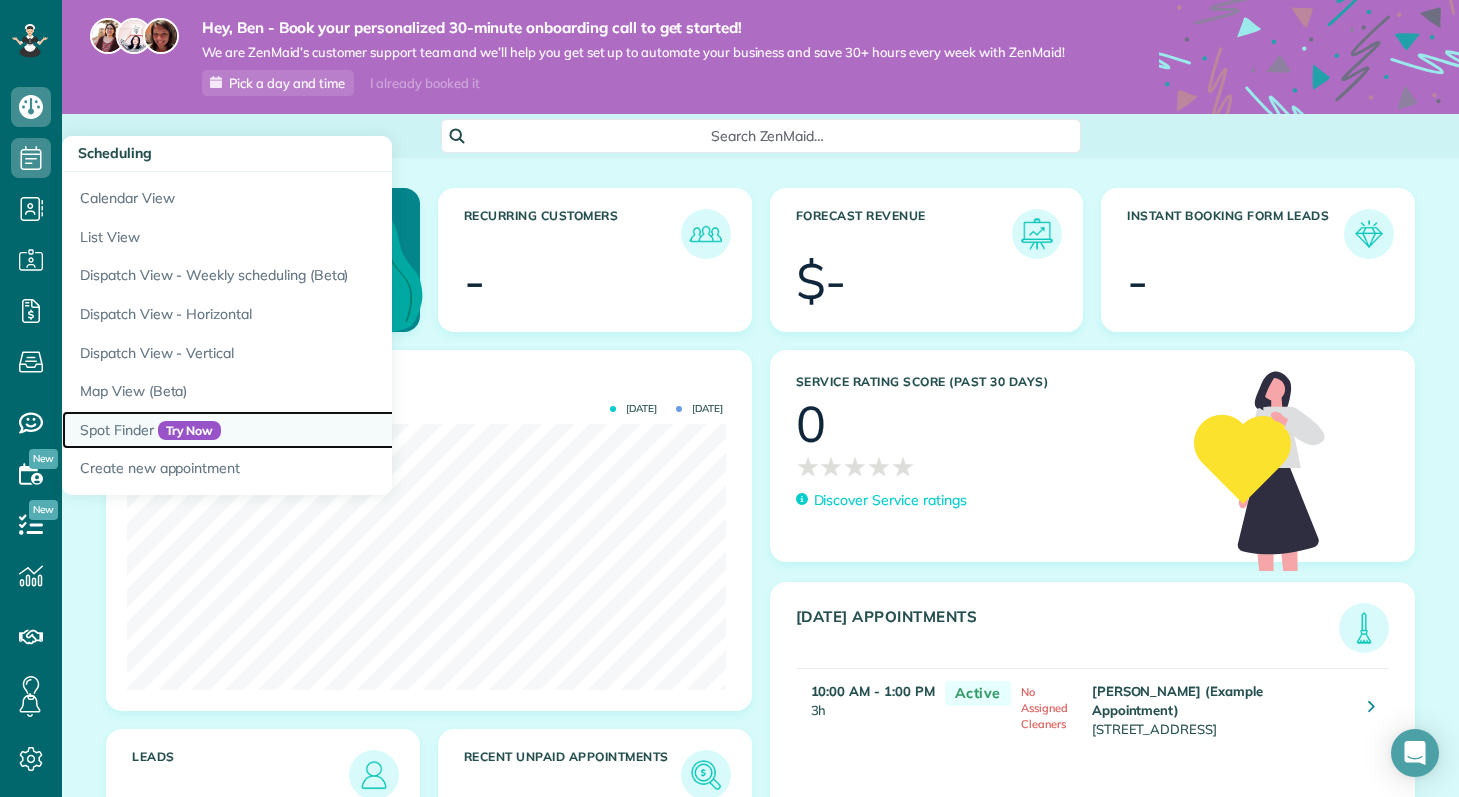 click on "Spot Finder
Try Now" at bounding box center [312, 430] 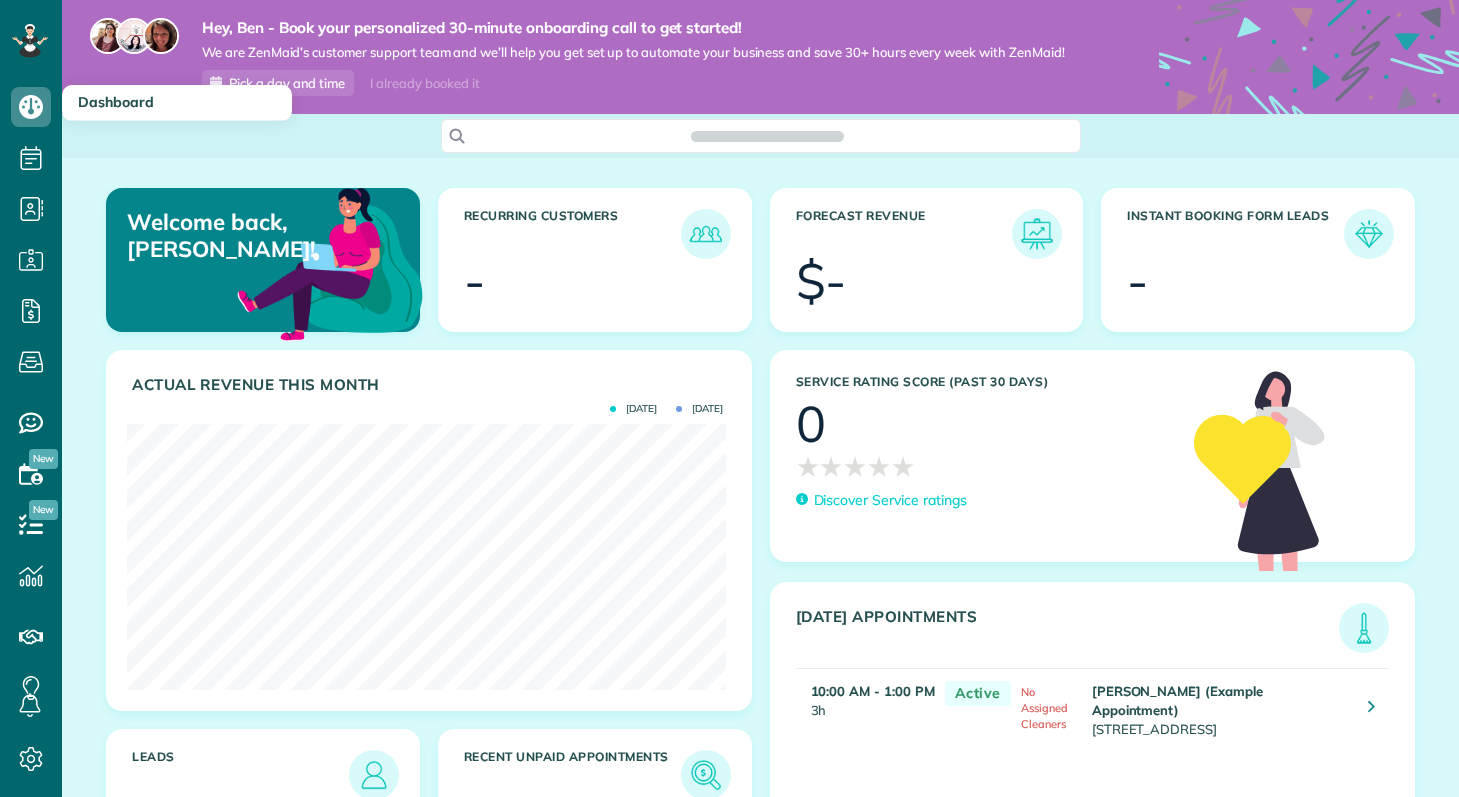 scroll, scrollTop: 0, scrollLeft: 0, axis: both 